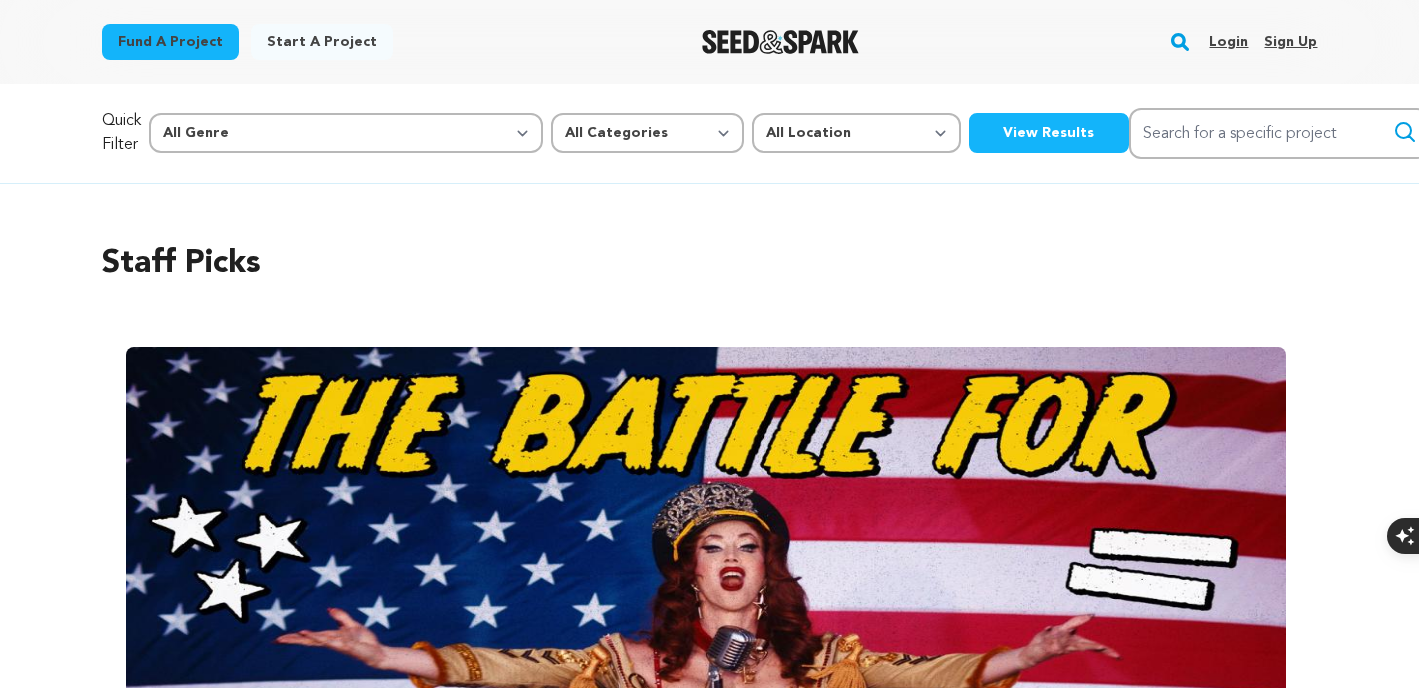 scroll, scrollTop: 0, scrollLeft: 0, axis: both 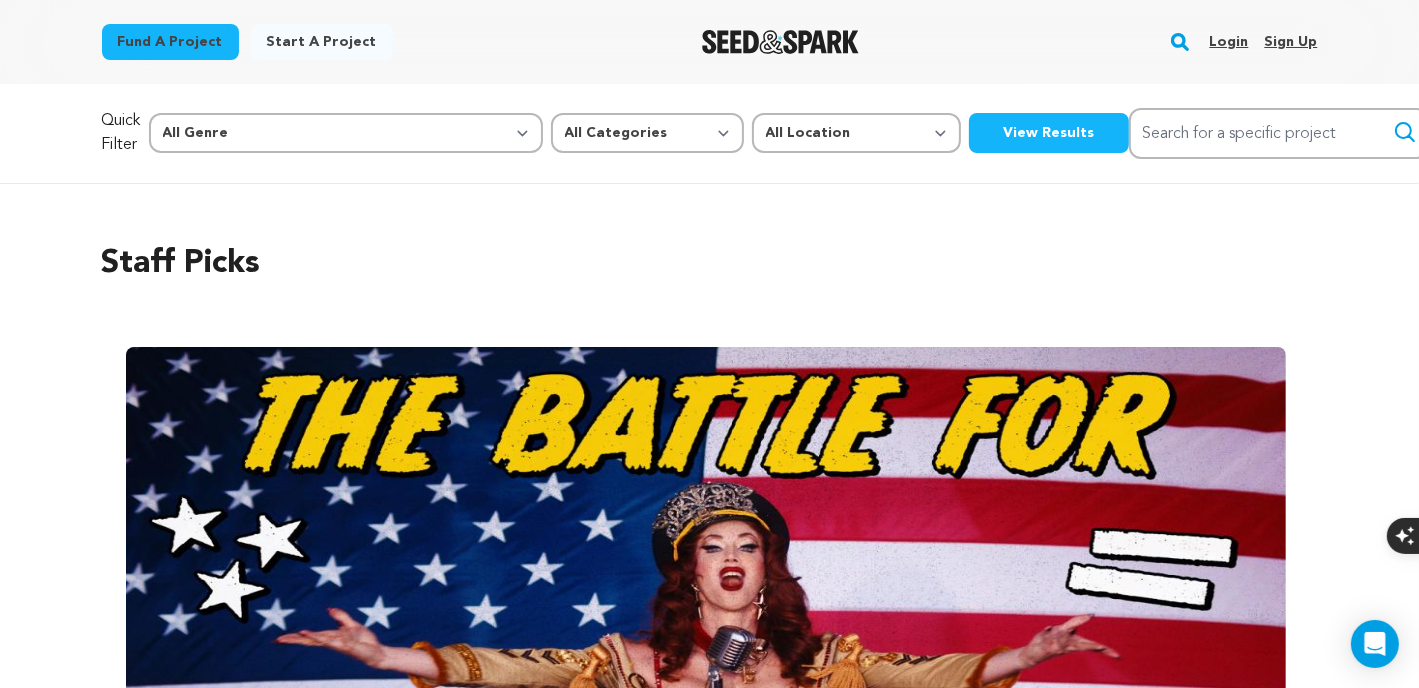 click on "Login" at bounding box center [1228, 42] 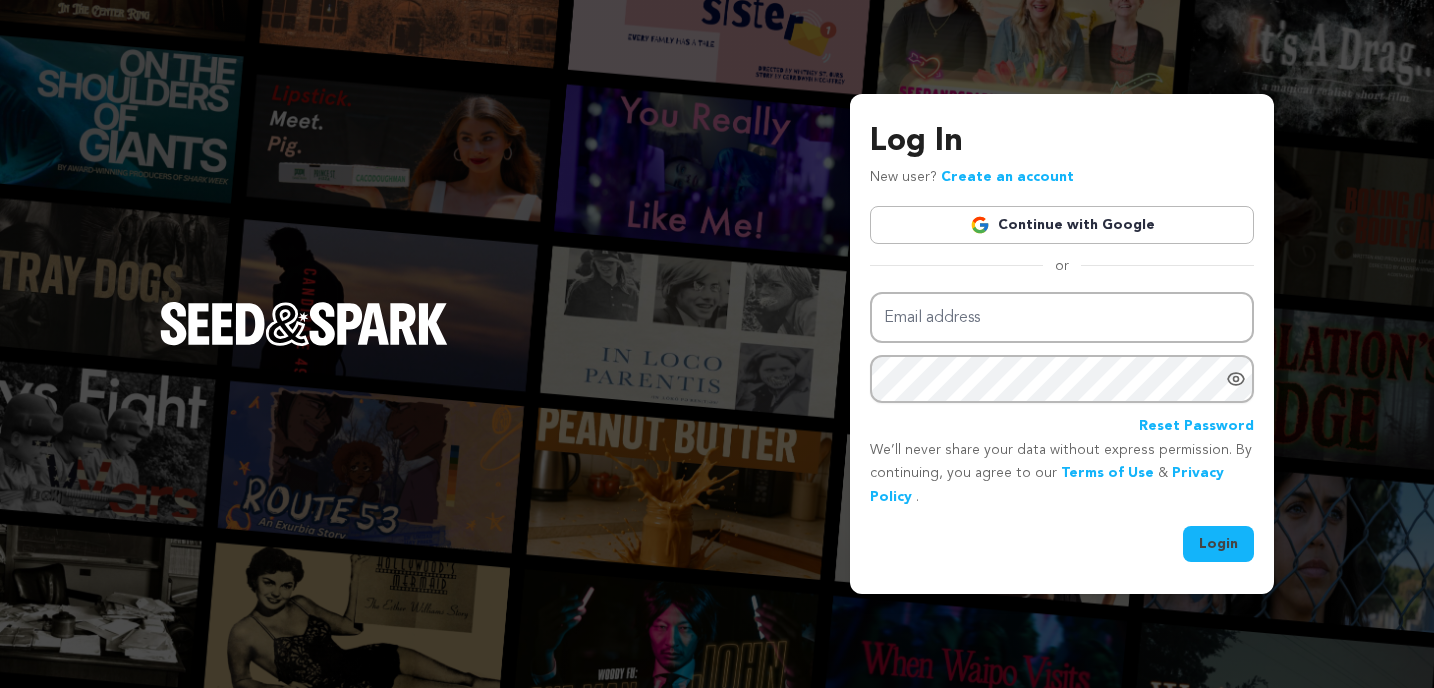 scroll, scrollTop: 0, scrollLeft: 0, axis: both 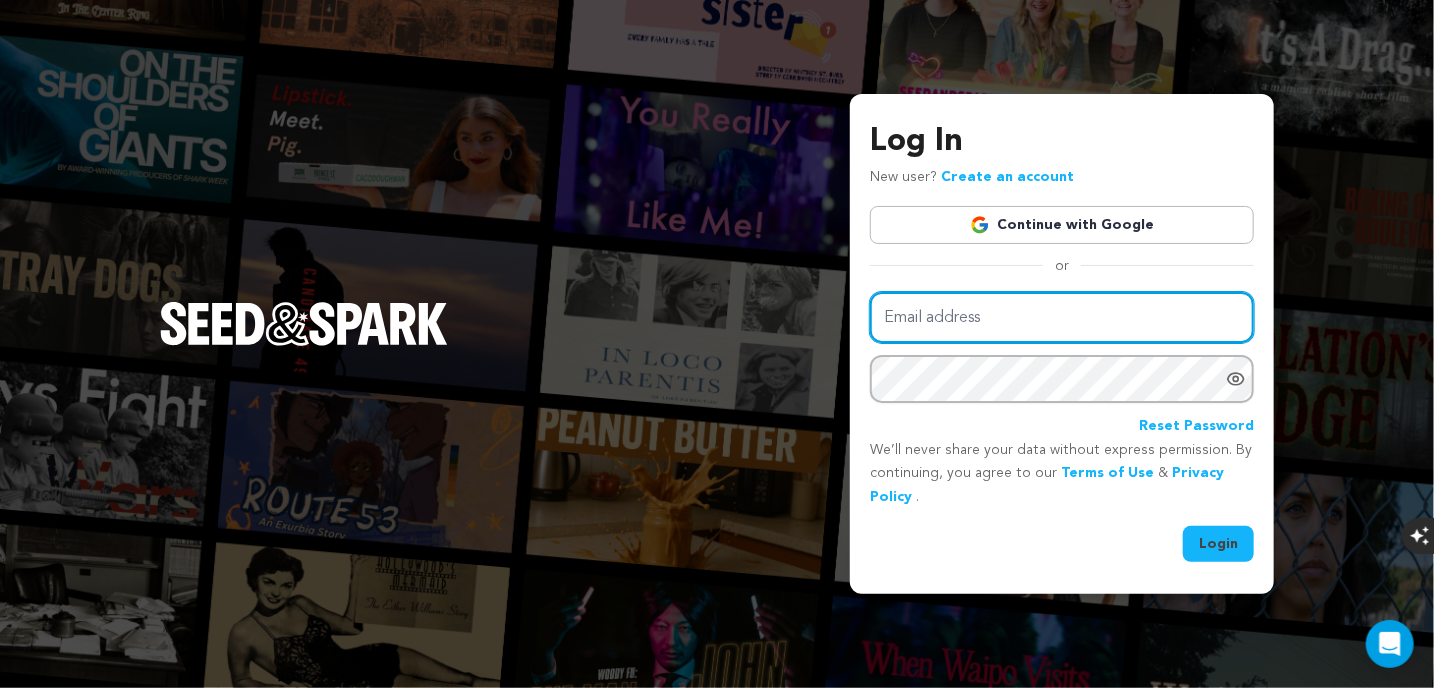 click on "Email address" at bounding box center (1062, 317) 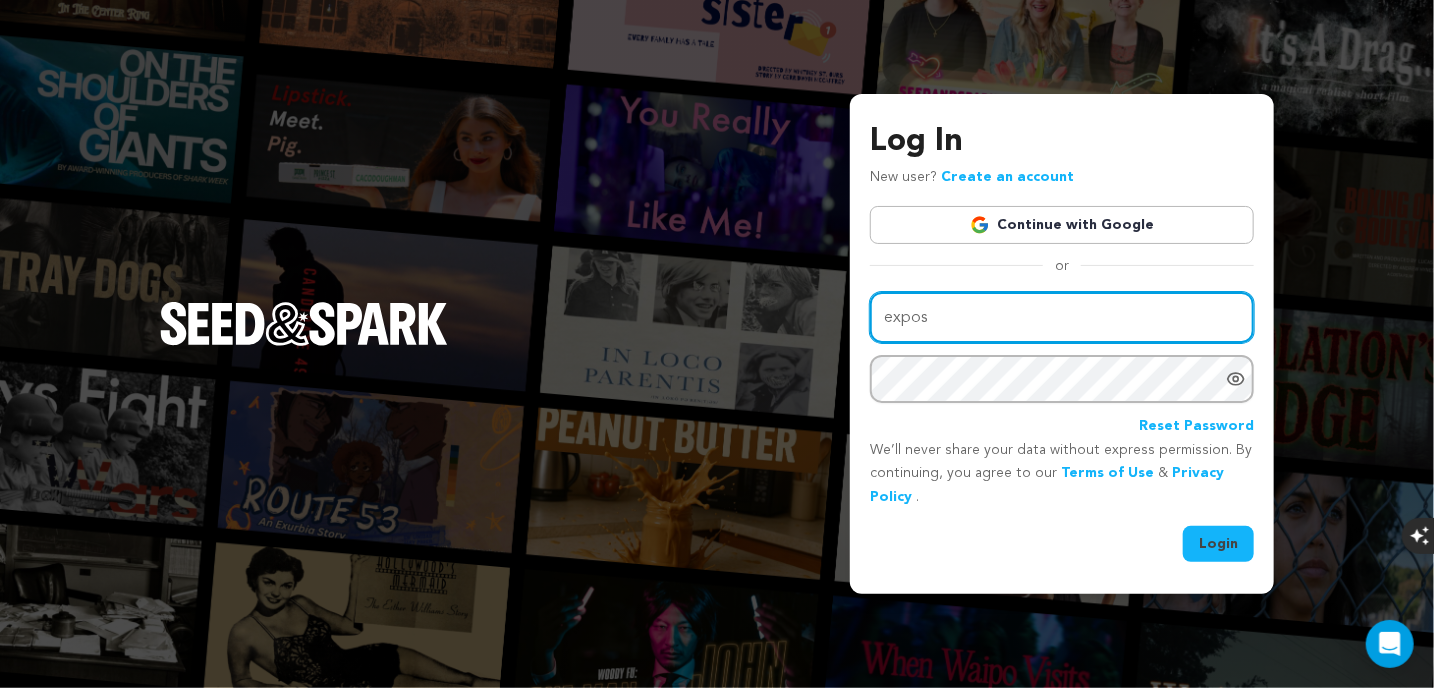 type on "exposuremovie1990@gmail.com" 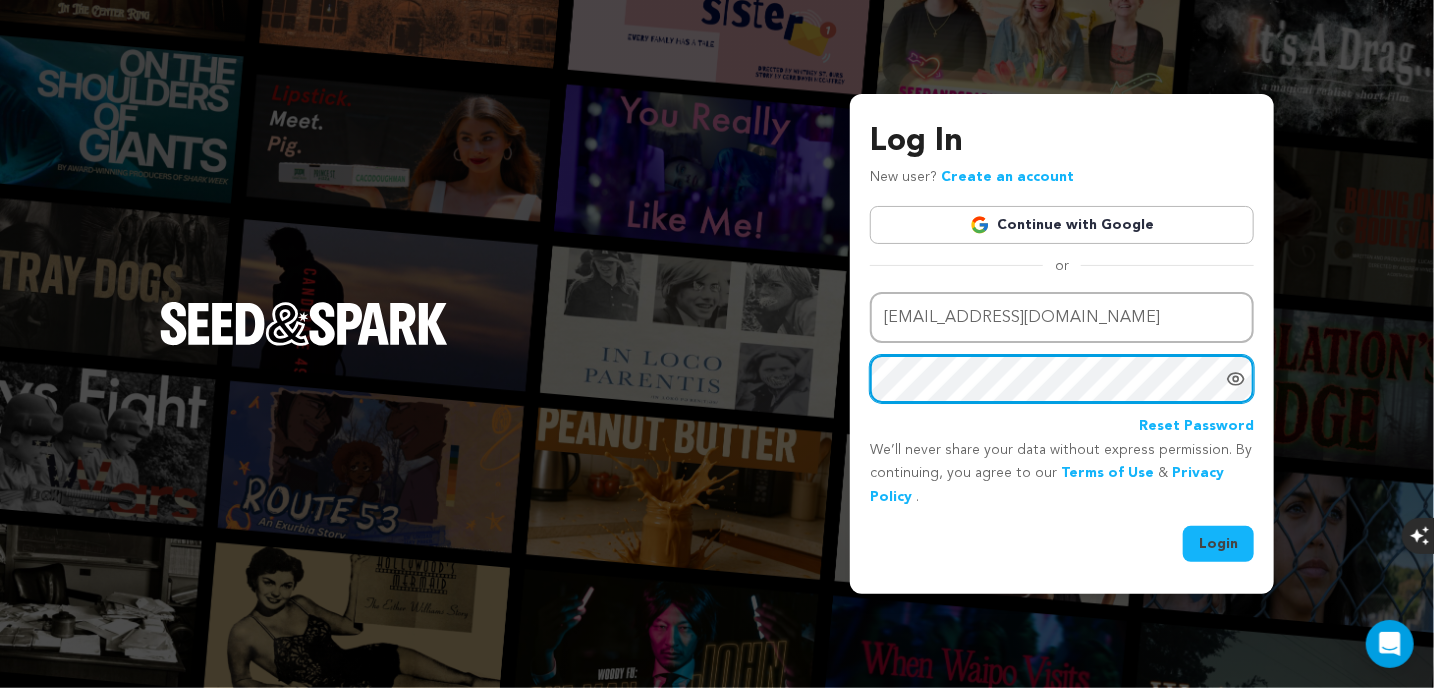 click on "Login" at bounding box center [1218, 544] 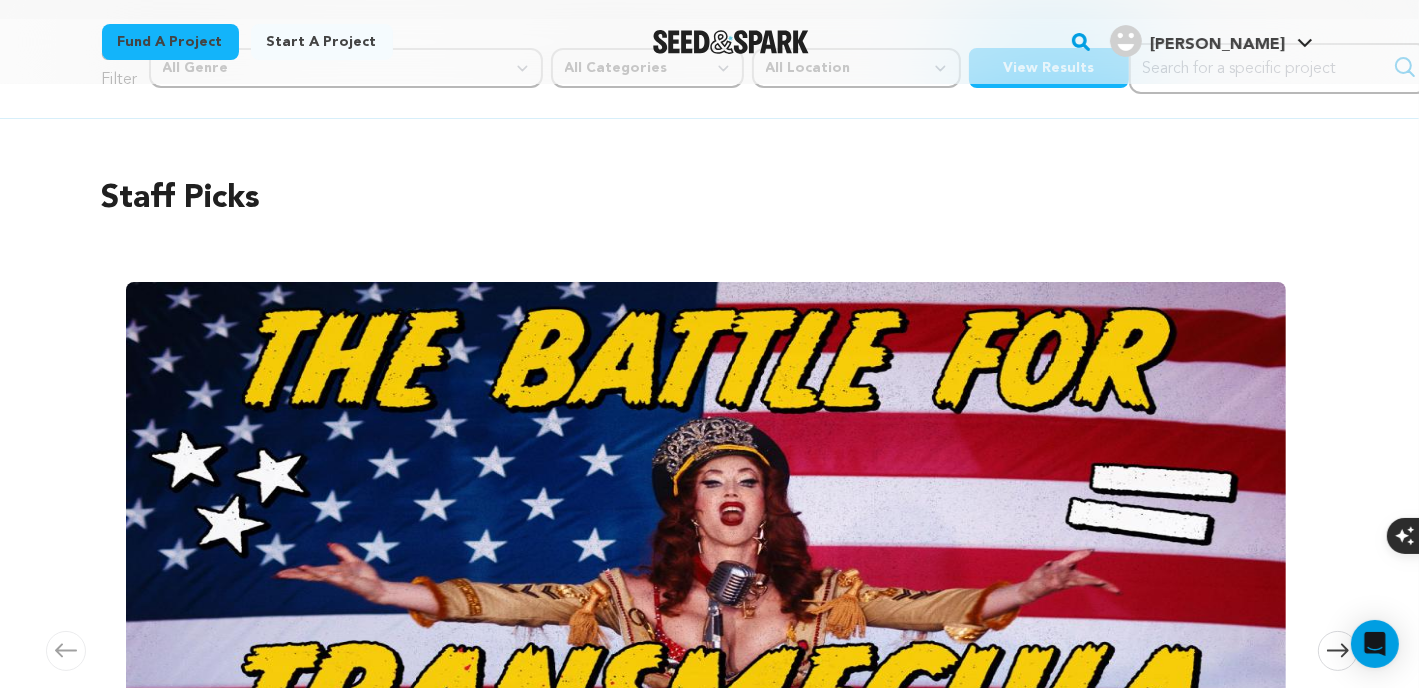 scroll, scrollTop: 0, scrollLeft: 0, axis: both 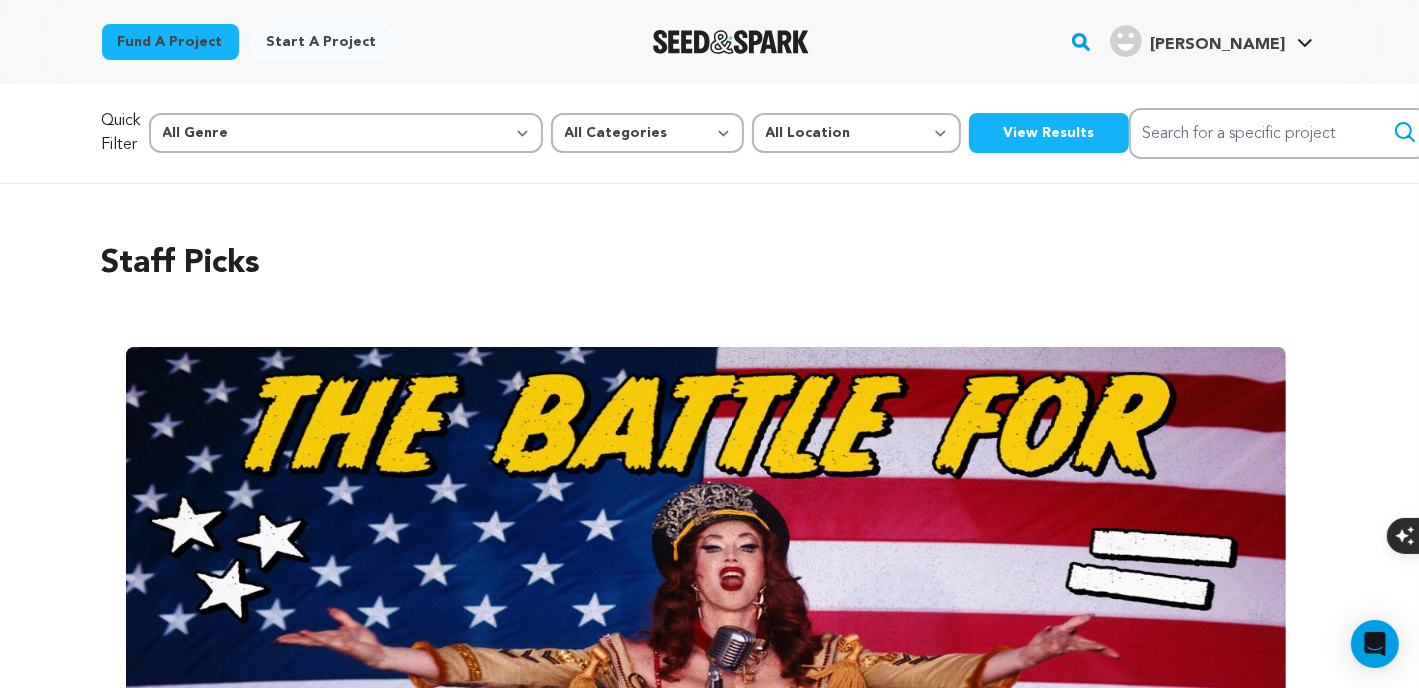 click 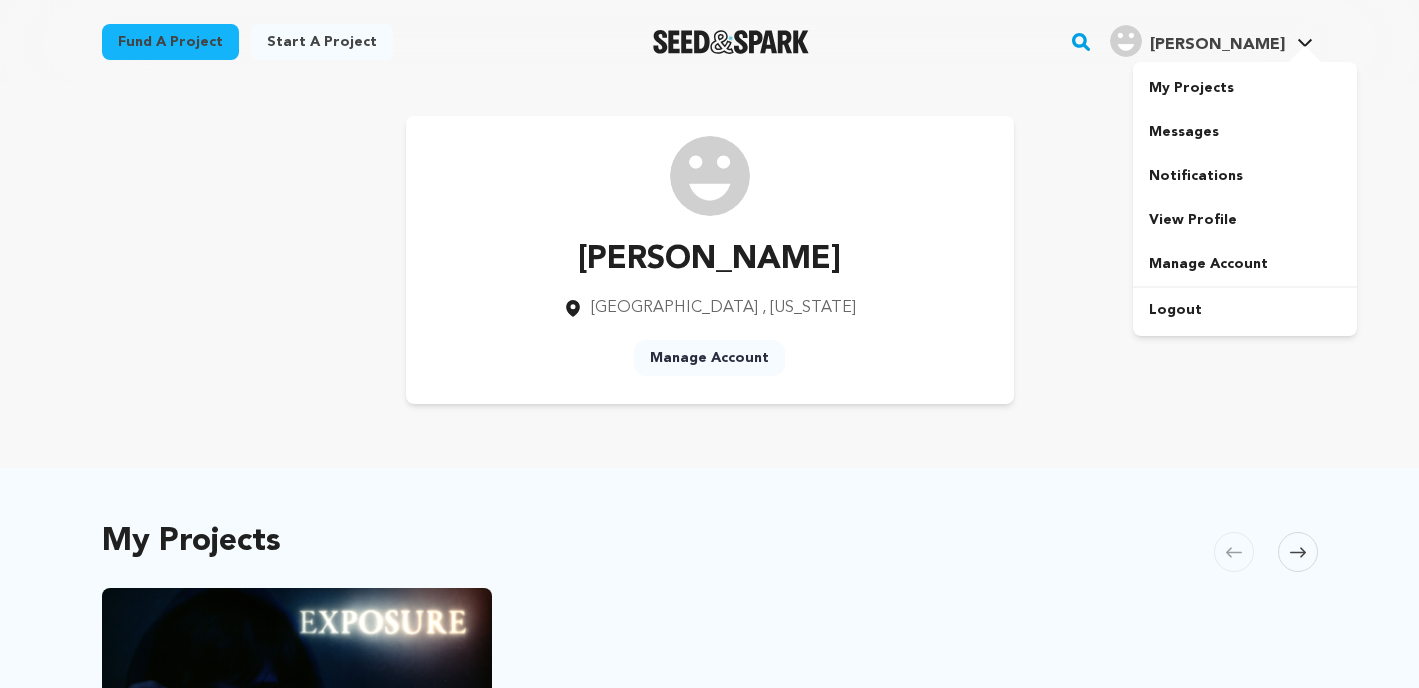 scroll, scrollTop: 0, scrollLeft: 0, axis: both 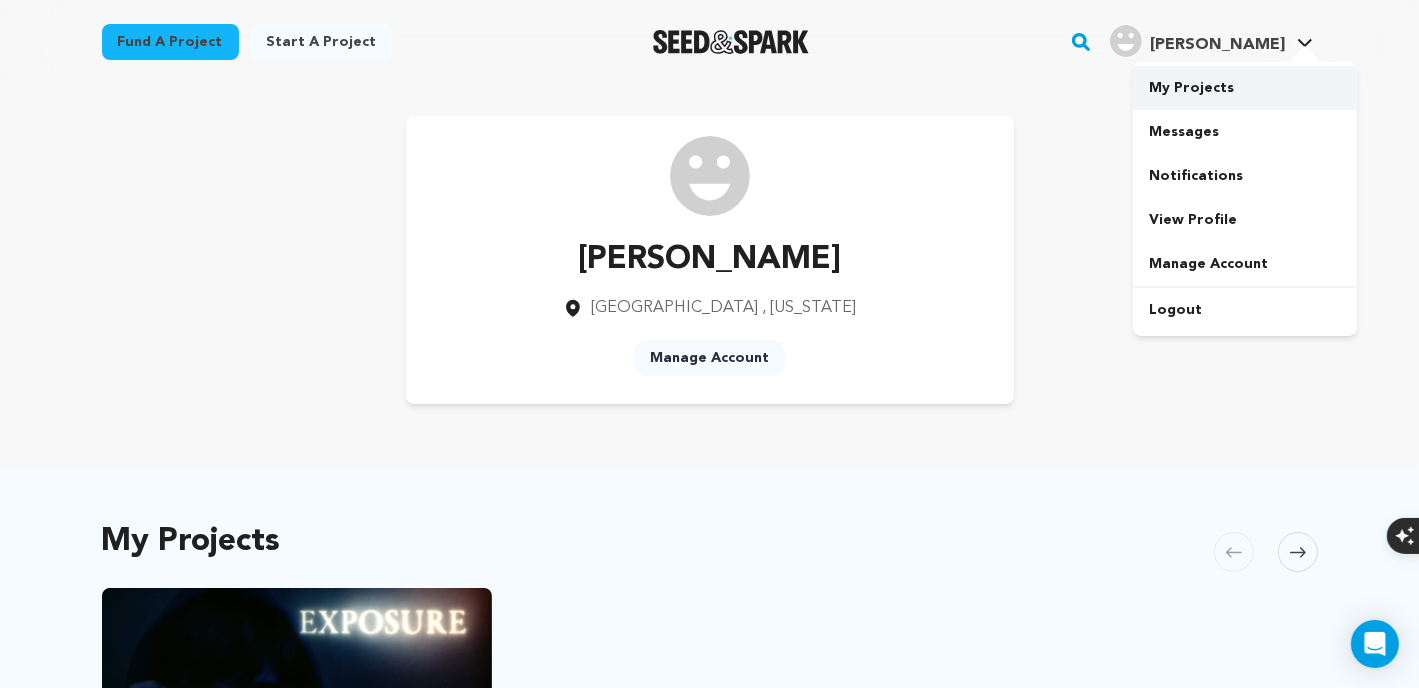 click on "My Projects" at bounding box center [1245, 88] 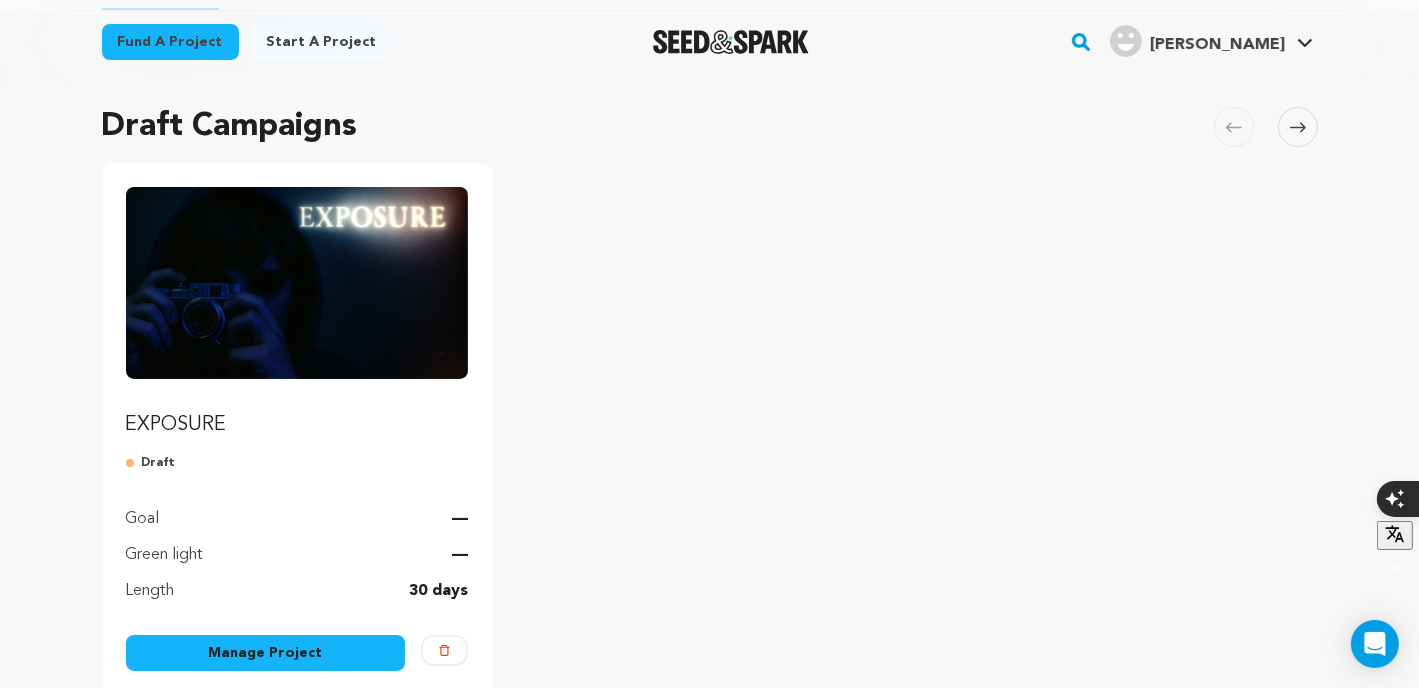 scroll, scrollTop: 166, scrollLeft: 0, axis: vertical 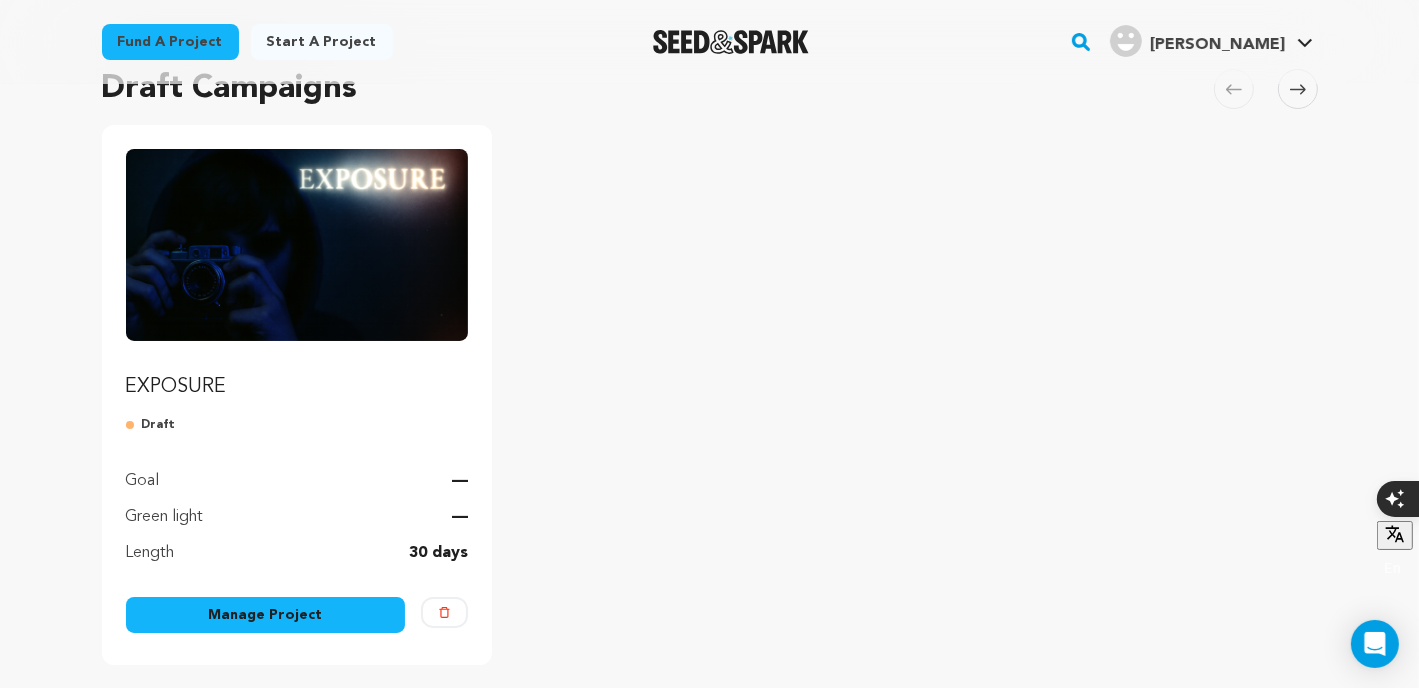 click on "Manage Project" at bounding box center (266, 615) 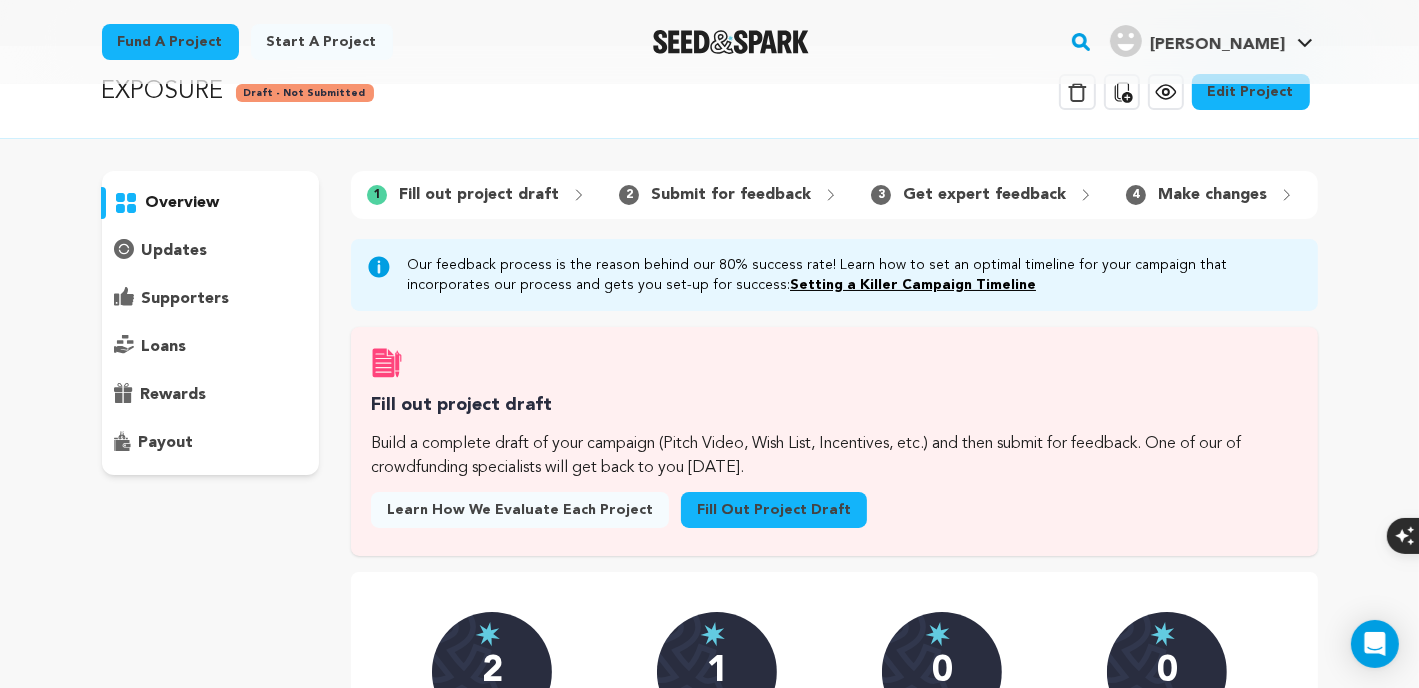 scroll, scrollTop: 0, scrollLeft: 0, axis: both 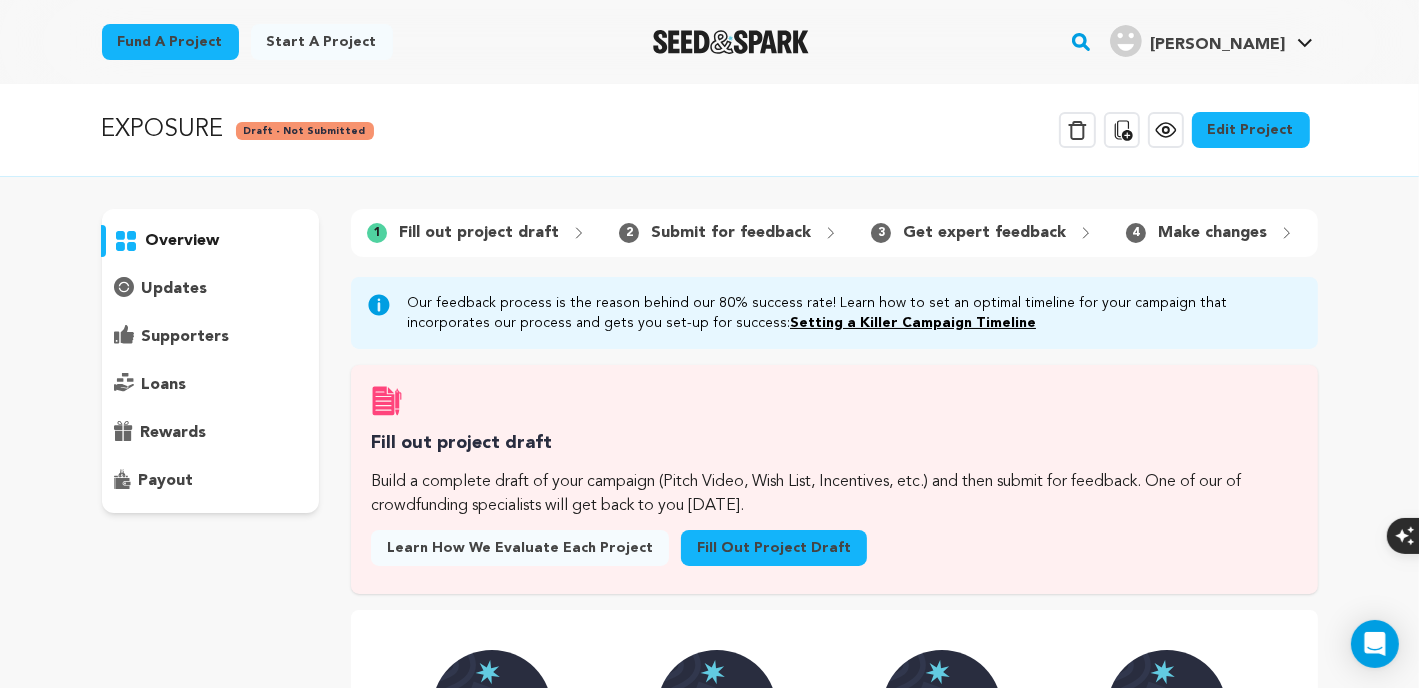 click on "Edit Project" at bounding box center (1251, 130) 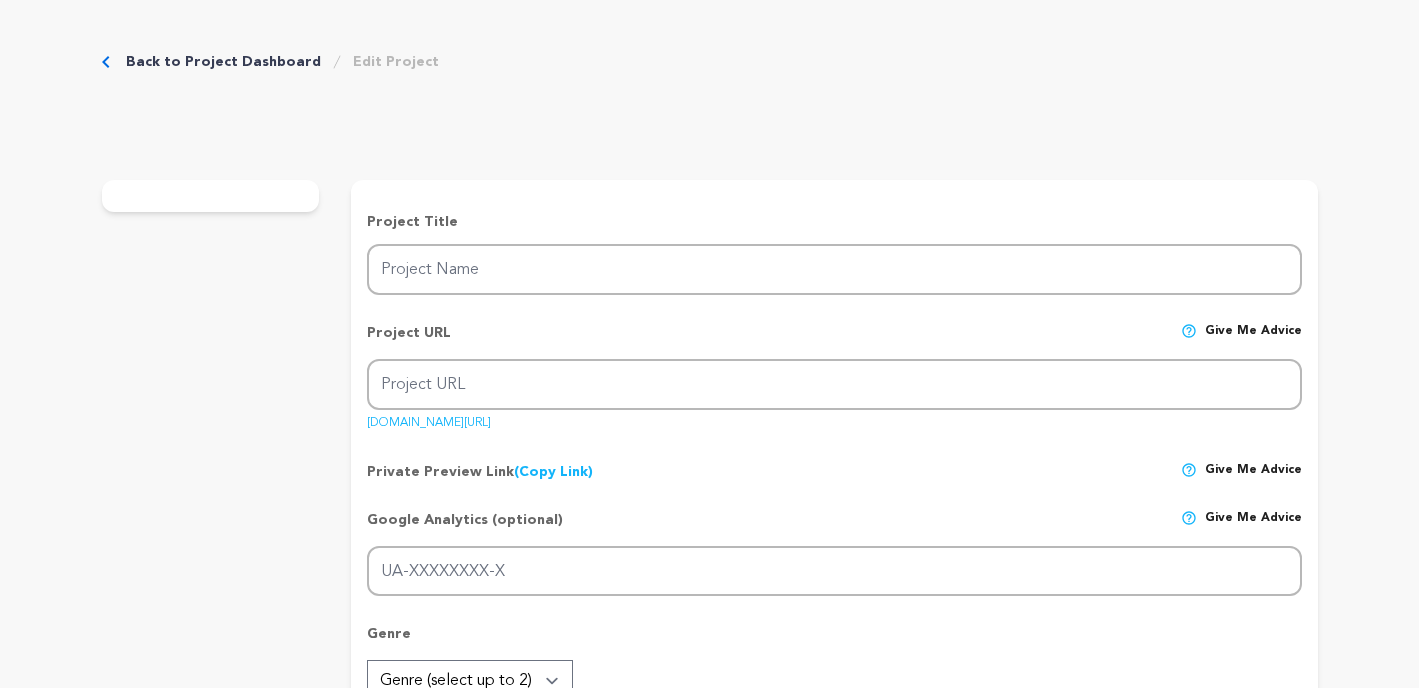 scroll, scrollTop: 0, scrollLeft: 0, axis: both 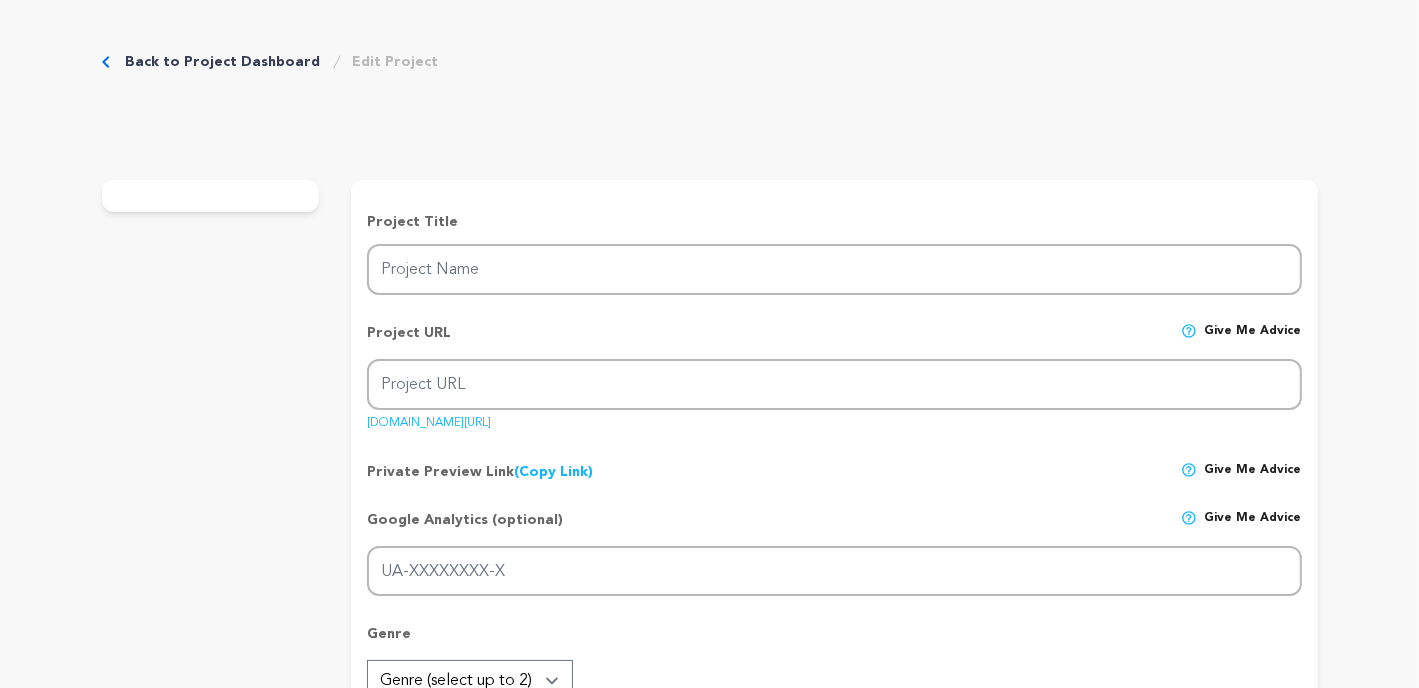 type on "EXPOSURE" 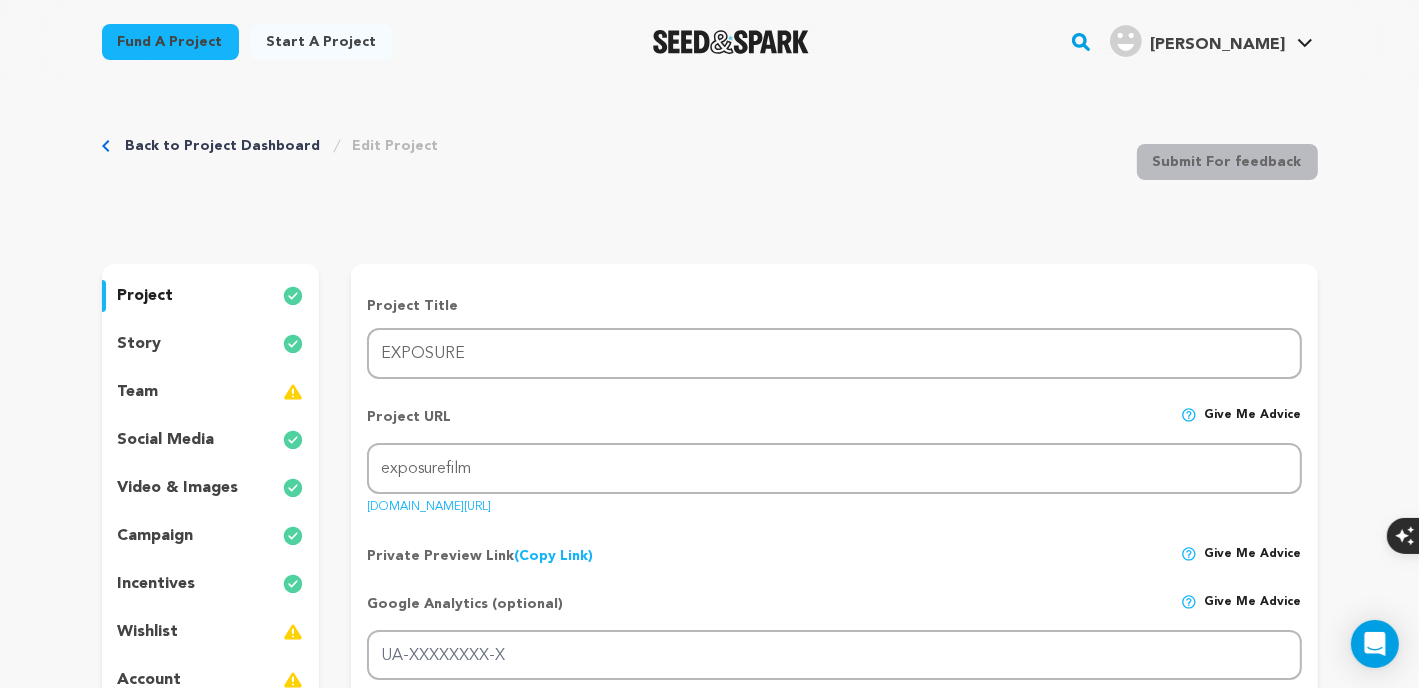 scroll, scrollTop: 166, scrollLeft: 0, axis: vertical 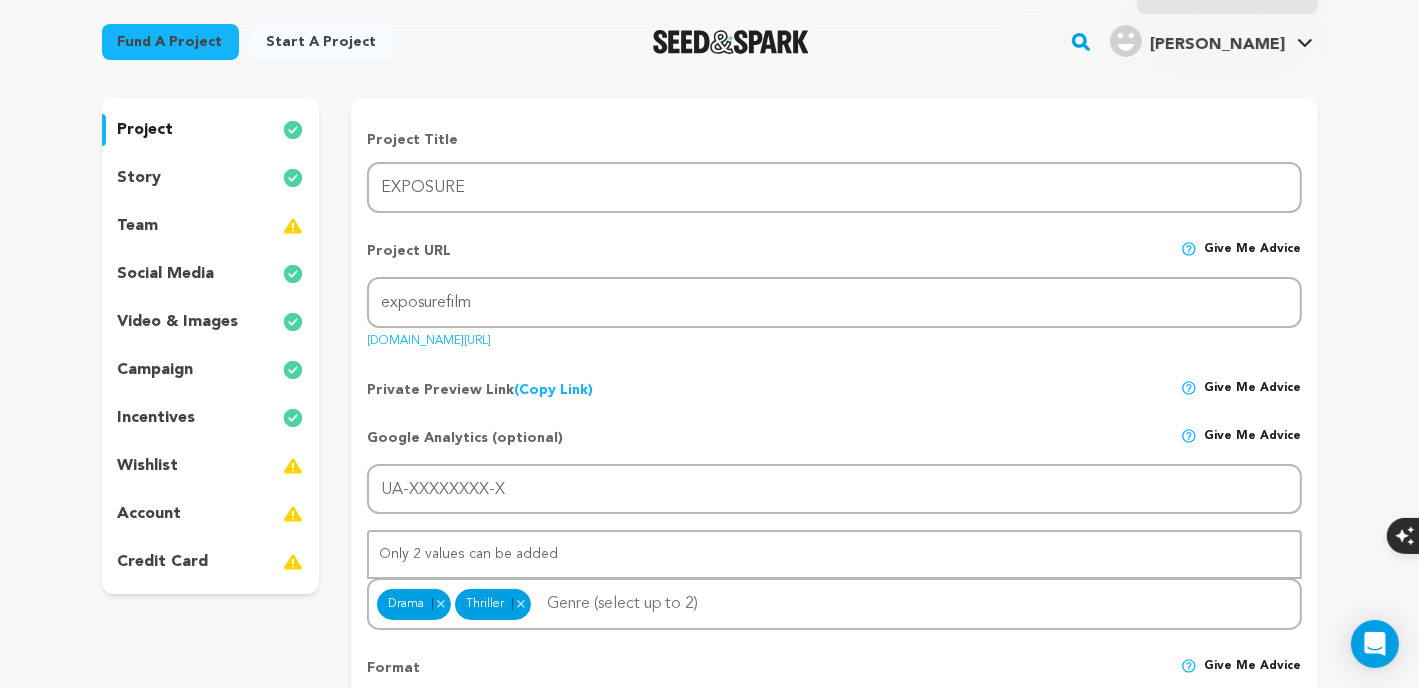 click on "team" at bounding box center [138, 226] 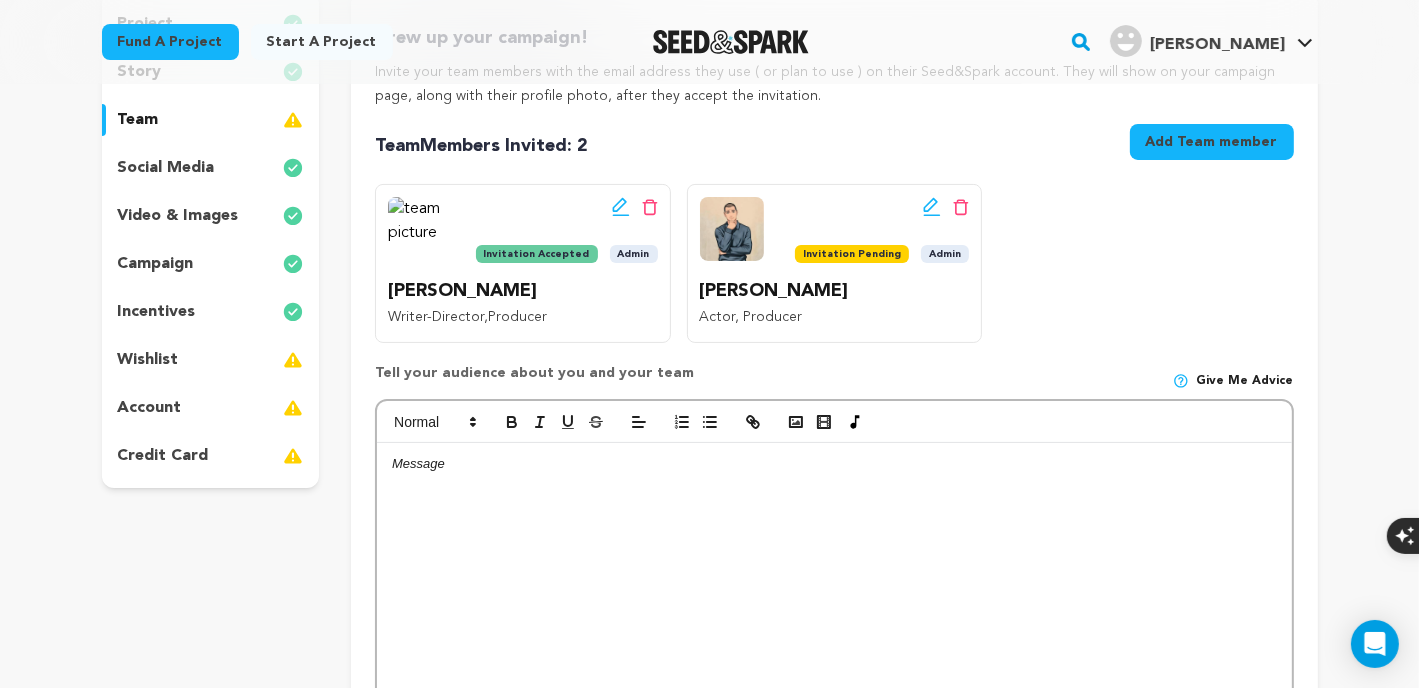 scroll, scrollTop: 500, scrollLeft: 0, axis: vertical 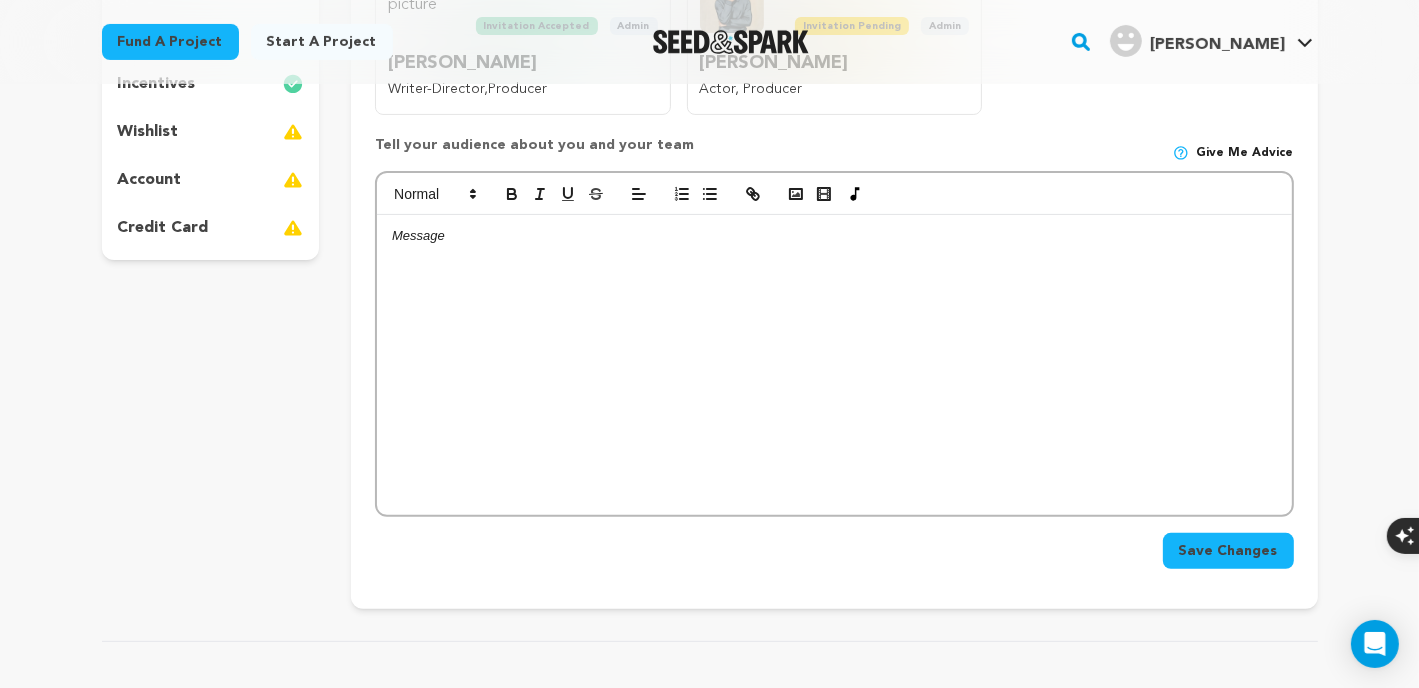 click at bounding box center (834, 365) 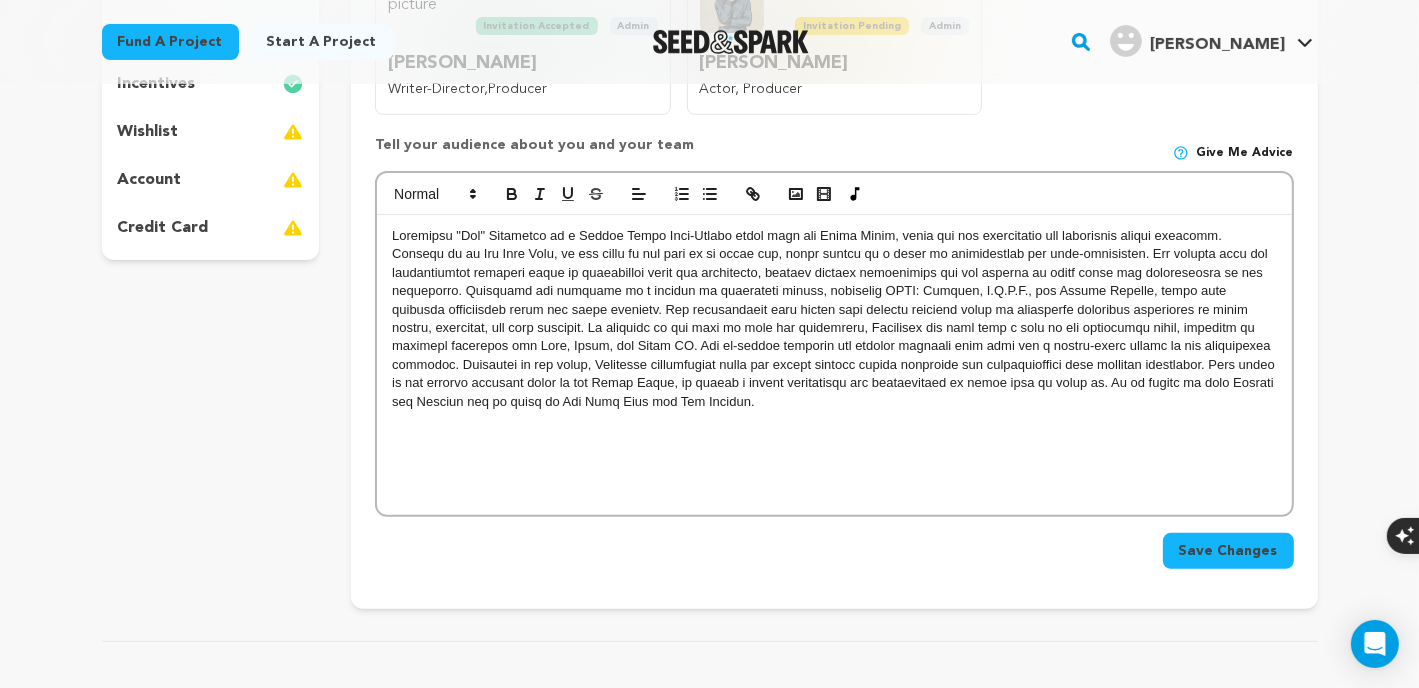 click at bounding box center [835, 318] 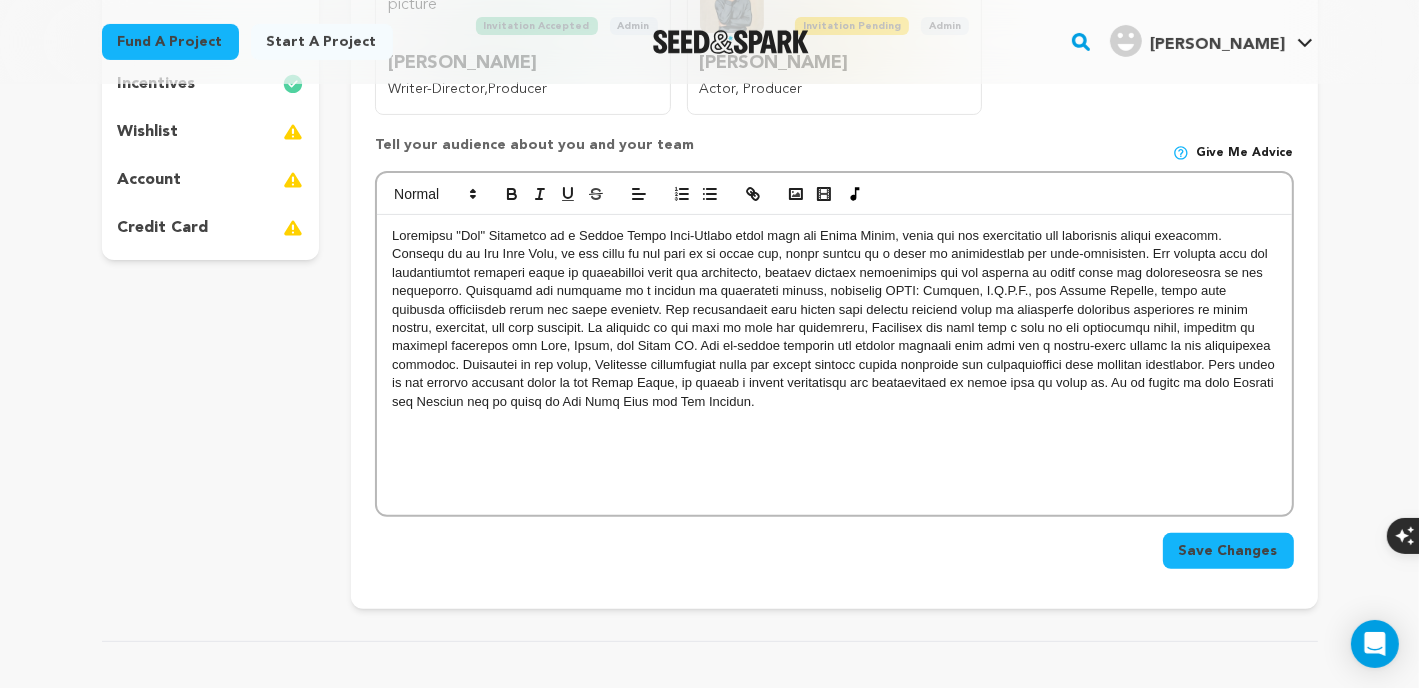 type 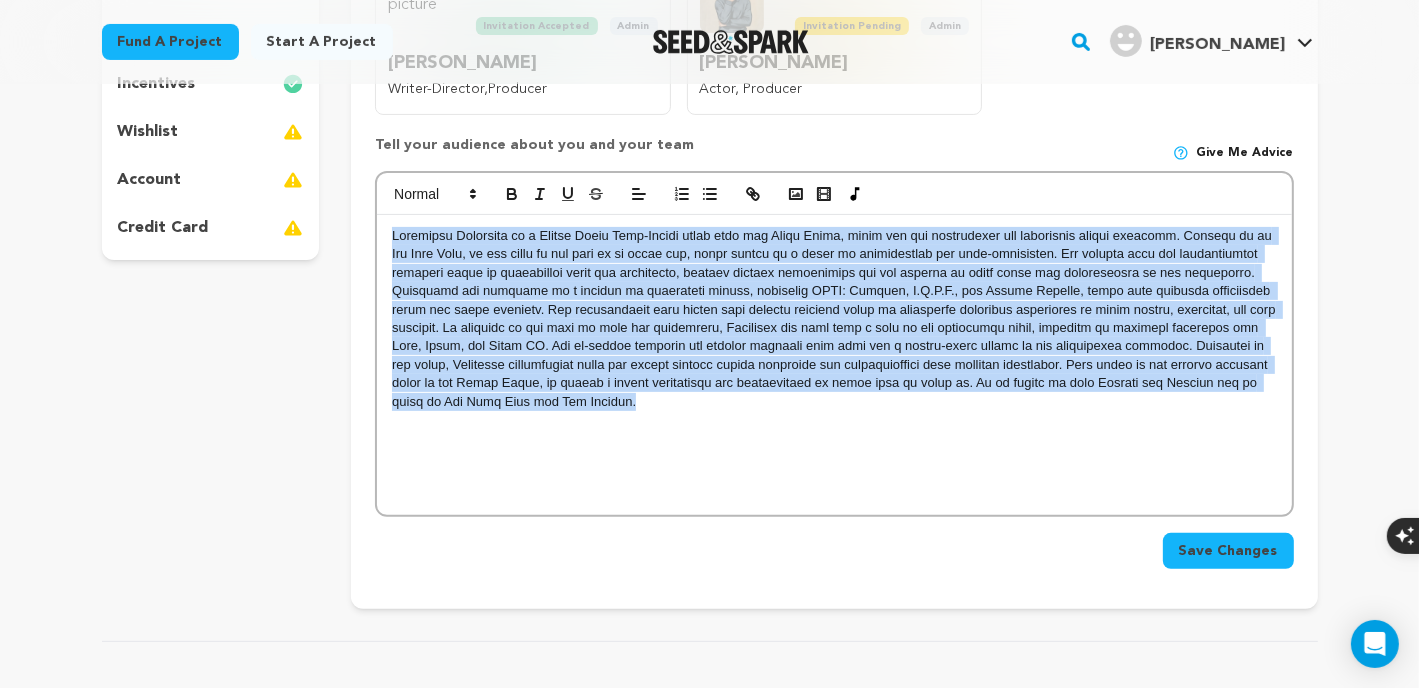 drag, startPoint x: 497, startPoint y: 407, endPoint x: 385, endPoint y: 228, distance: 211.15161 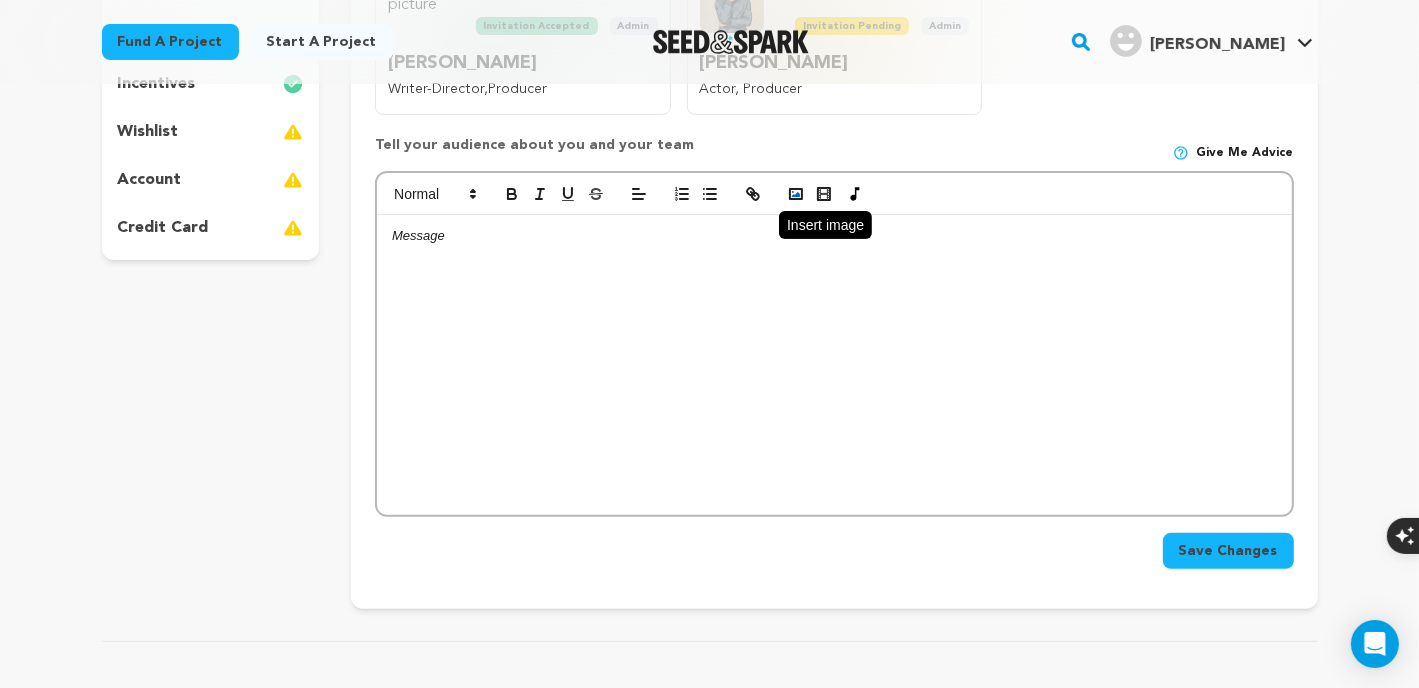 click 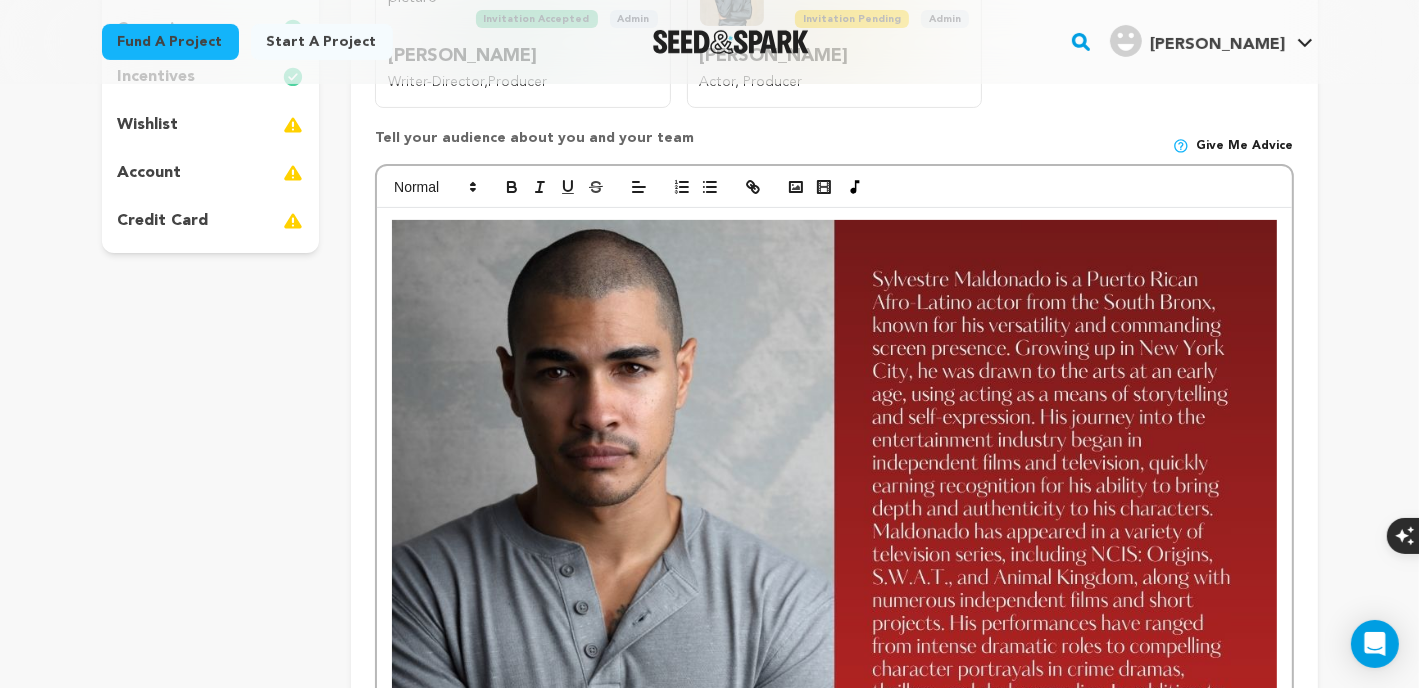 scroll, scrollTop: 333, scrollLeft: 0, axis: vertical 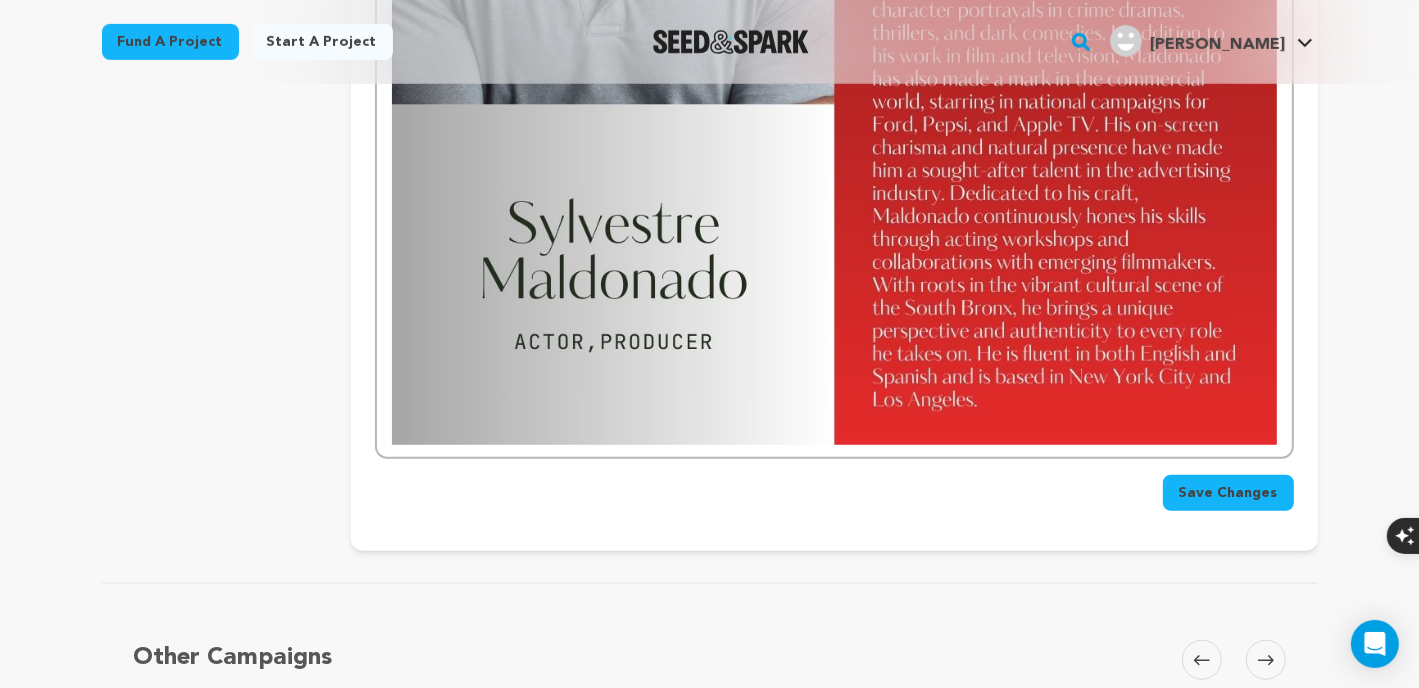 click on "Save Changes" at bounding box center [1228, 493] 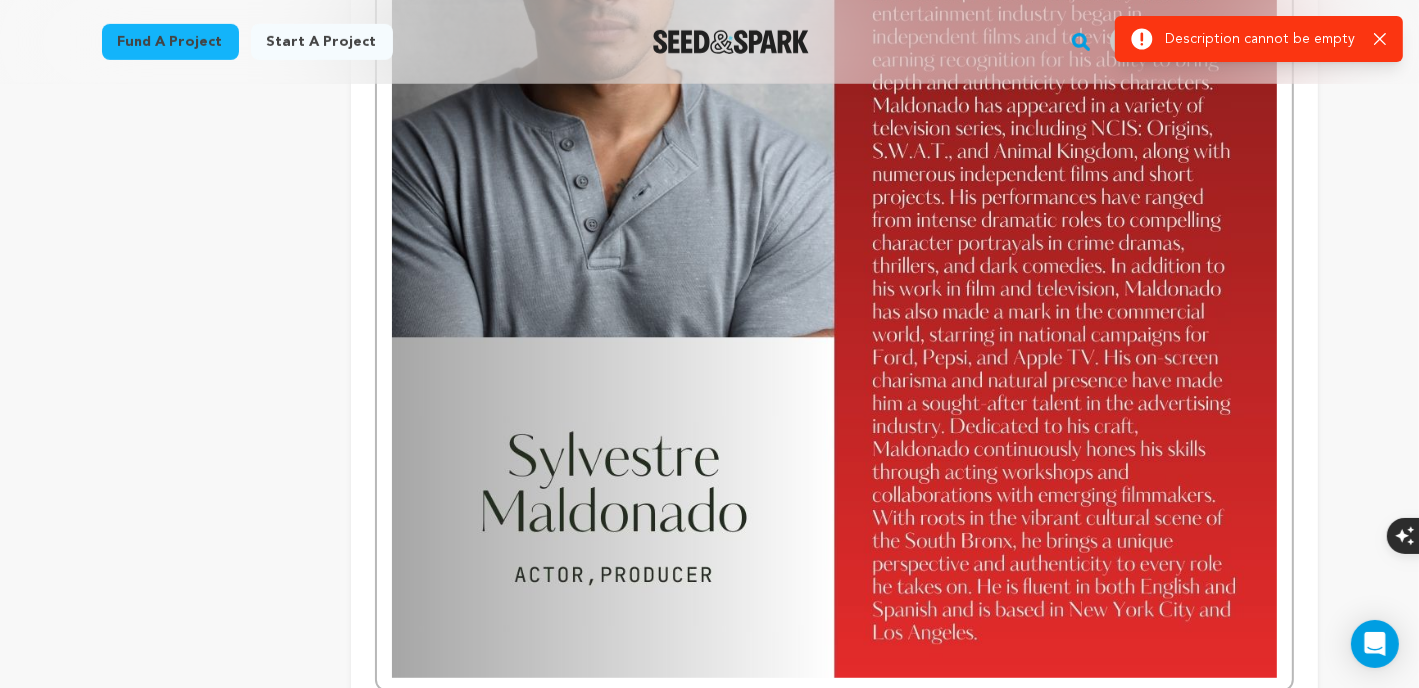 scroll, scrollTop: 500, scrollLeft: 0, axis: vertical 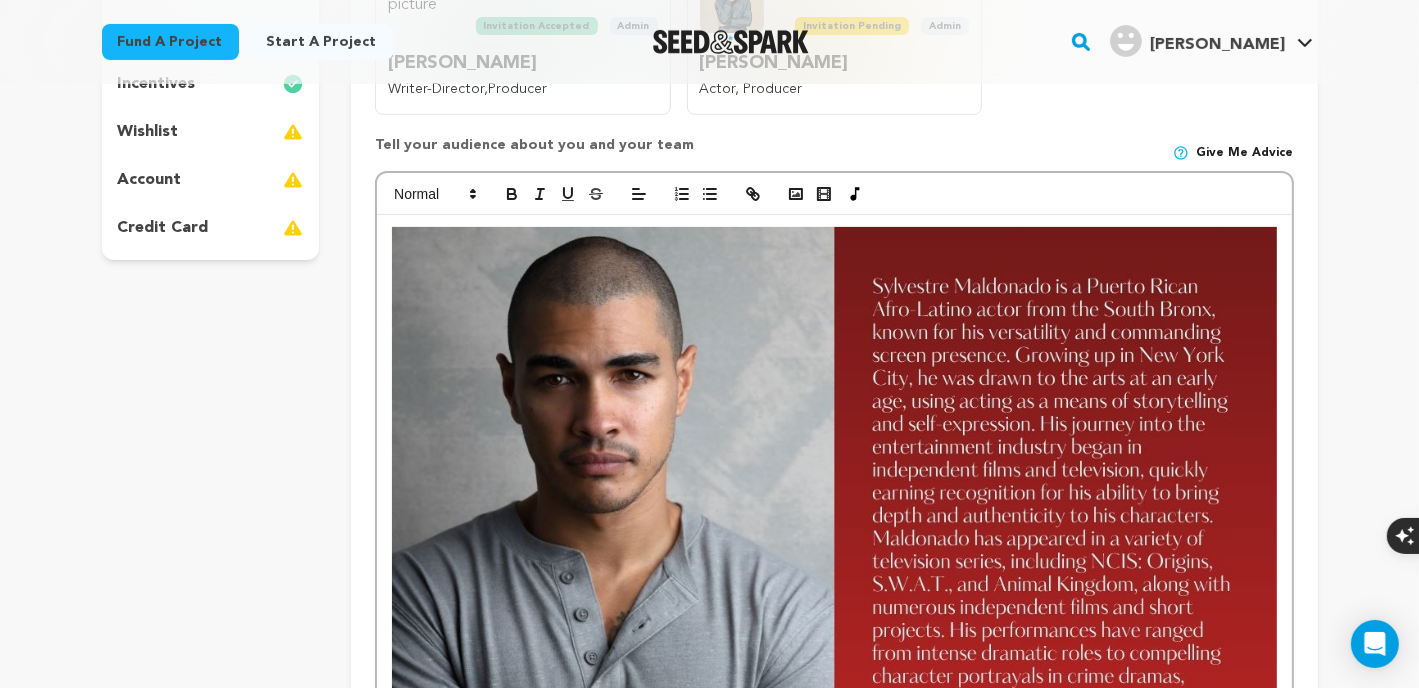 click at bounding box center (834, 669) 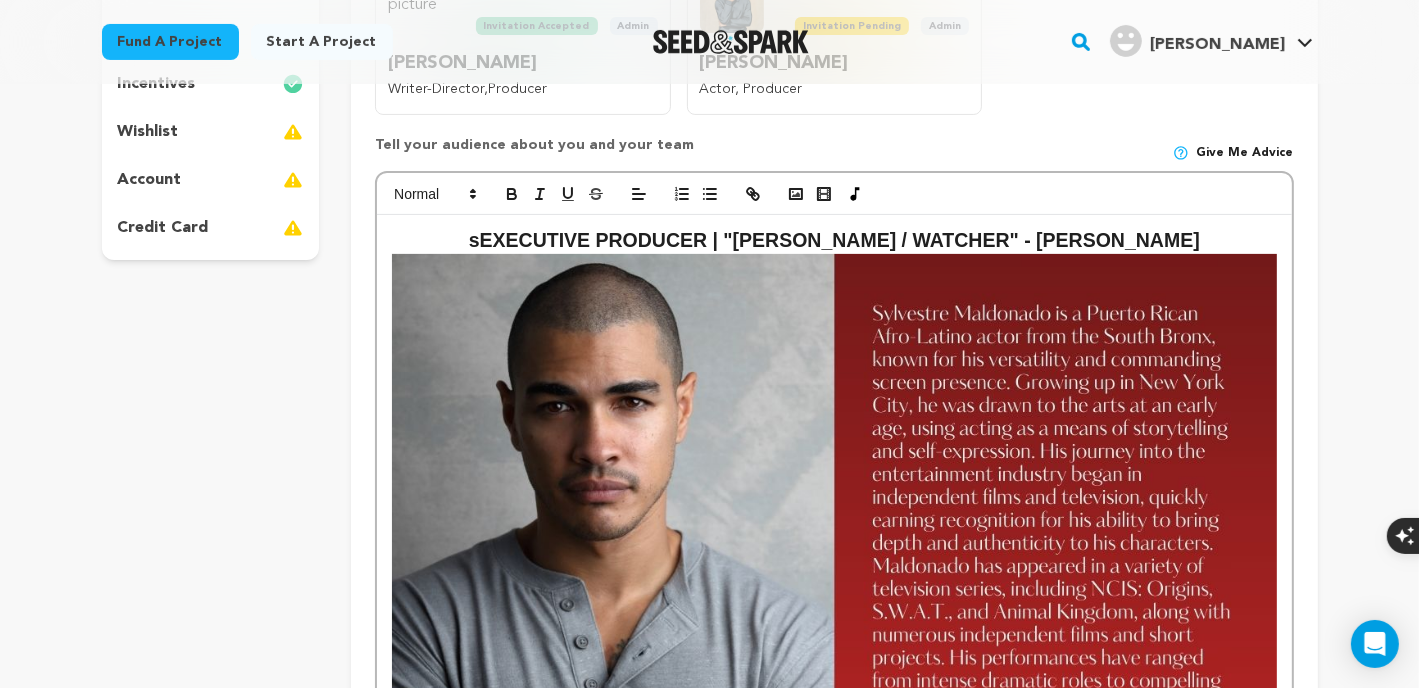 click on "s EXECUTIVE PRODUCER | "EVA / WATCHER" - Shae Rodriguez" at bounding box center (834, 241) 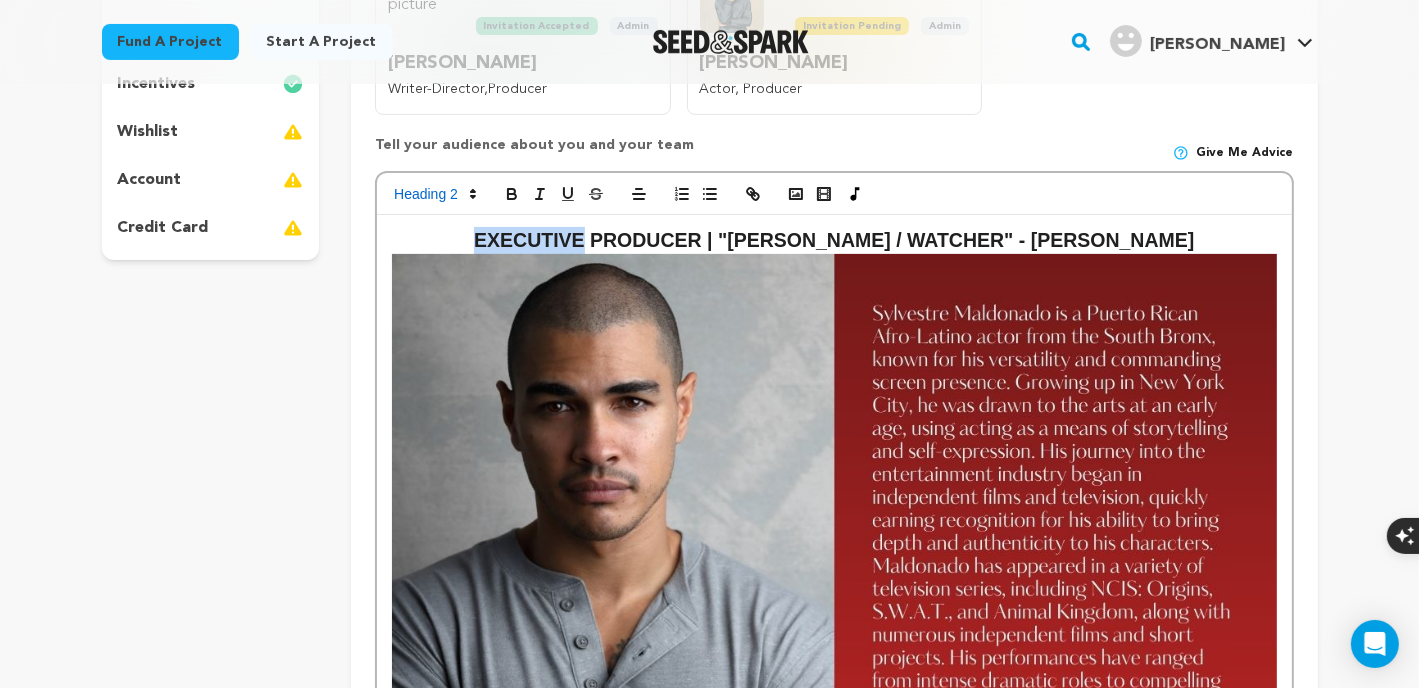 drag, startPoint x: 640, startPoint y: 239, endPoint x: 512, endPoint y: 238, distance: 128.0039 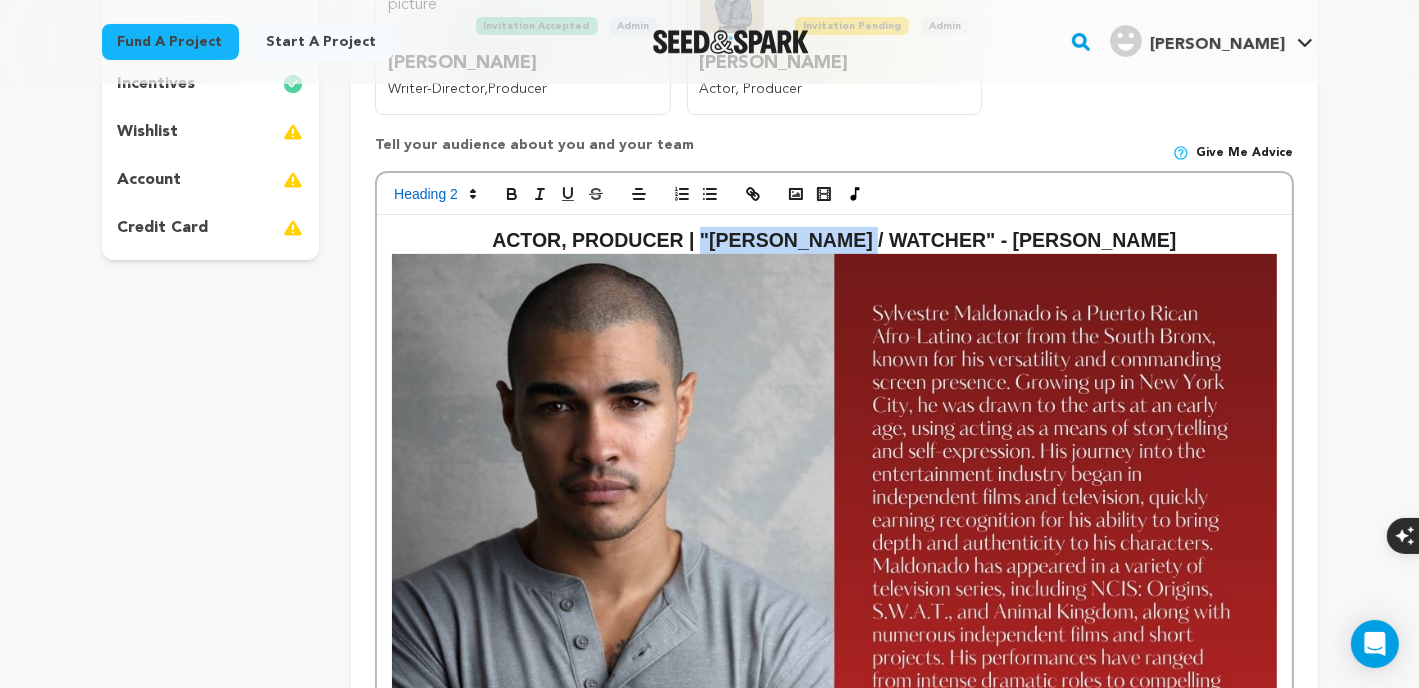 drag, startPoint x: 945, startPoint y: 235, endPoint x: 758, endPoint y: 234, distance: 187.00267 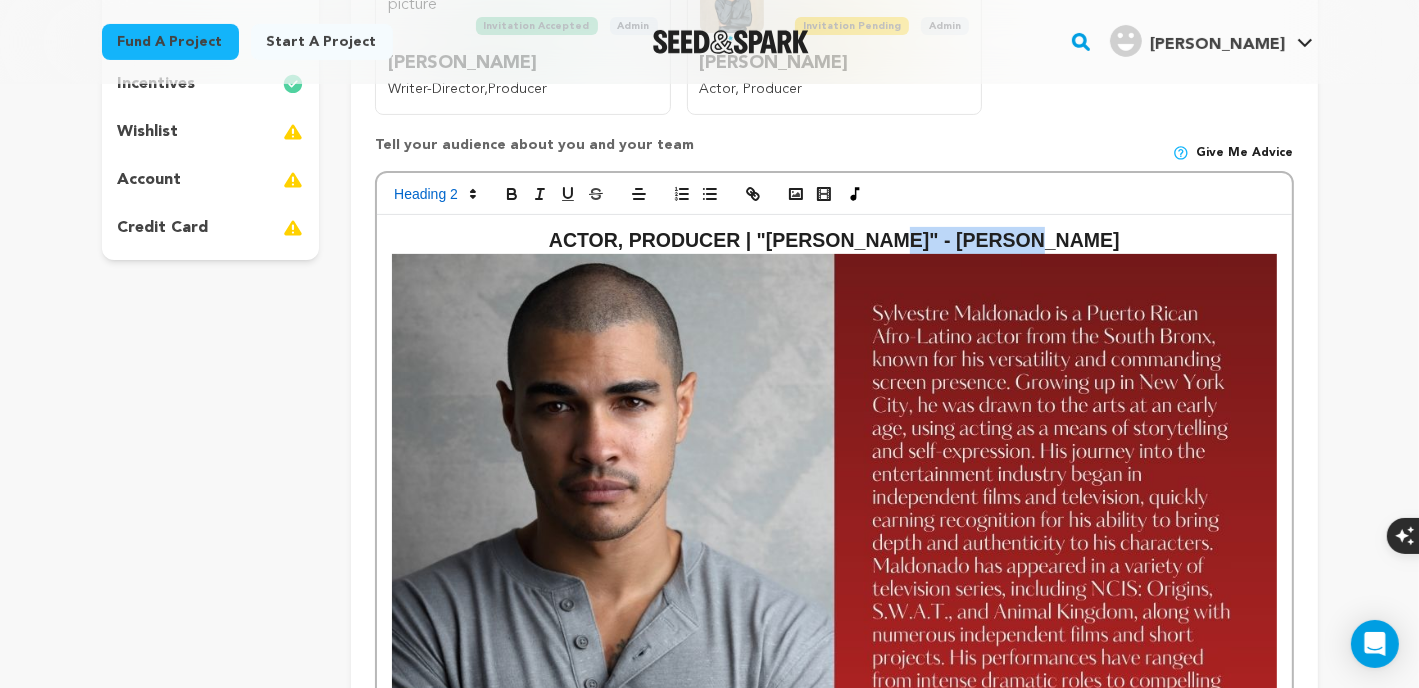 drag, startPoint x: 1087, startPoint y: 241, endPoint x: 944, endPoint y: 242, distance: 143.0035 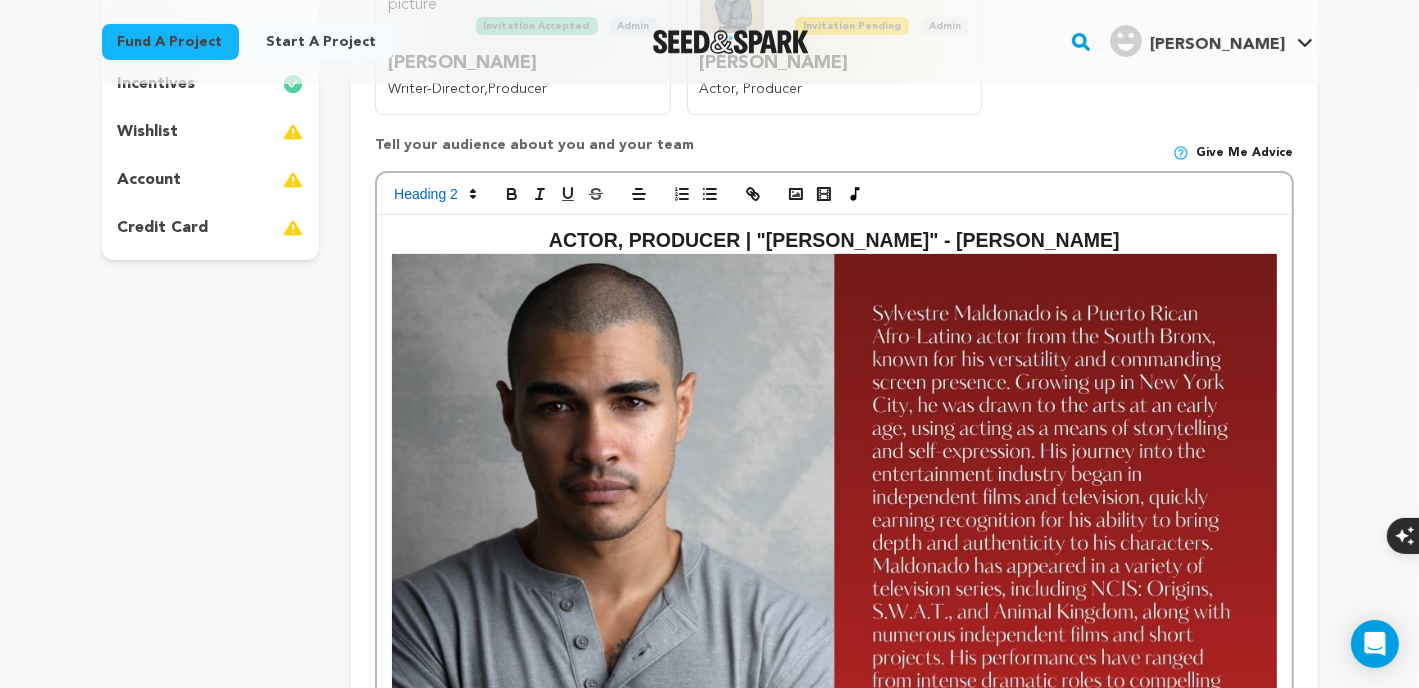 click on "Back to Project Dashboard
Edit Project
Submit For feedback
Submit For feedback
project" at bounding box center [709, 799] 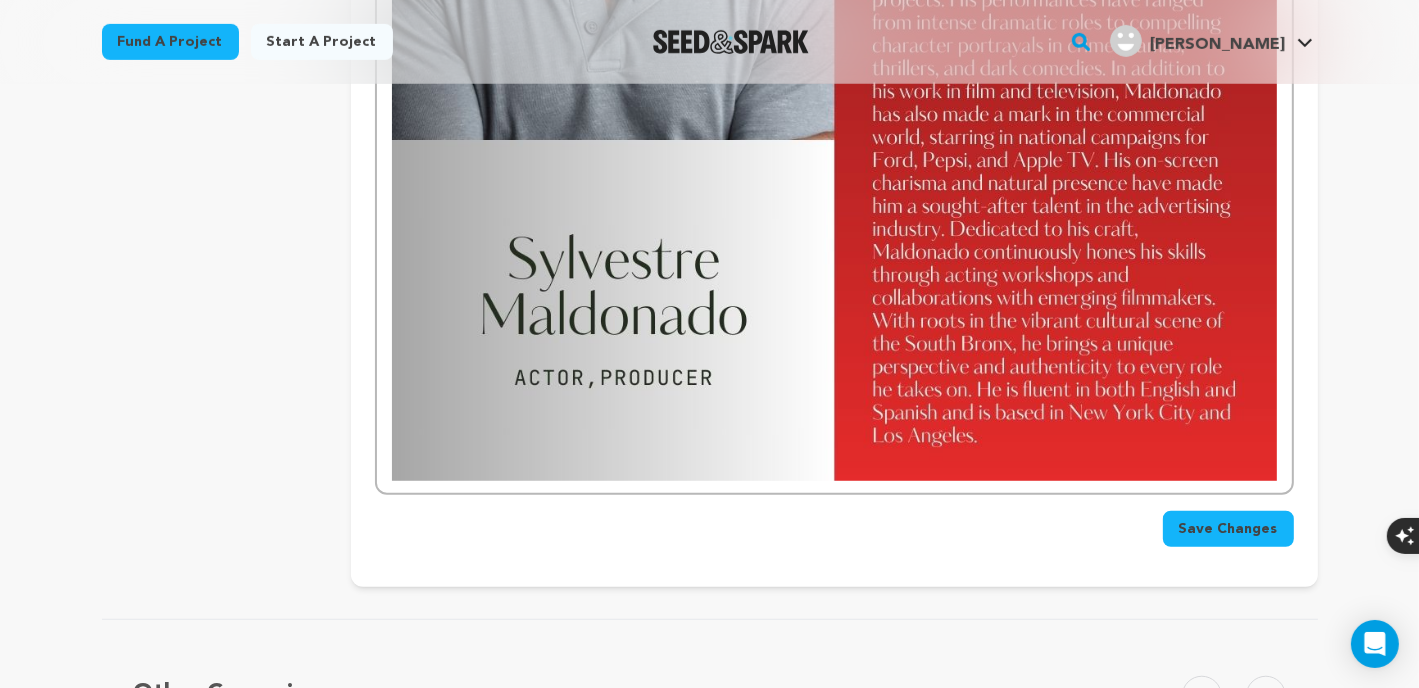 scroll, scrollTop: 1333, scrollLeft: 0, axis: vertical 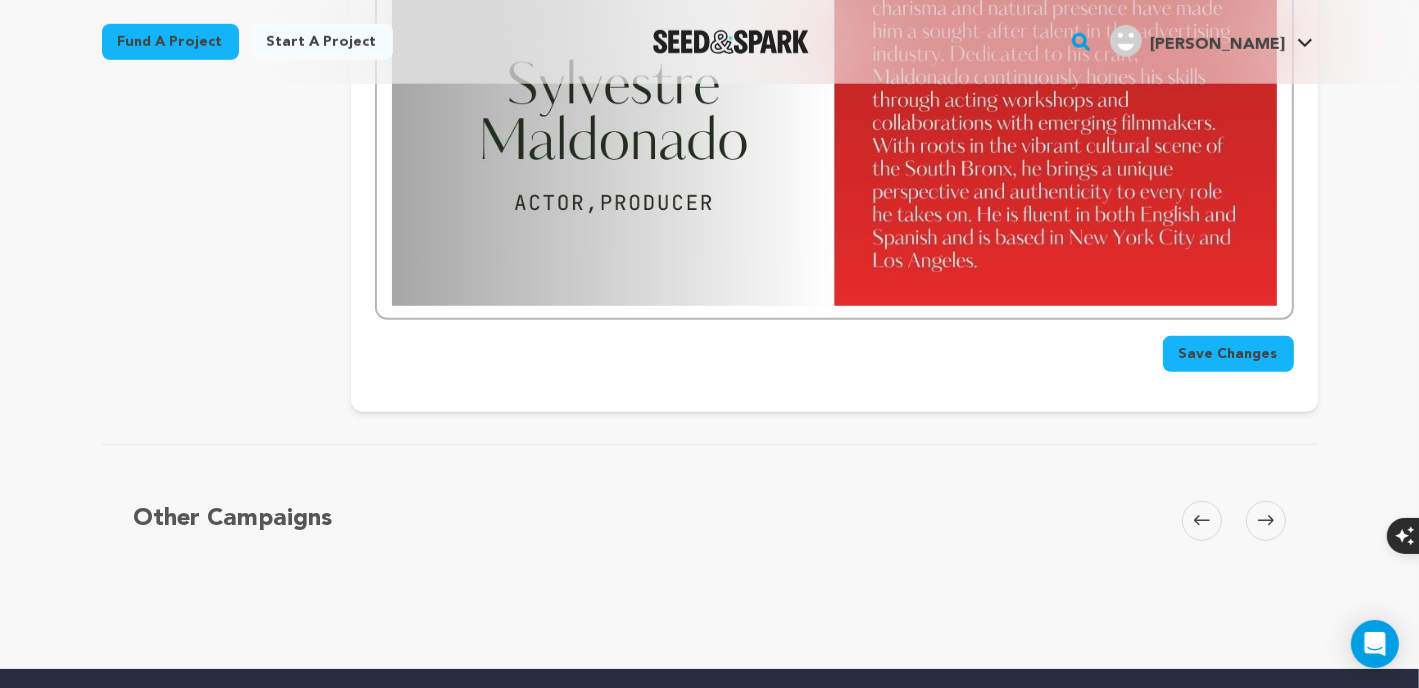 click on "Save Changes" at bounding box center (1228, 354) 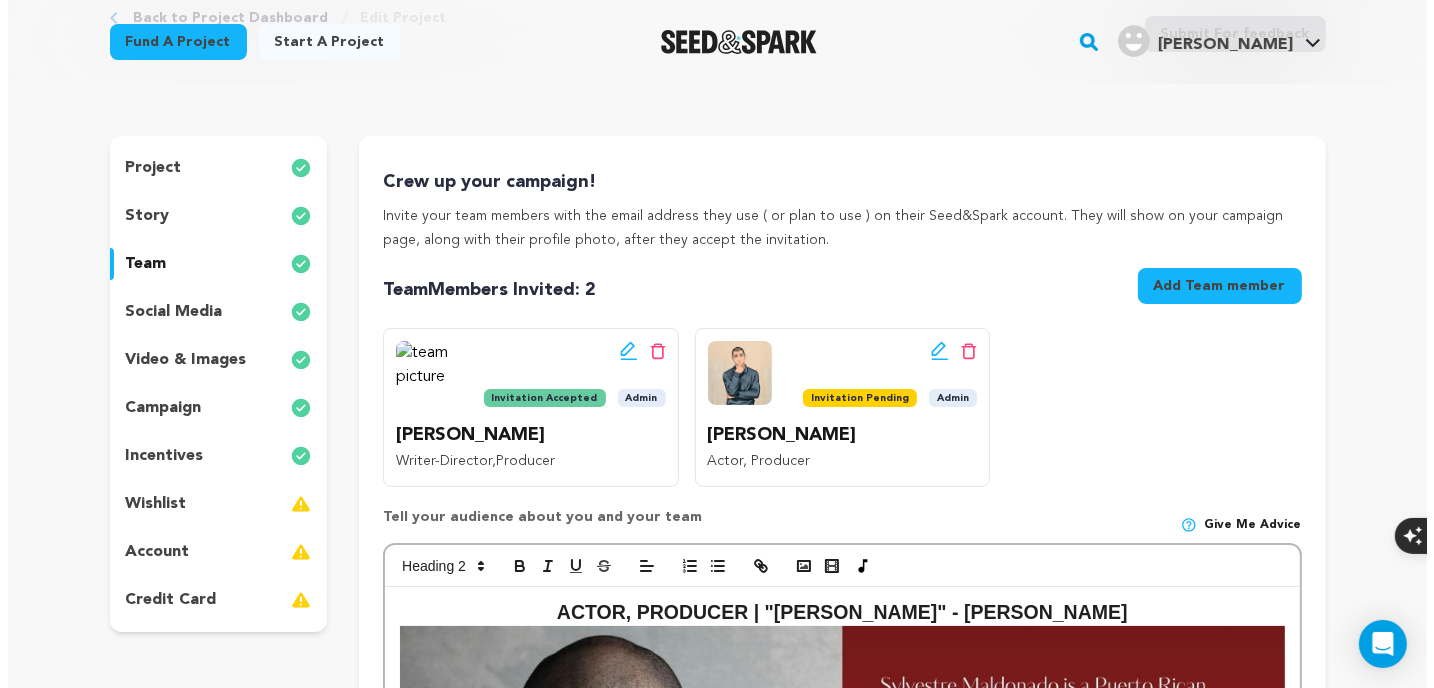 scroll, scrollTop: 166, scrollLeft: 0, axis: vertical 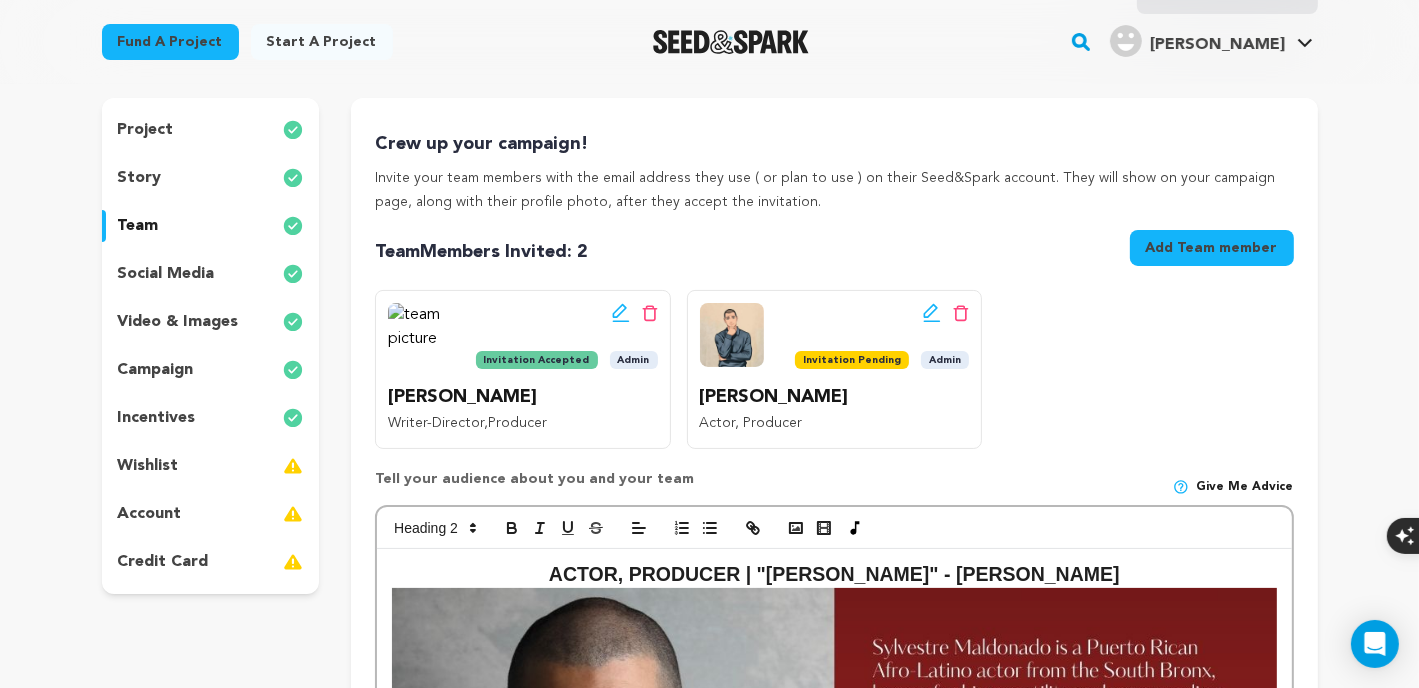 click on "incentives" at bounding box center (157, 418) 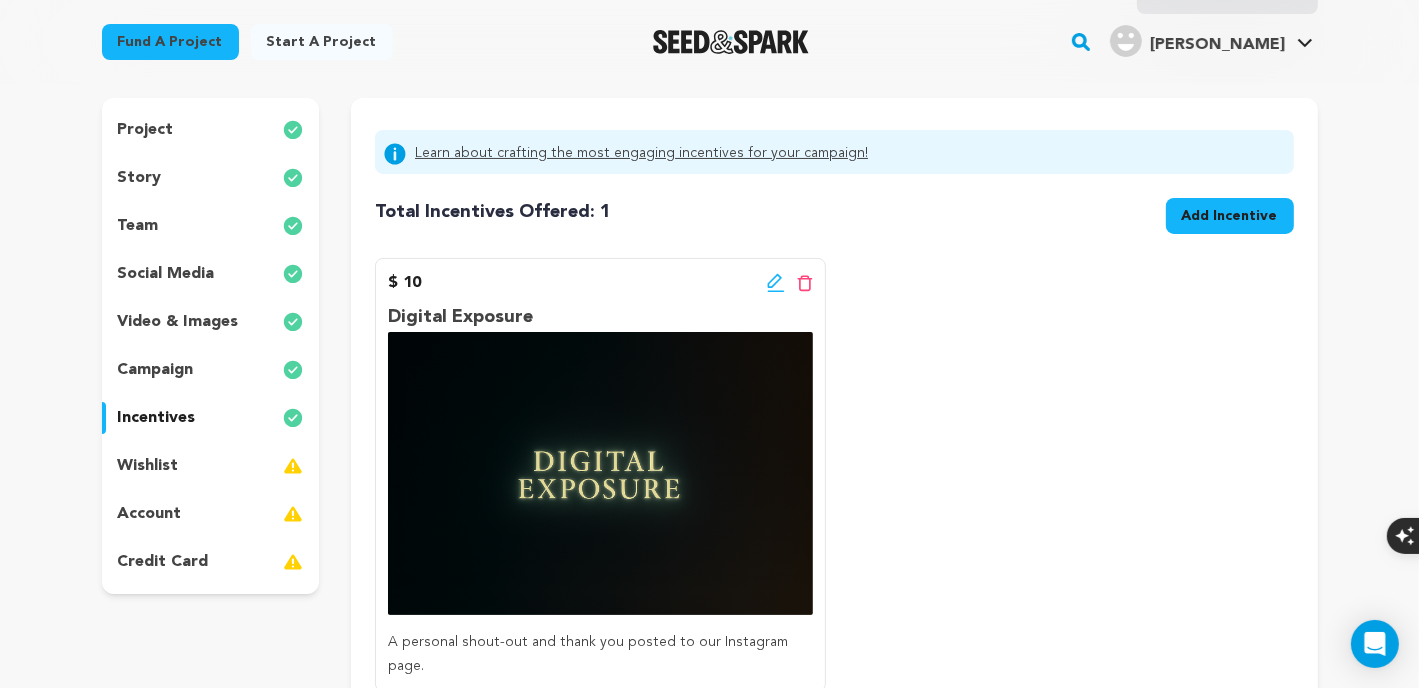 click on "wishlist" at bounding box center (148, 466) 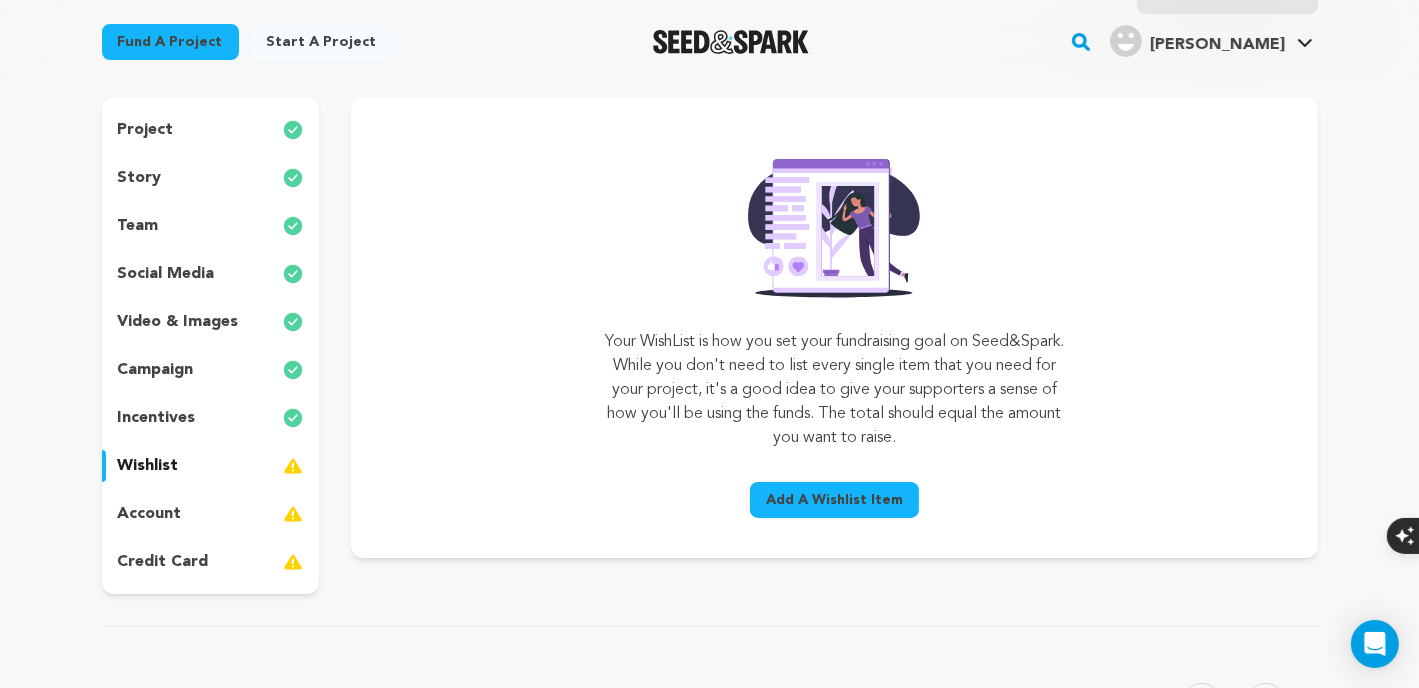 click on "Add A Wishlist Item" at bounding box center [834, 500] 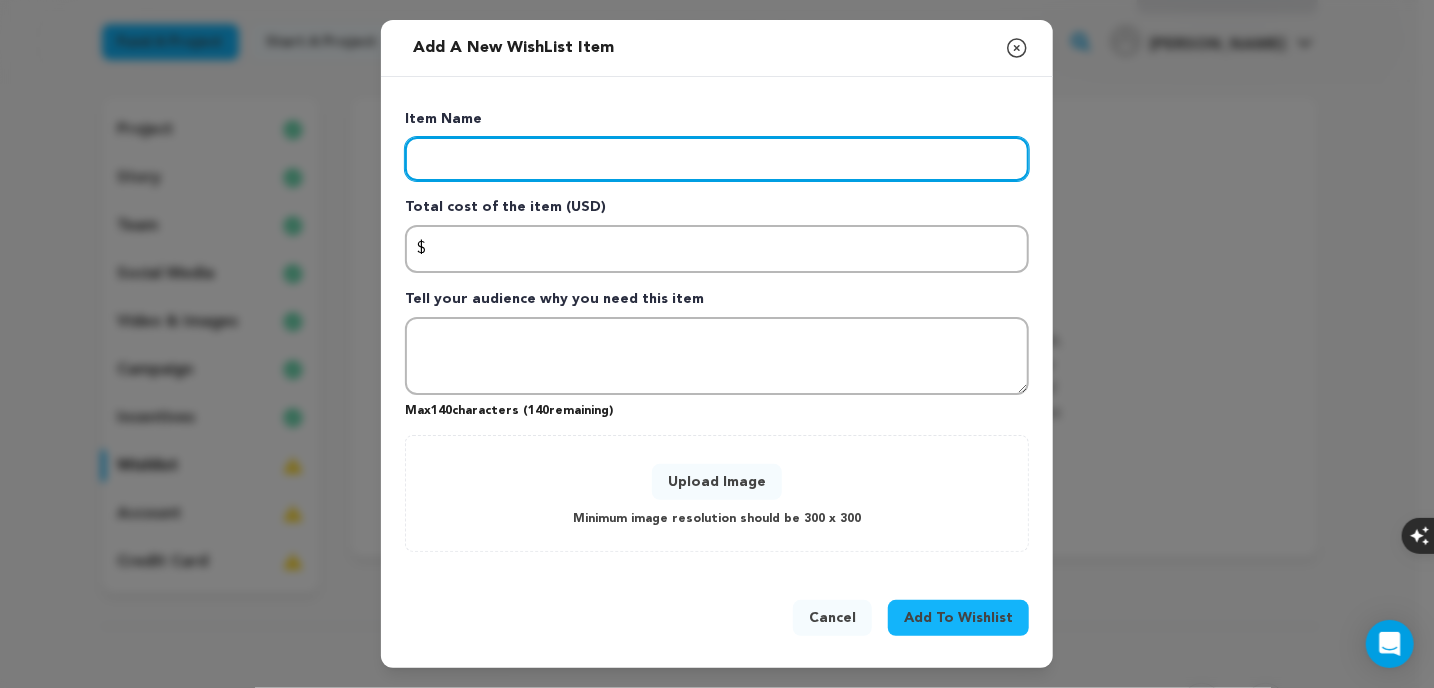 click at bounding box center [717, 159] 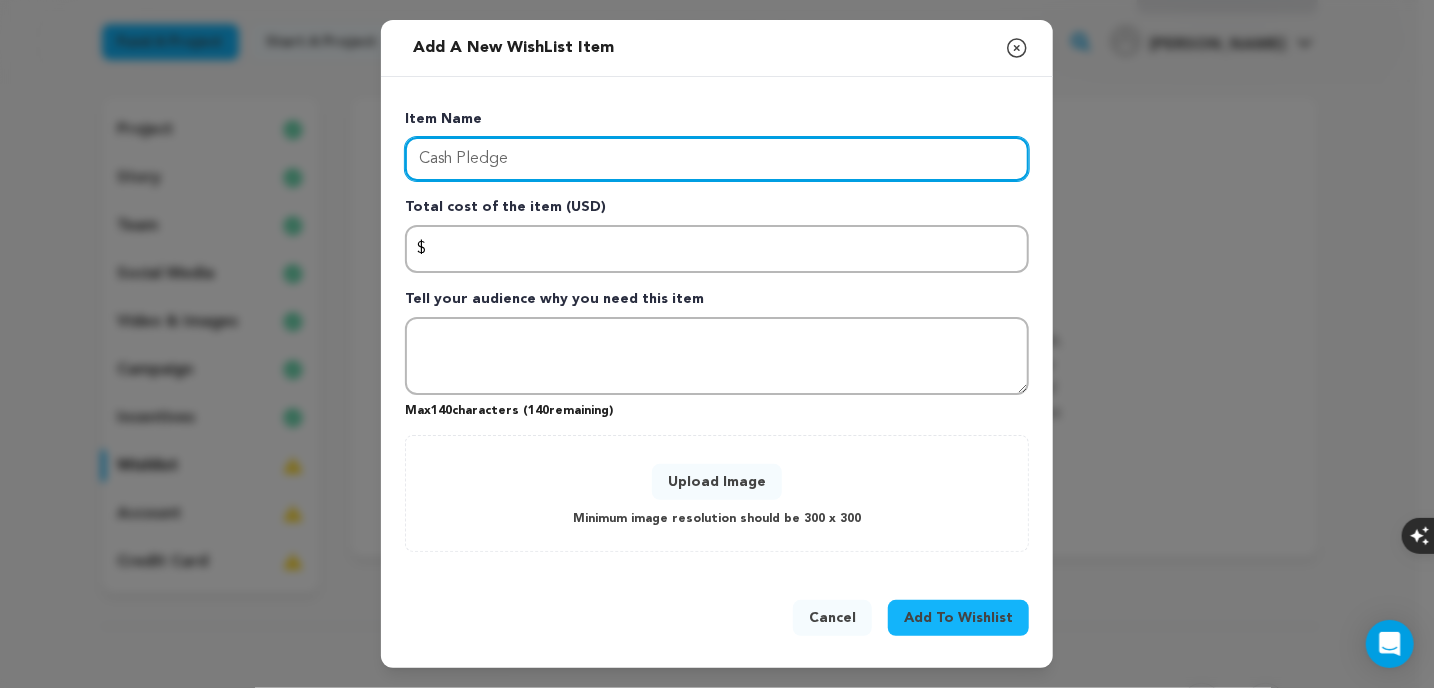 type on "Cash Pledge" 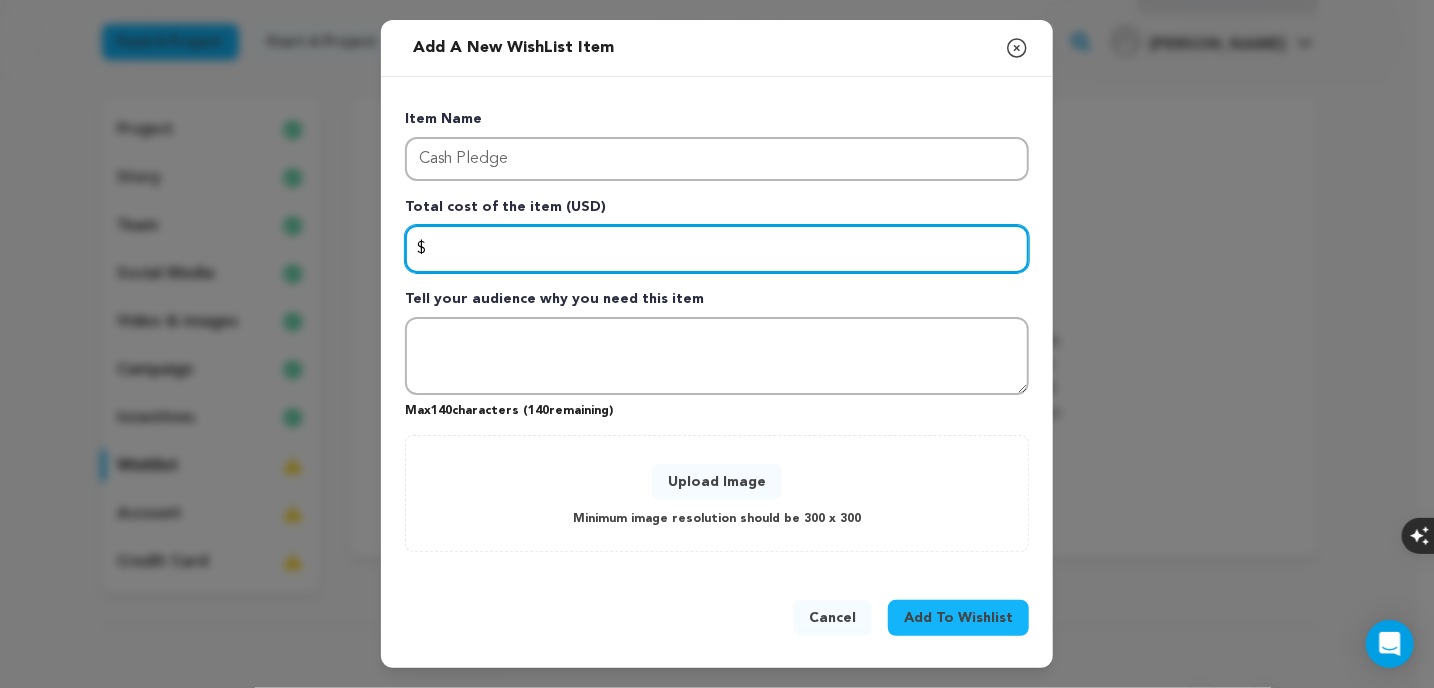 click at bounding box center (717, 249) 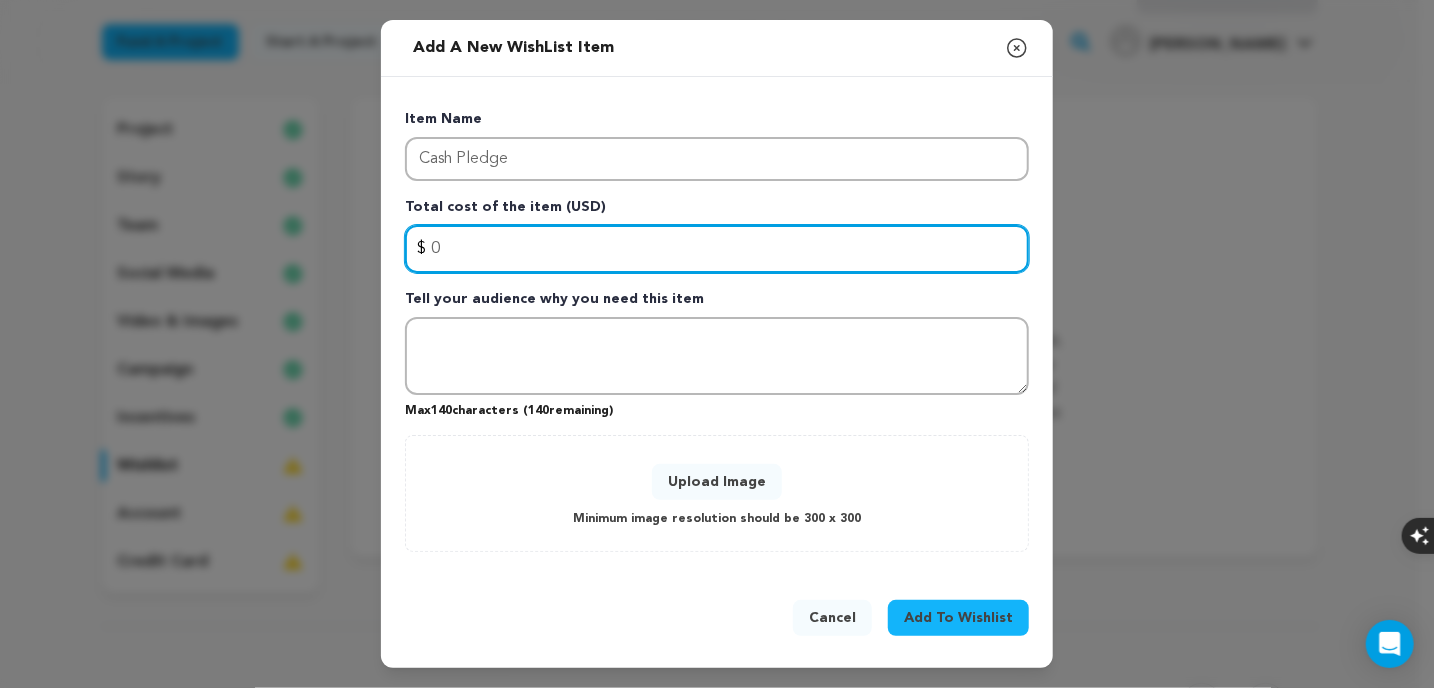 type on "0" 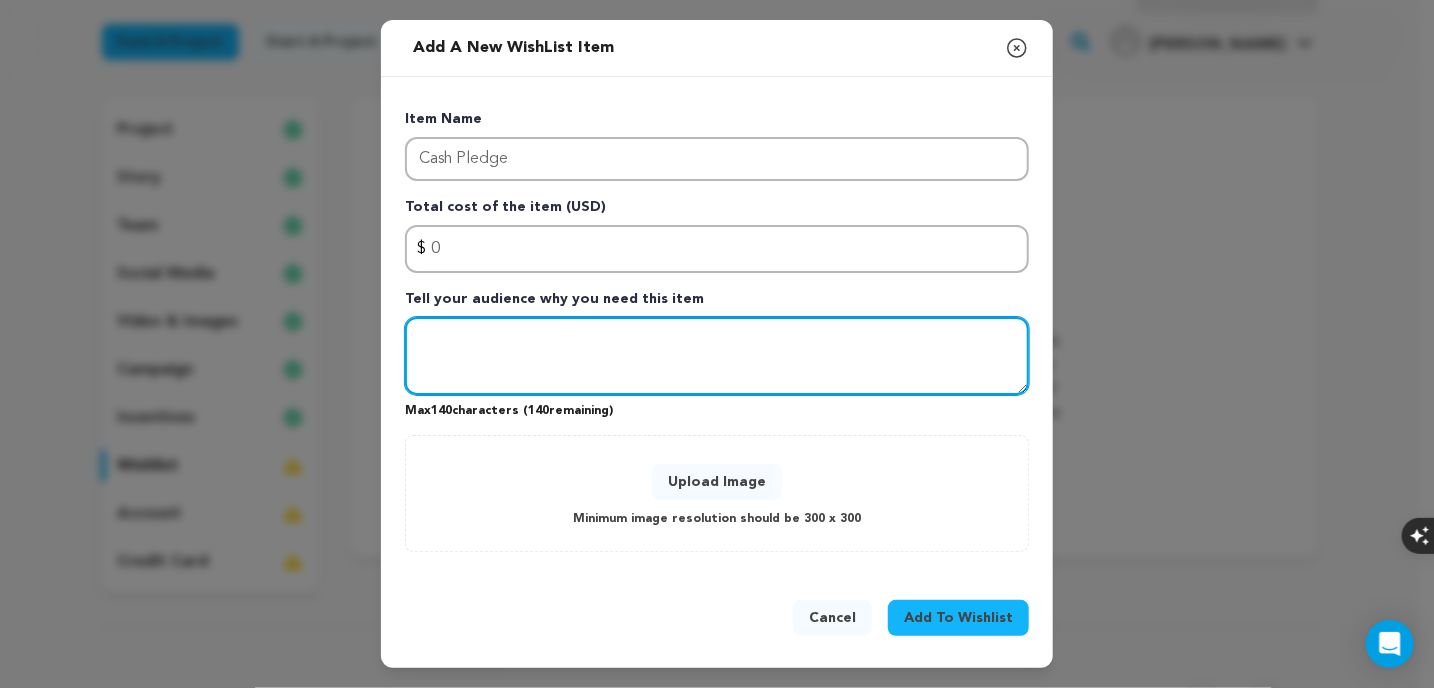 click at bounding box center [717, 356] 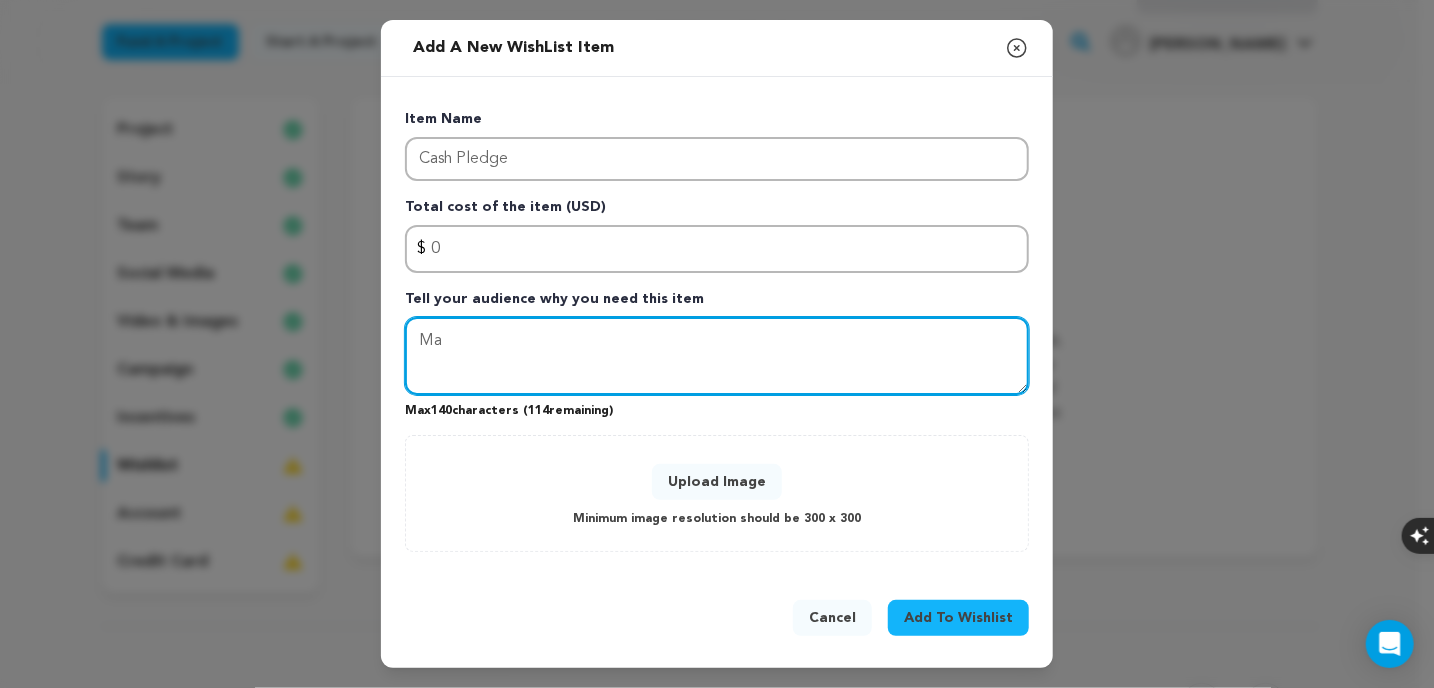 type on "M" 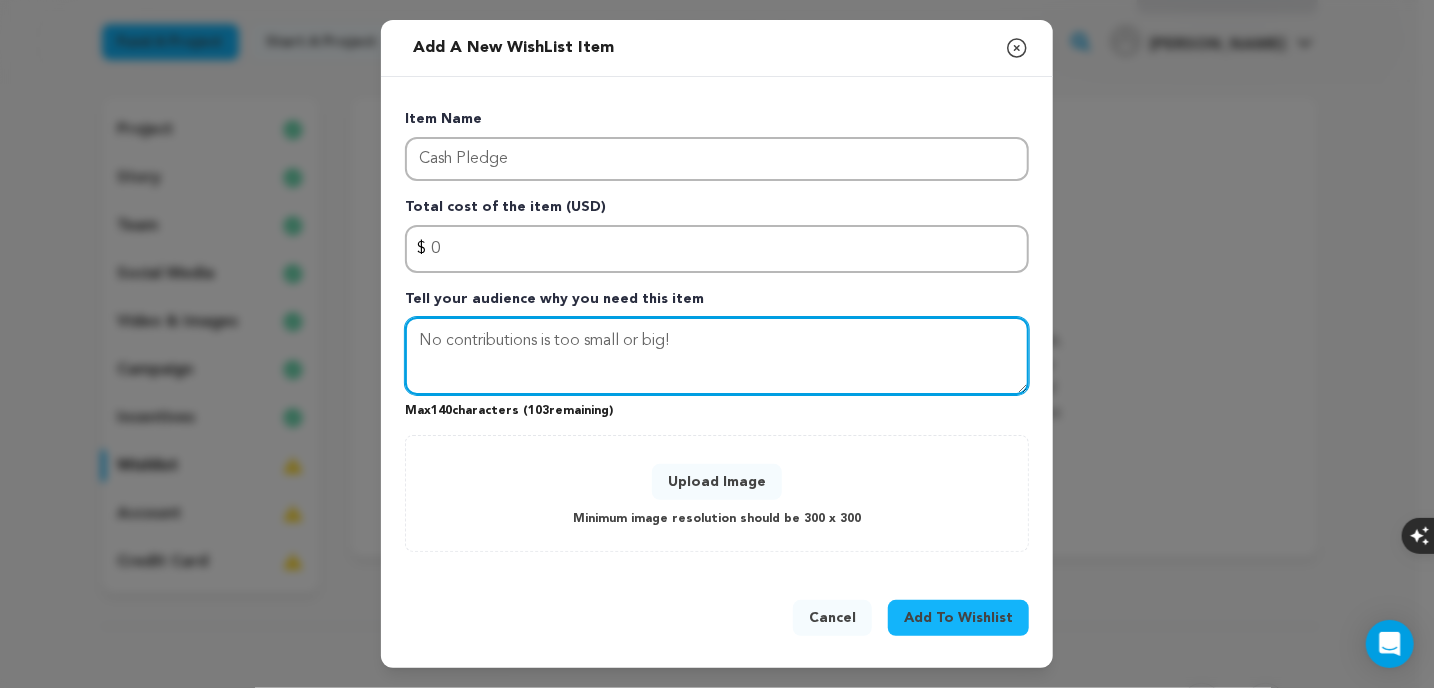type on "No contributions is too small or big!" 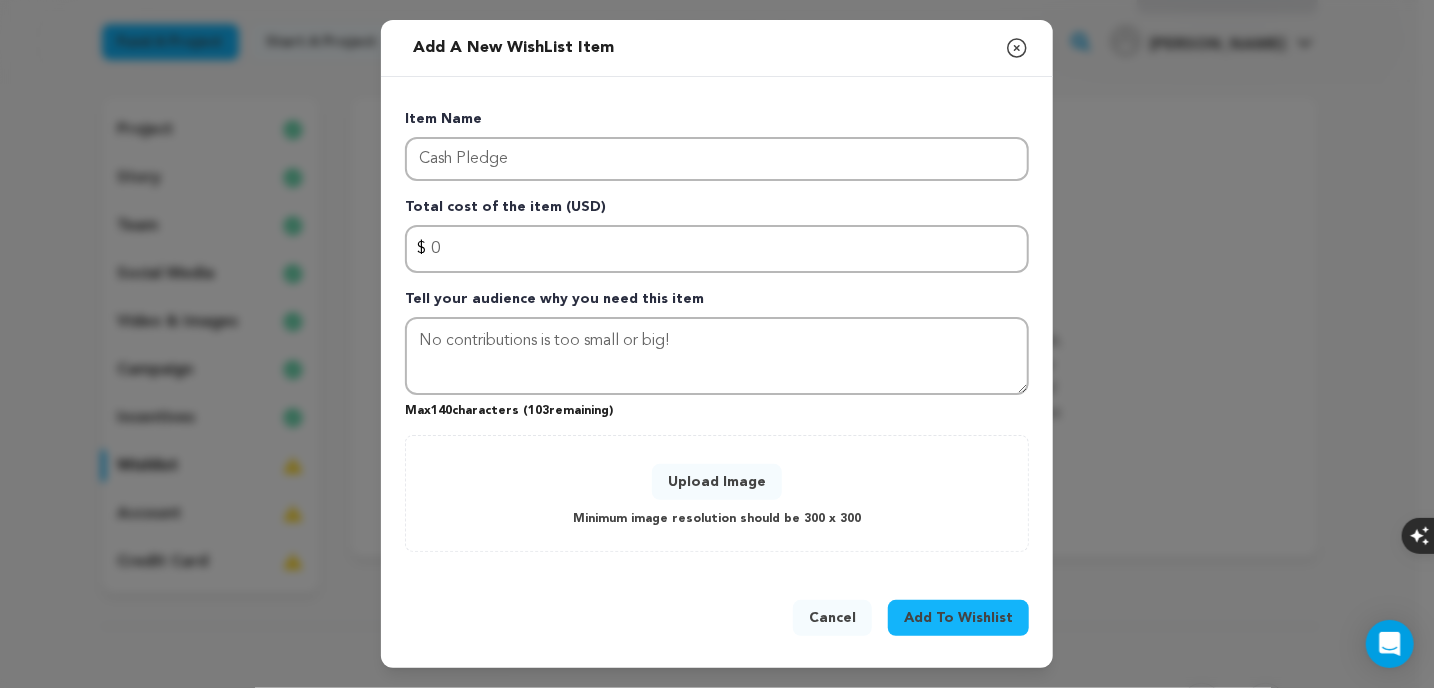 click on "Upload Image" at bounding box center [717, 482] 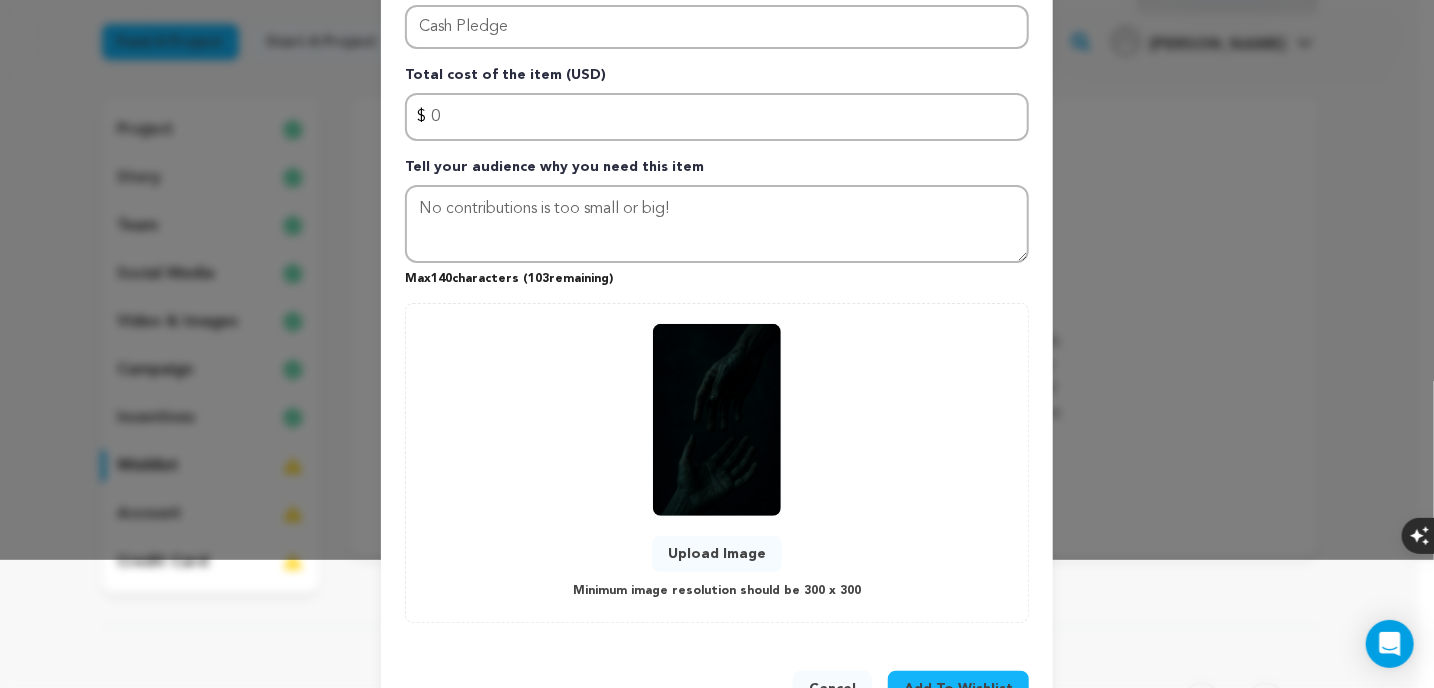 scroll, scrollTop: 192, scrollLeft: 0, axis: vertical 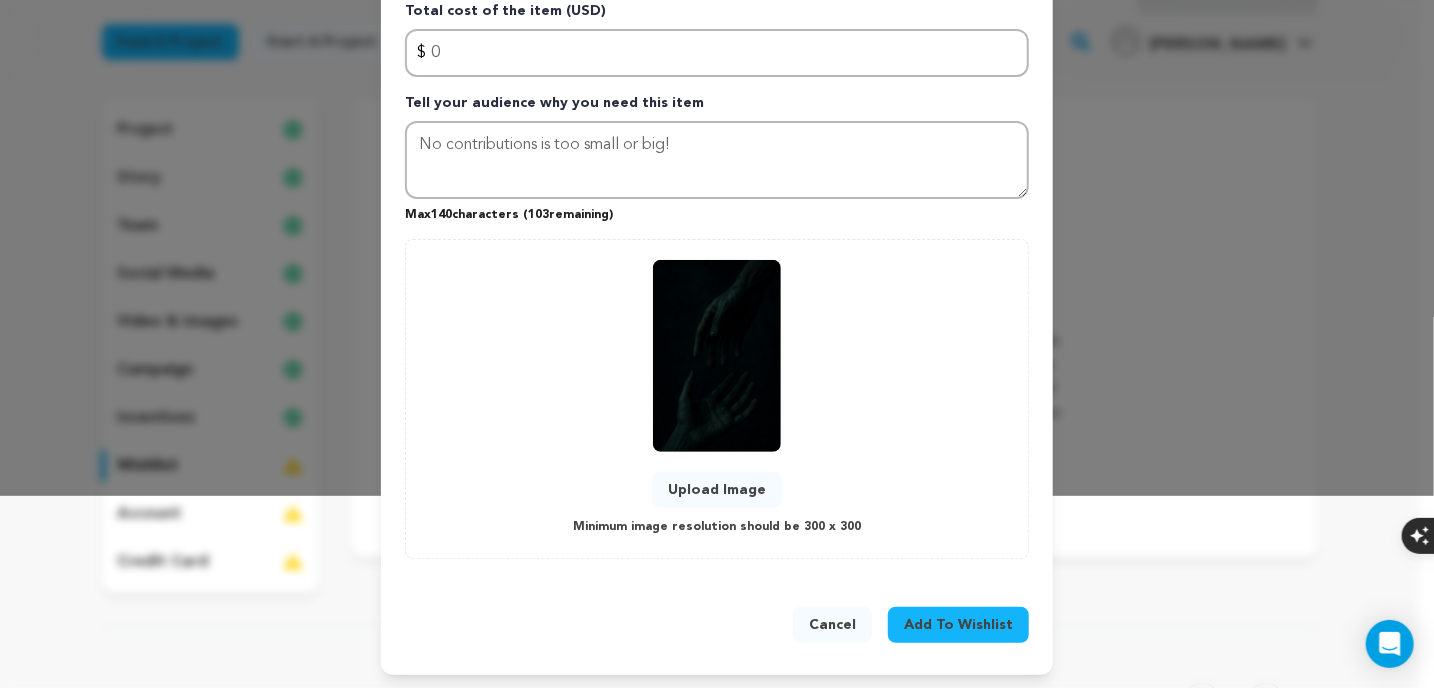 click on "Add To Wishlist" at bounding box center [958, 625] 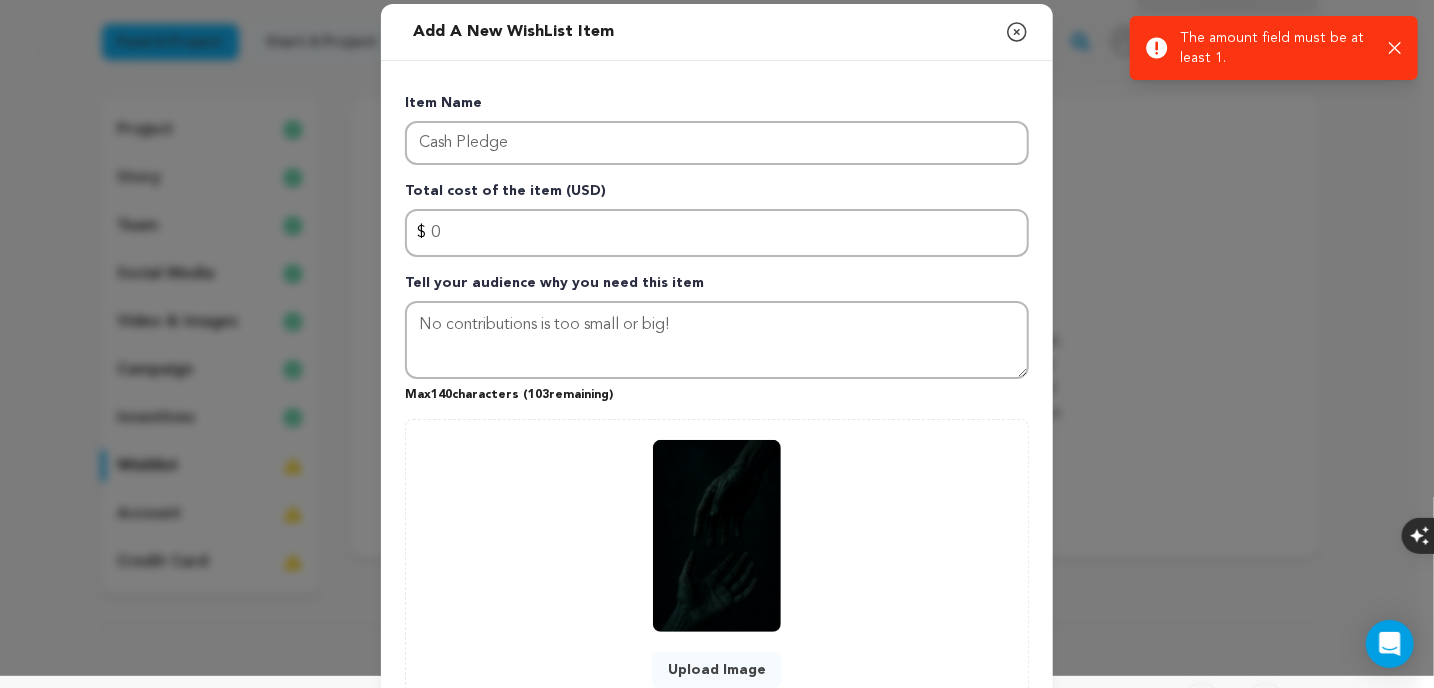 scroll, scrollTop: 0, scrollLeft: 0, axis: both 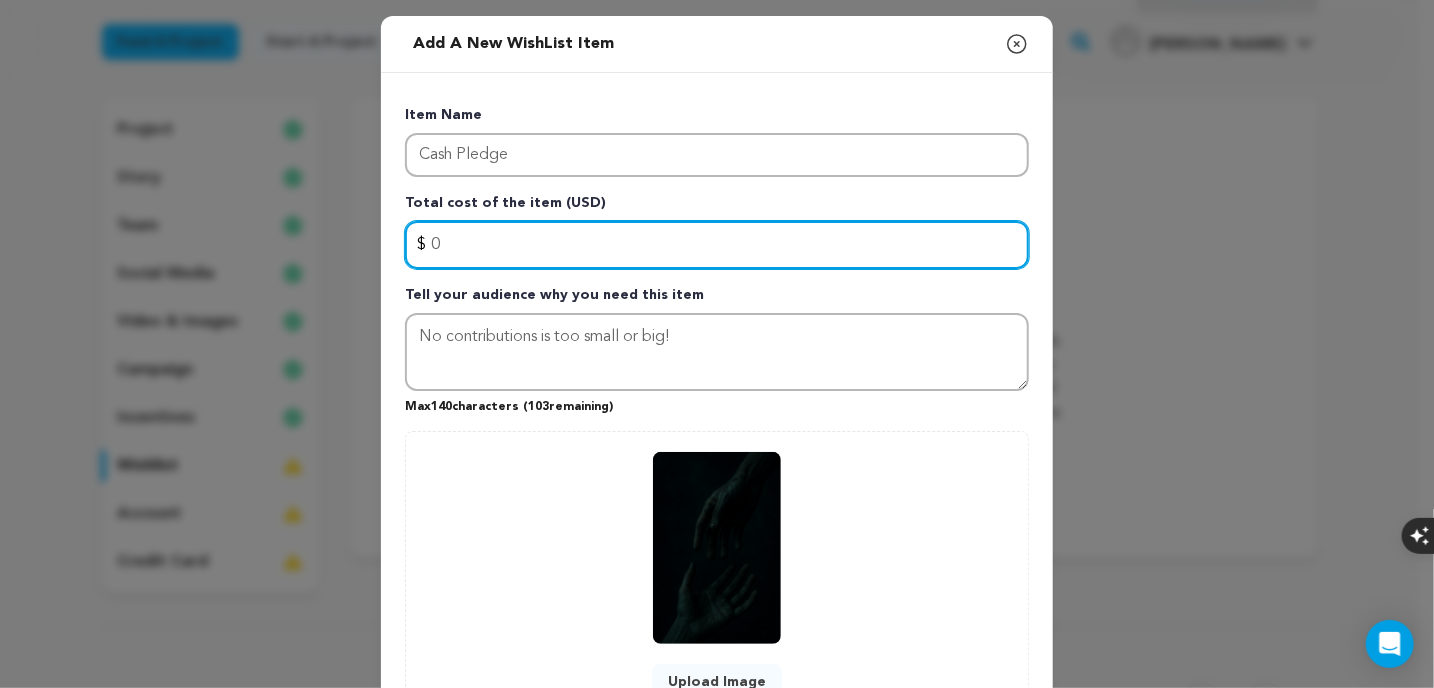 click on "0" at bounding box center [717, 245] 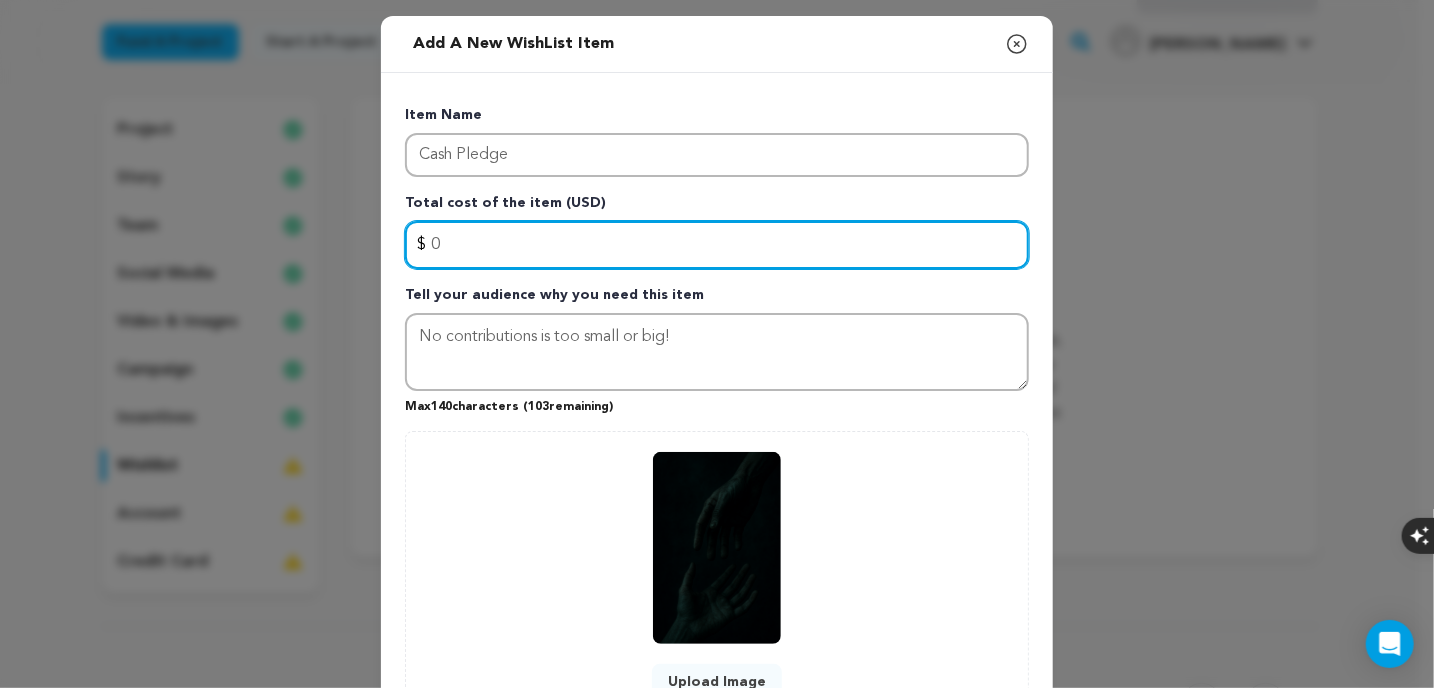 scroll, scrollTop: 192, scrollLeft: 0, axis: vertical 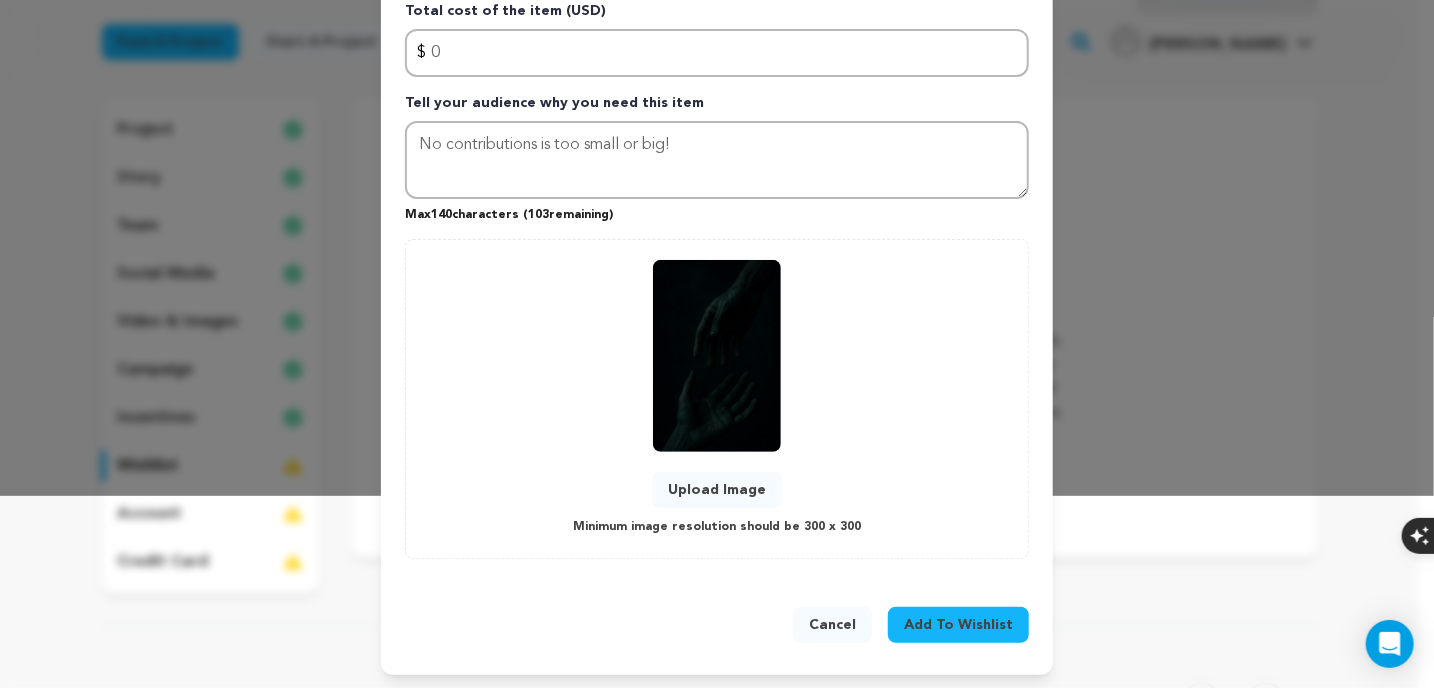click on "Add To Wishlist" at bounding box center (958, 625) 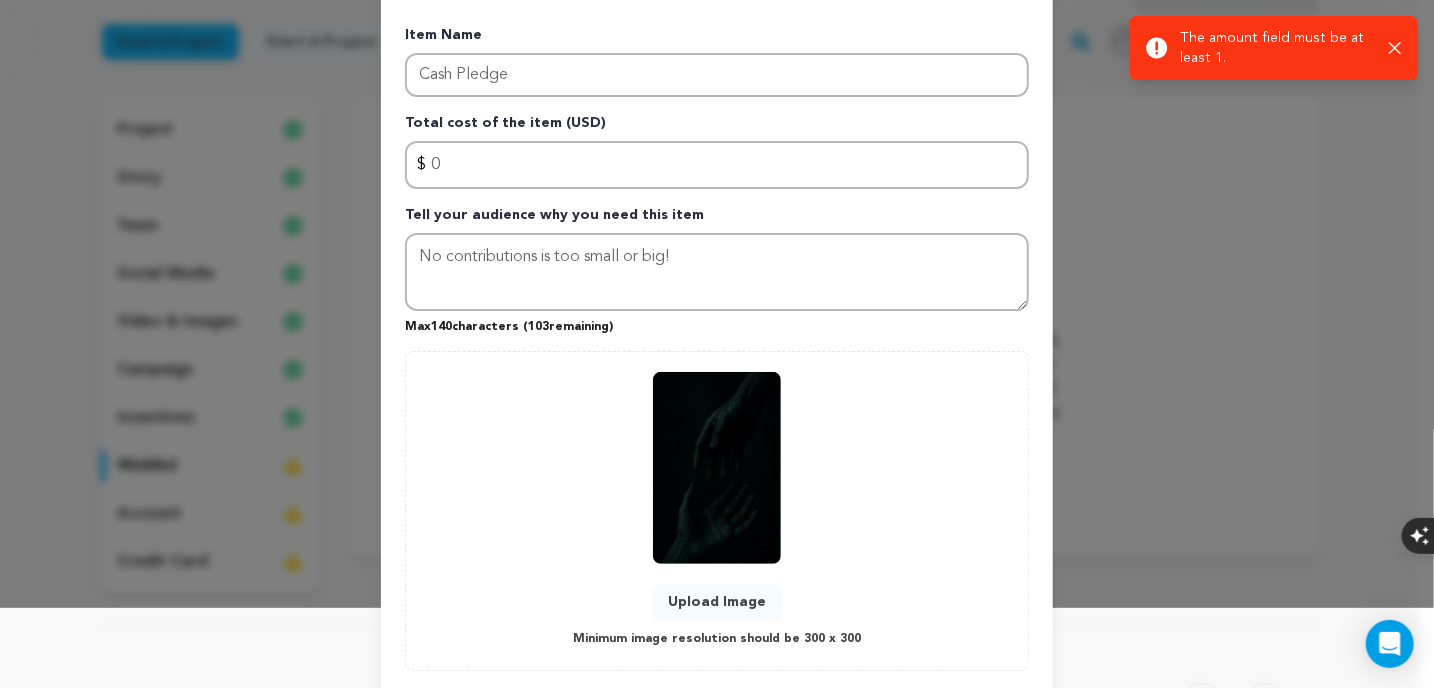scroll, scrollTop: 26, scrollLeft: 0, axis: vertical 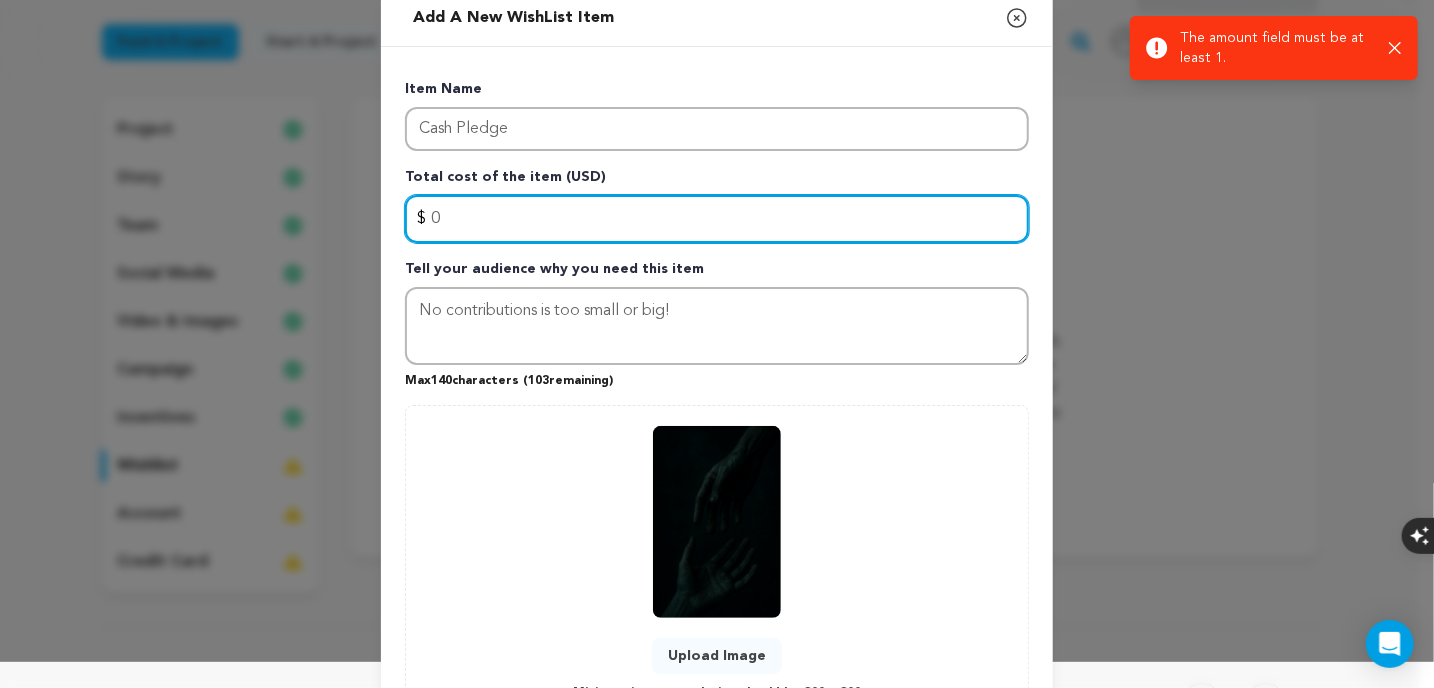 click on "0" at bounding box center (717, 219) 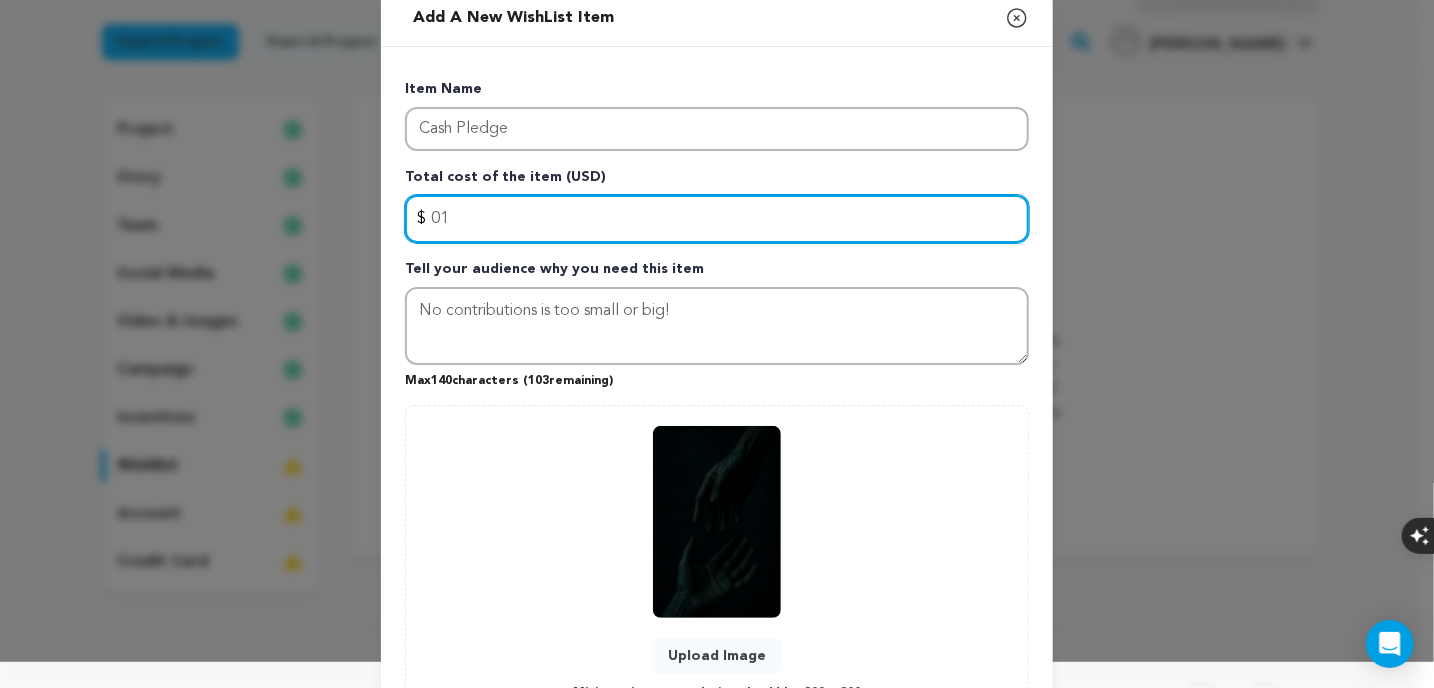 type on "0" 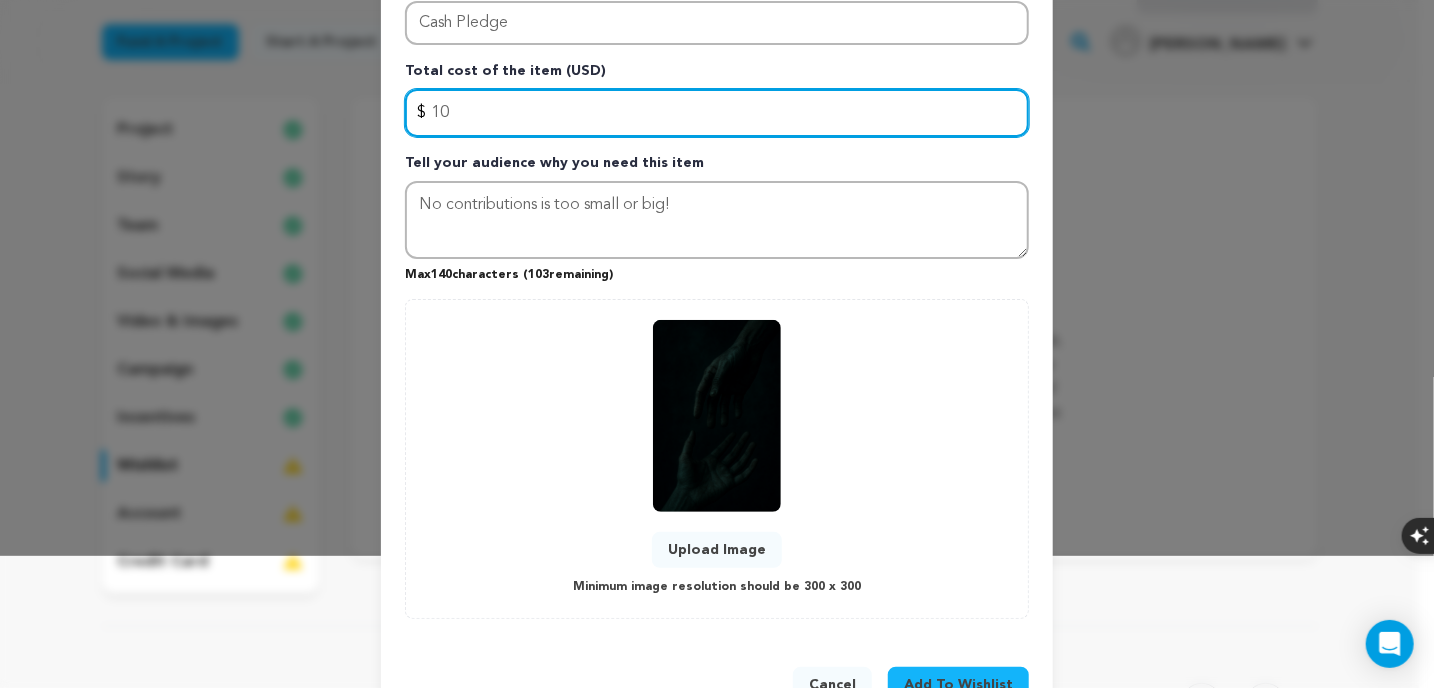 scroll, scrollTop: 166, scrollLeft: 0, axis: vertical 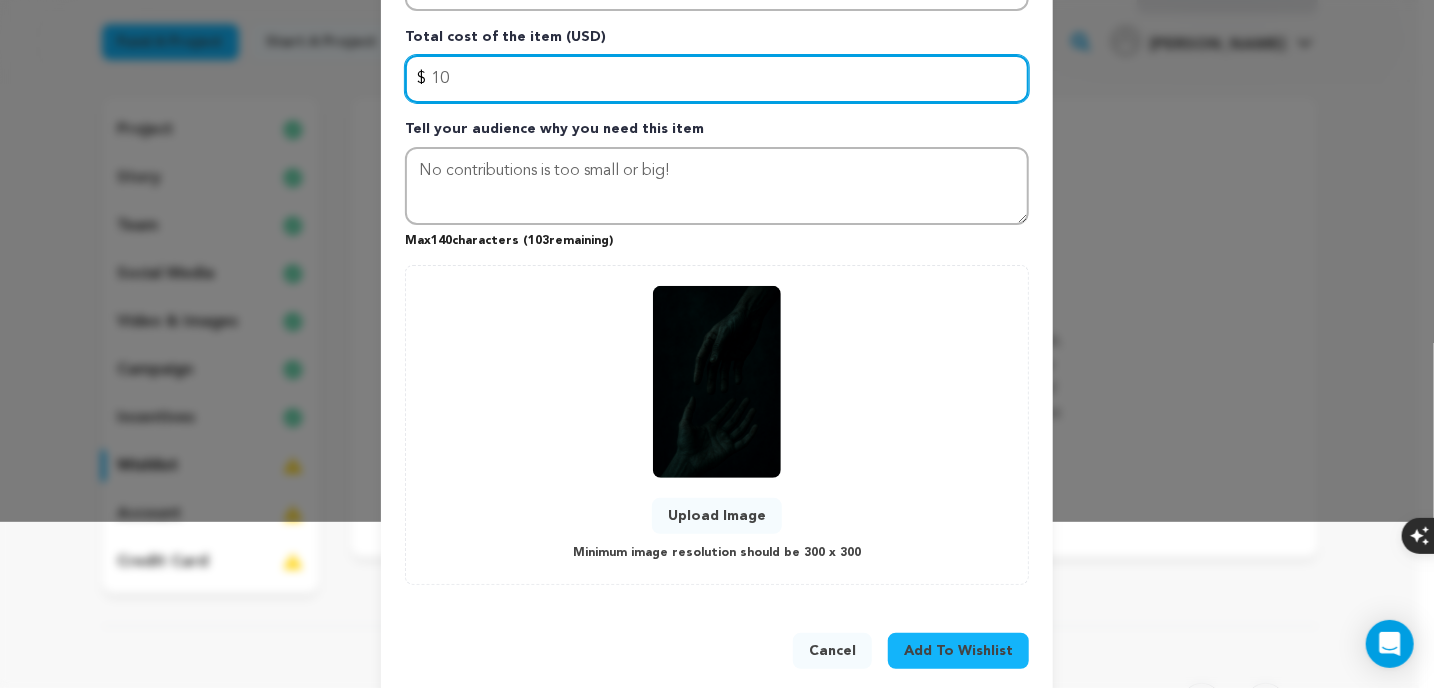 type on "10" 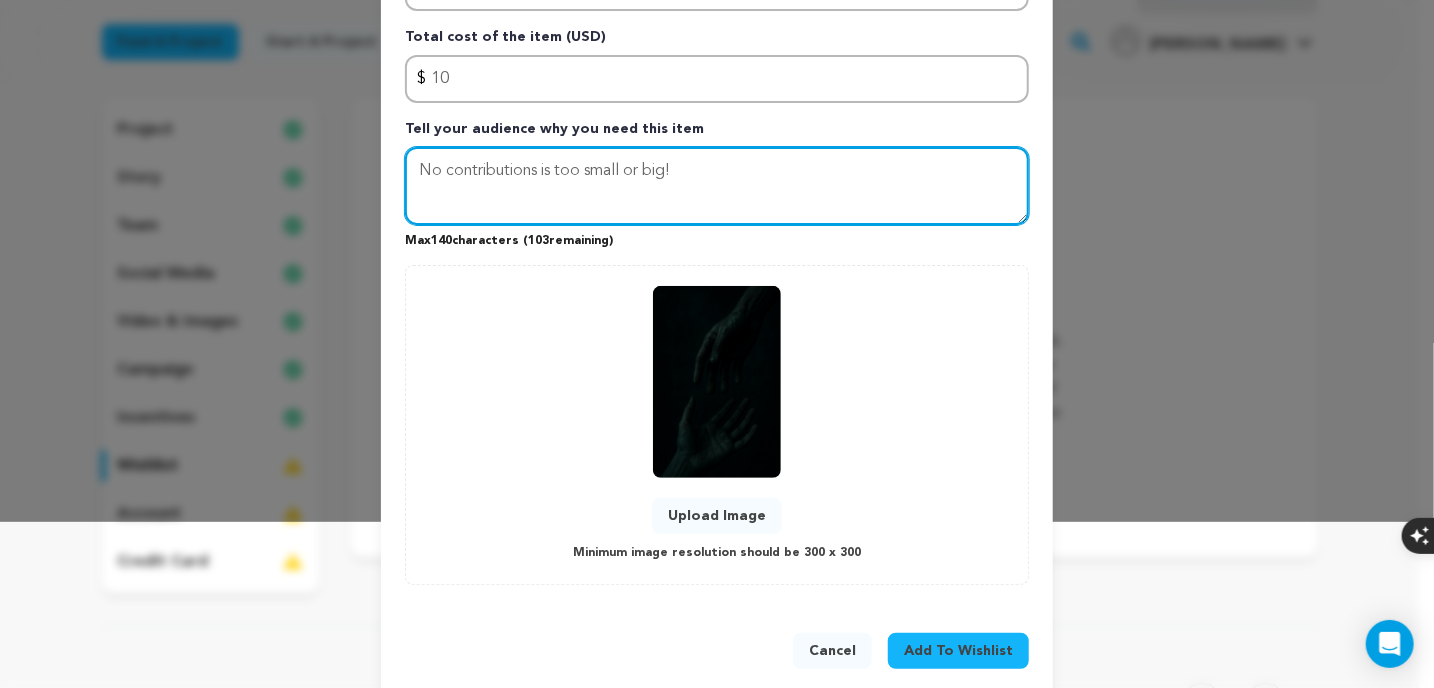click on "No contributions is too small or big!" at bounding box center [717, 186] 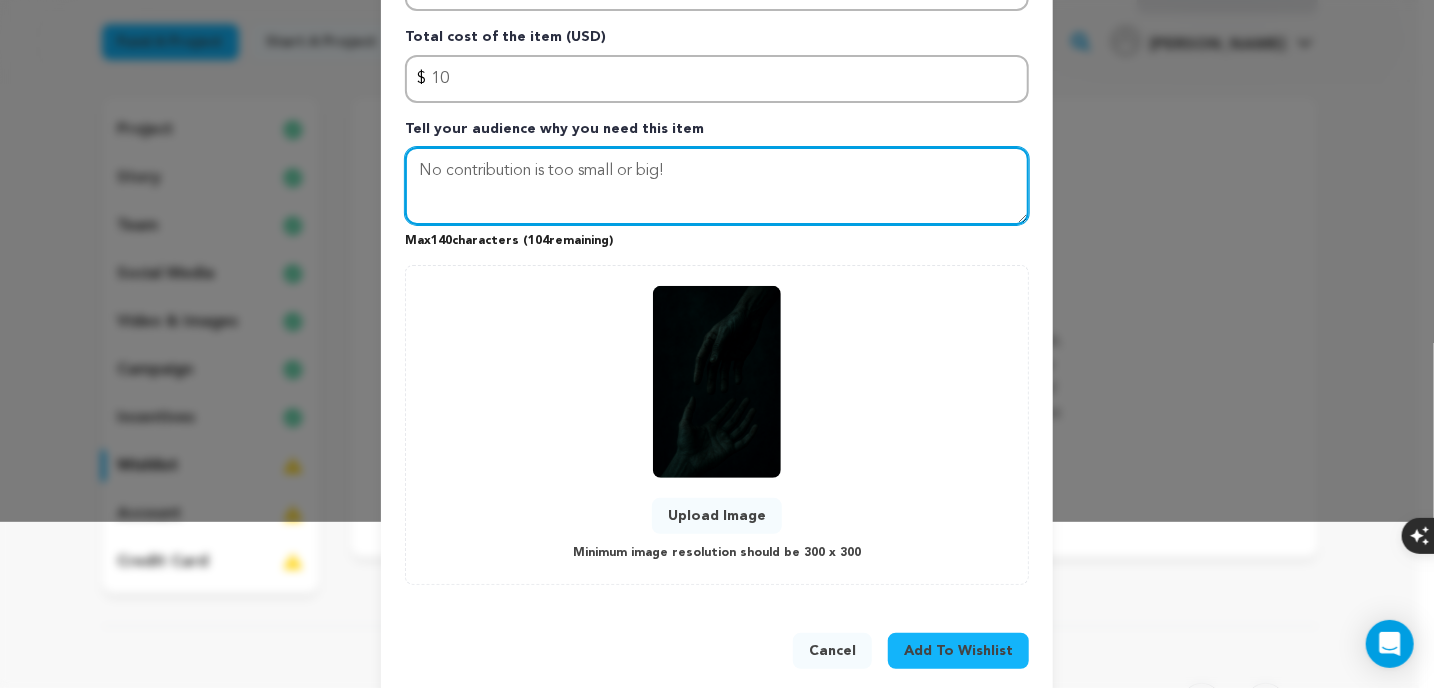 type on "No contribution is too small or big!" 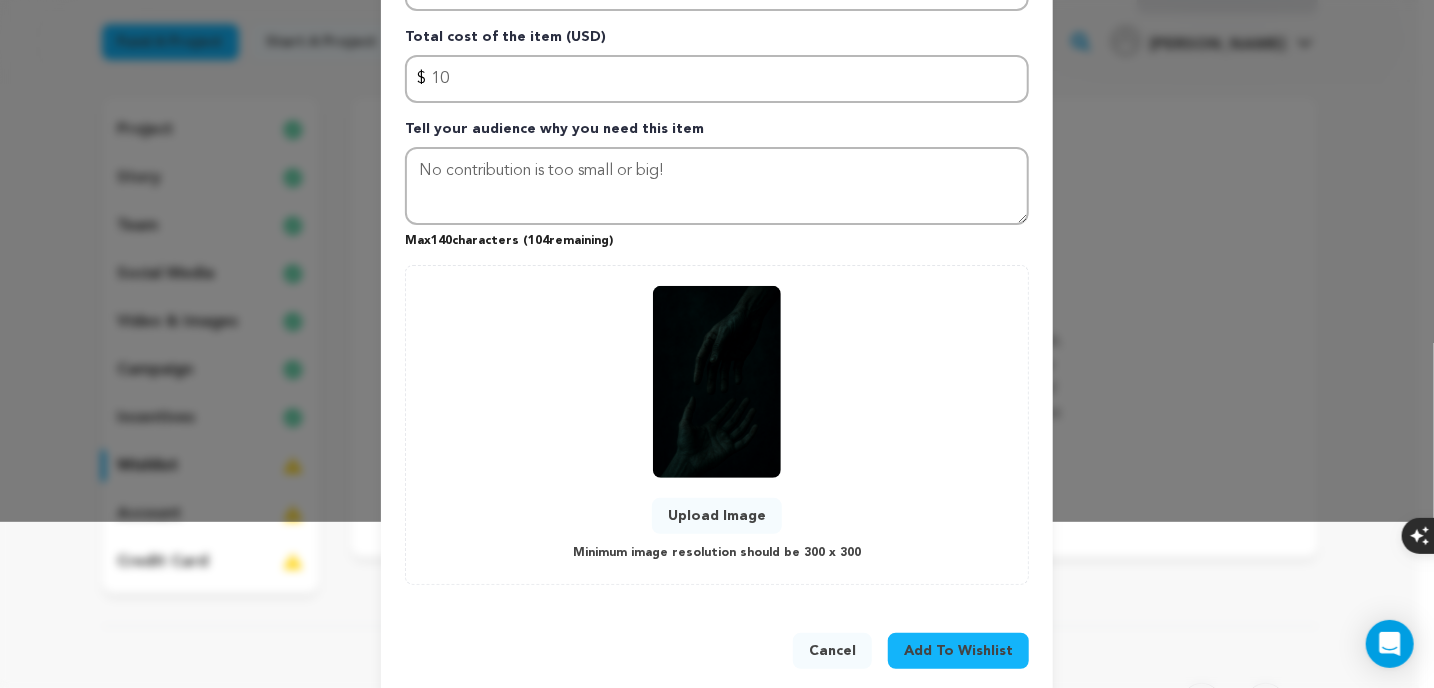 click on "Add To Wishlist" at bounding box center [958, 651] 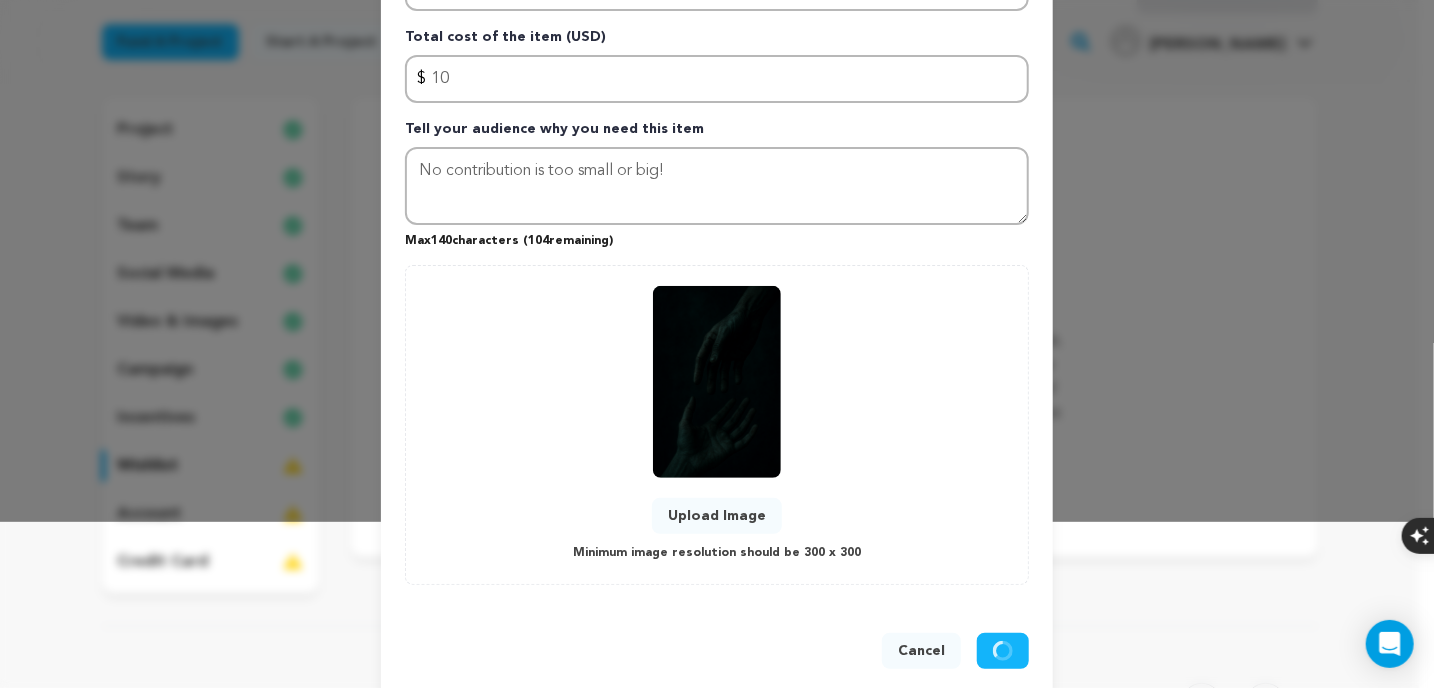 type 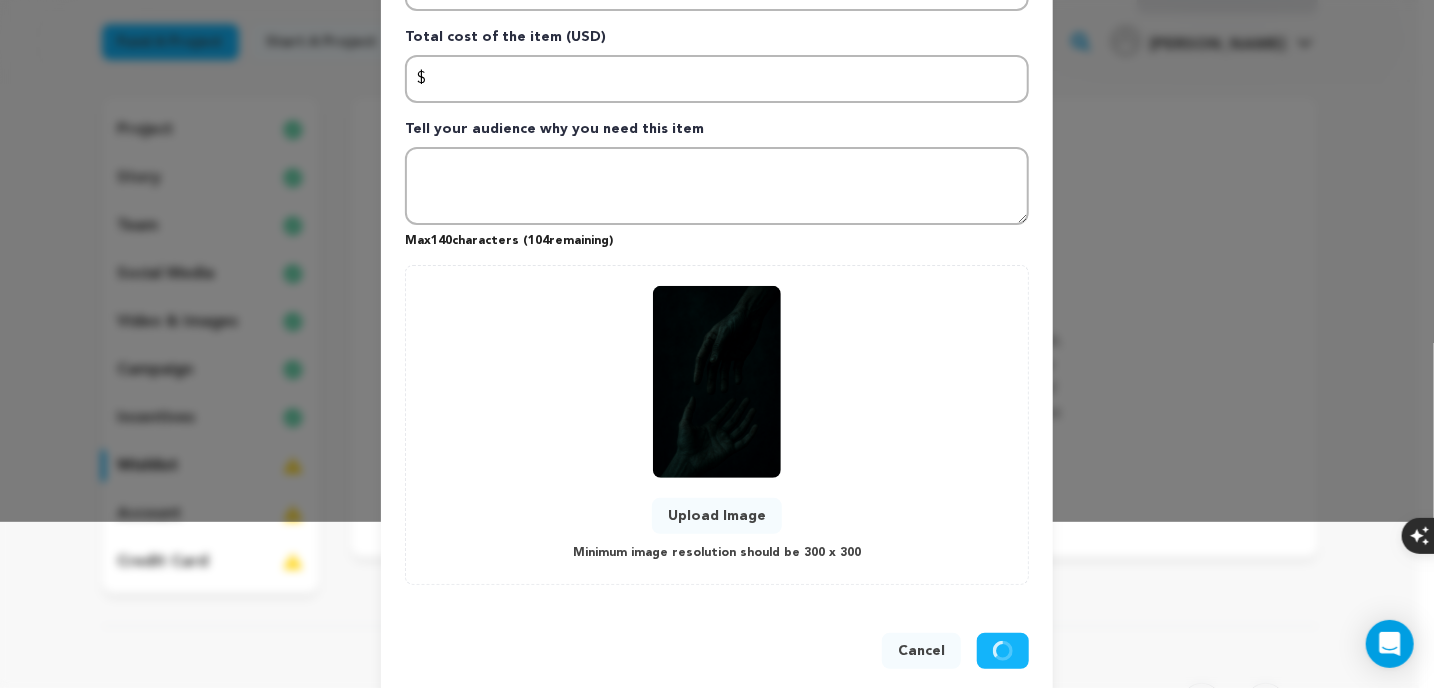 scroll, scrollTop: 0, scrollLeft: 0, axis: both 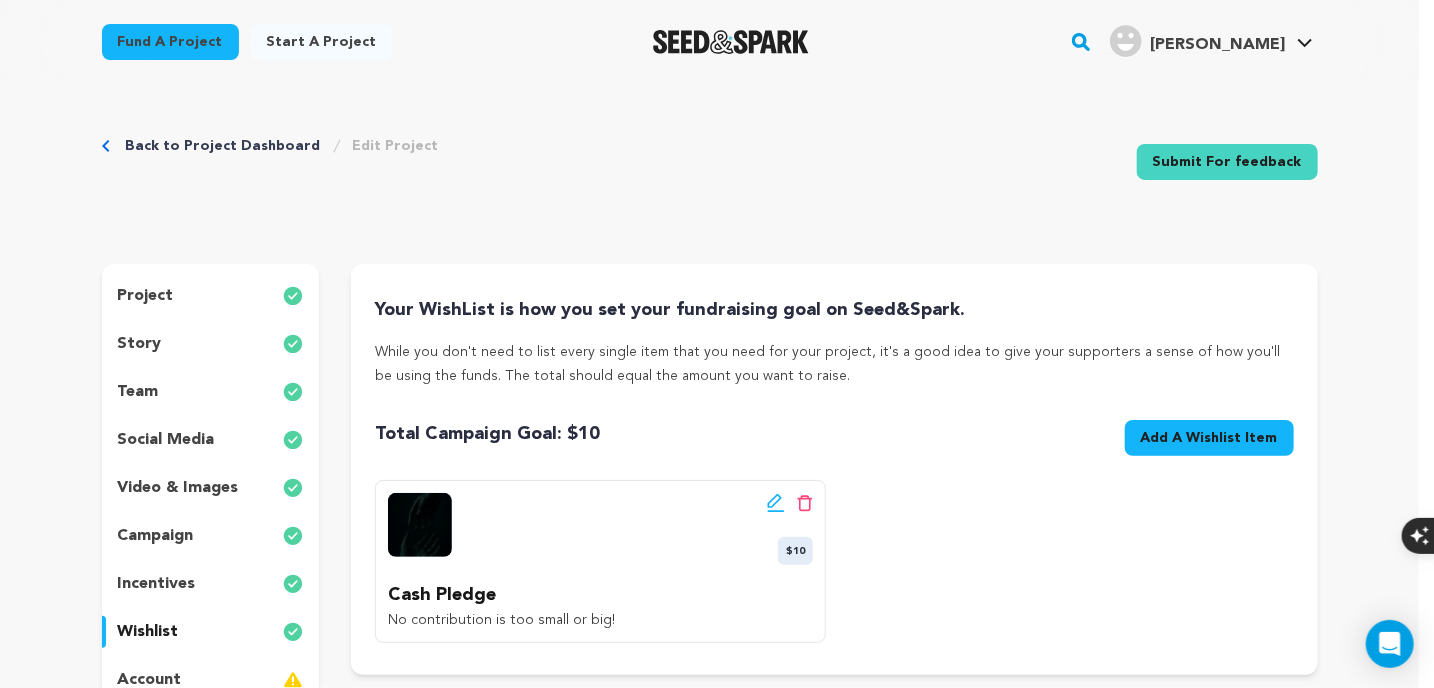 click at bounding box center [420, 525] 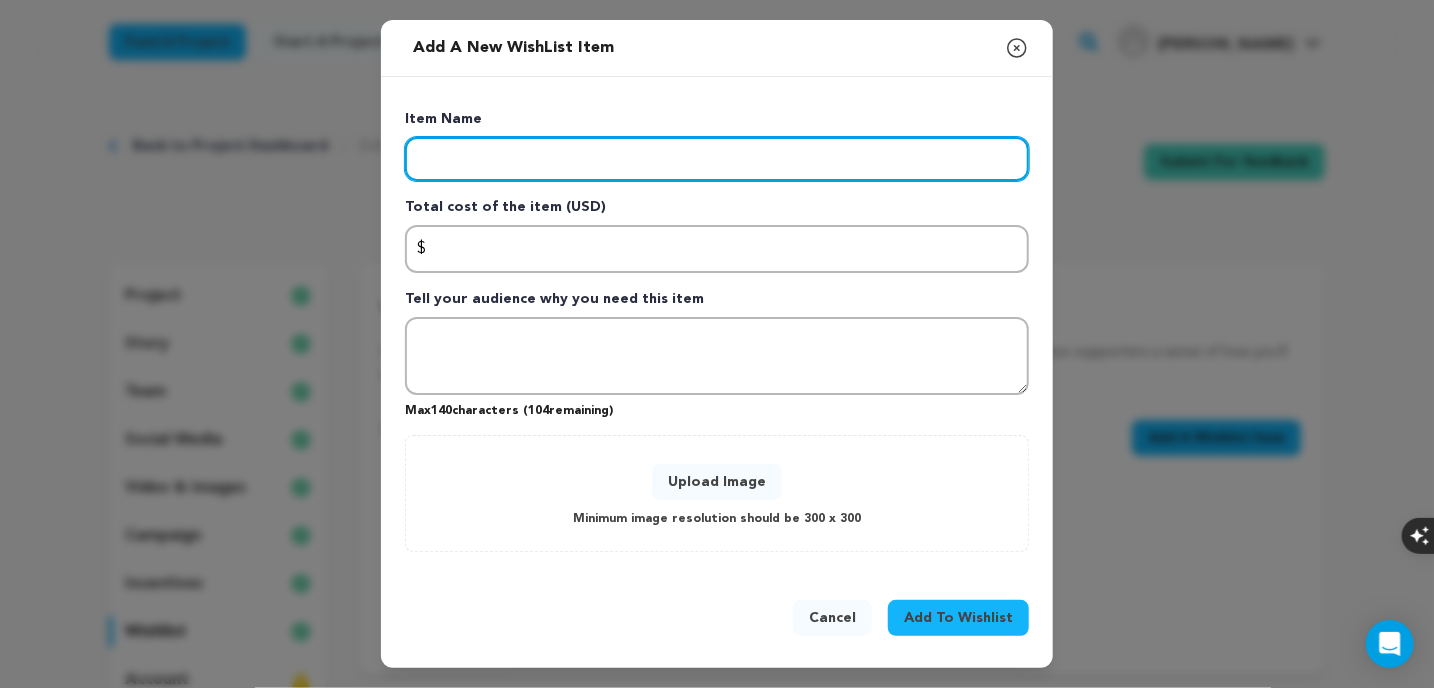 click at bounding box center [717, 159] 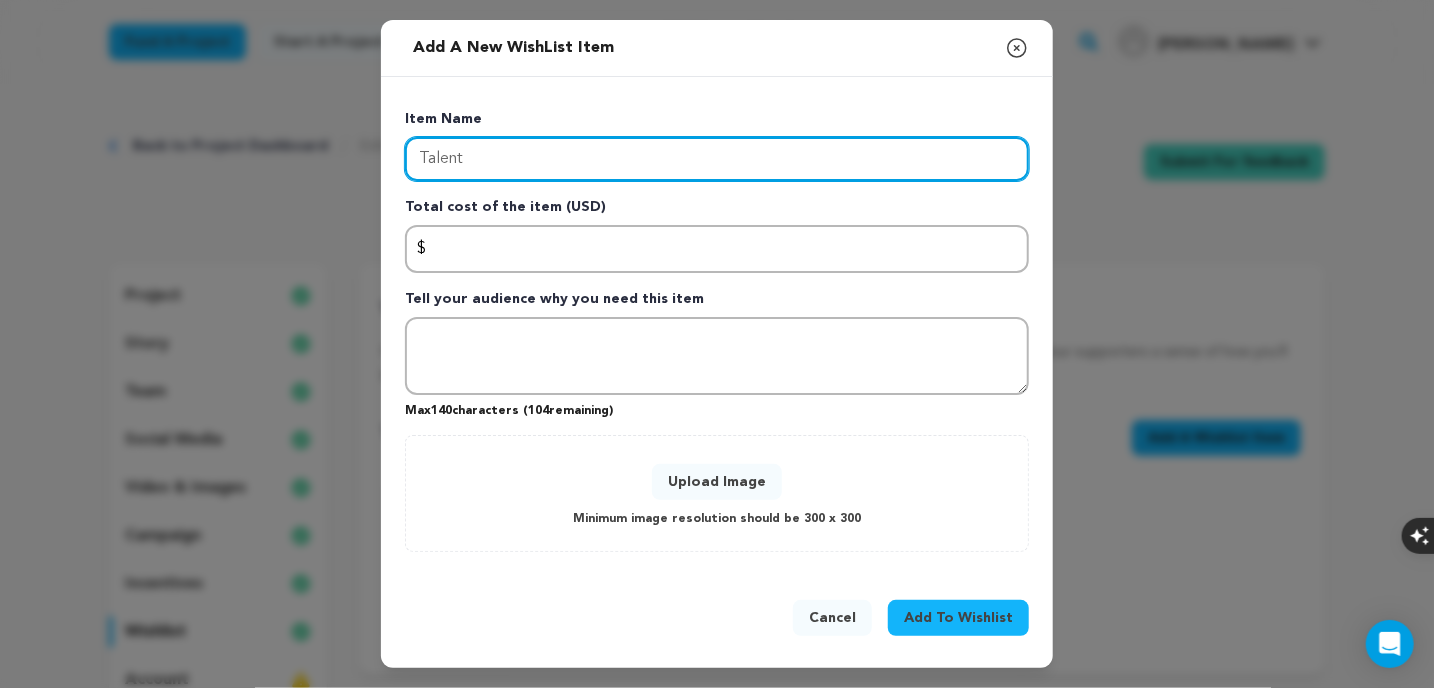 type on "Talent" 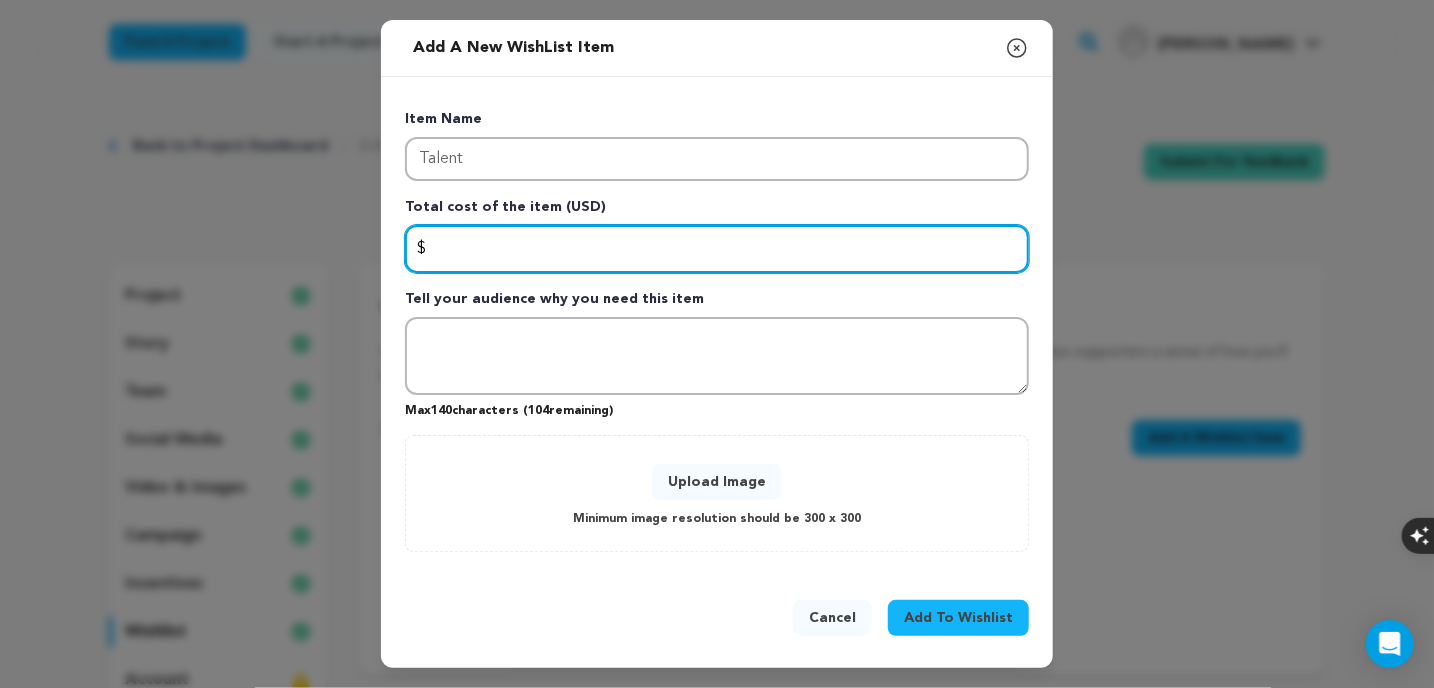 click at bounding box center [717, 249] 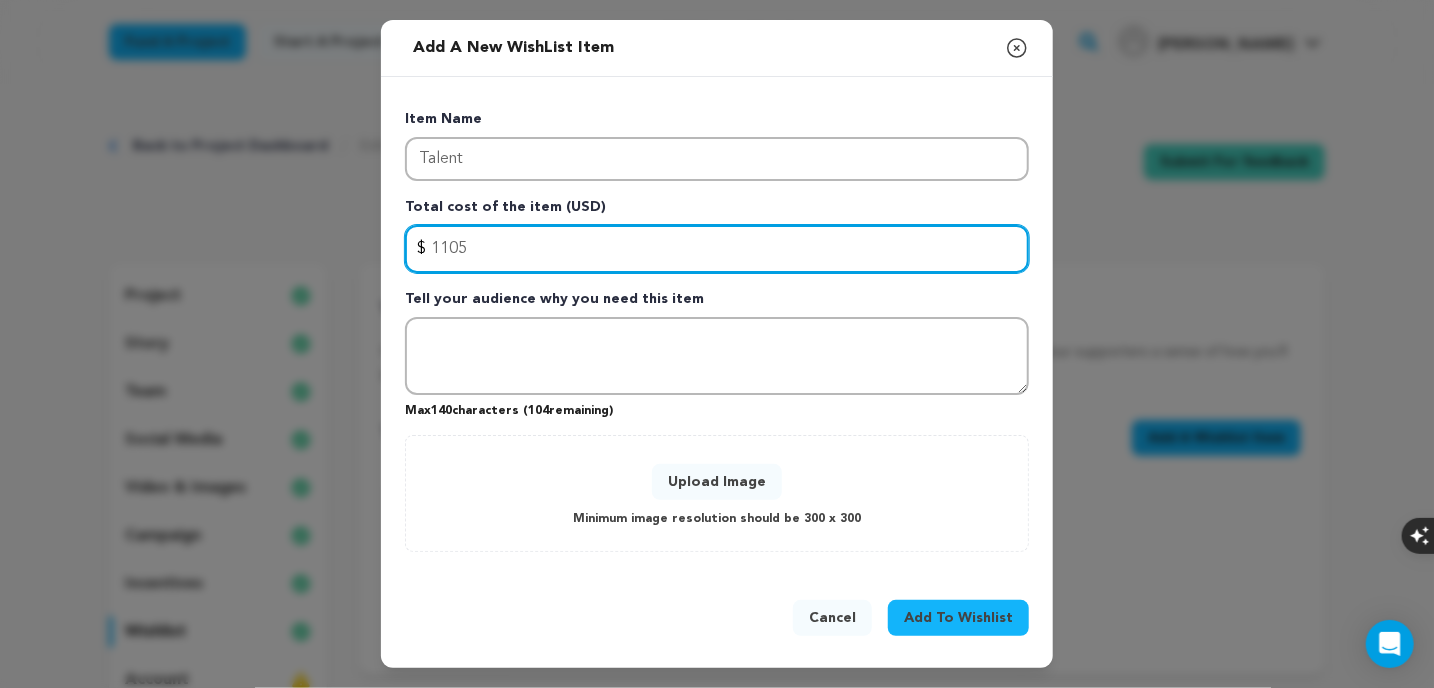 type on "1105" 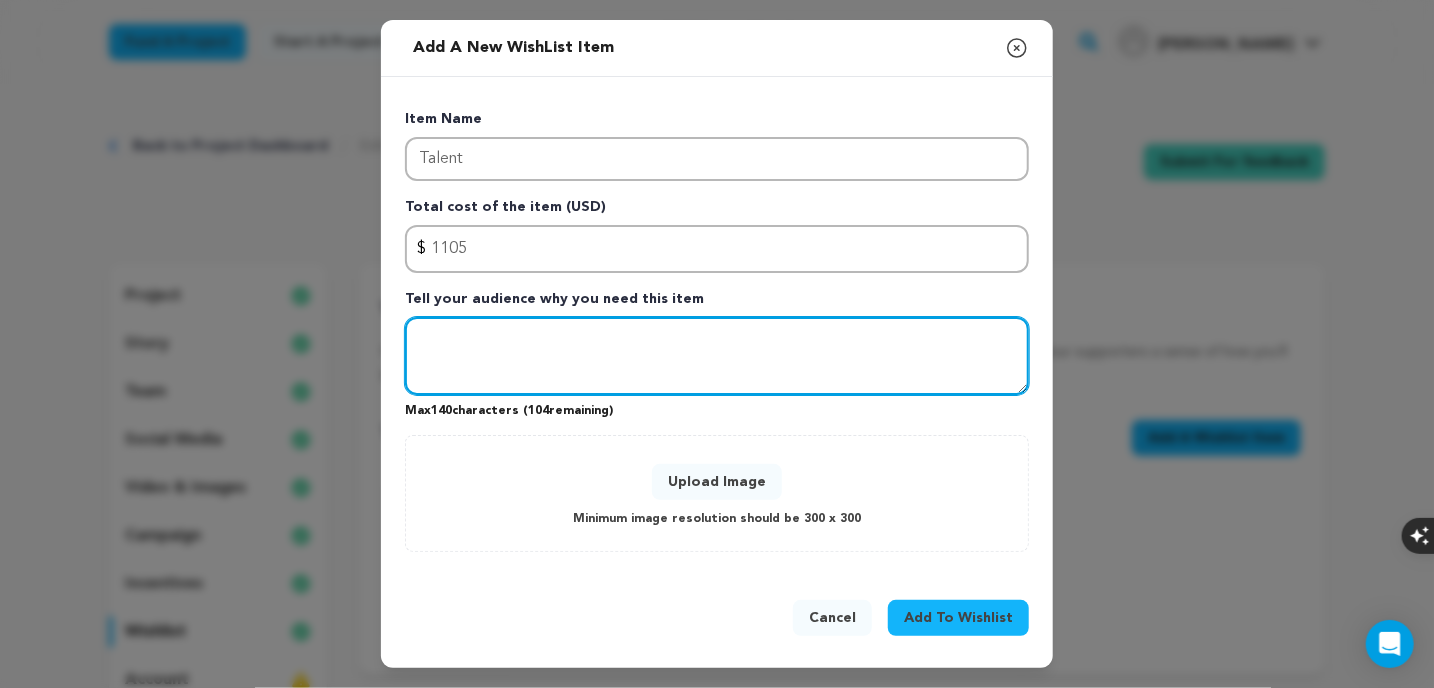 click at bounding box center (717, 356) 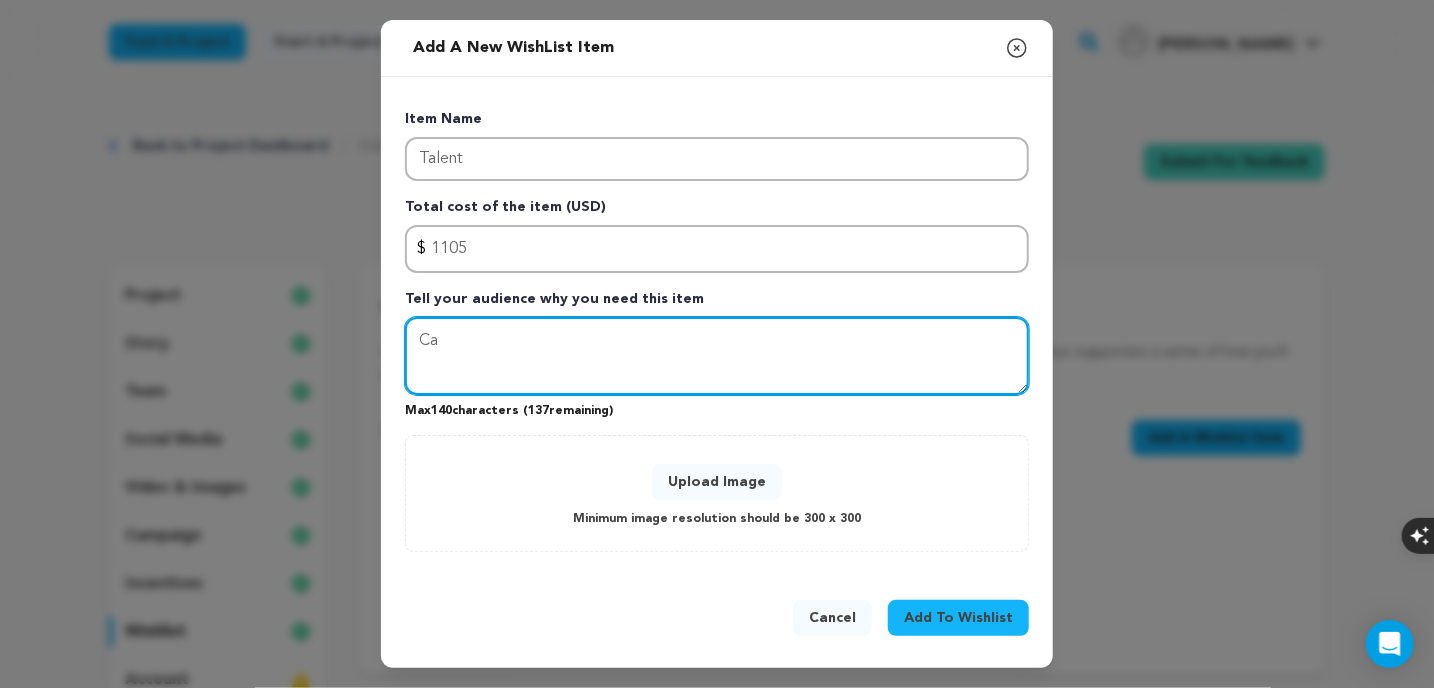 type on "C" 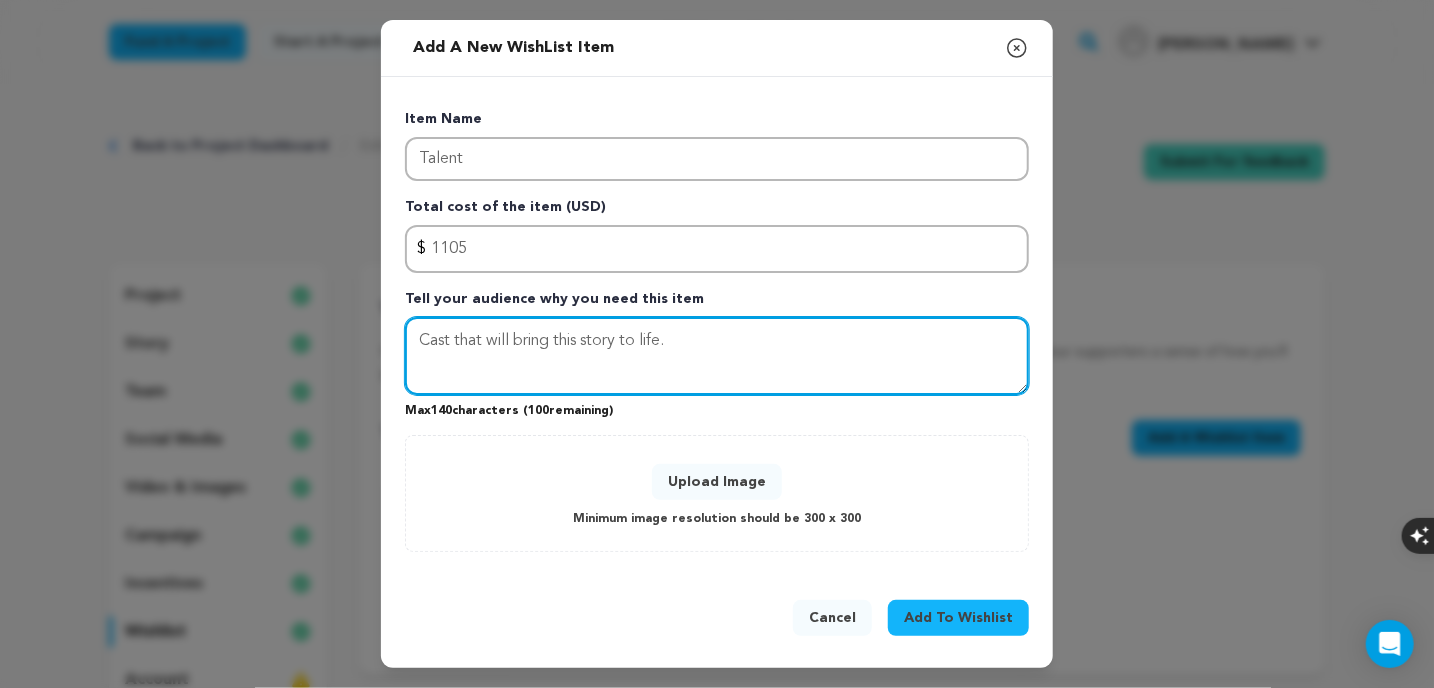 type on "Cast that will bring this story to life." 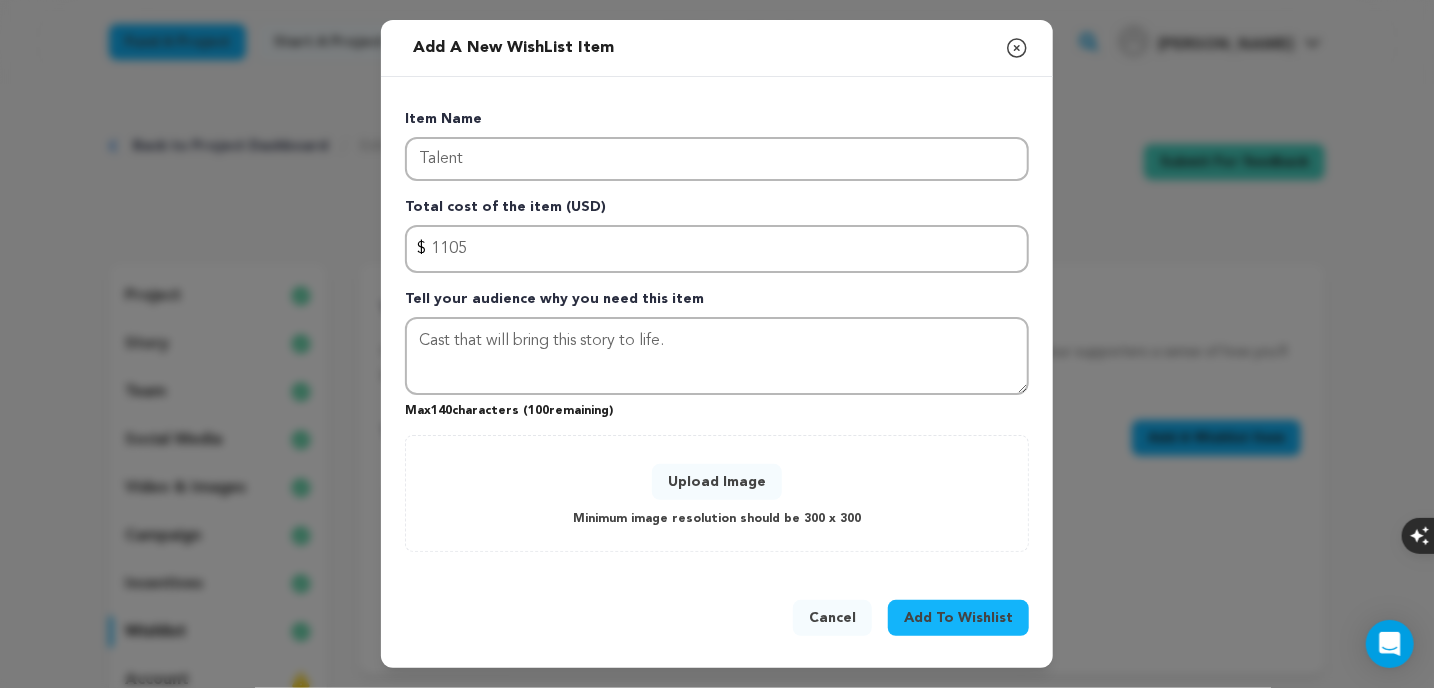 click on "Upload Image" at bounding box center [717, 482] 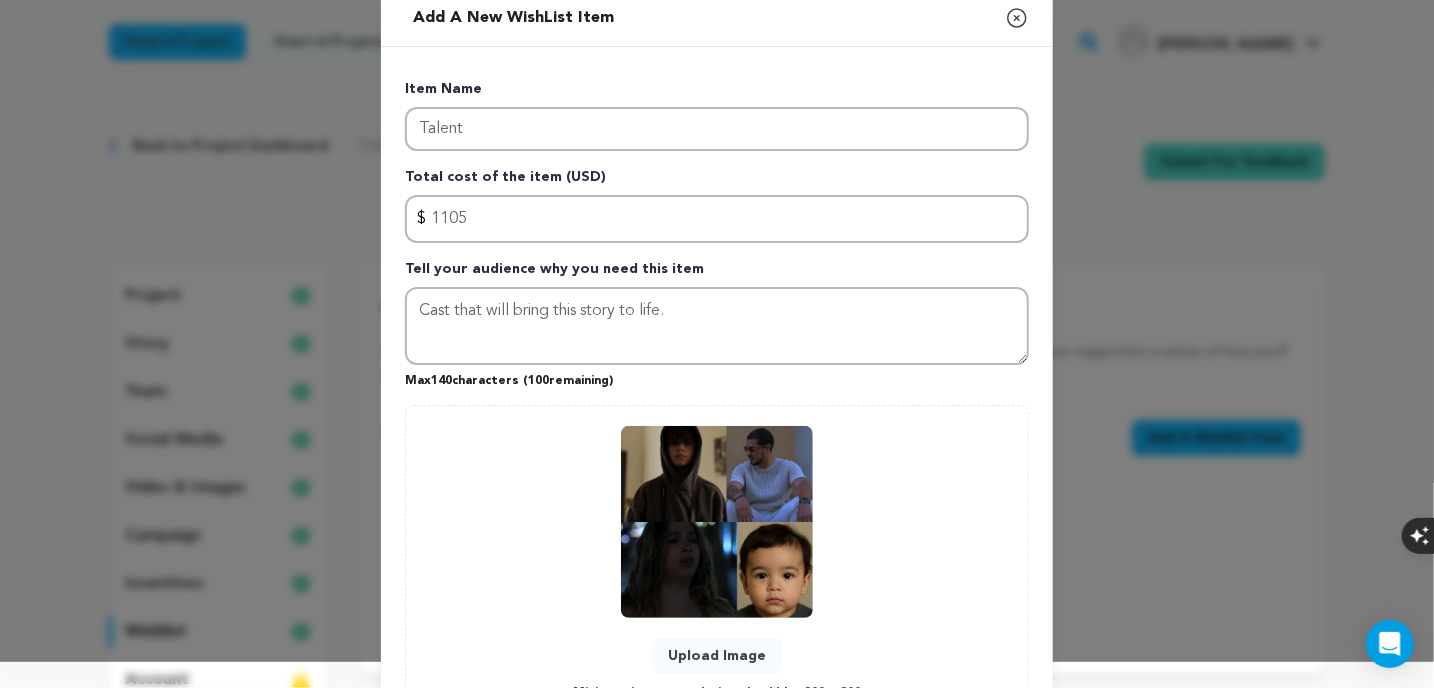 scroll, scrollTop: 0, scrollLeft: 0, axis: both 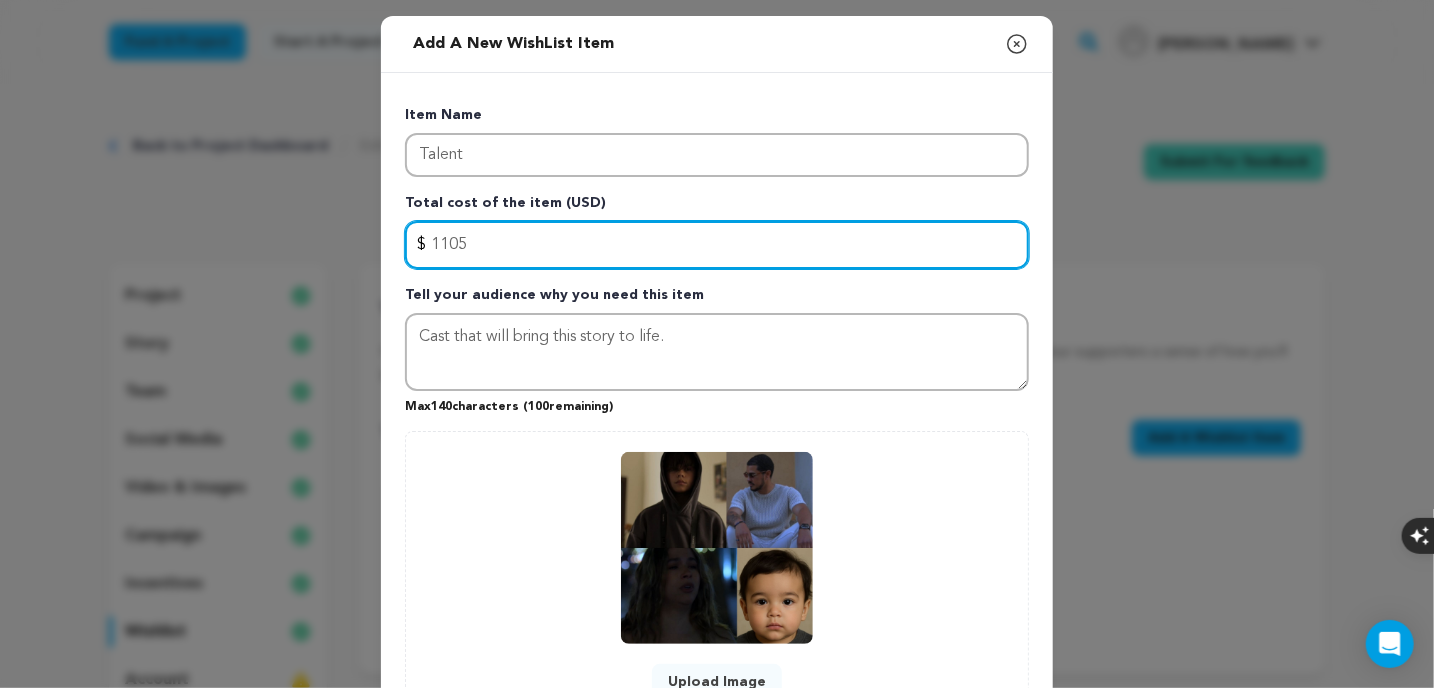 click on "1105" at bounding box center (717, 245) 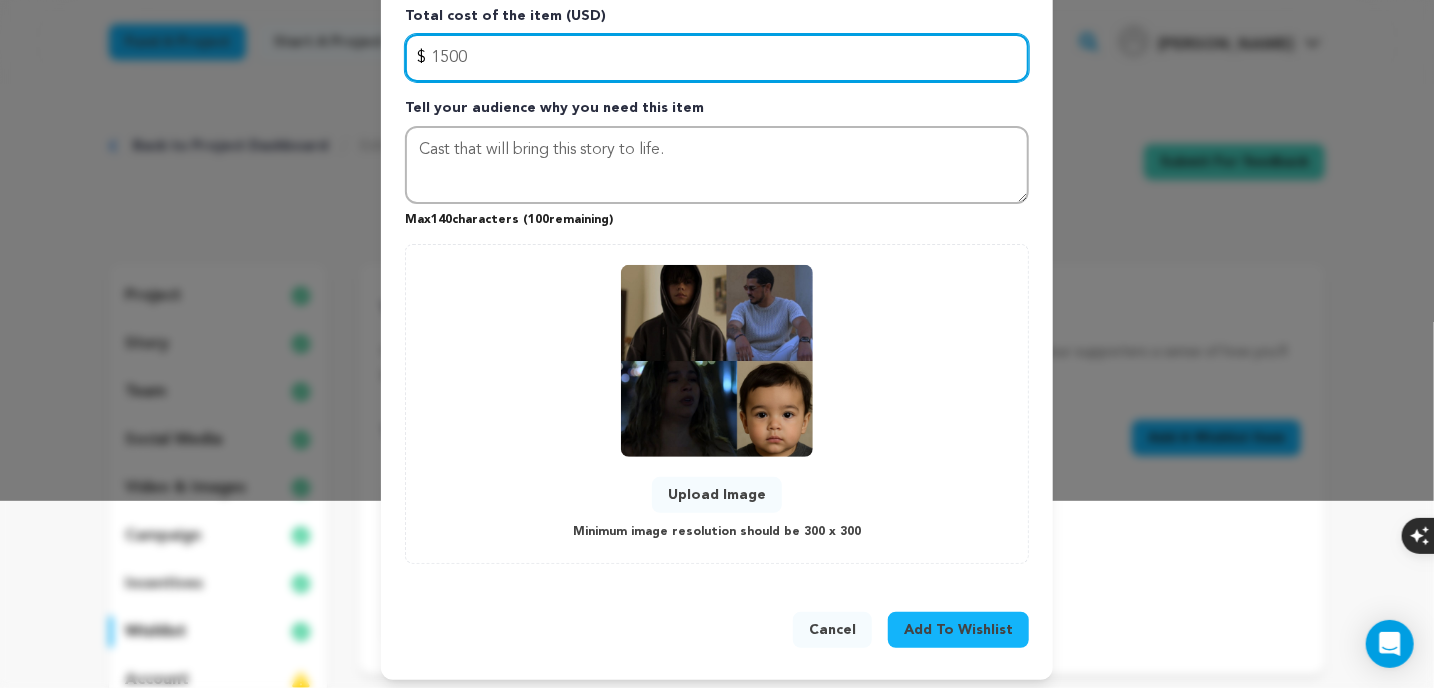 scroll, scrollTop: 192, scrollLeft: 0, axis: vertical 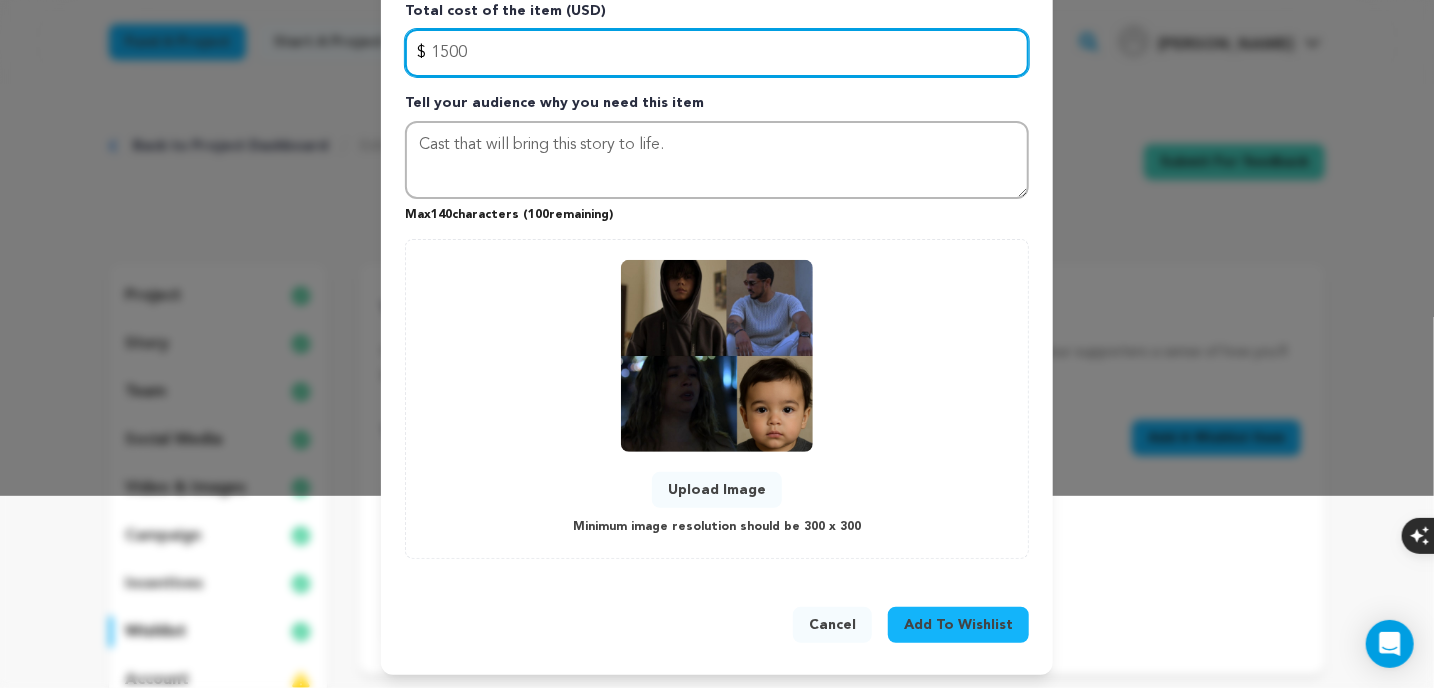 type on "1500" 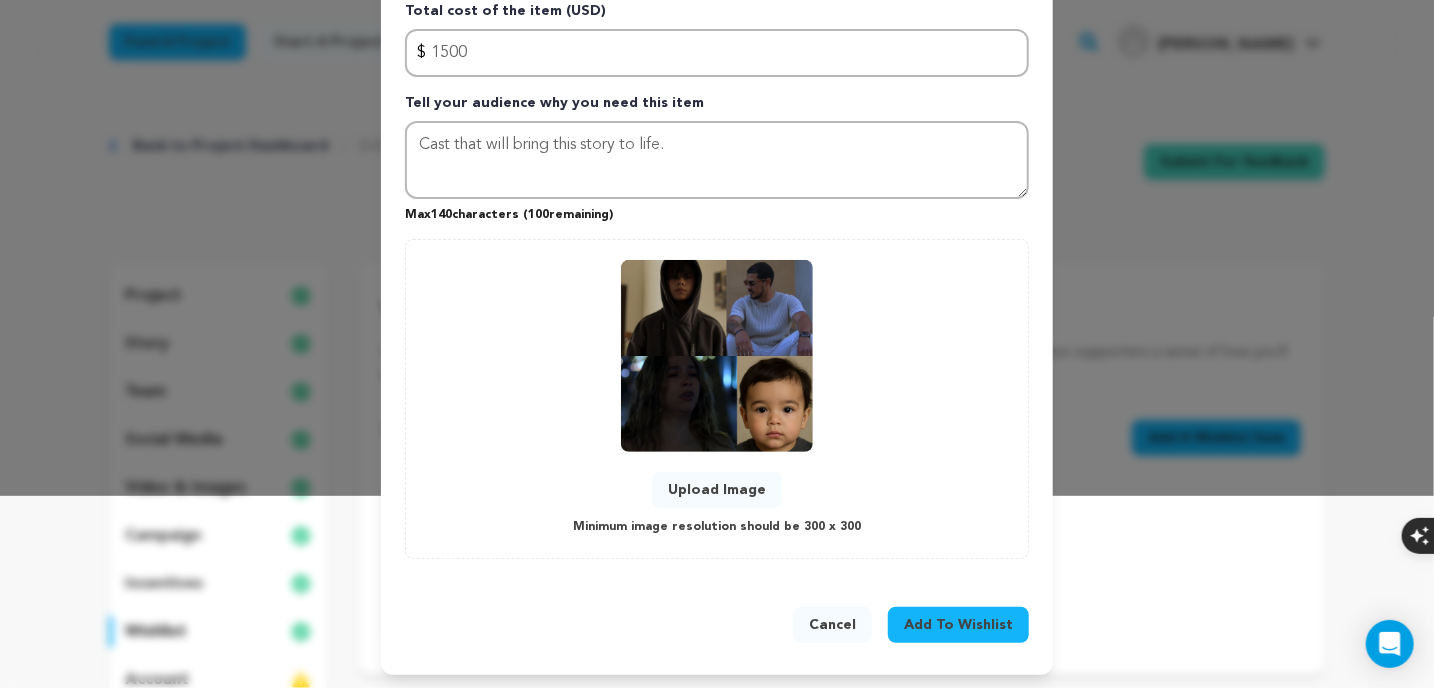 click on "Add To Wishlist" at bounding box center [958, 625] 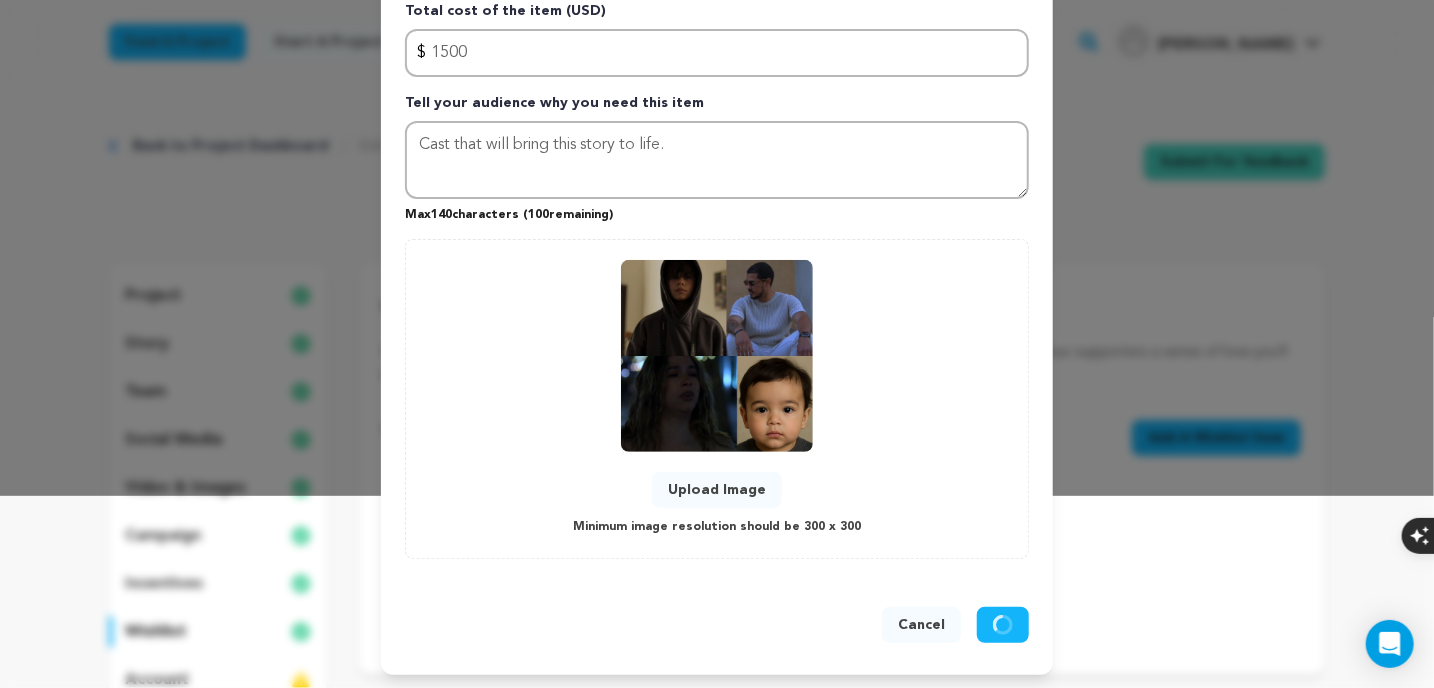 type 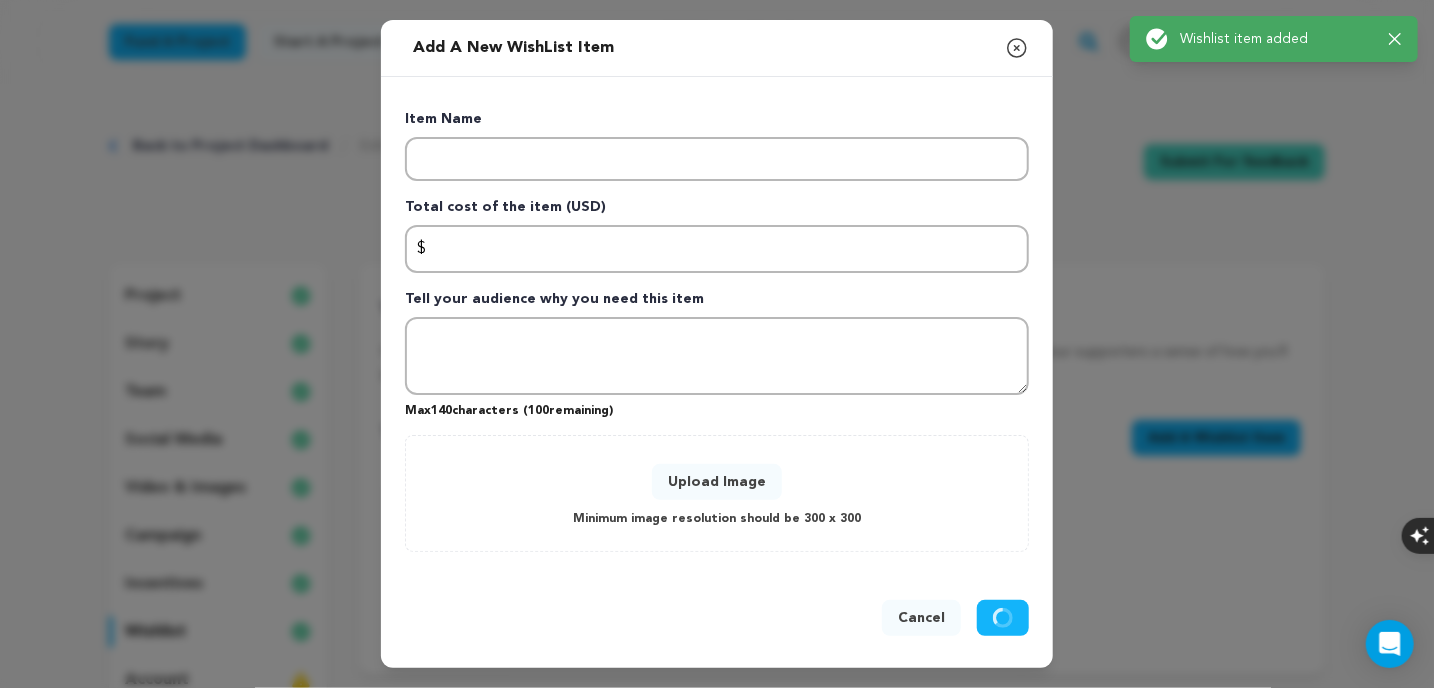 scroll, scrollTop: 0, scrollLeft: 0, axis: both 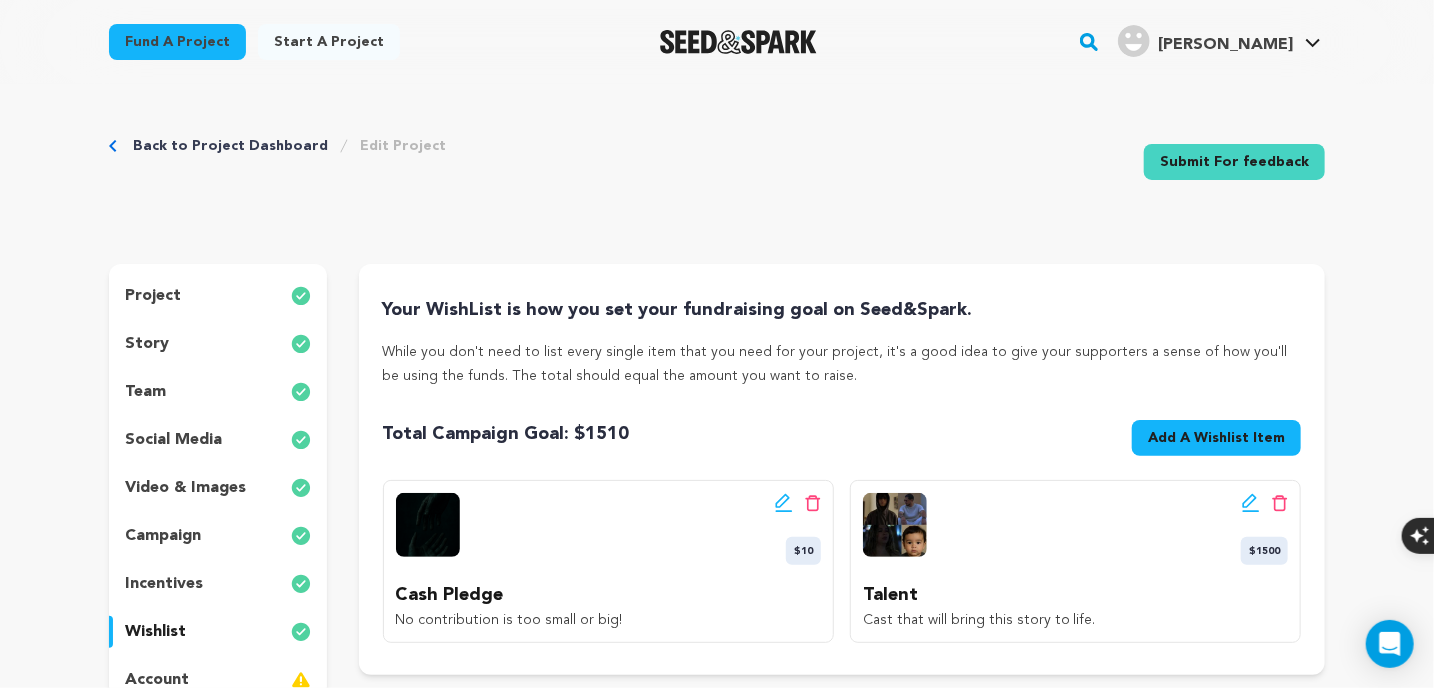 click on "Add A Wishlist Item" at bounding box center [1216, 438] 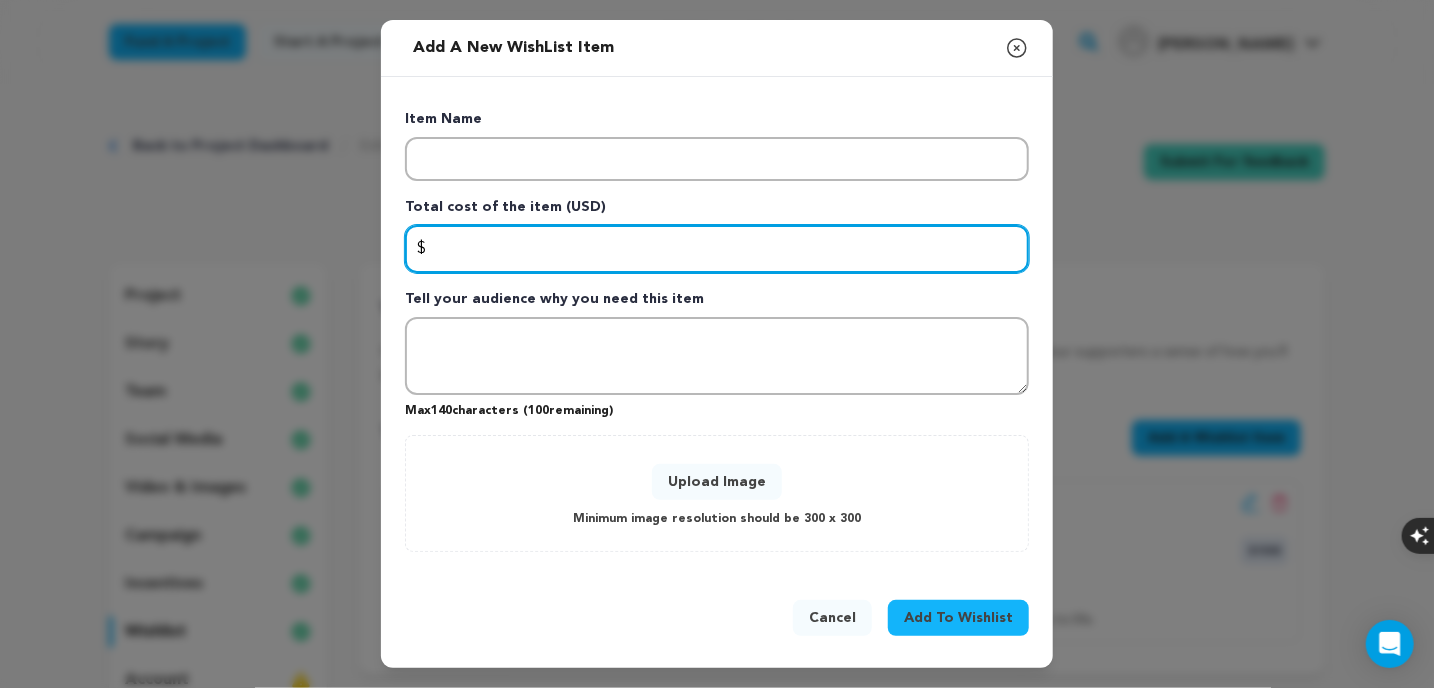 click at bounding box center [717, 249] 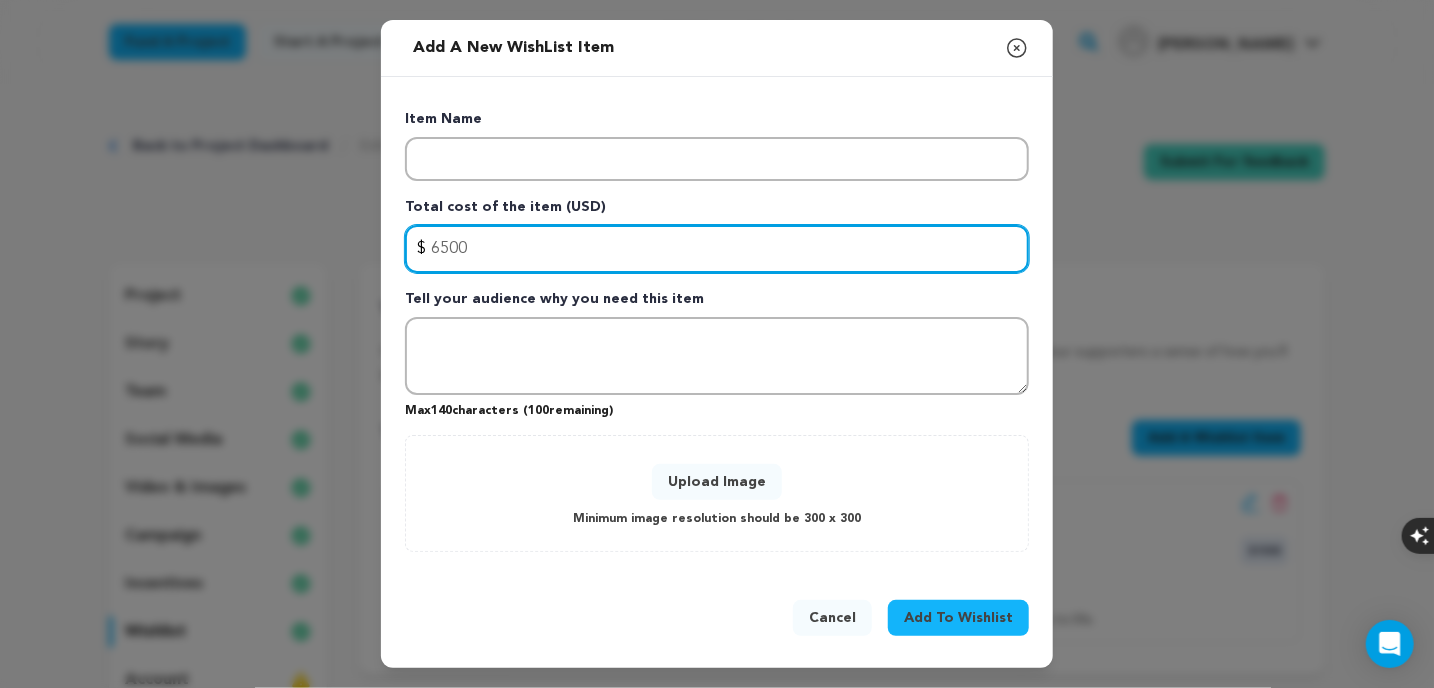 type on "6500" 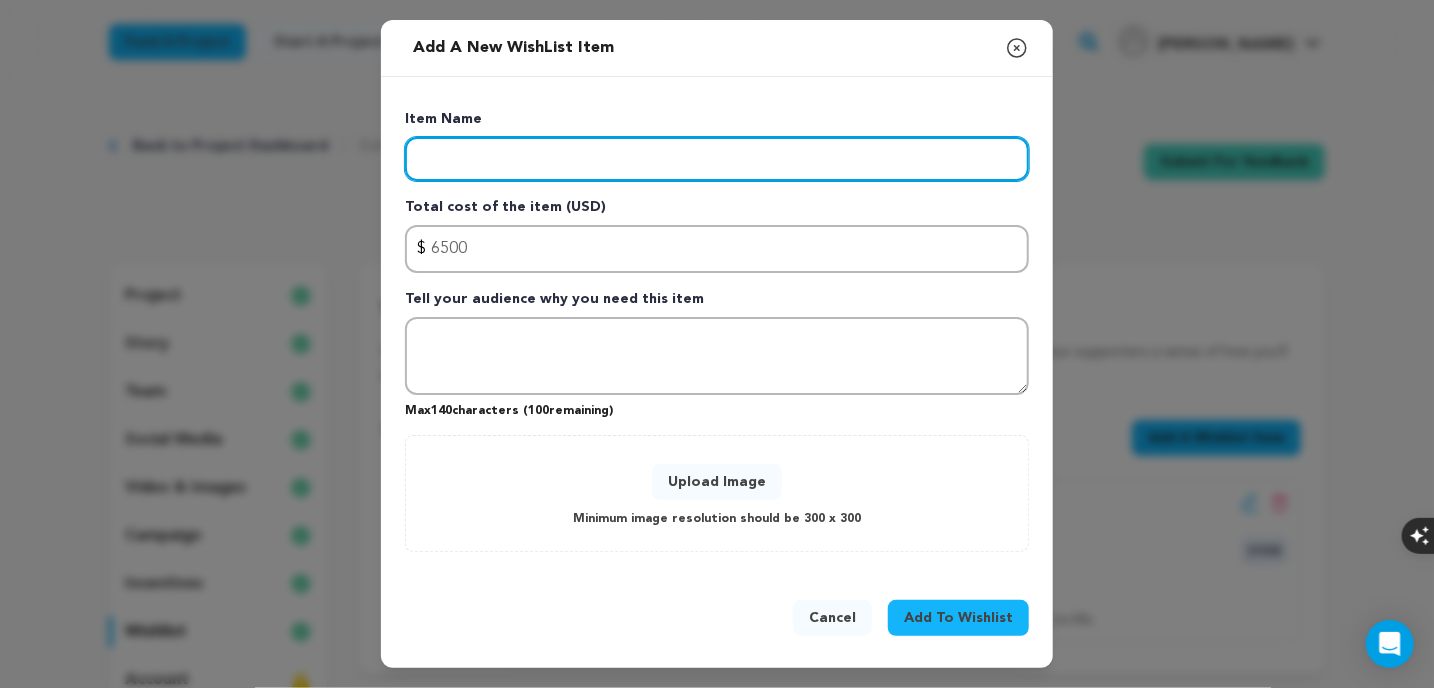 click at bounding box center (717, 159) 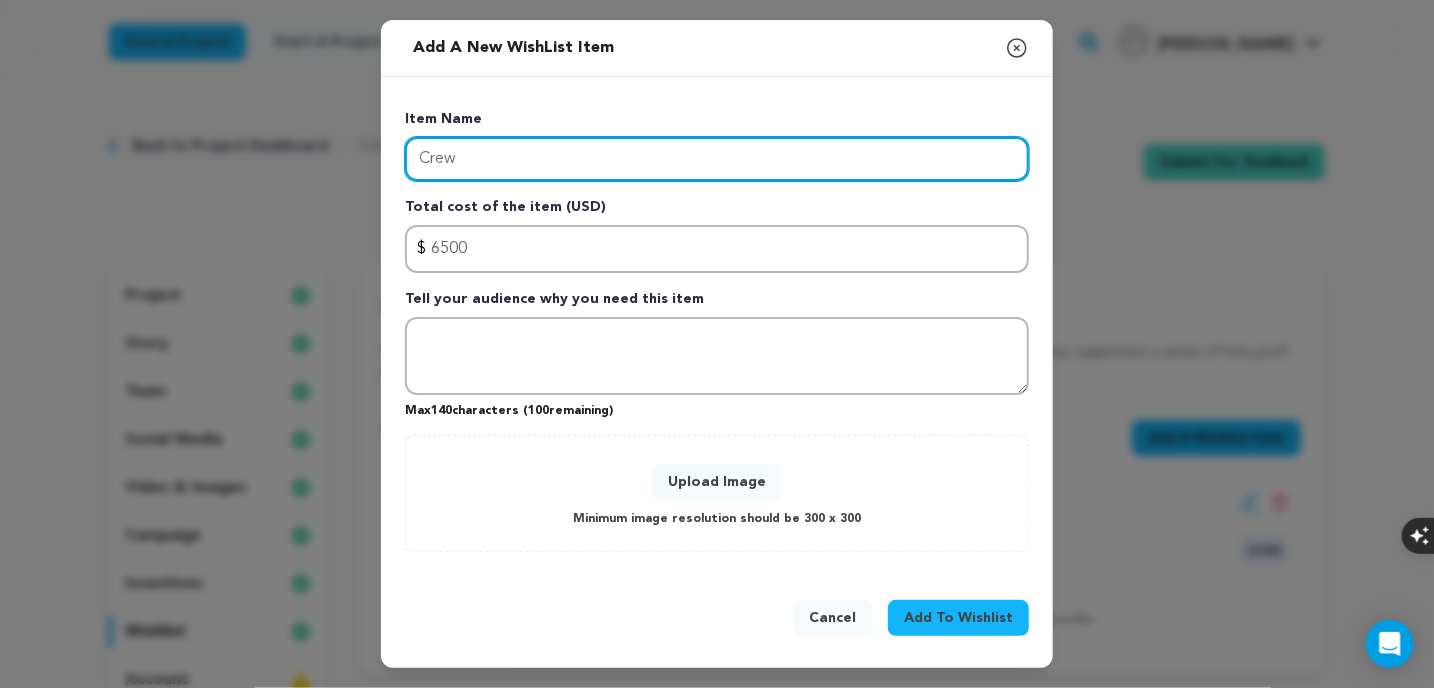 type on "Crew" 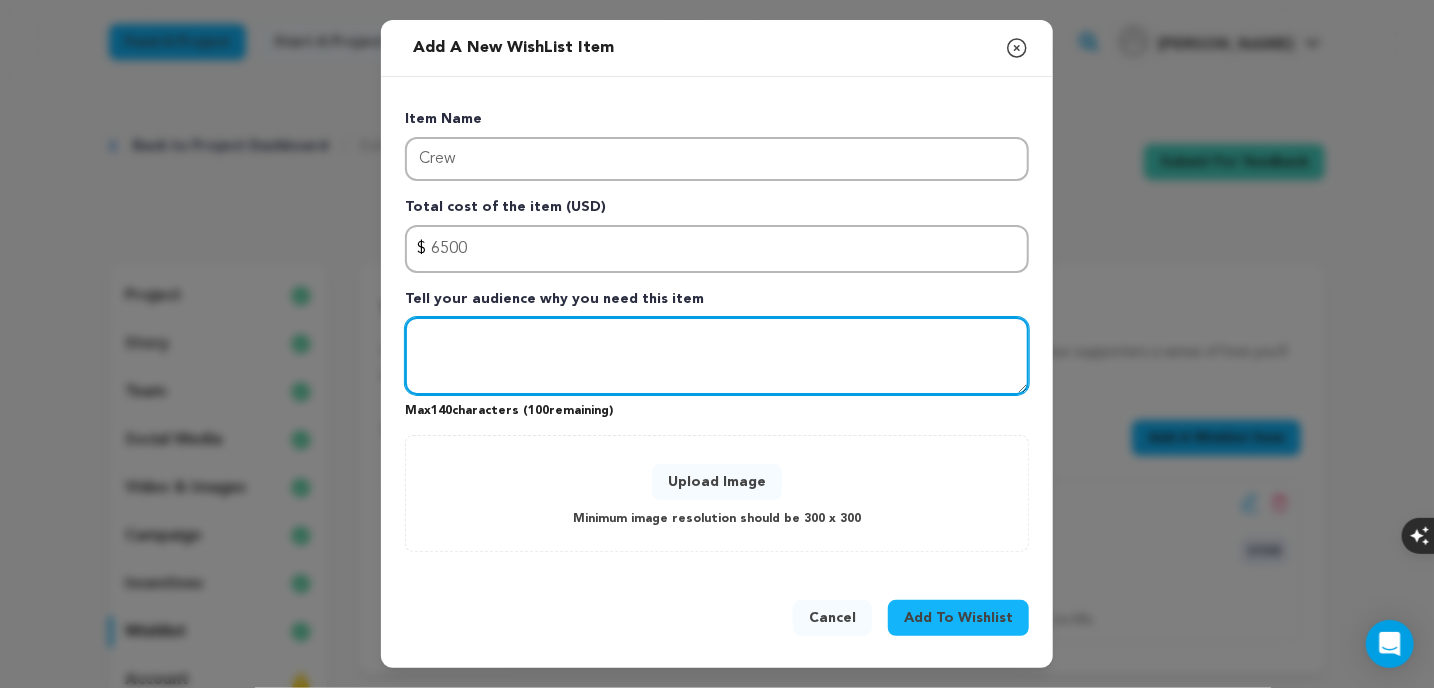 click at bounding box center (717, 356) 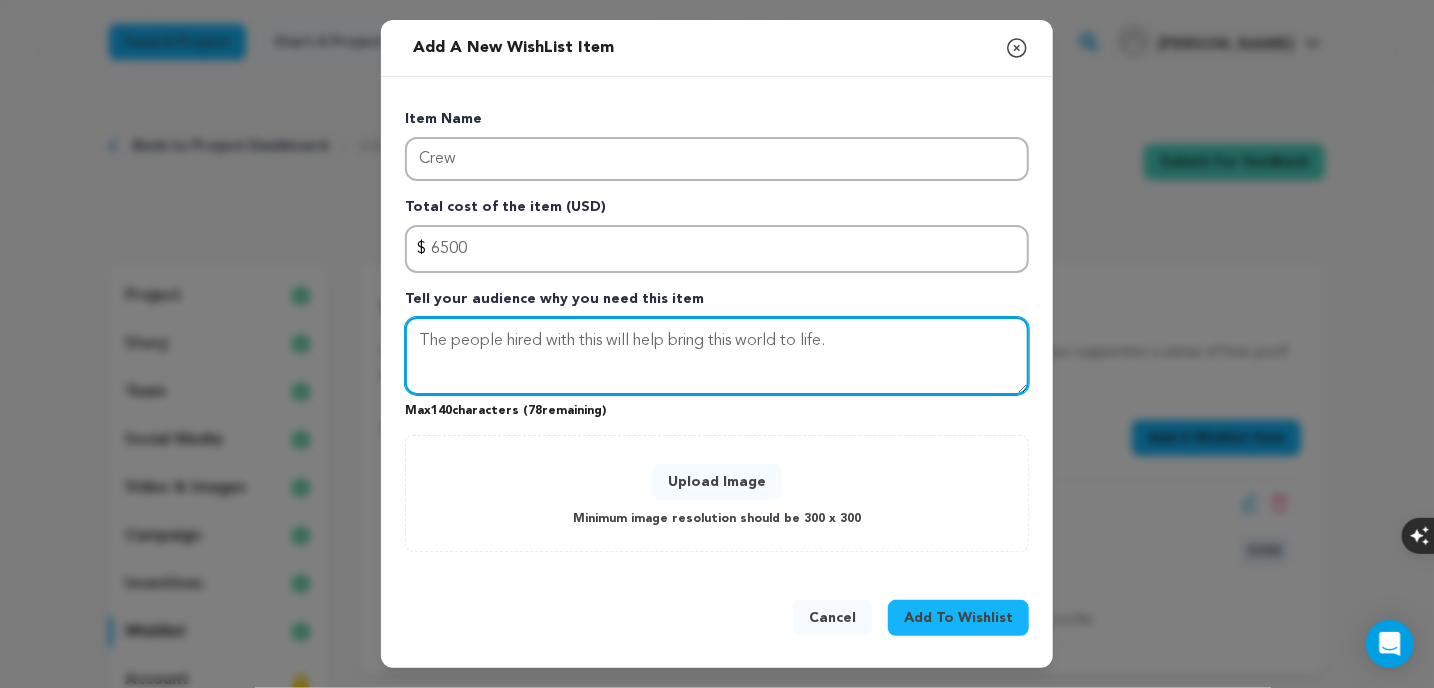 type on "The people hired with this will help bring this world to life." 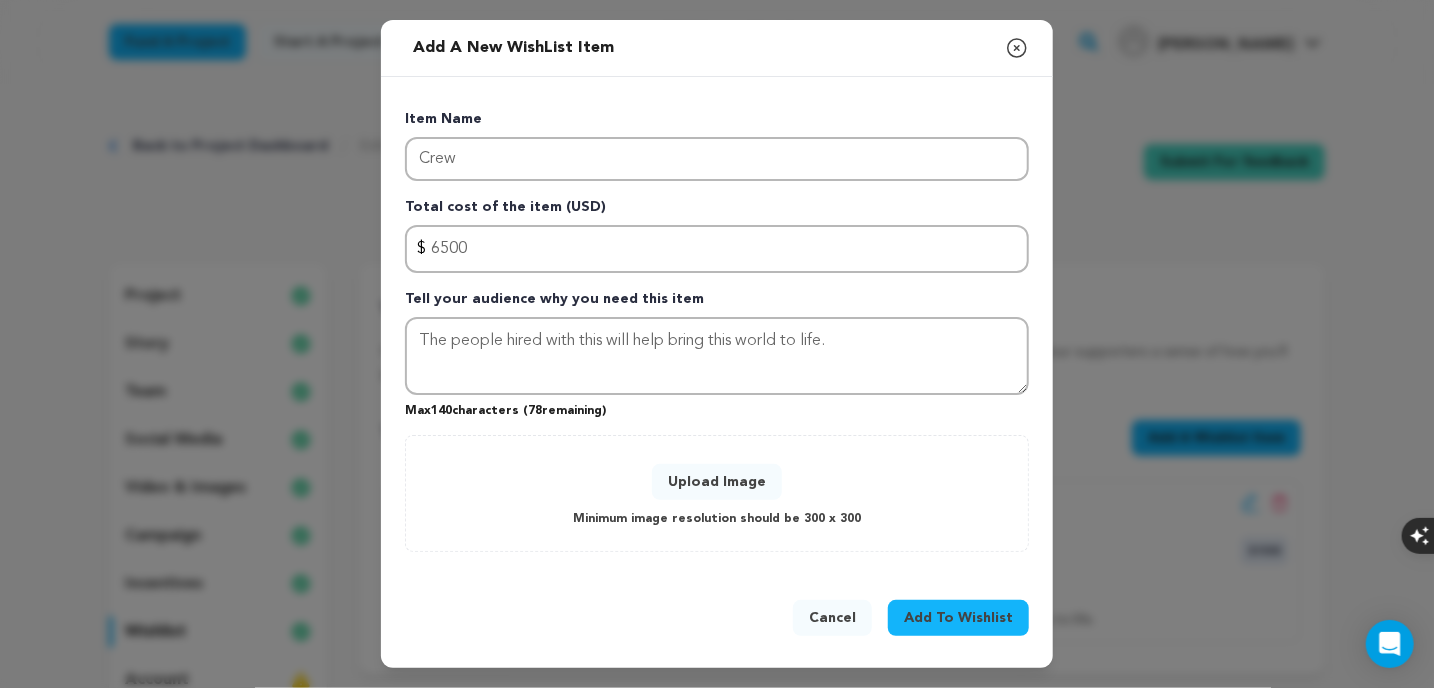click on "Upload Image" at bounding box center (717, 482) 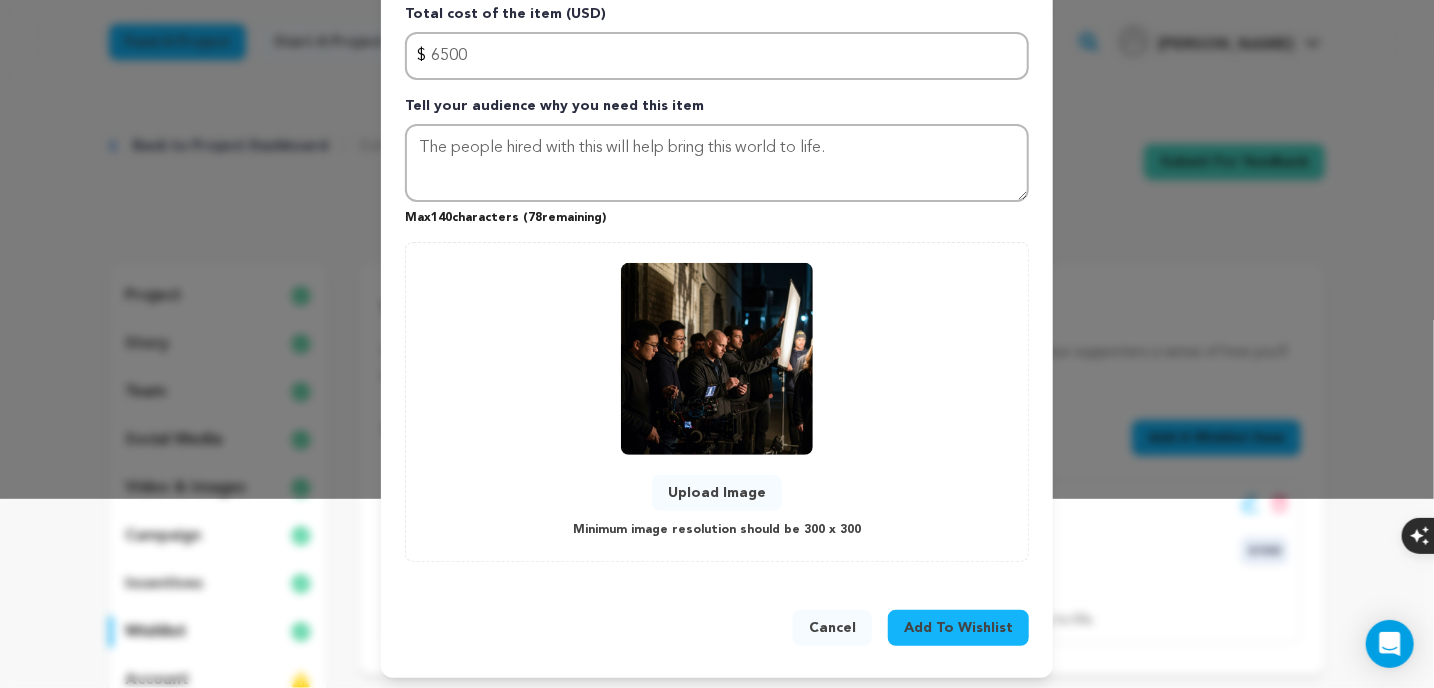 scroll, scrollTop: 192, scrollLeft: 0, axis: vertical 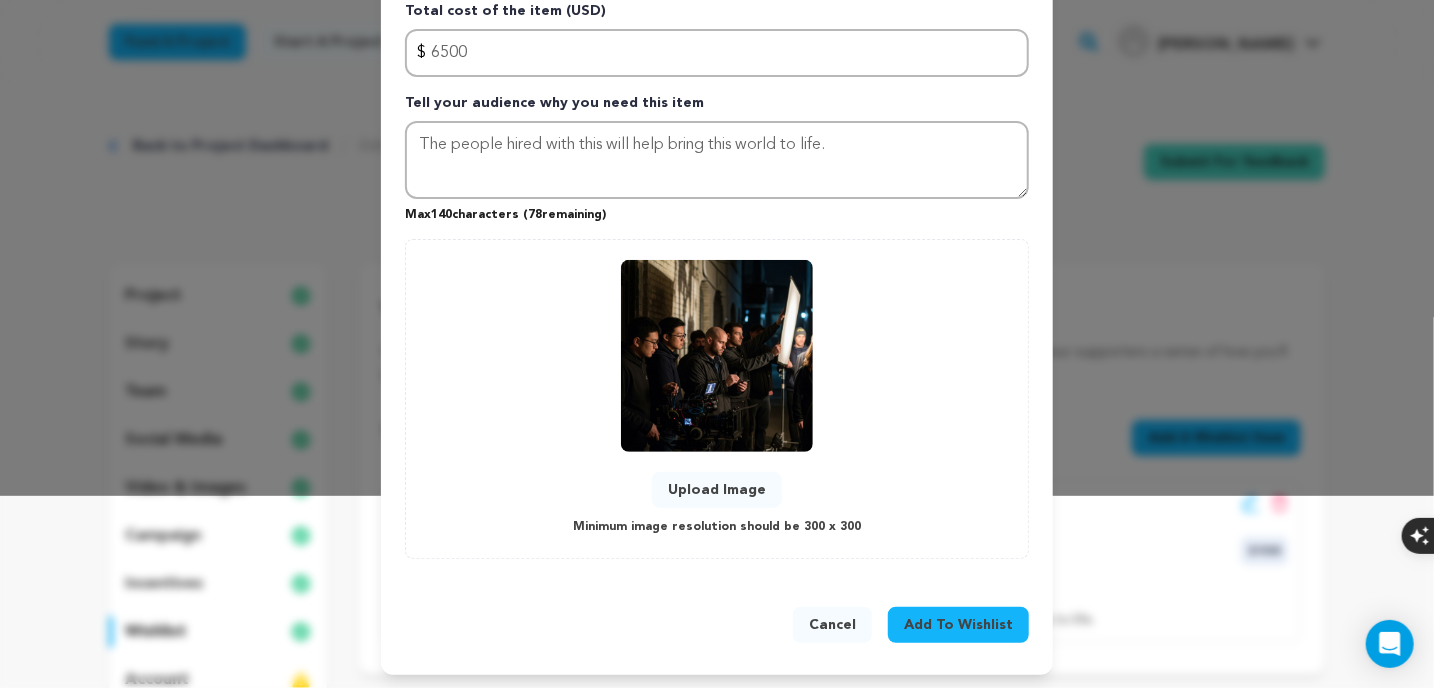 click on "Add To Wishlist" at bounding box center [958, 625] 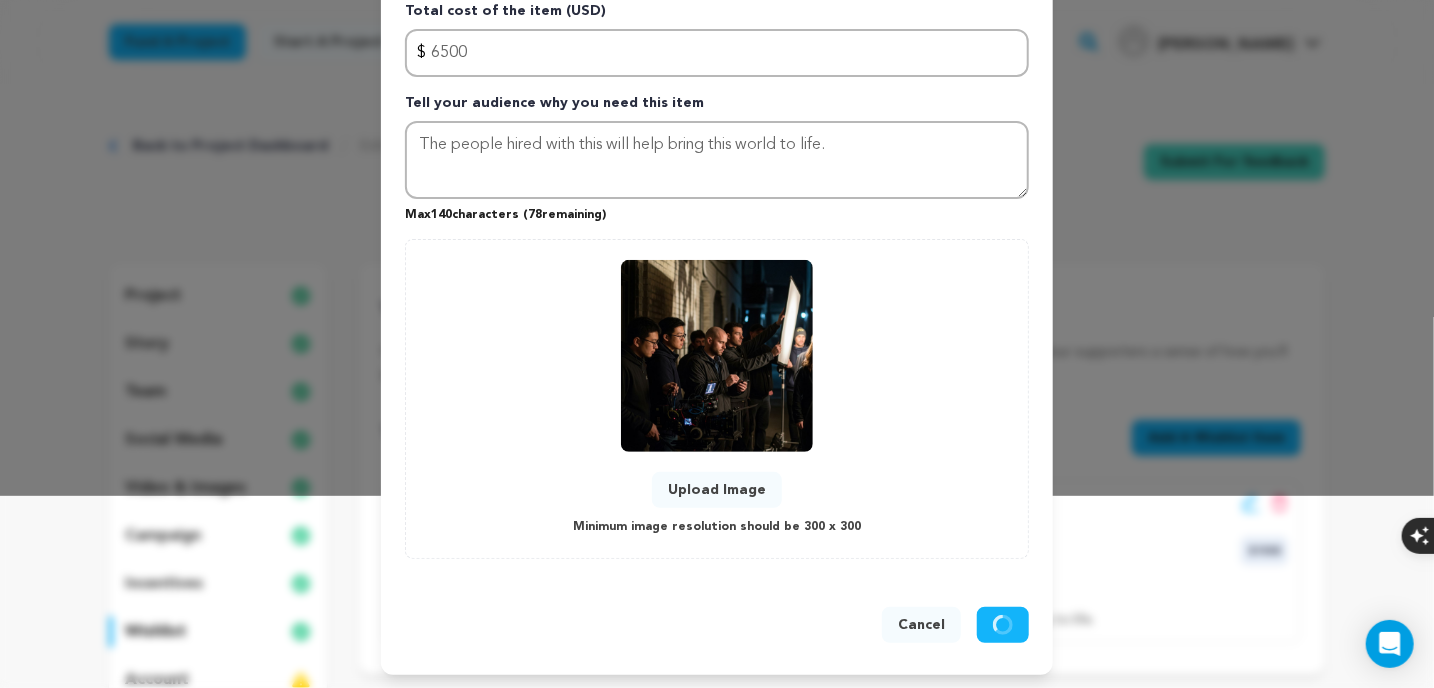 type 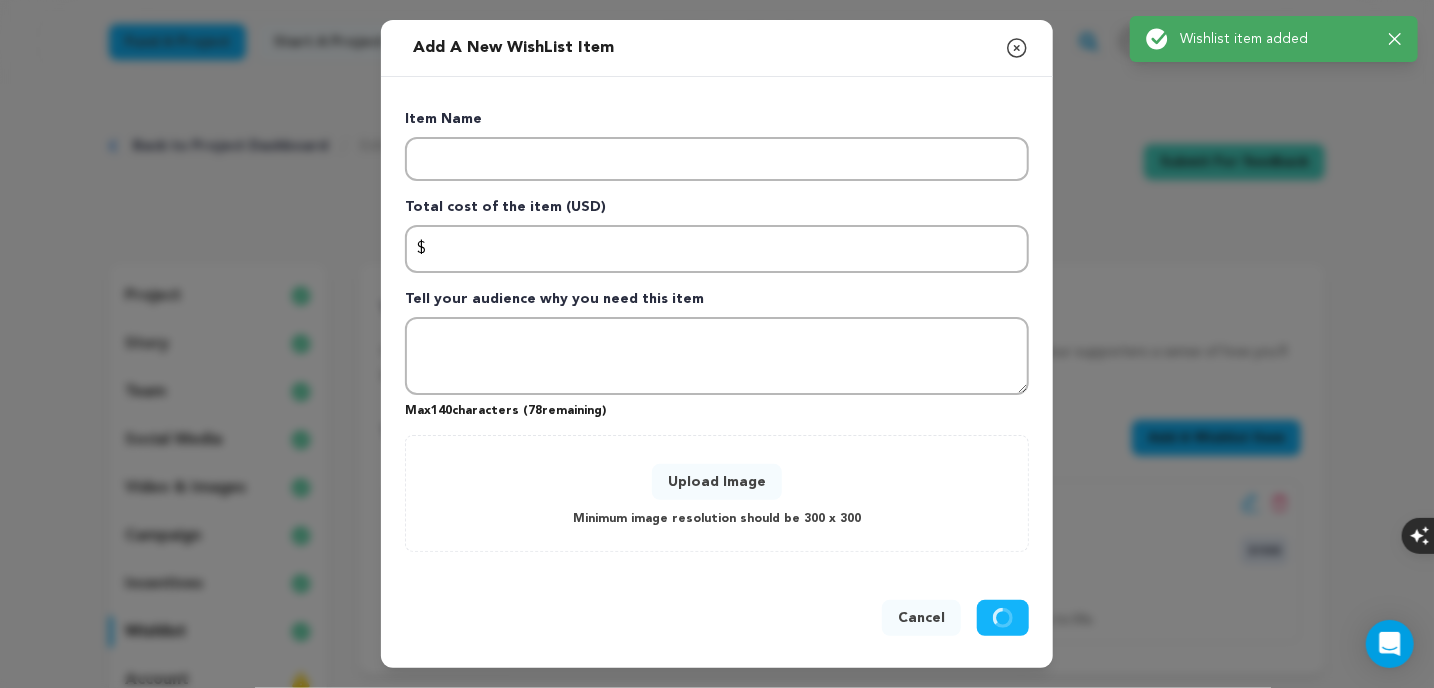 scroll, scrollTop: 0, scrollLeft: 0, axis: both 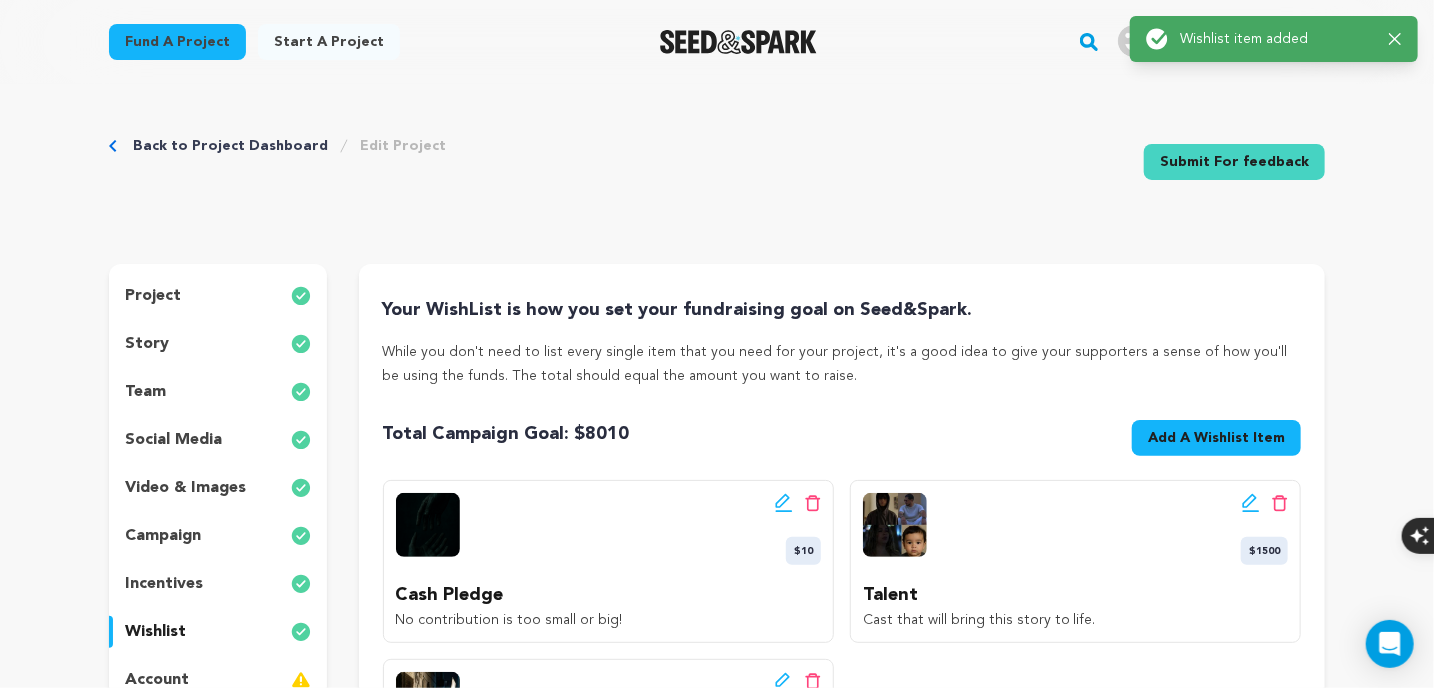 click on "Back to Project Dashboard
Edit Project
Submit For feedback
Submit For feedback
project
story" at bounding box center (717, 597) 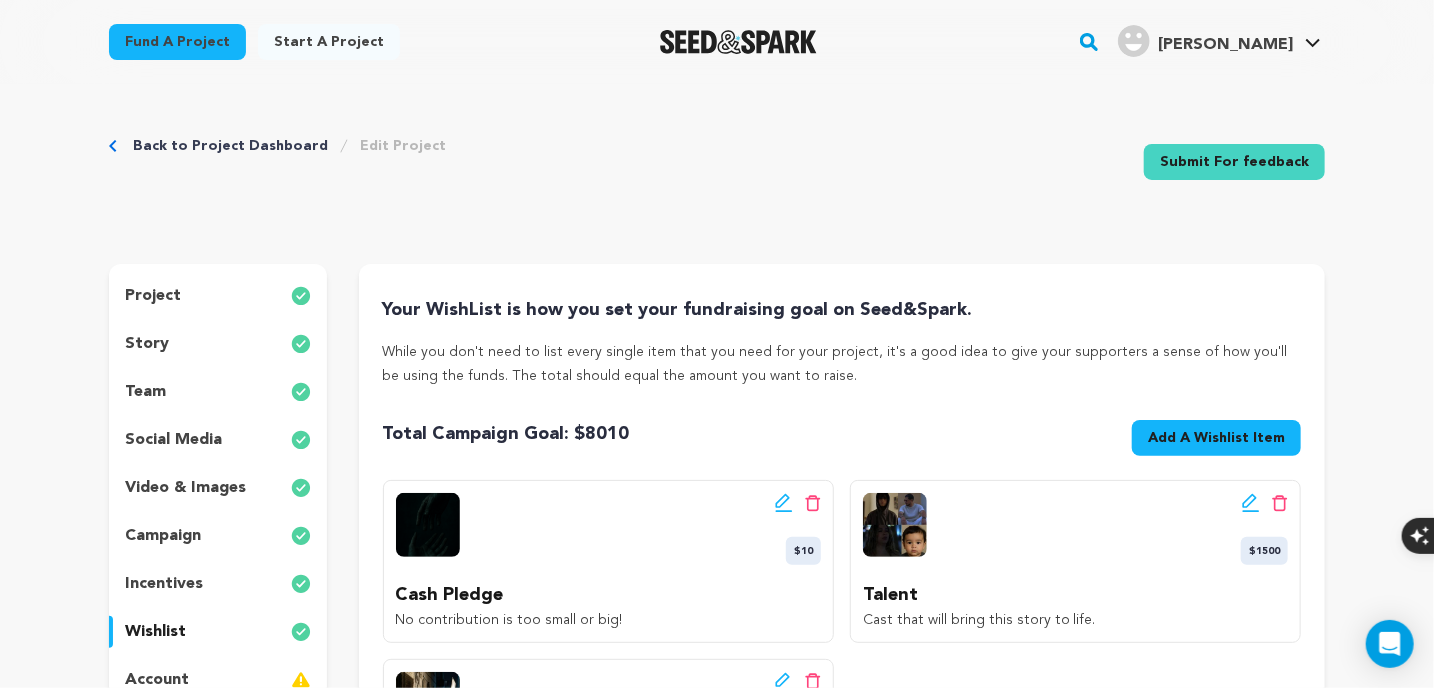click on "Total Campaign Goal: $ 8010
Goal: $
Add A Wishlist Item
New Wishlist Item" at bounding box center [842, 442] 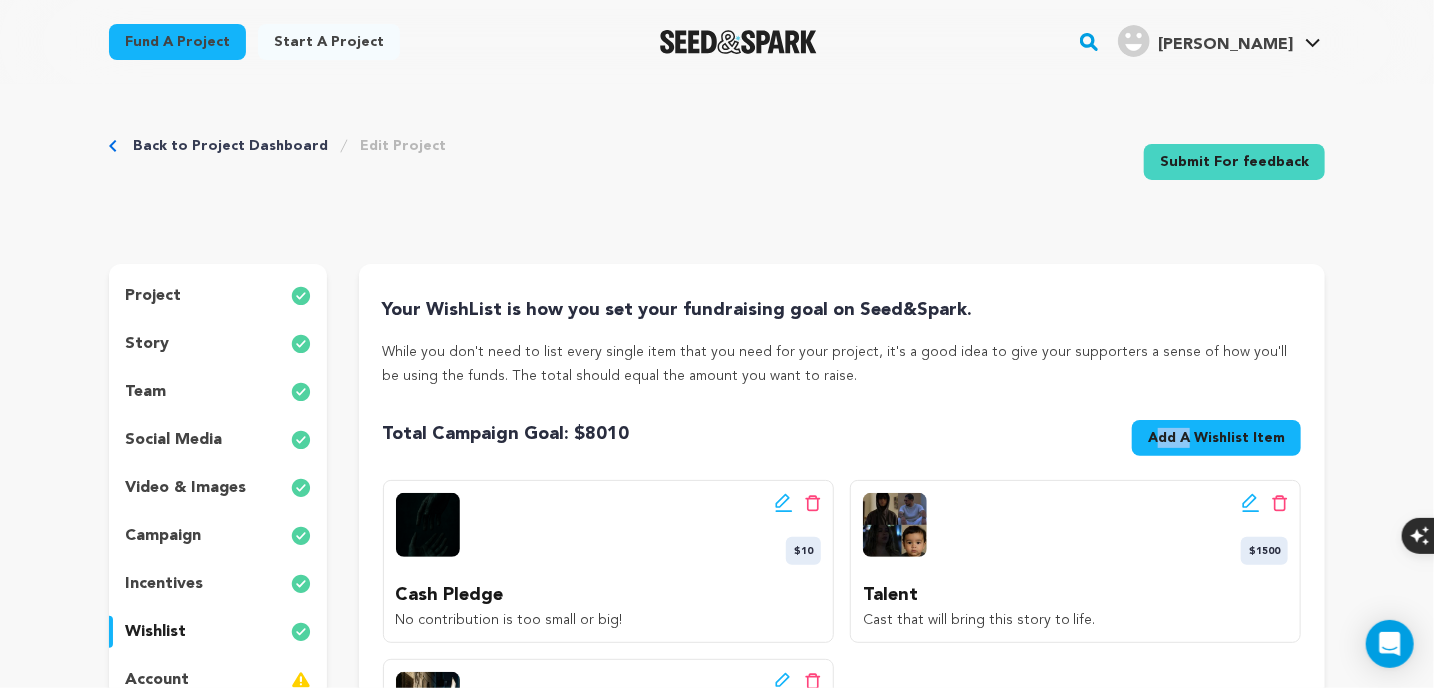 click on "Total Campaign Goal: $ 8010
Goal: $
Add A Wishlist Item
New Wishlist Item" at bounding box center (842, 442) 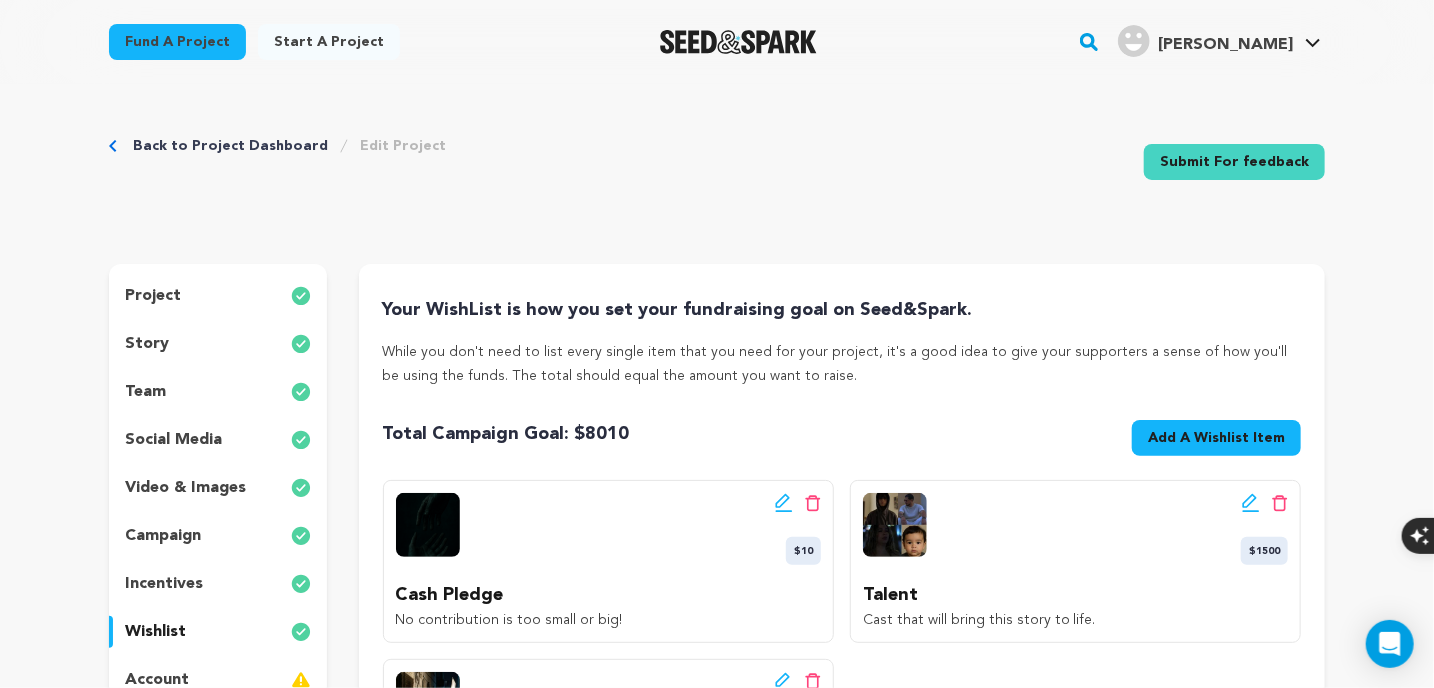 click on "While you don't need to list every single item that you need for your project, it's a good idea to give
your supporters a sense of how you'll be using the funds. The total should equal the amount you want to
raise." at bounding box center [842, 364] 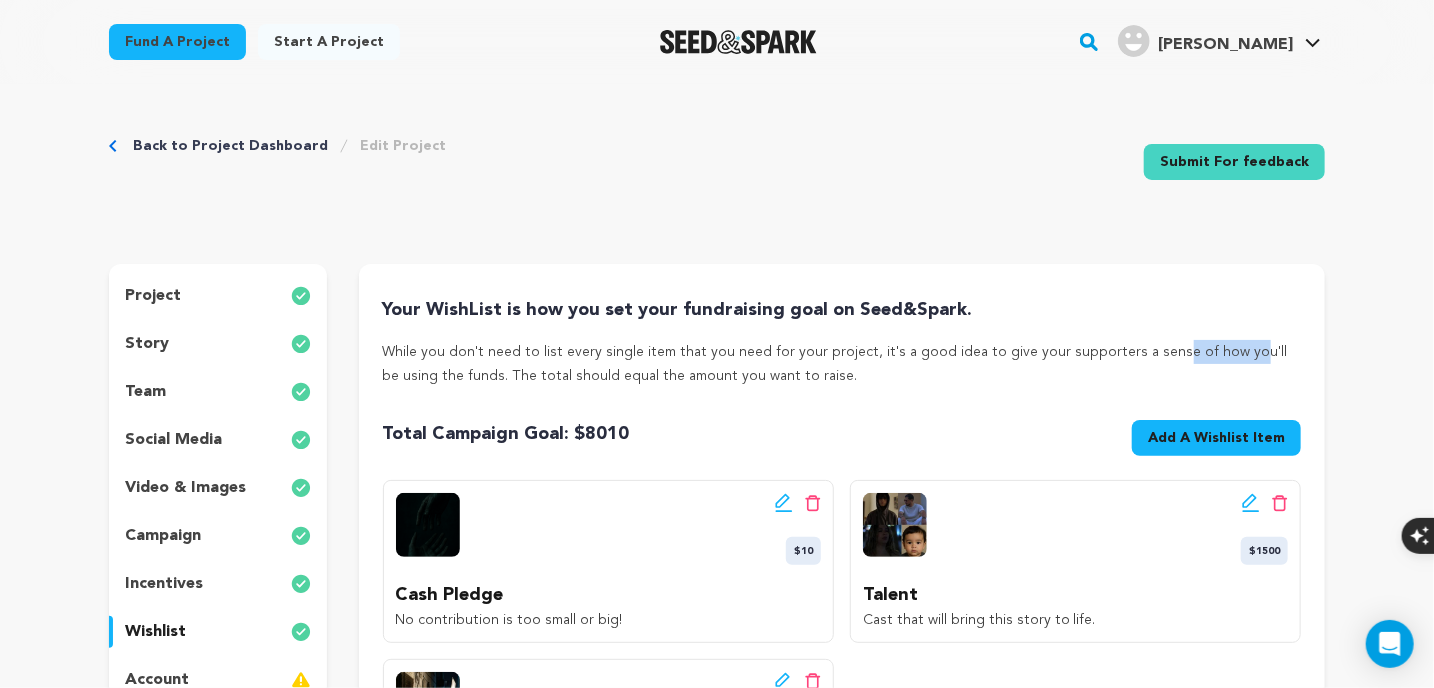click on "While you don't need to list every single item that you need for your project, it's a good idea to give
your supporters a sense of how you'll be using the funds. The total should equal the amount you want to
raise." at bounding box center [842, 364] 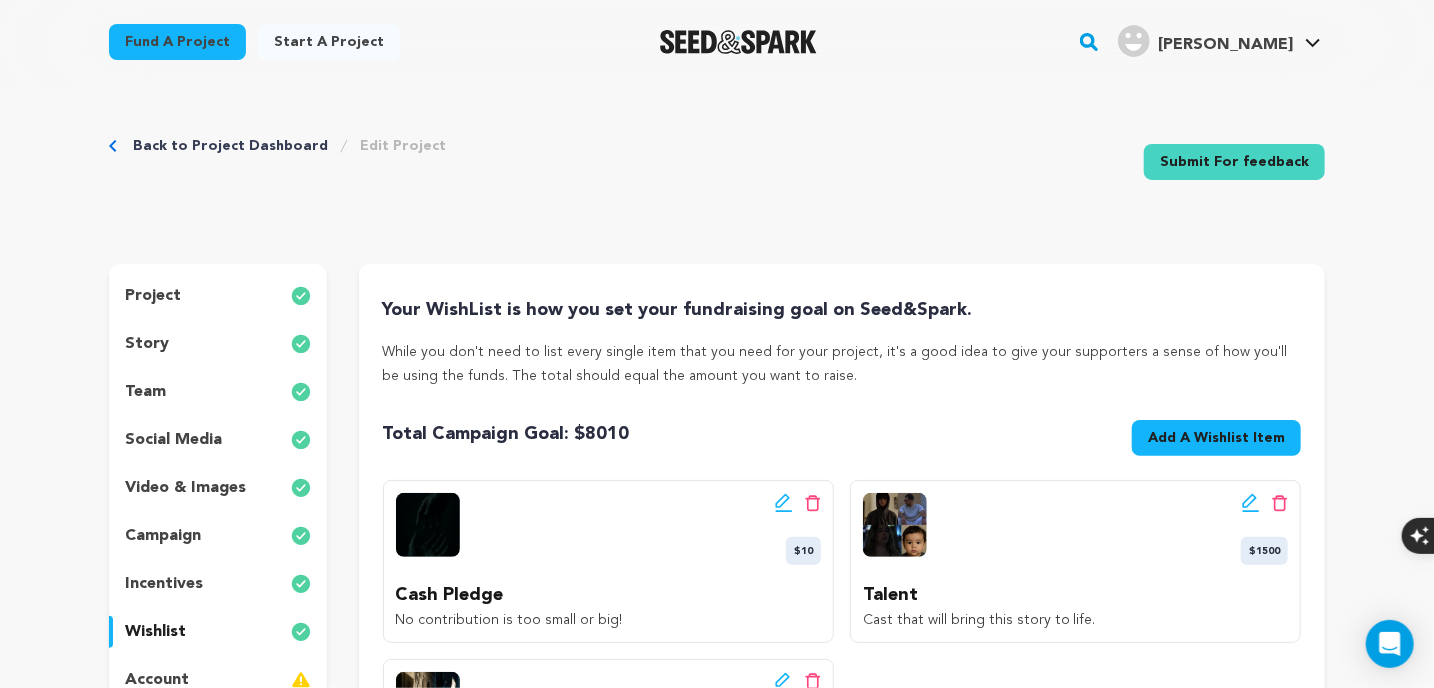 click on "While you don't need to list every single item that you need for your project, it's a good idea to give
your supporters a sense of how you'll be using the funds. The total should equal the amount you want to
raise." at bounding box center (842, 364) 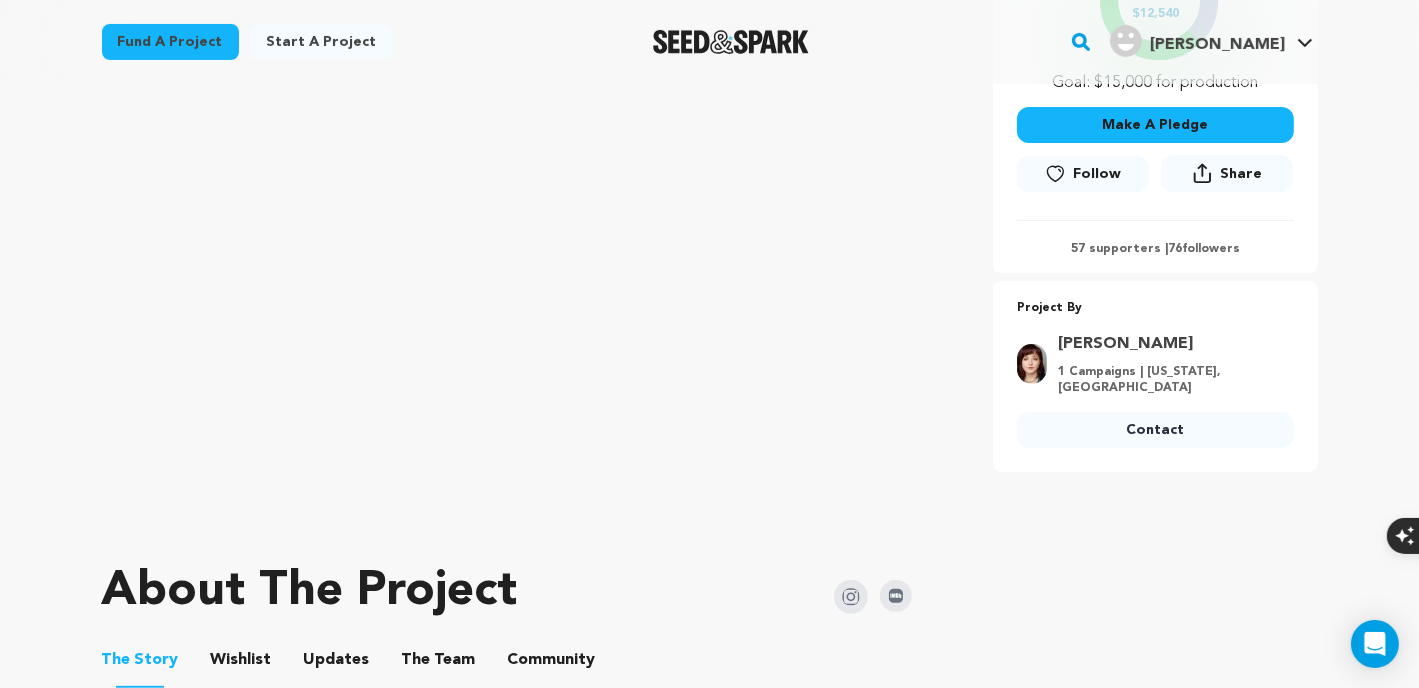 scroll, scrollTop: 666, scrollLeft: 0, axis: vertical 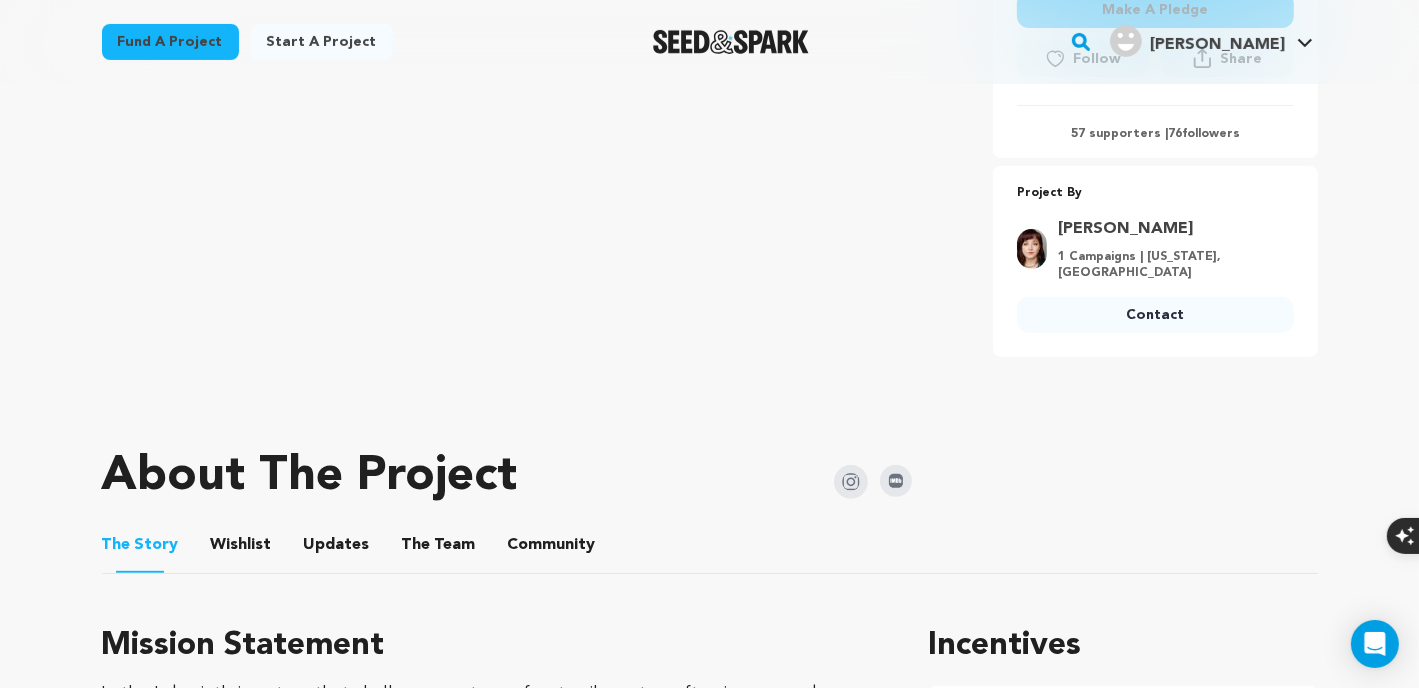 click on "The Team" at bounding box center [439, 549] 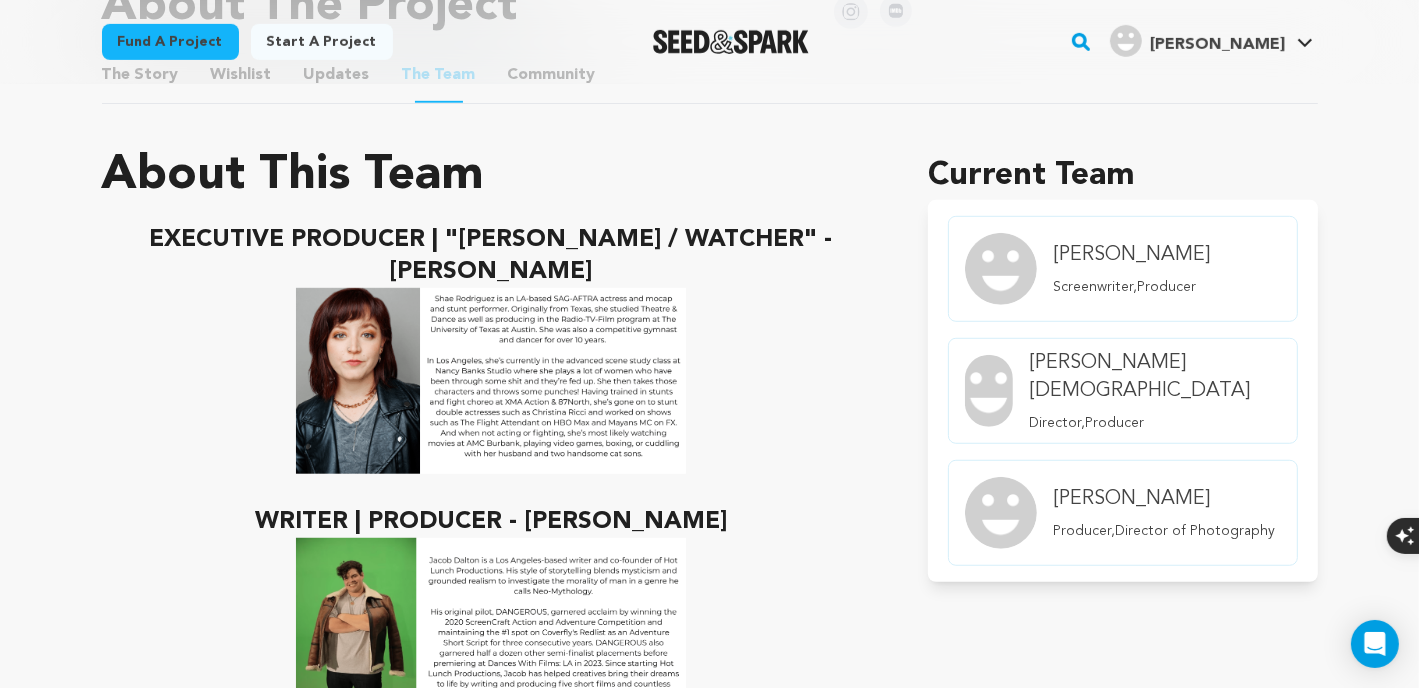 scroll, scrollTop: 1166, scrollLeft: 0, axis: vertical 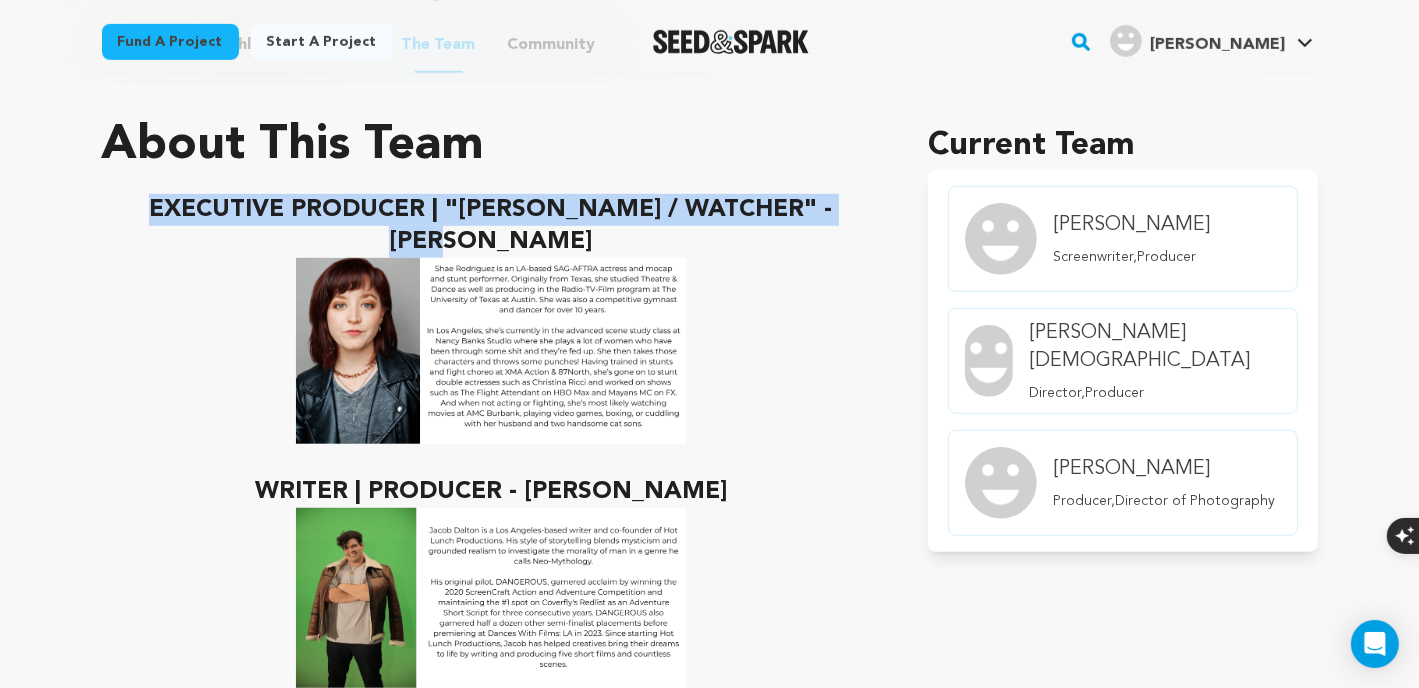 drag, startPoint x: 136, startPoint y: 203, endPoint x: 844, endPoint y: 208, distance: 708.01764 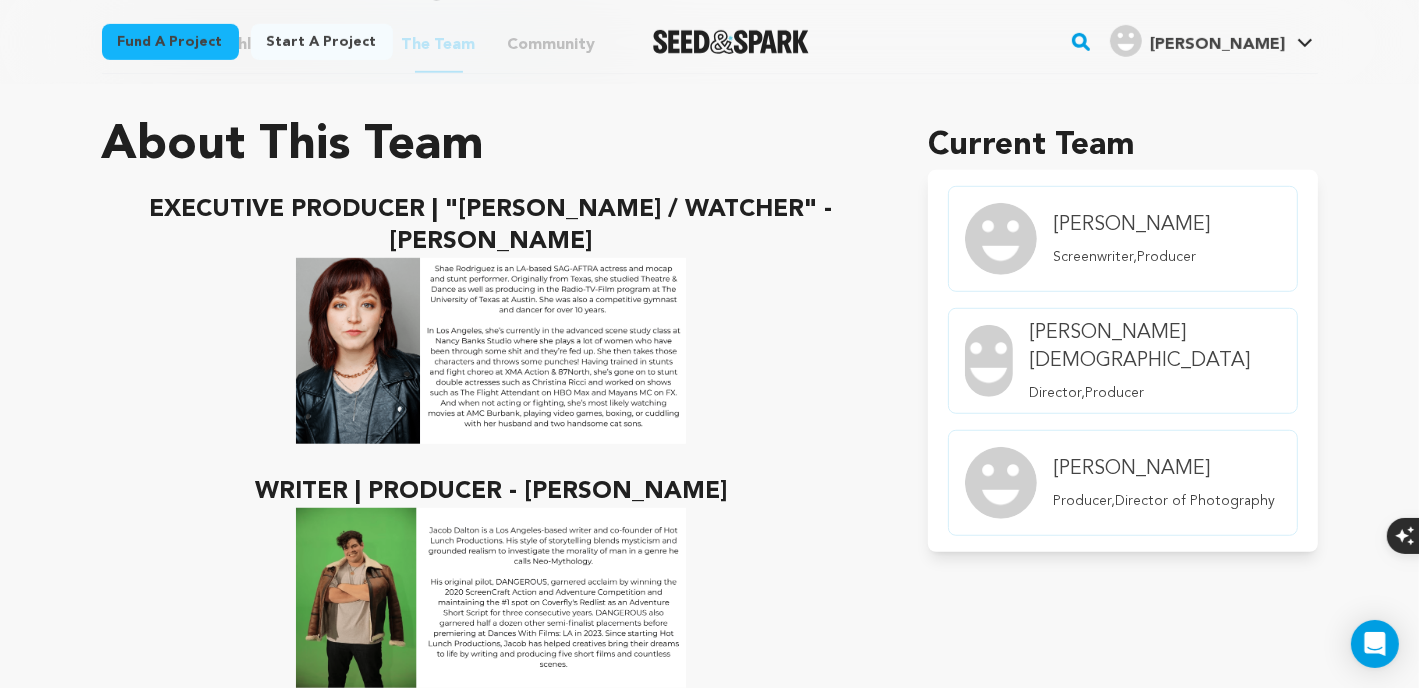 click at bounding box center (491, 351) 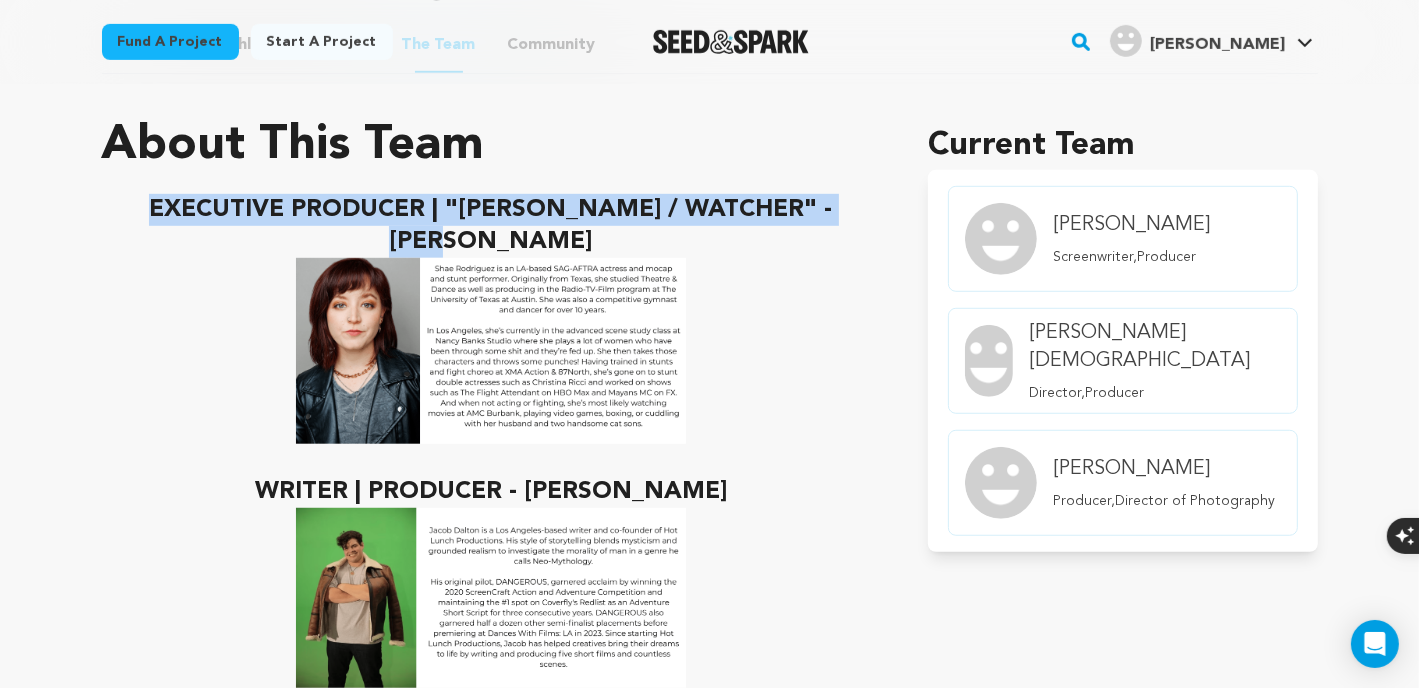 drag, startPoint x: 140, startPoint y: 205, endPoint x: 858, endPoint y: 215, distance: 718.06964 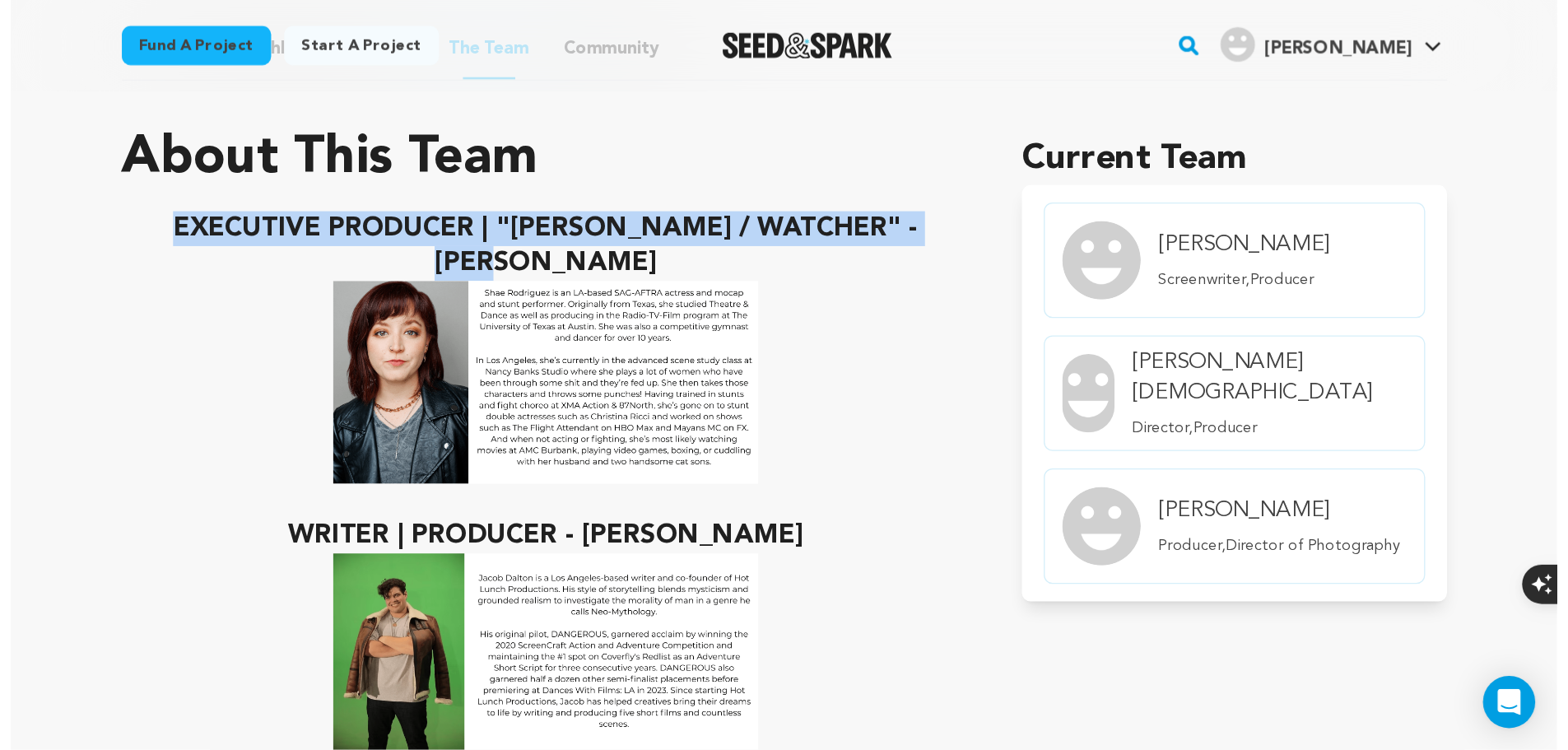 scroll, scrollTop: 960, scrollLeft: 0, axis: vertical 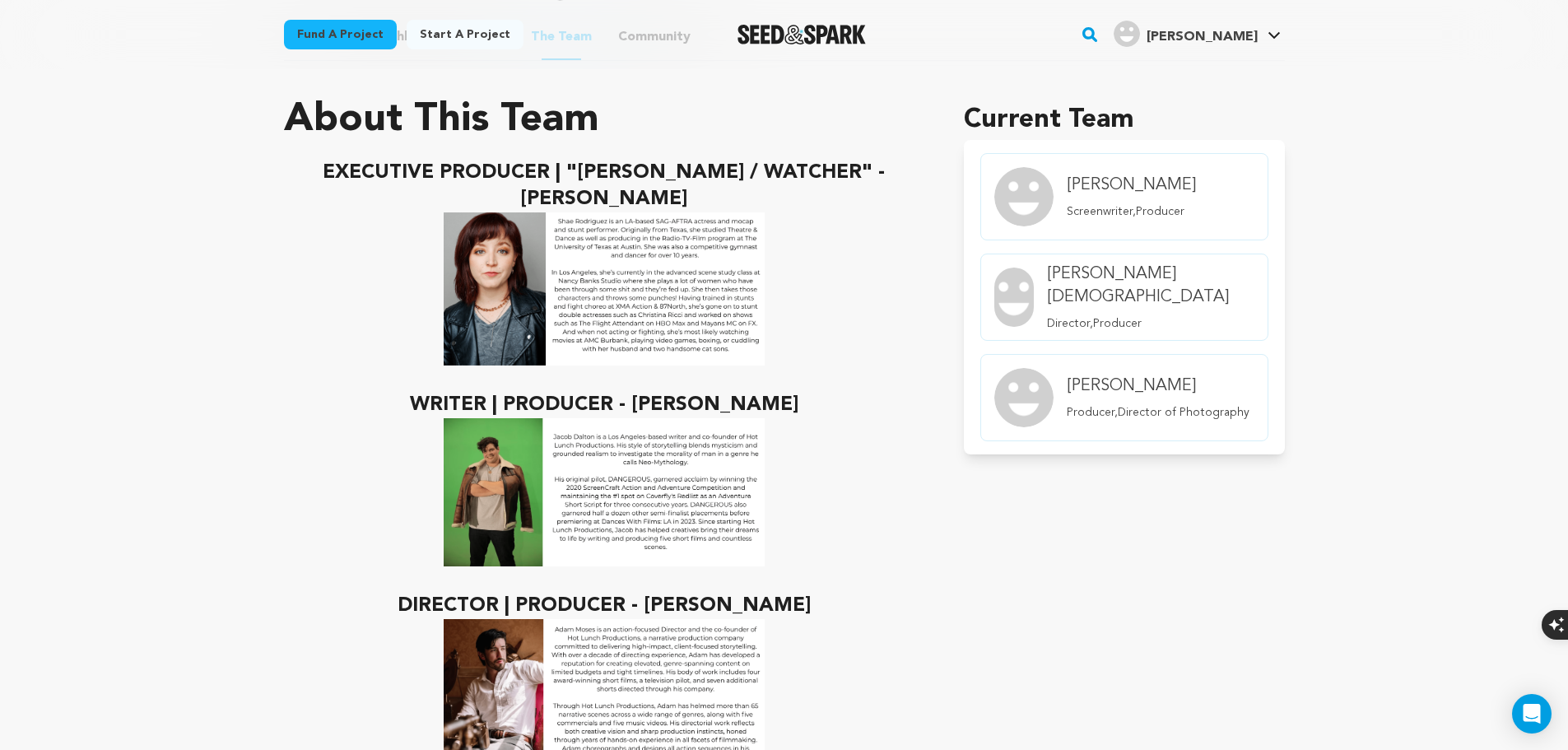 click at bounding box center [604, 289] 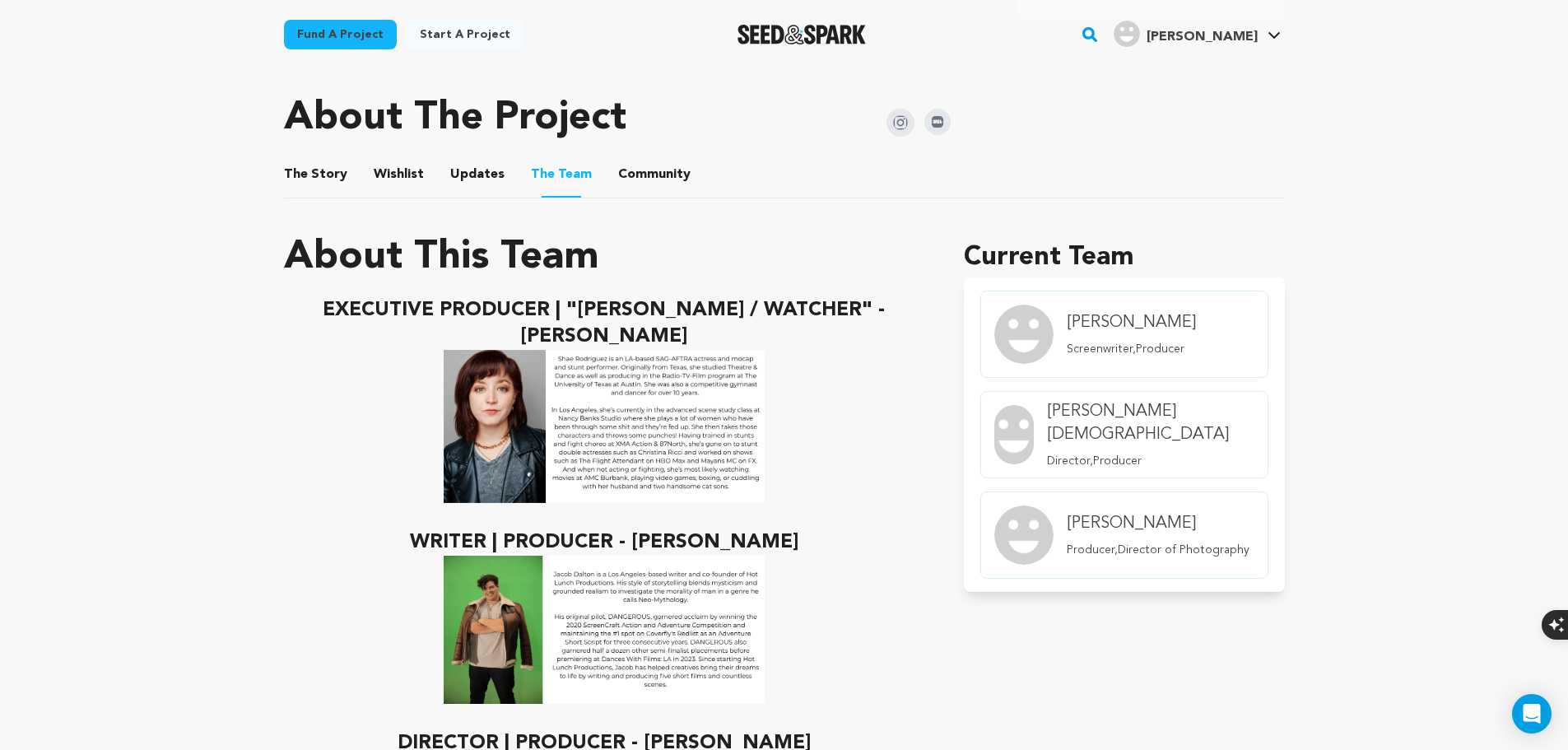 scroll, scrollTop: 823, scrollLeft: 0, axis: vertical 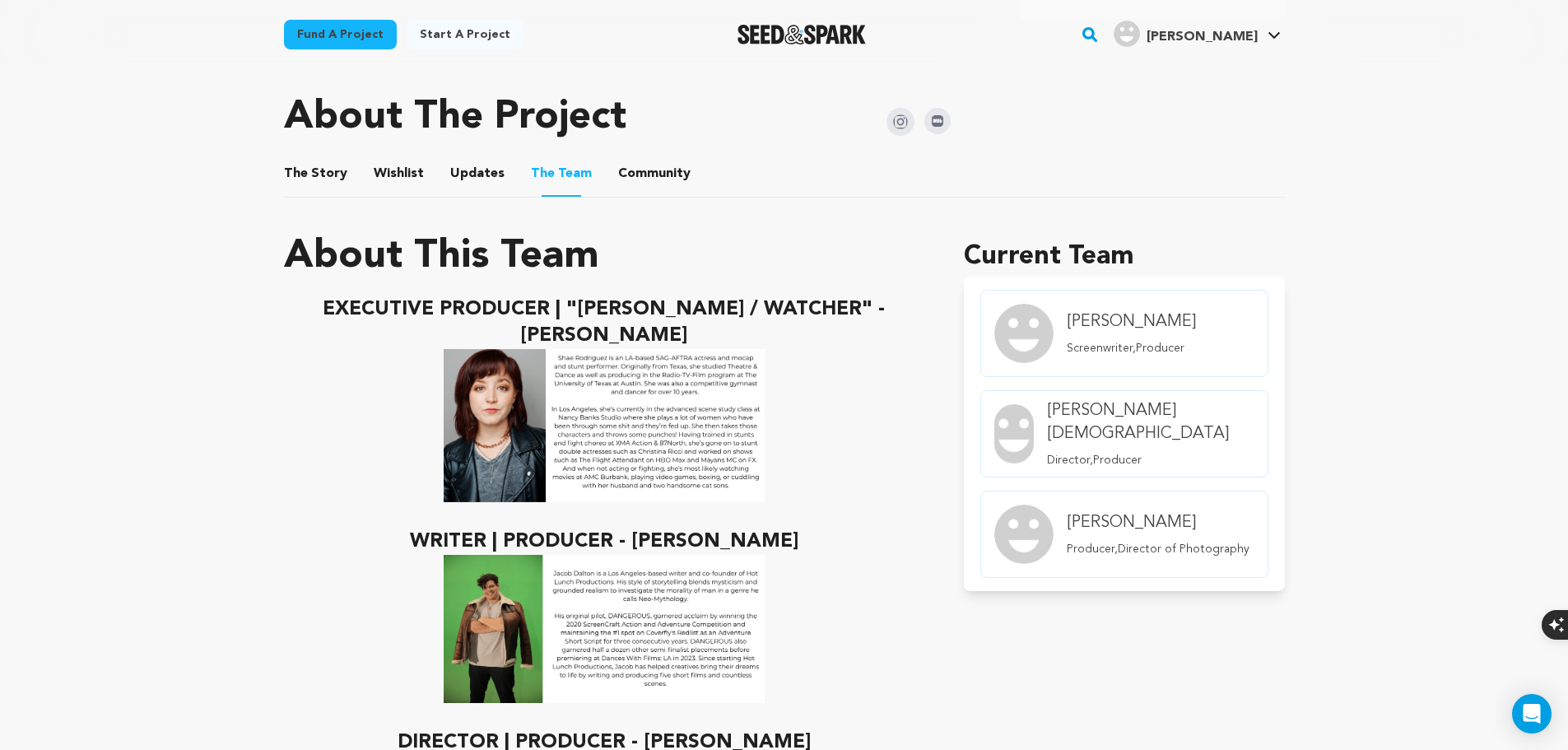 click on "Wishlist" at bounding box center [398, 177] 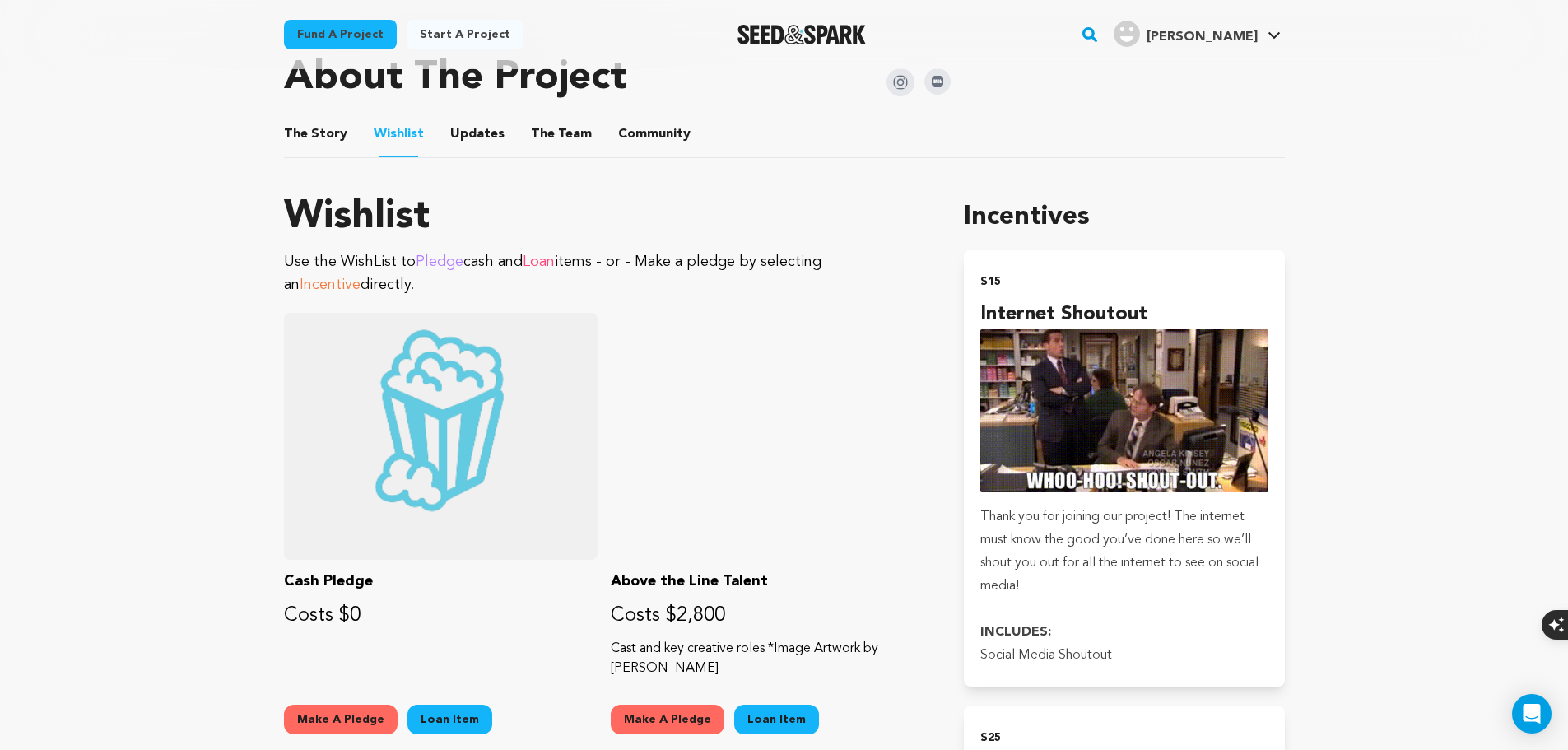 scroll, scrollTop: 823, scrollLeft: 0, axis: vertical 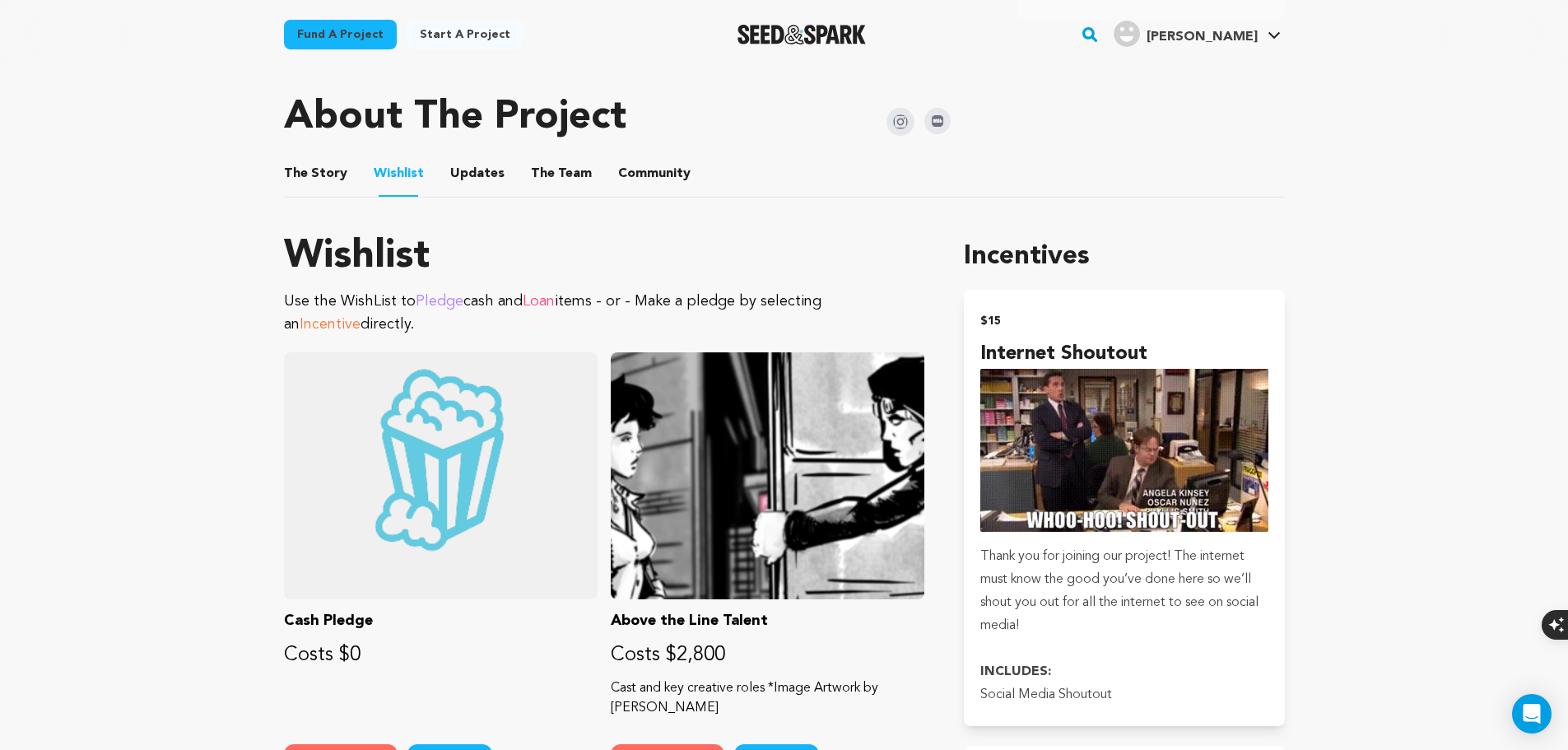 click on "The Story" at bounding box center [315, 177] 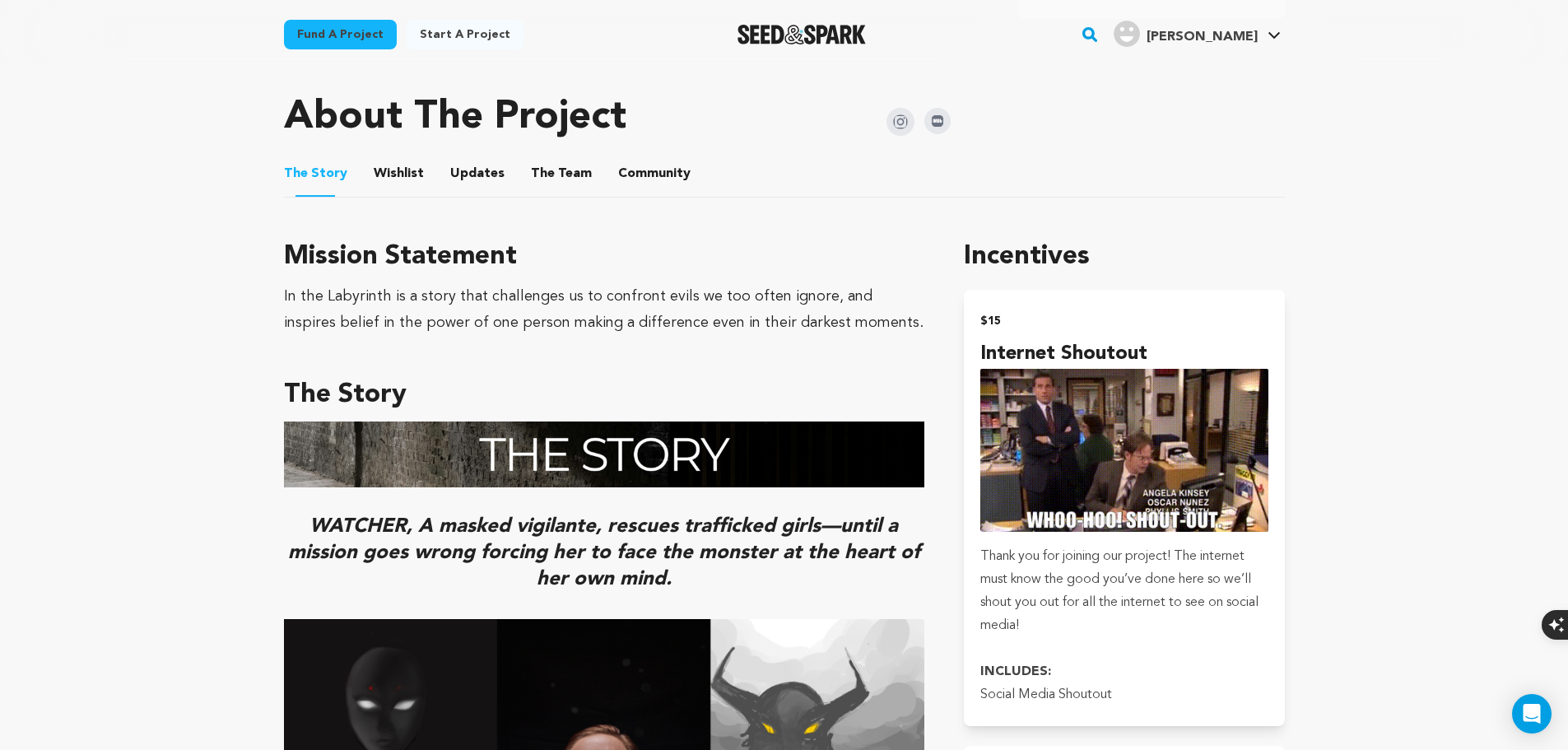 click on "Wishlist" at bounding box center (398, 177) 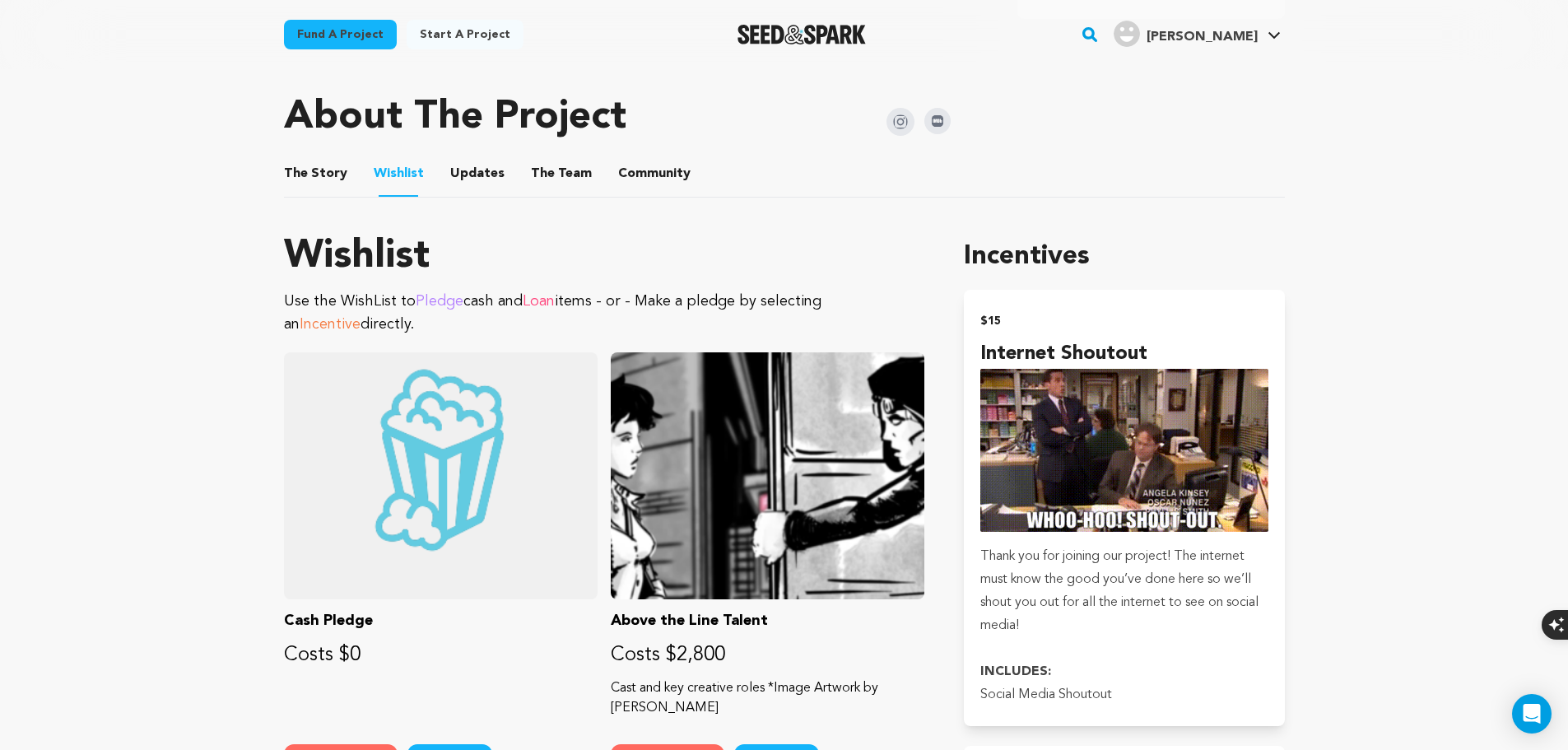 click on "Fund a project
Start a project
Search" at bounding box center [784, 2391] 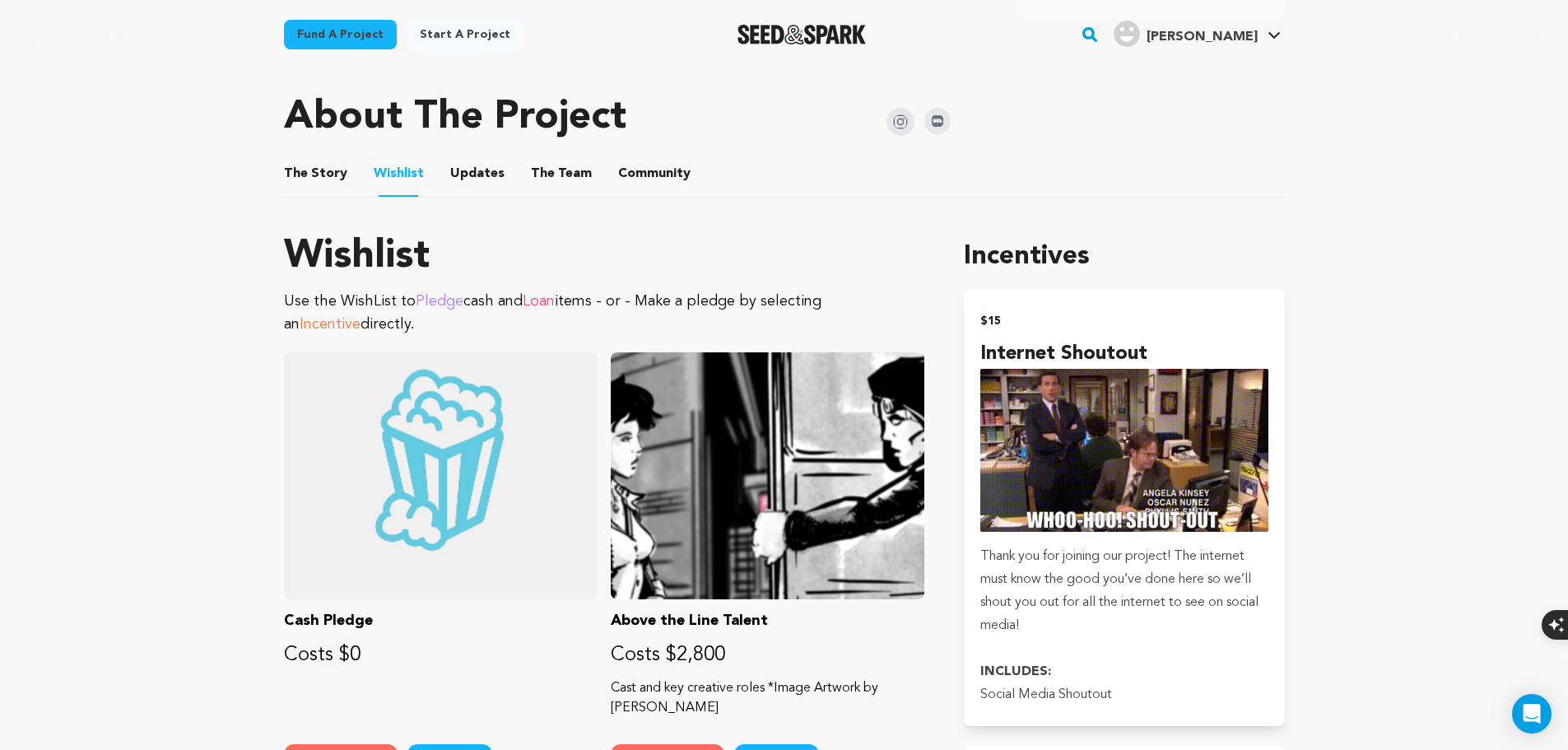 click on "Fund a project
Start a project
Search" at bounding box center (784, 2391) 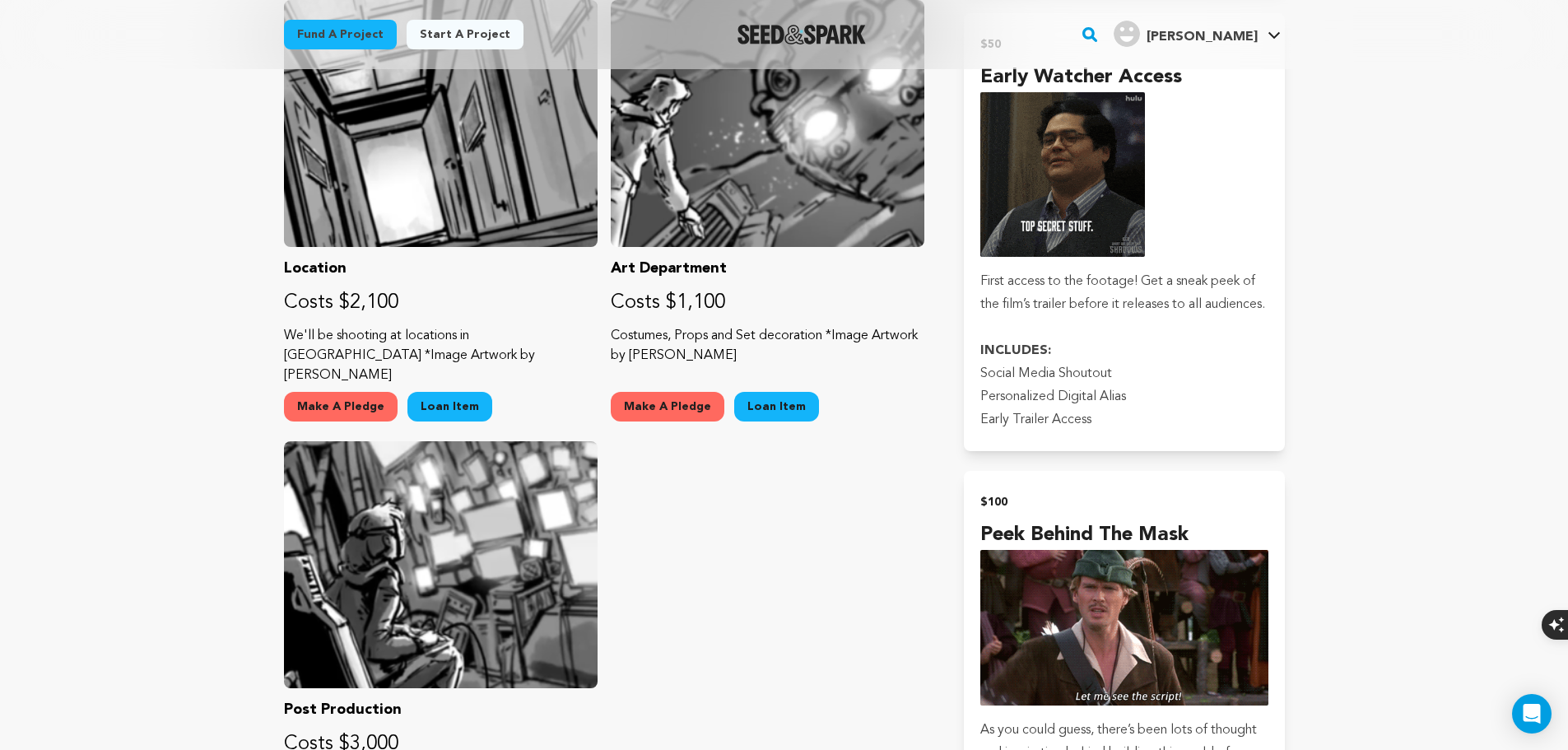 scroll, scrollTop: 1647, scrollLeft: 0, axis: vertical 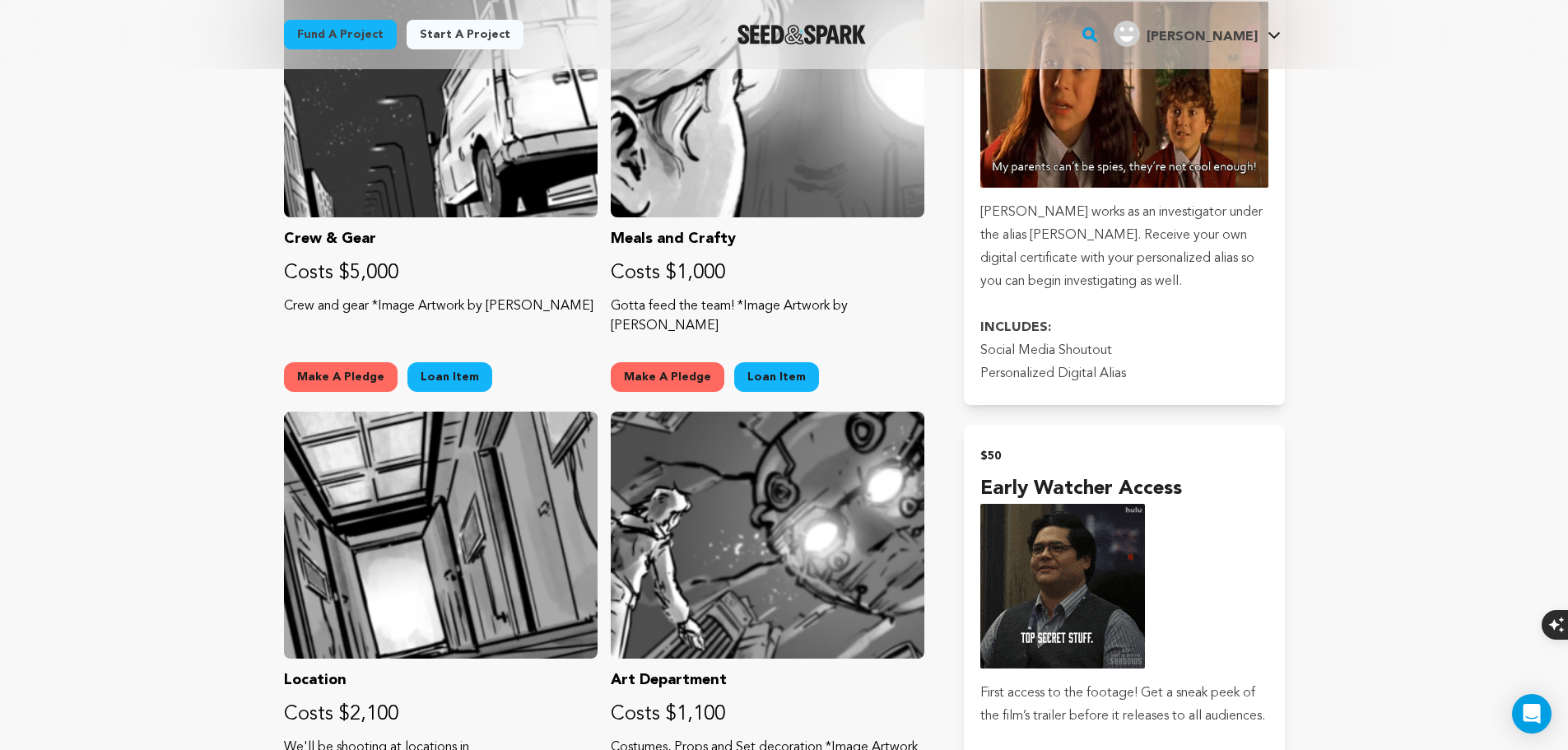 click on "Fund a project
Start a project
Search" at bounding box center [784, 1568] 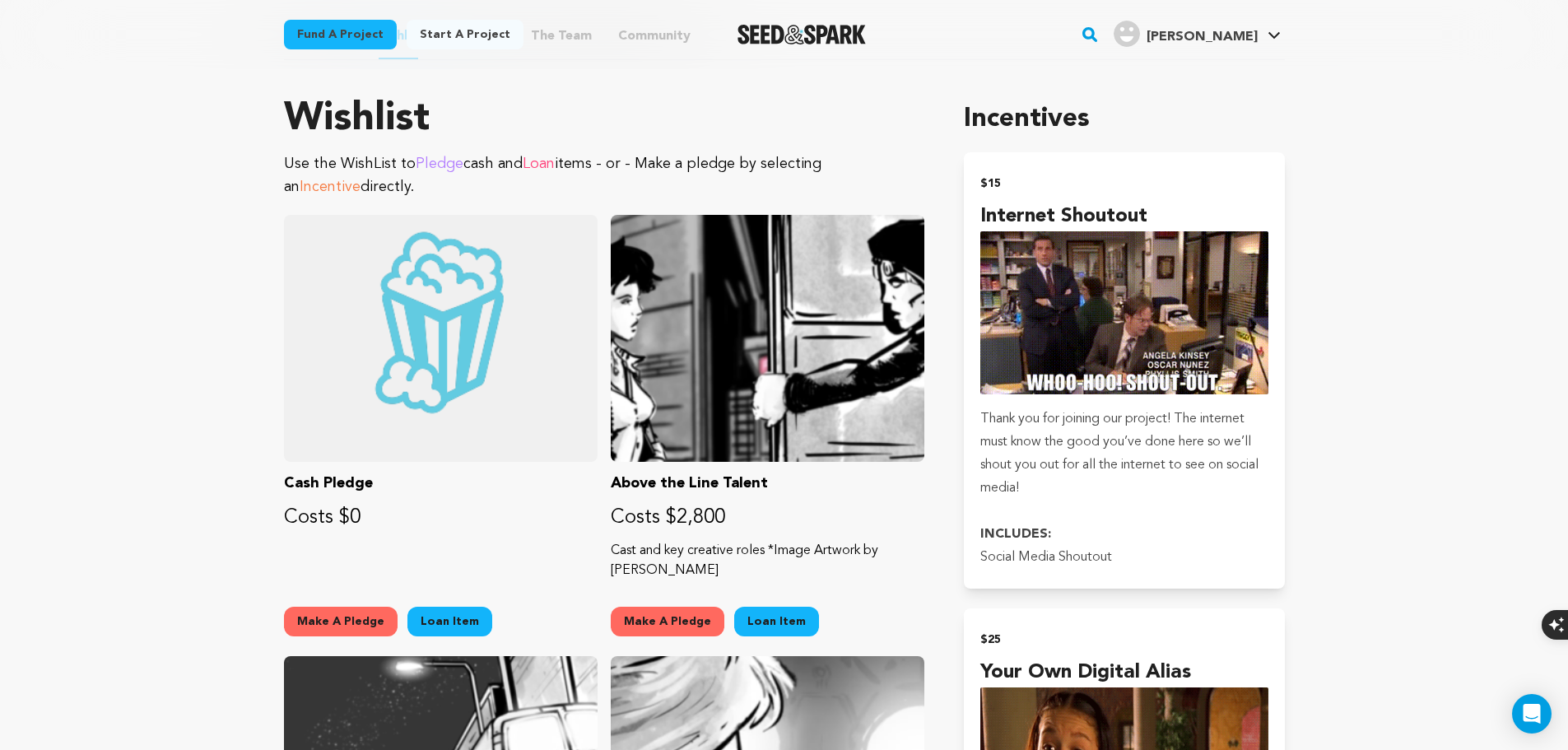 scroll, scrollTop: 960, scrollLeft: 0, axis: vertical 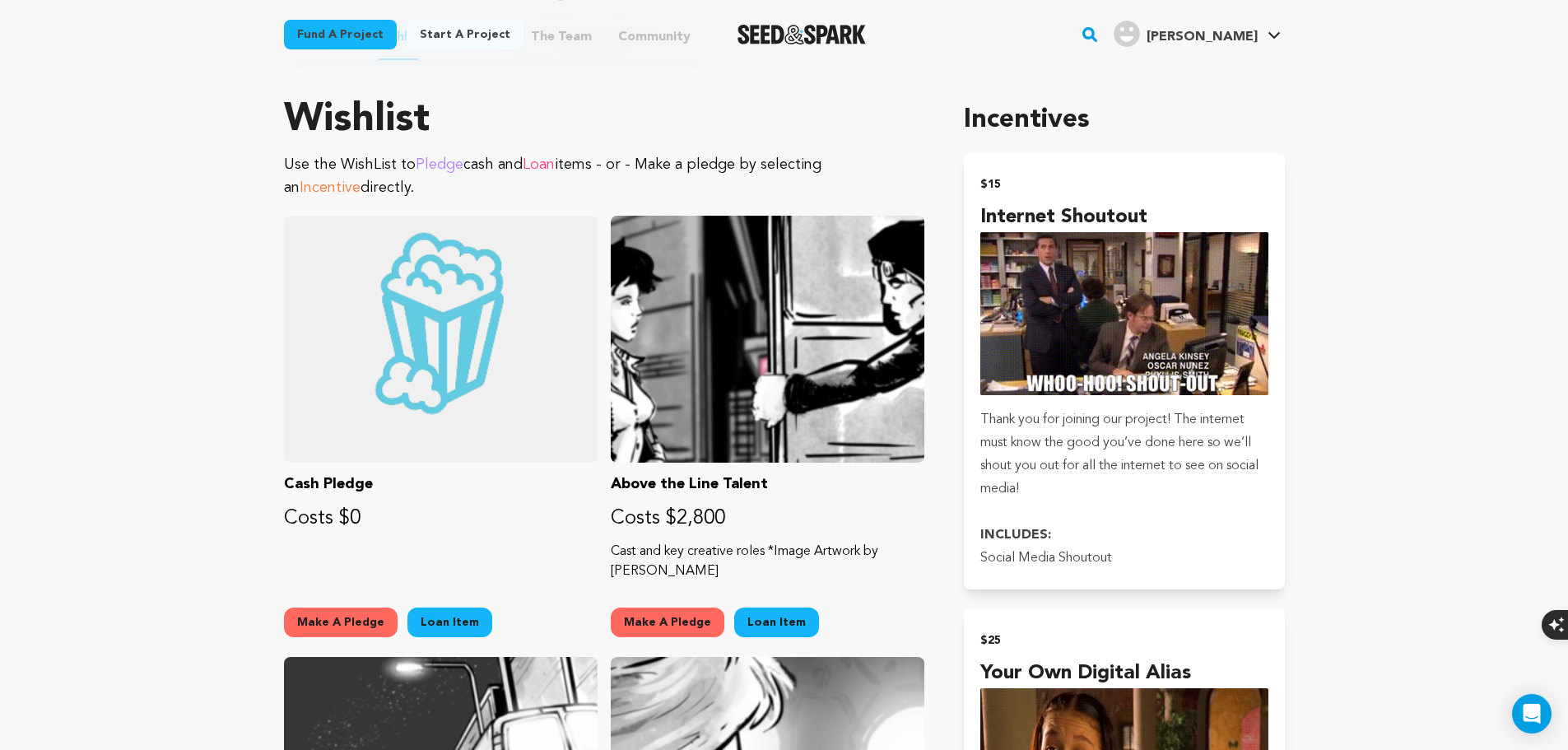 click on "Fund a project
Start a project
Search" at bounding box center (784, 2254) 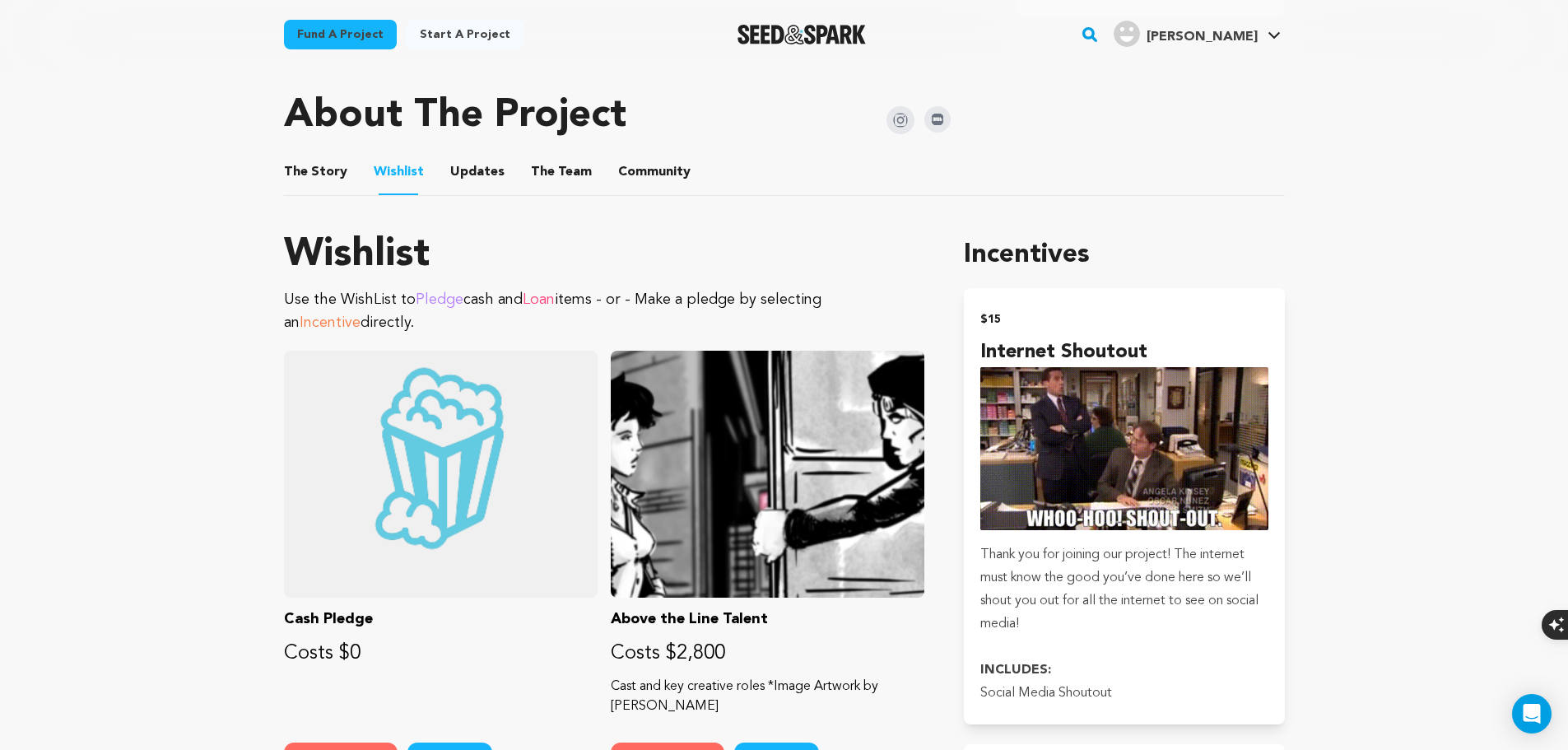 scroll, scrollTop: 823, scrollLeft: 0, axis: vertical 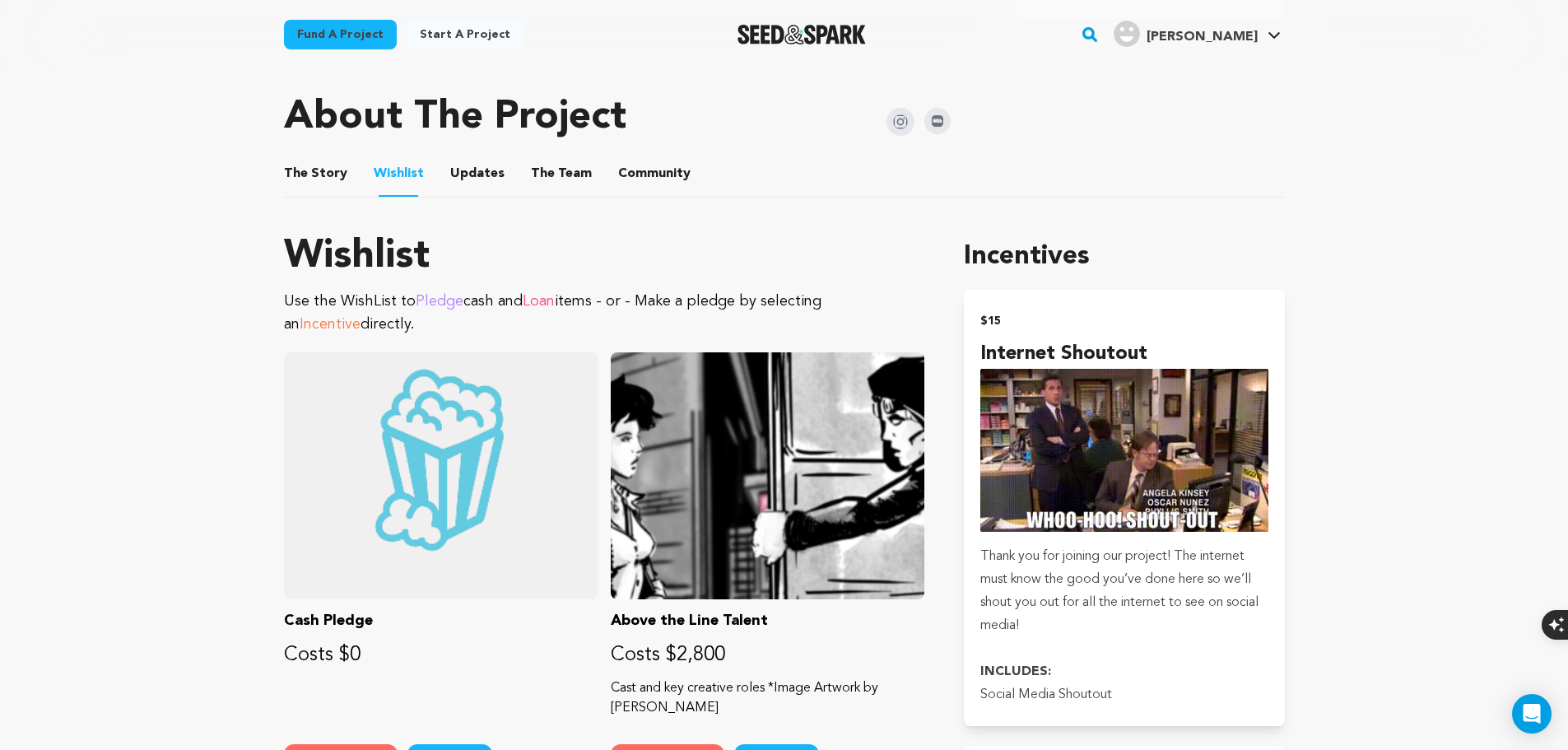 click on "The Story" at bounding box center (315, 177) 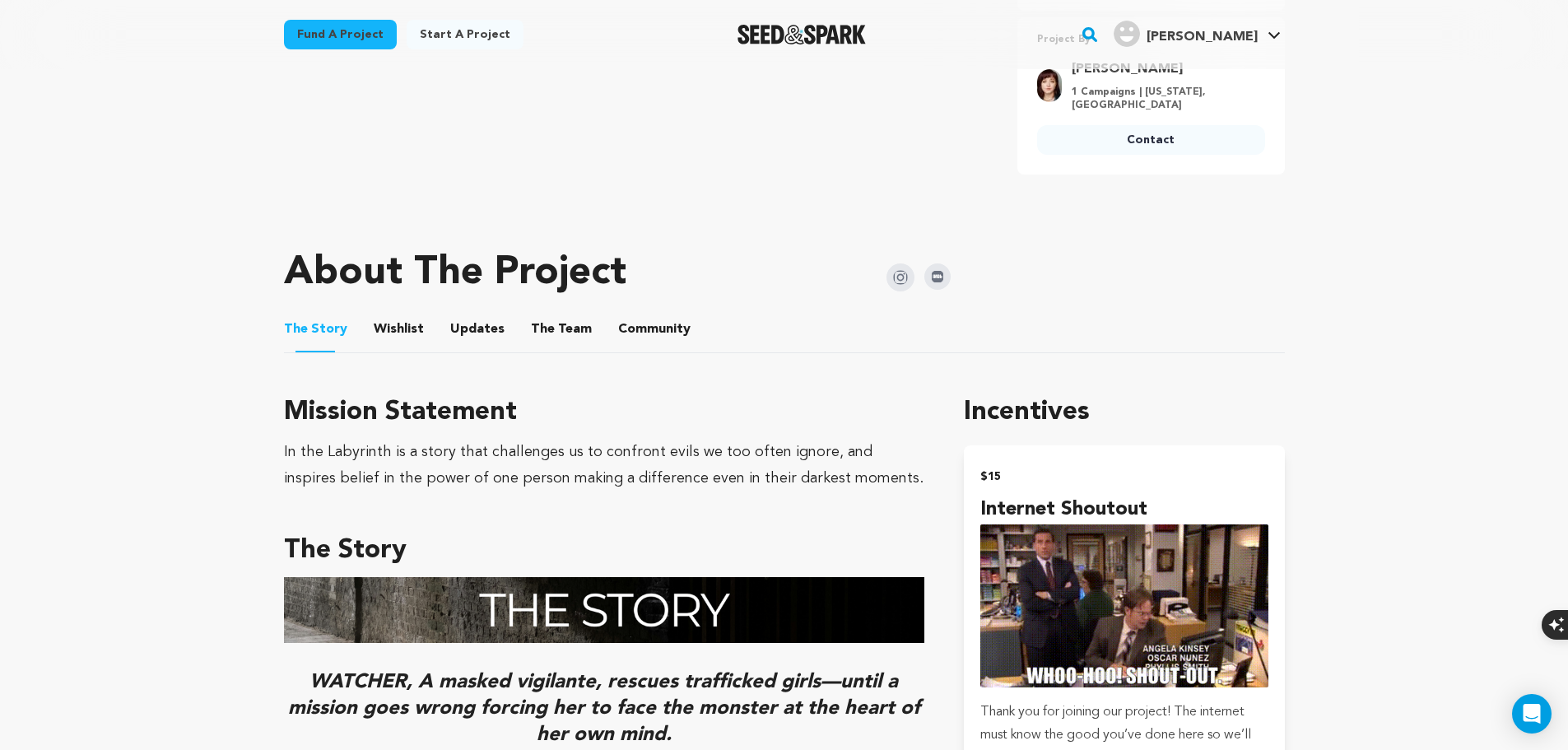 scroll, scrollTop: 274, scrollLeft: 0, axis: vertical 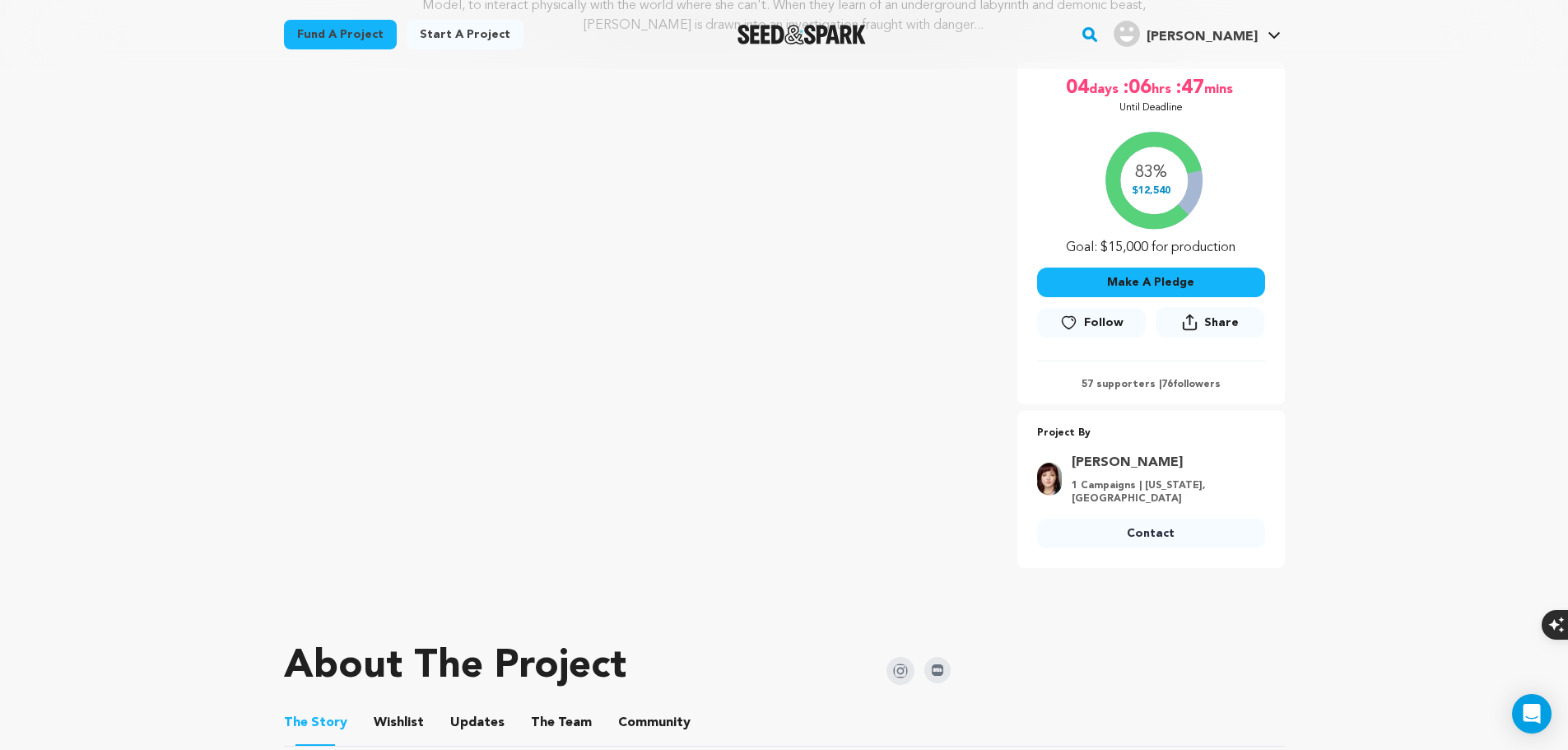 click on "Fund a project" at bounding box center (340, 35) 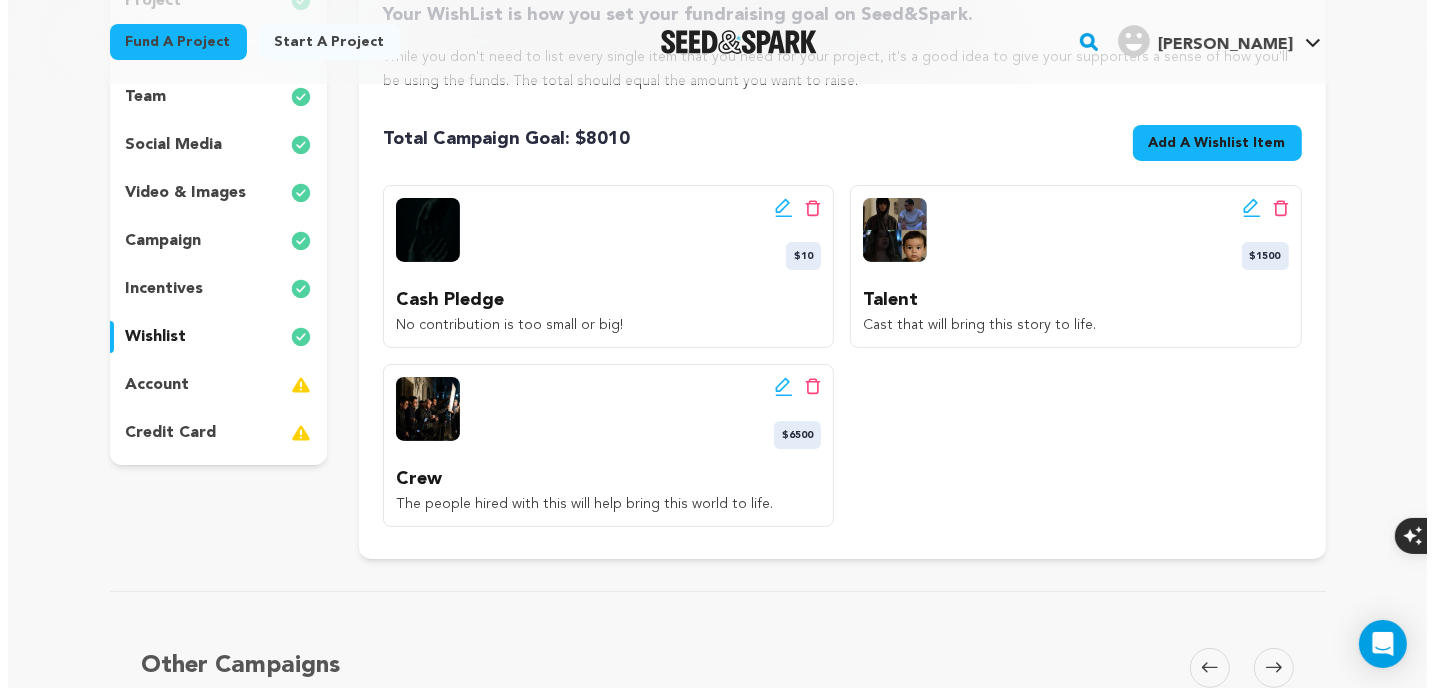 scroll, scrollTop: 333, scrollLeft: 0, axis: vertical 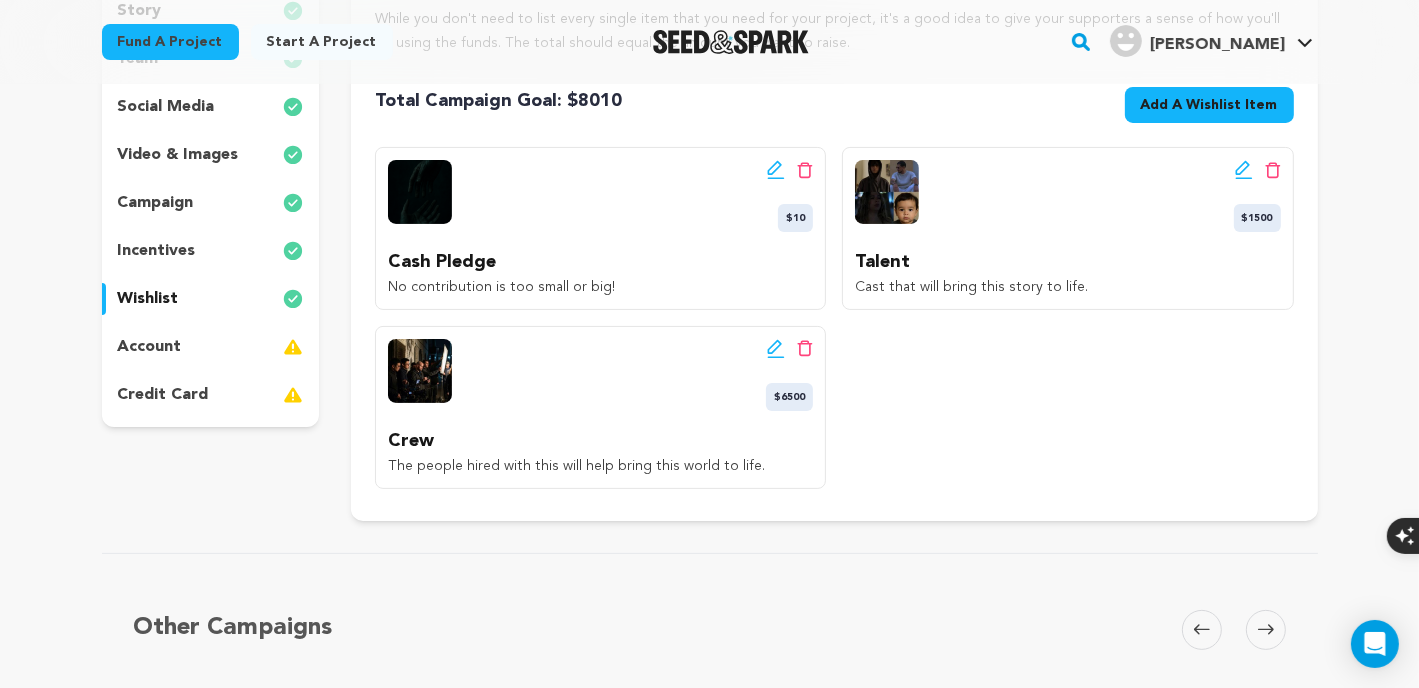 click on "Add A Wishlist Item" at bounding box center (1209, 105) 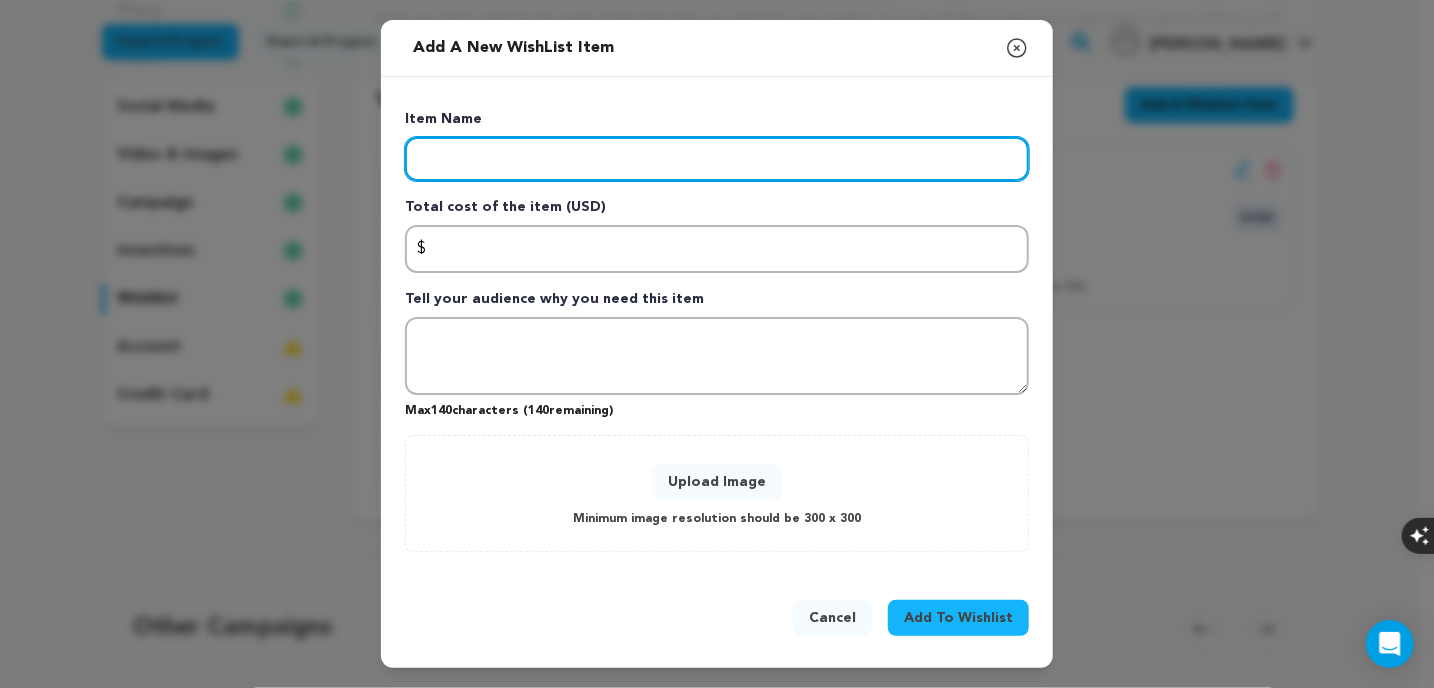 click at bounding box center (717, 159) 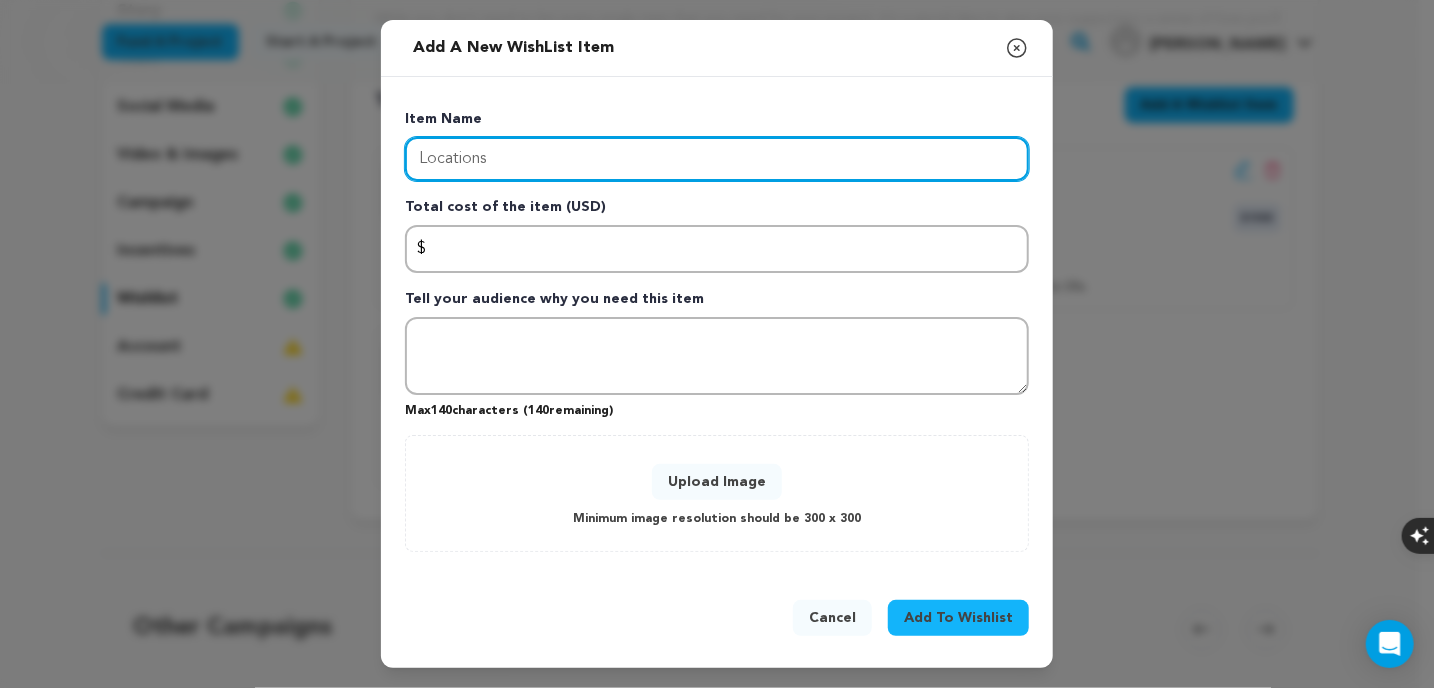 type on "Locations" 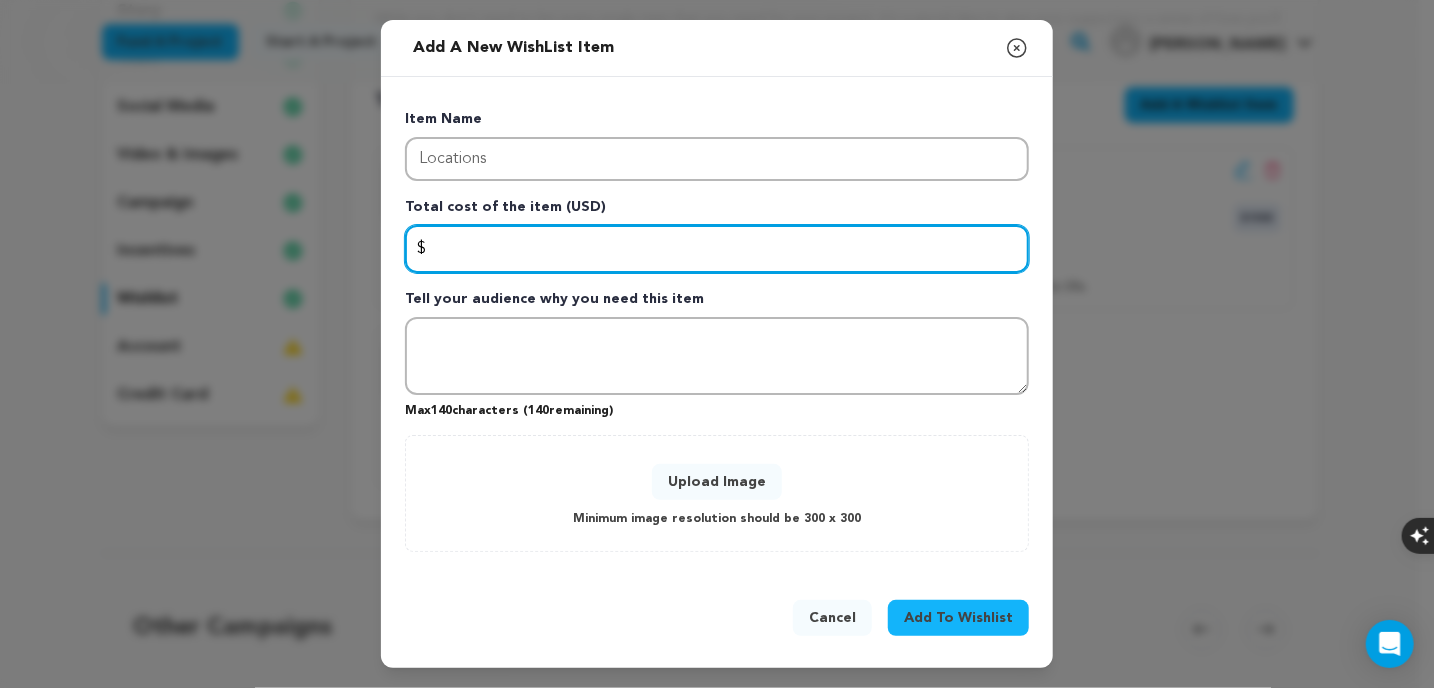 click at bounding box center [717, 249] 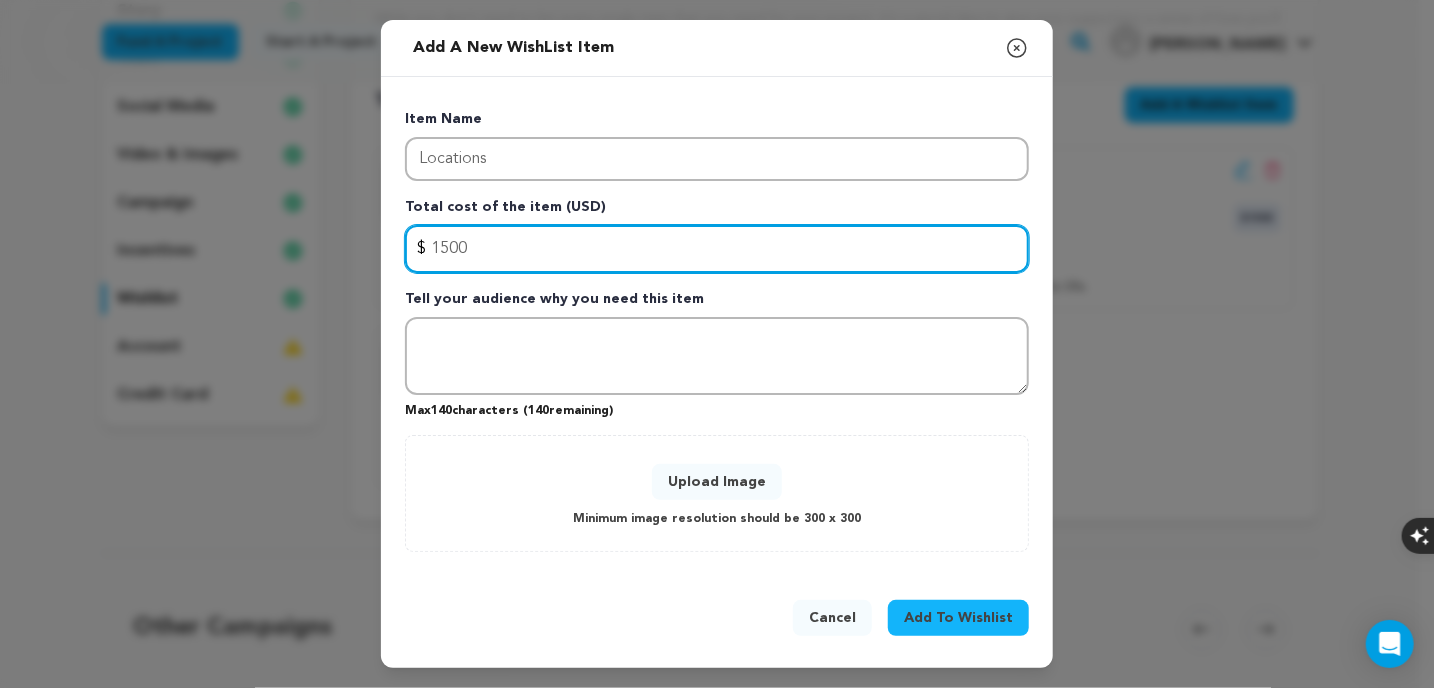 type on "1500" 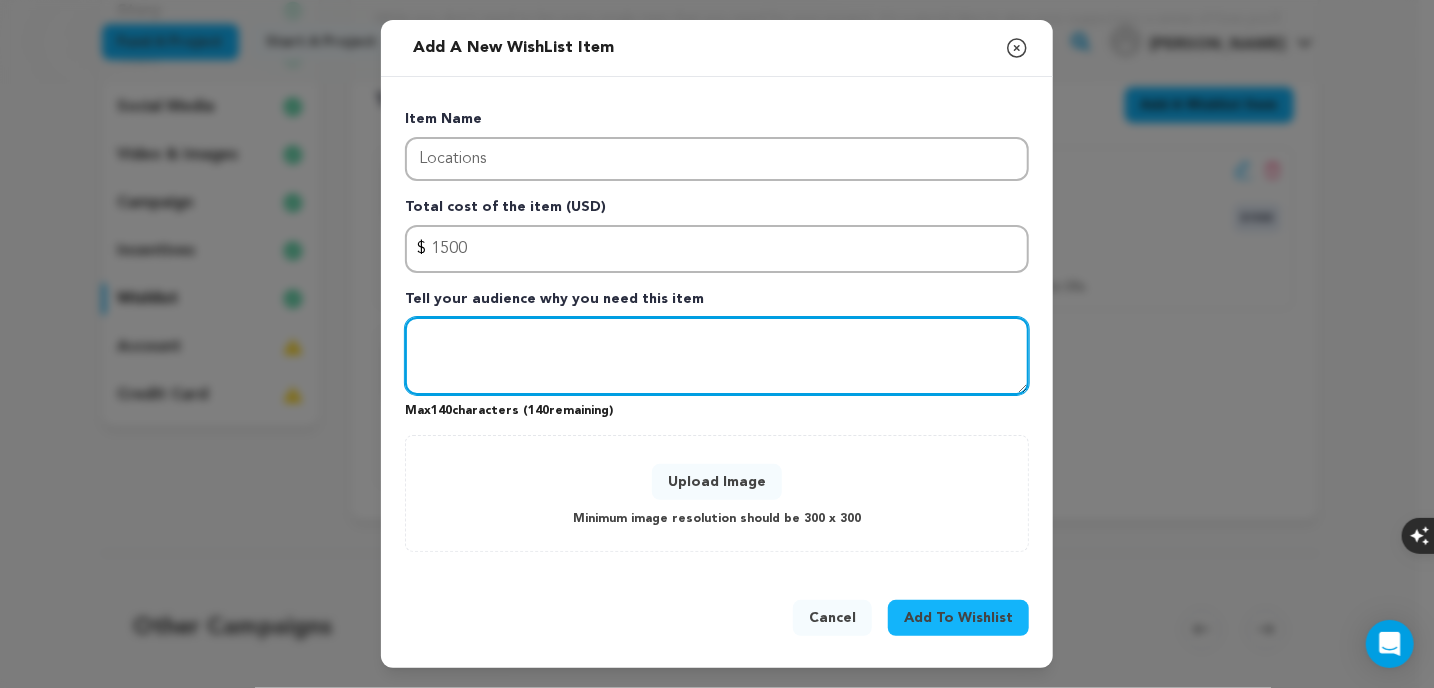 click at bounding box center [717, 356] 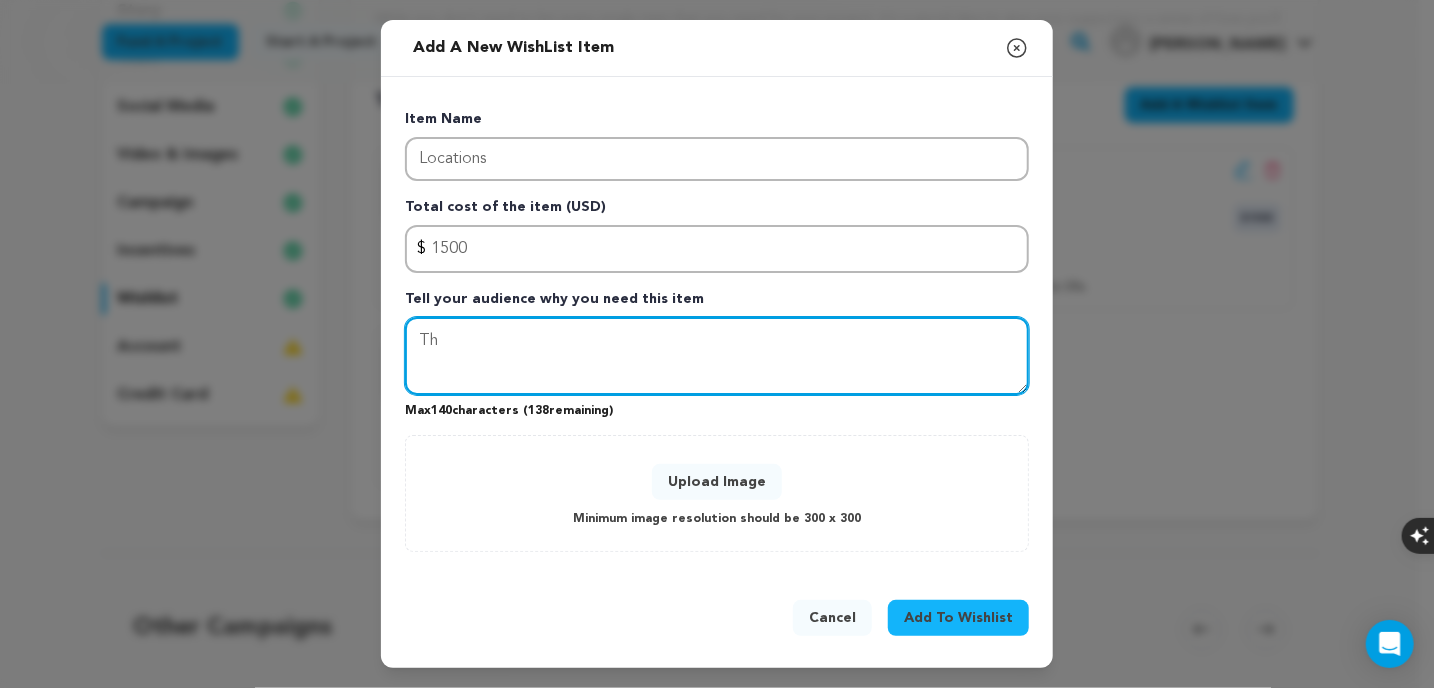 type on "T" 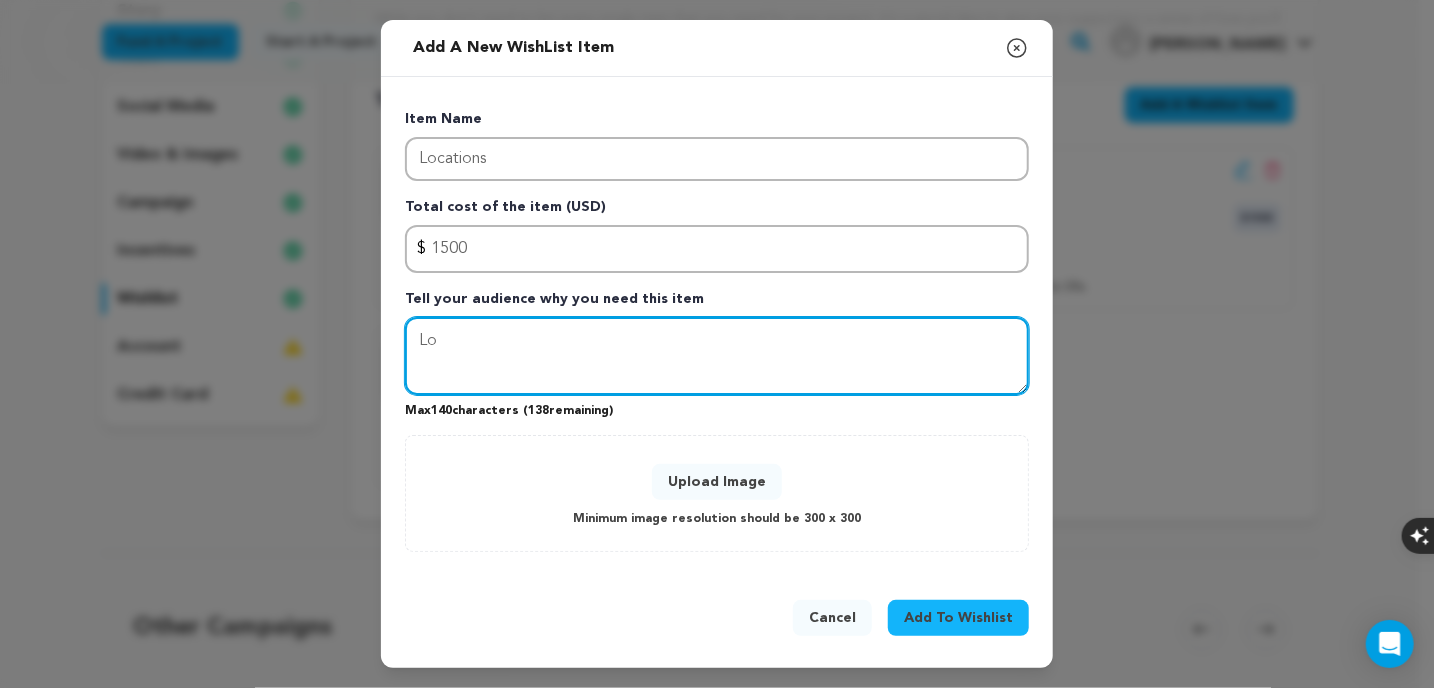 type on "L" 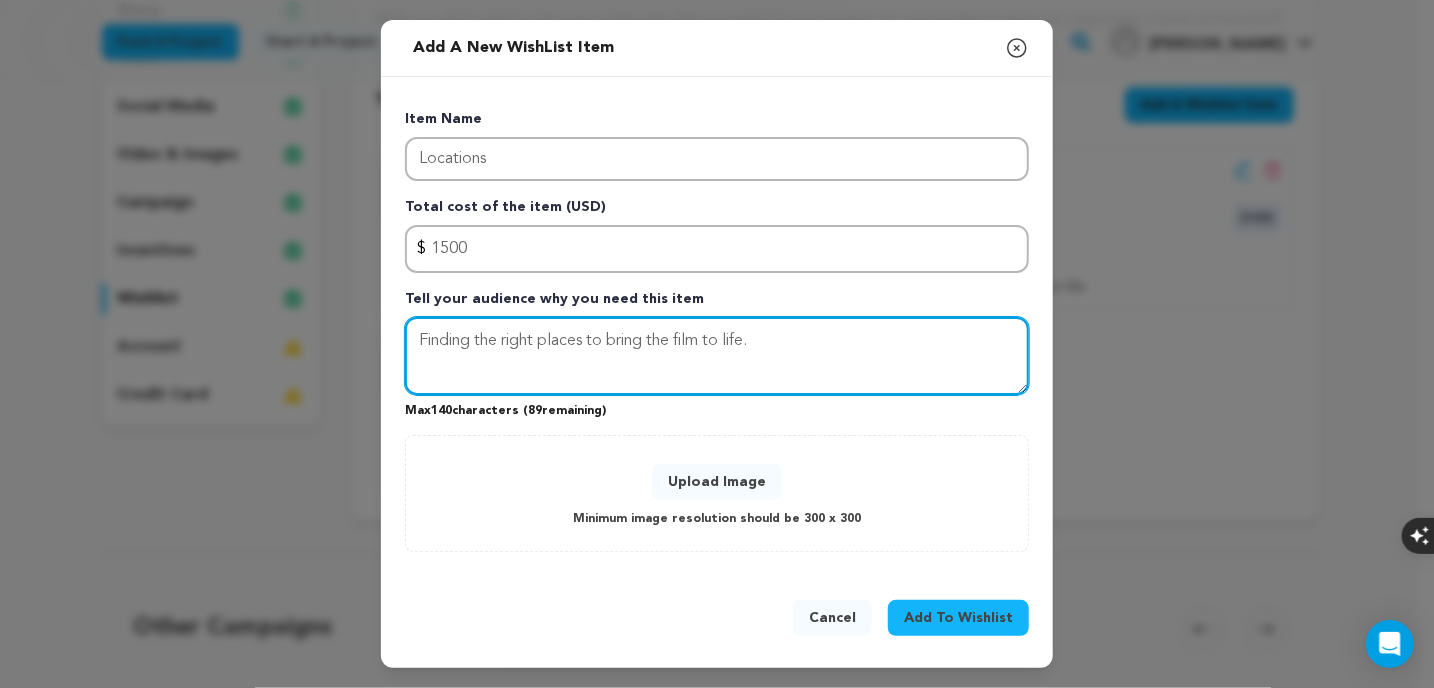 type on "Finding the right places to bring the film to life." 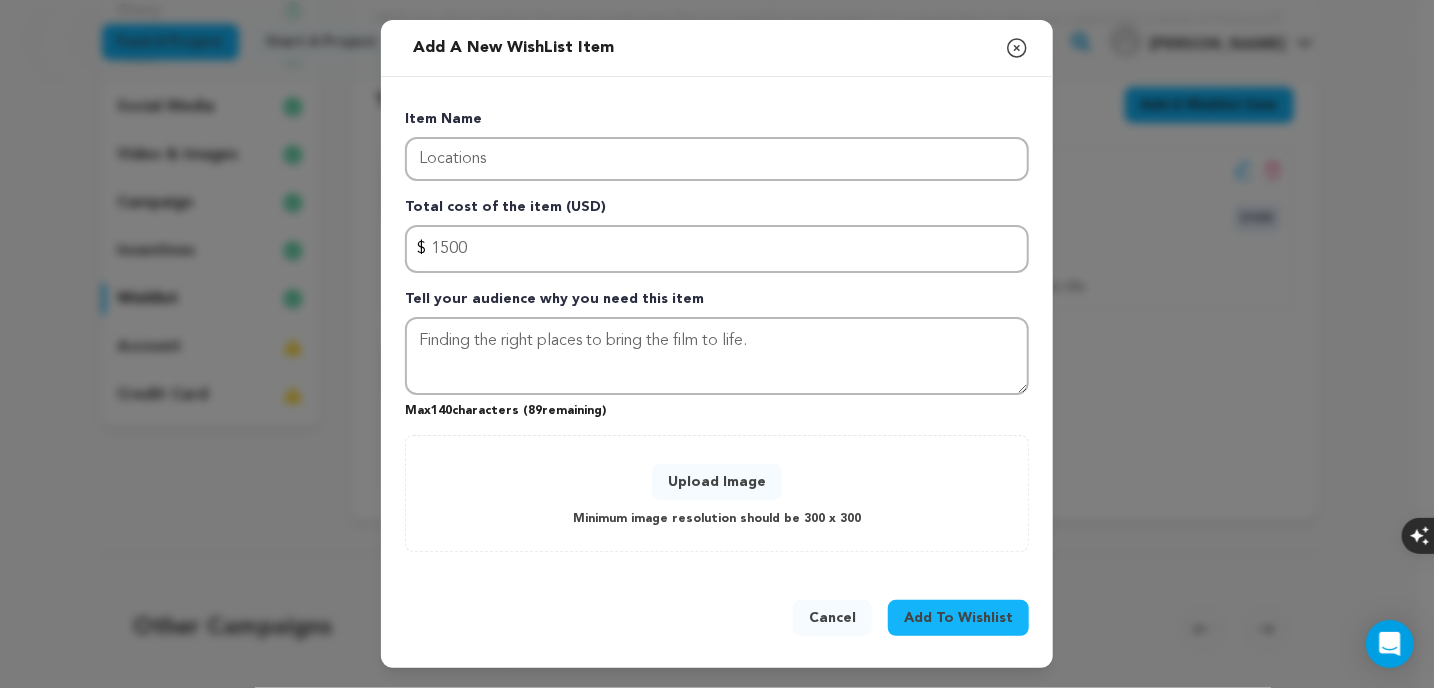 click on "Upload Image" at bounding box center (717, 482) 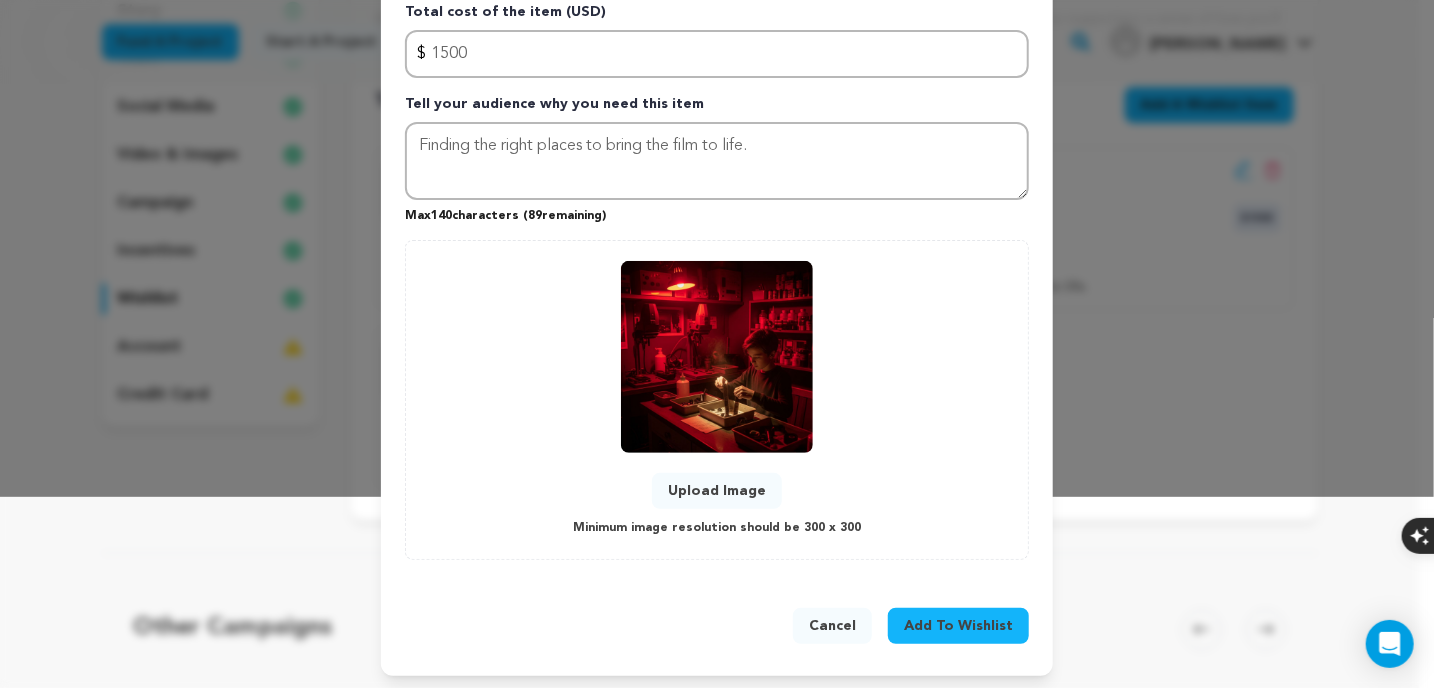 scroll, scrollTop: 192, scrollLeft: 0, axis: vertical 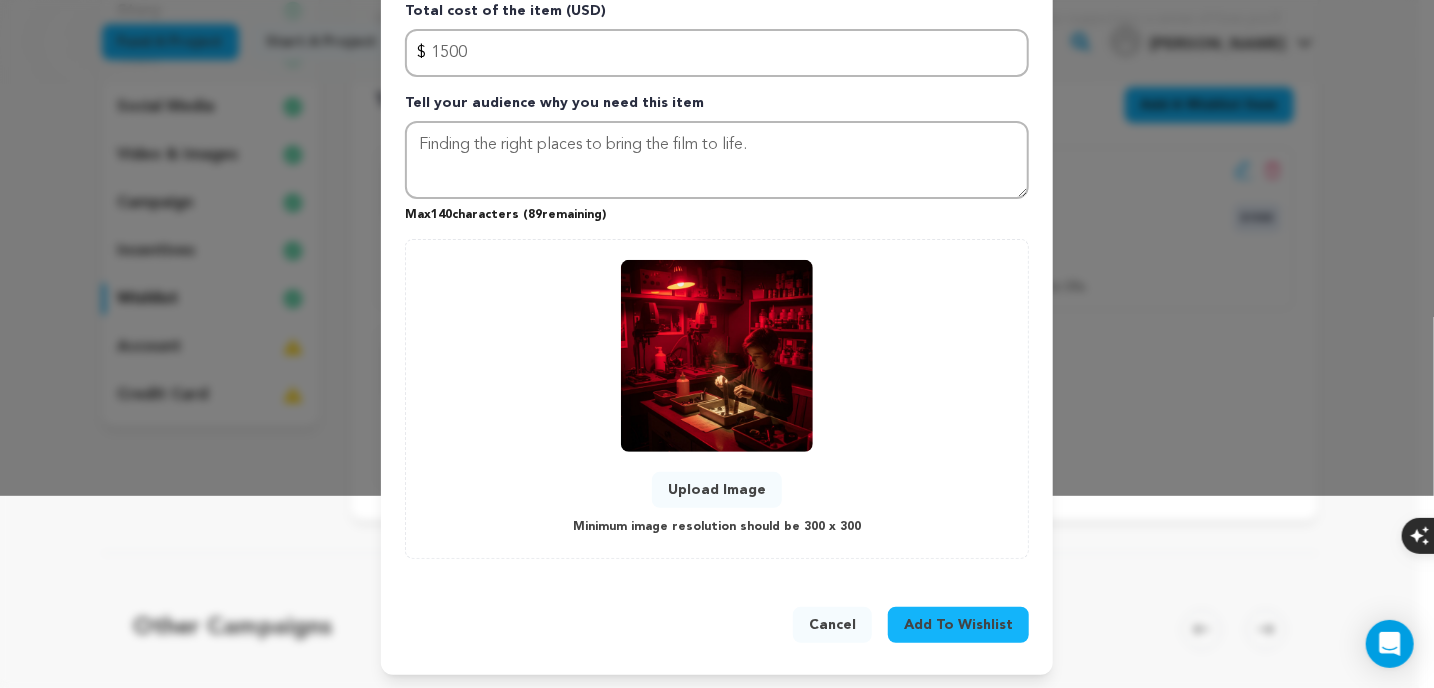 click on "Add To Wishlist" at bounding box center (958, 625) 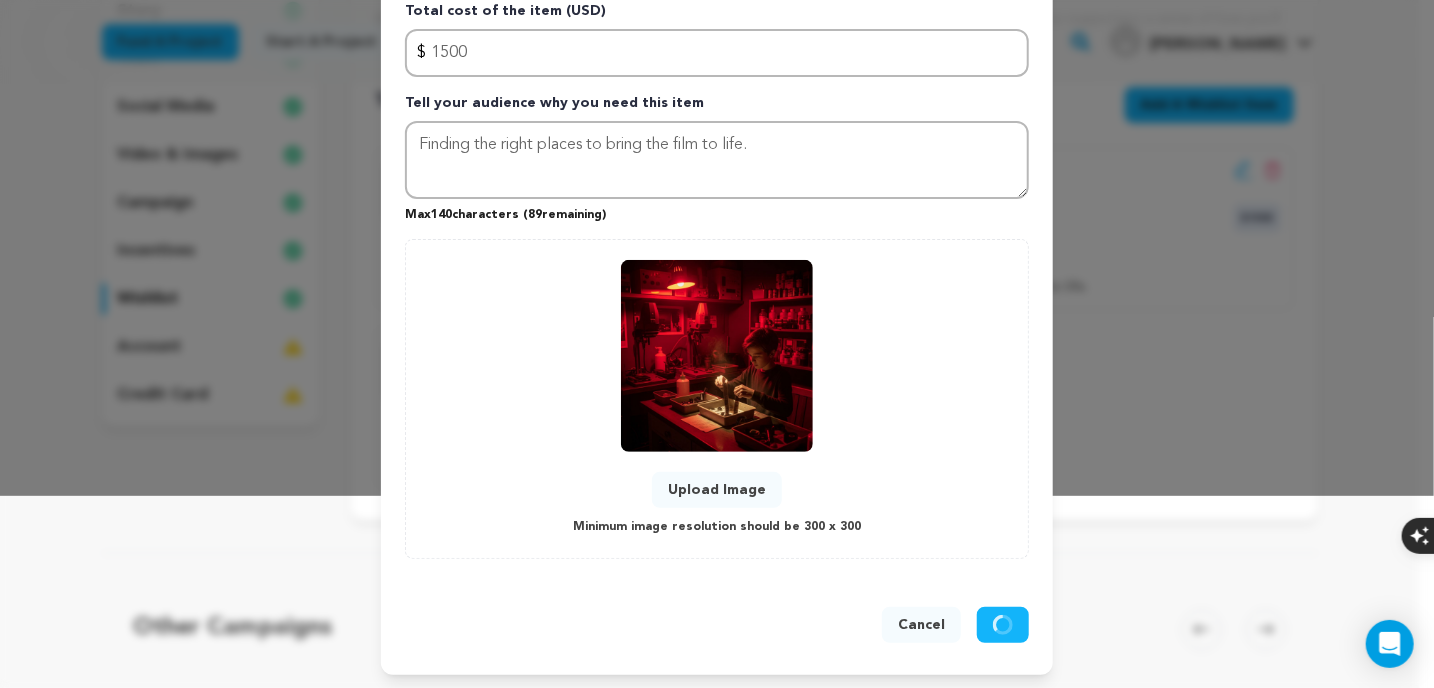 type 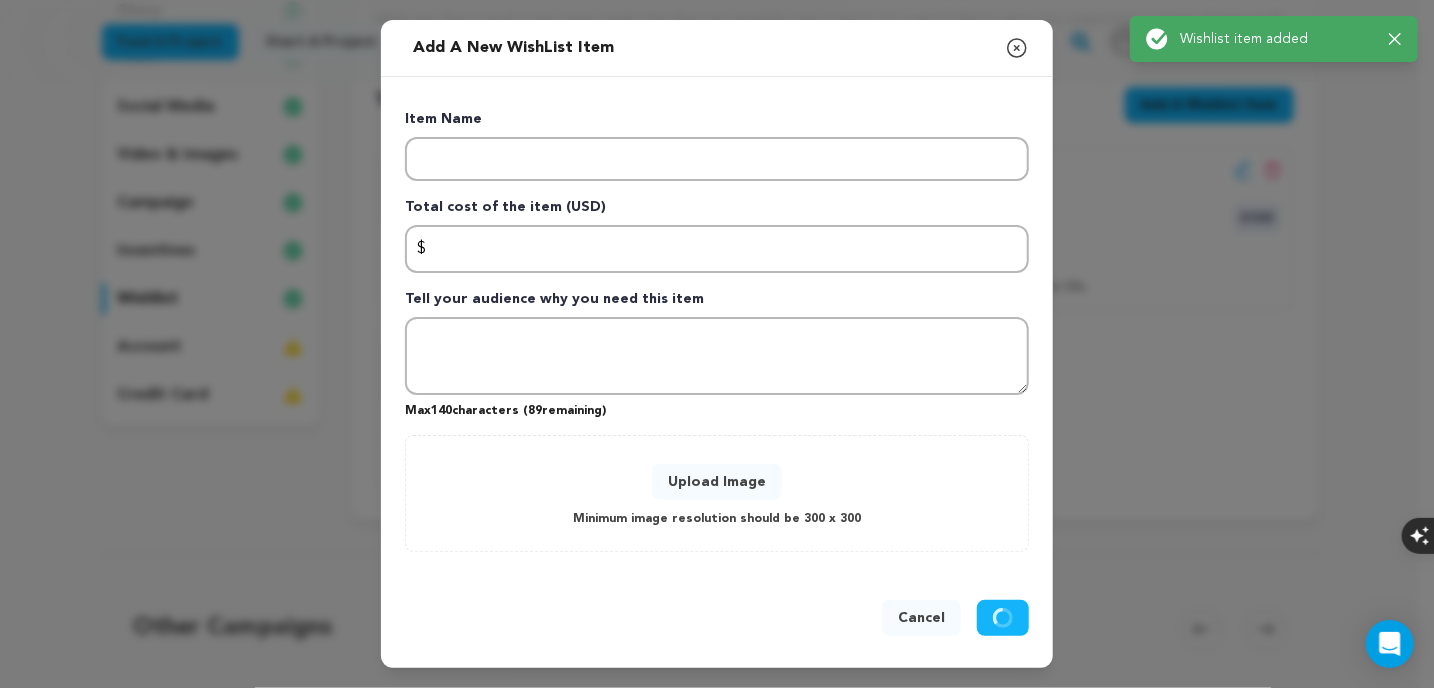scroll, scrollTop: 0, scrollLeft: 0, axis: both 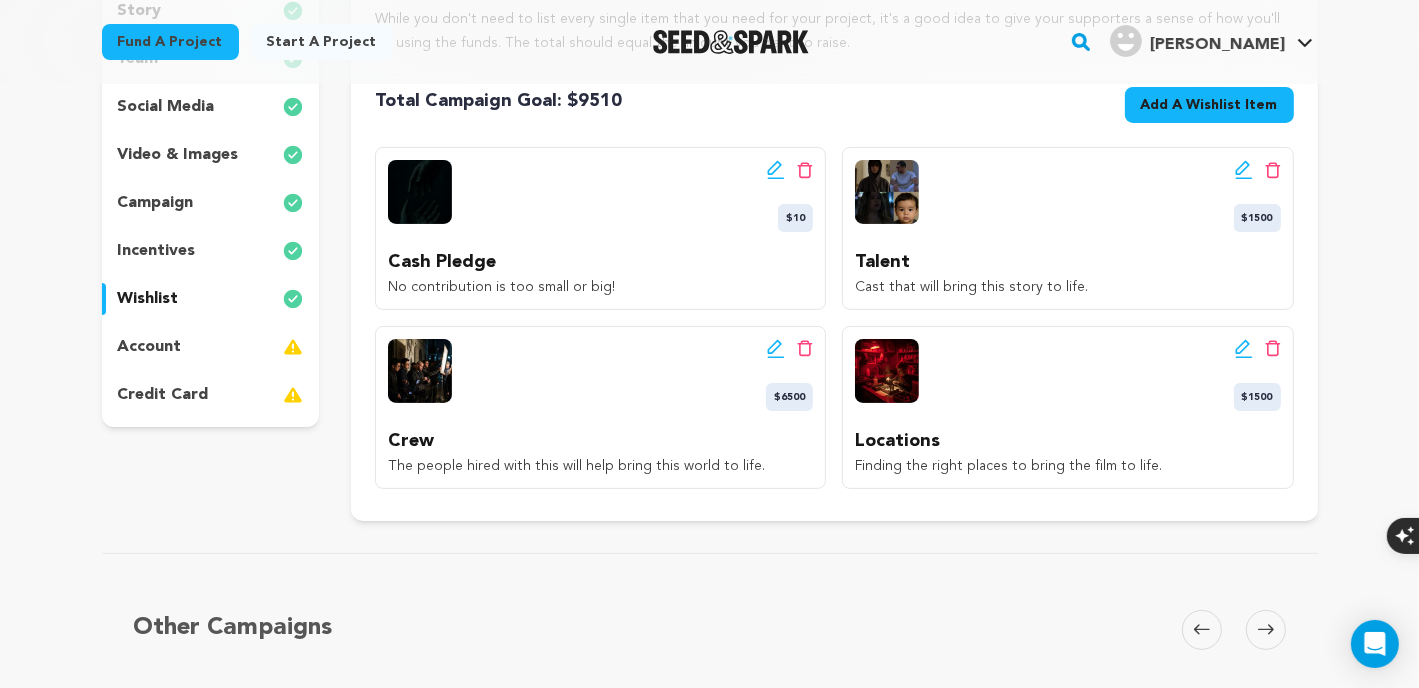 click on "Add A Wishlist Item" at bounding box center [1209, 105] 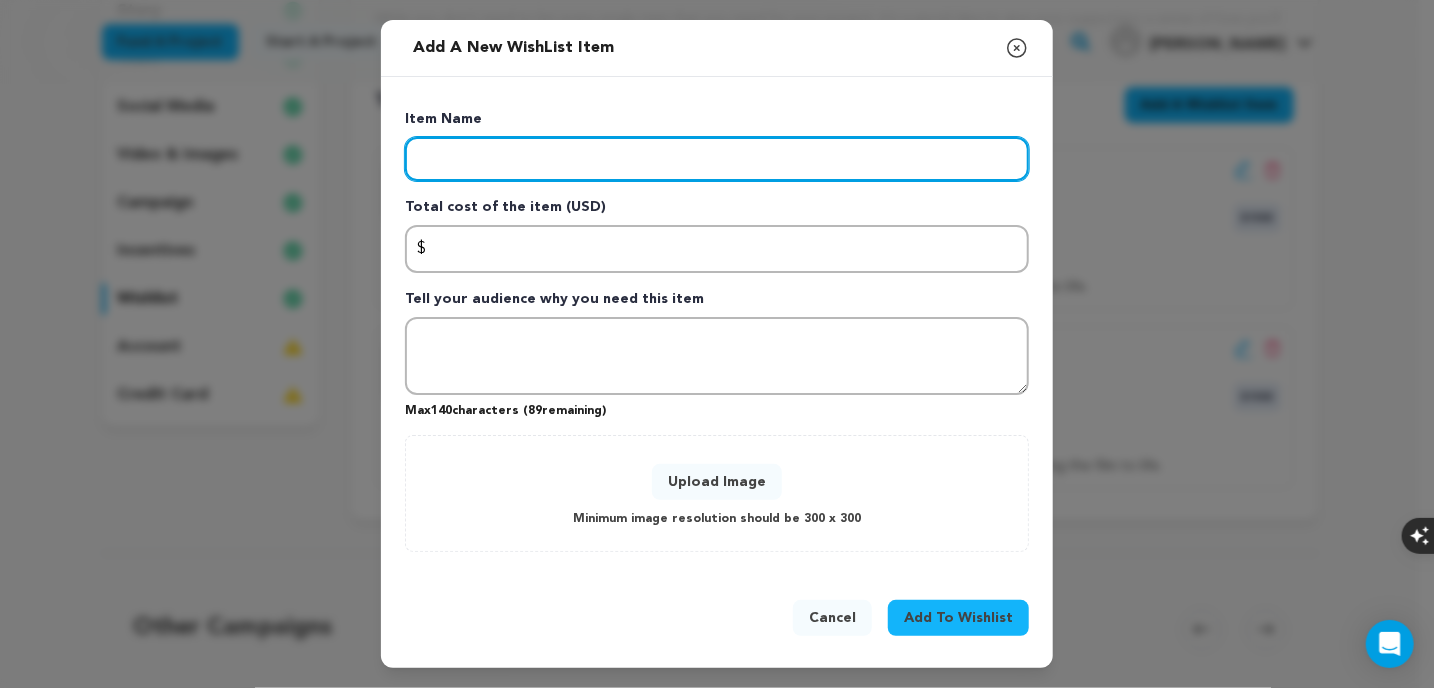 click at bounding box center (717, 159) 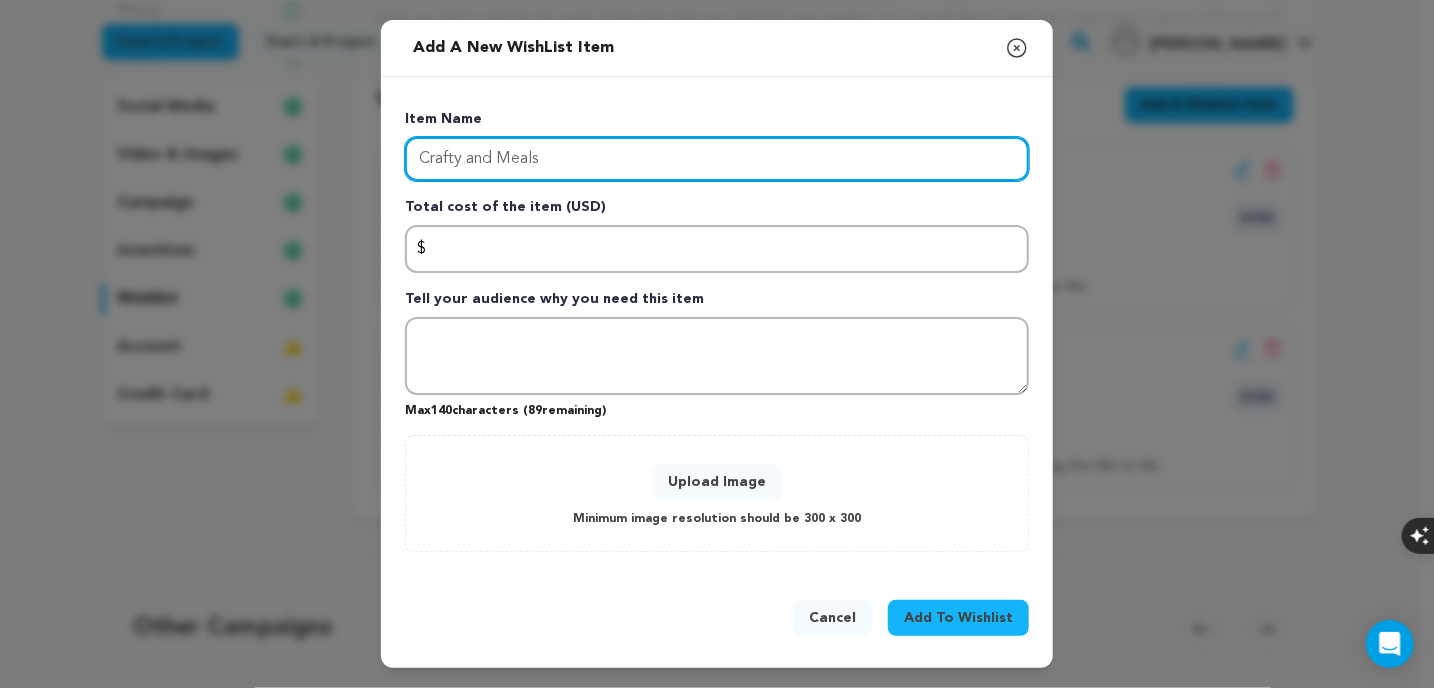 type on "Crafty and Meals" 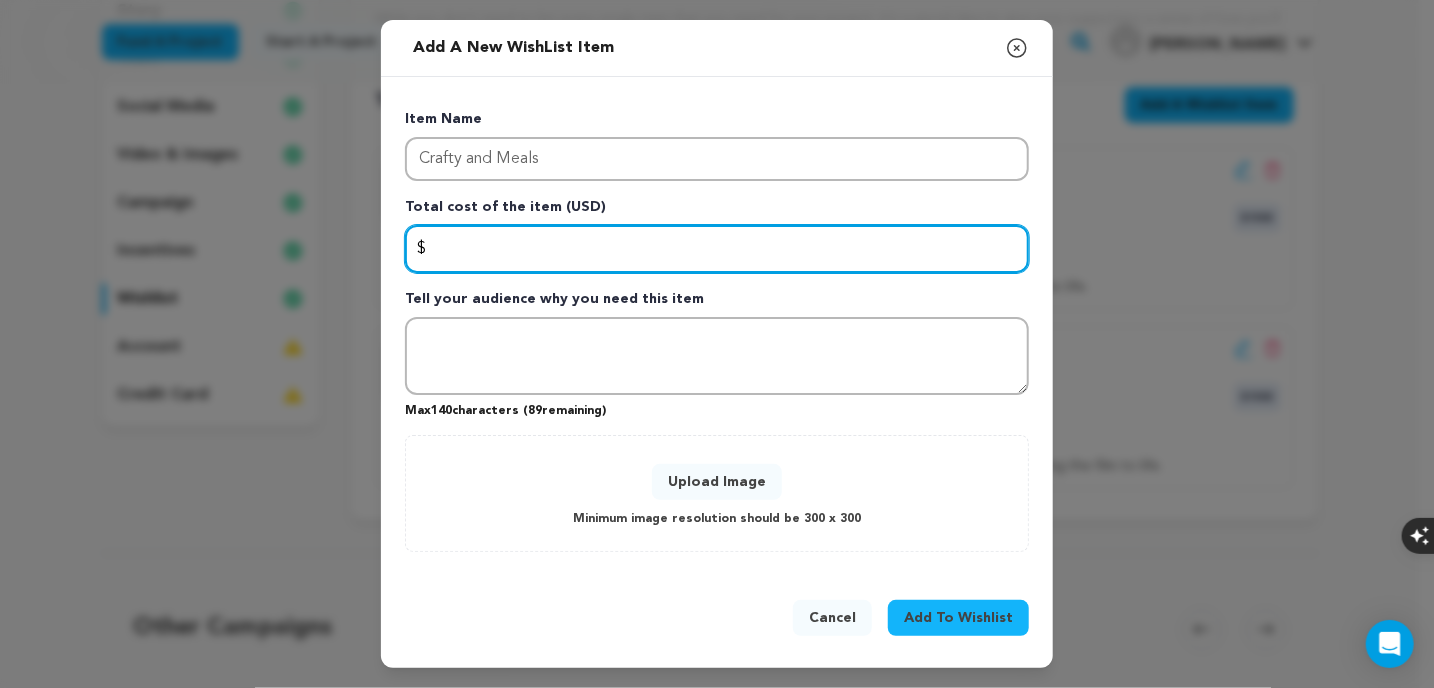 click at bounding box center [717, 249] 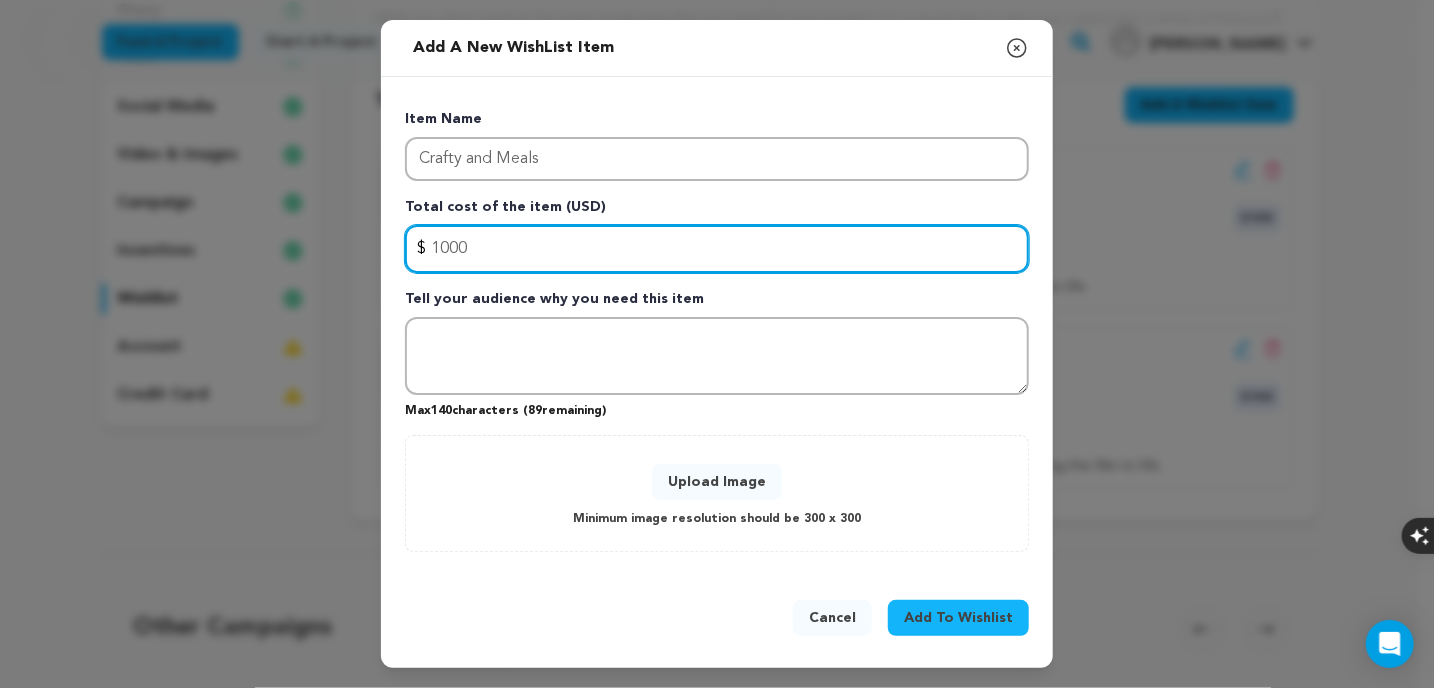 type on "1000" 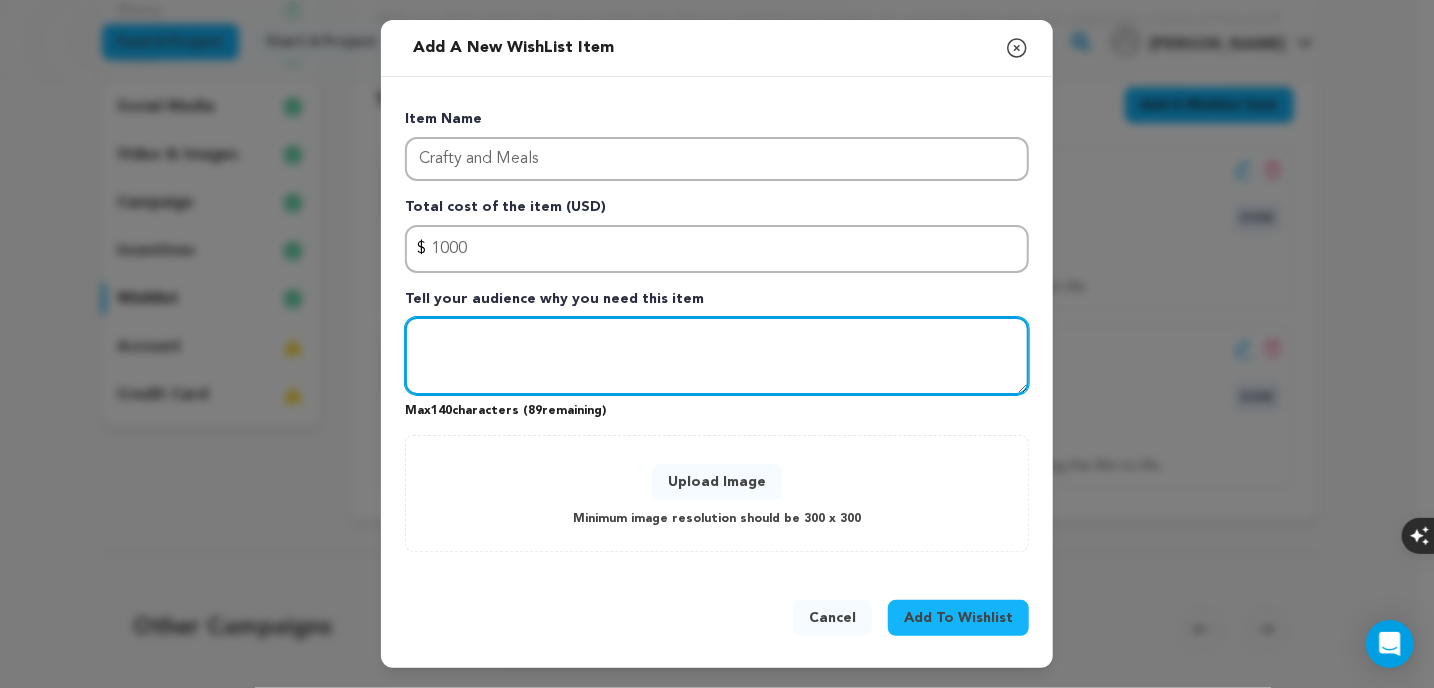 click at bounding box center (717, 356) 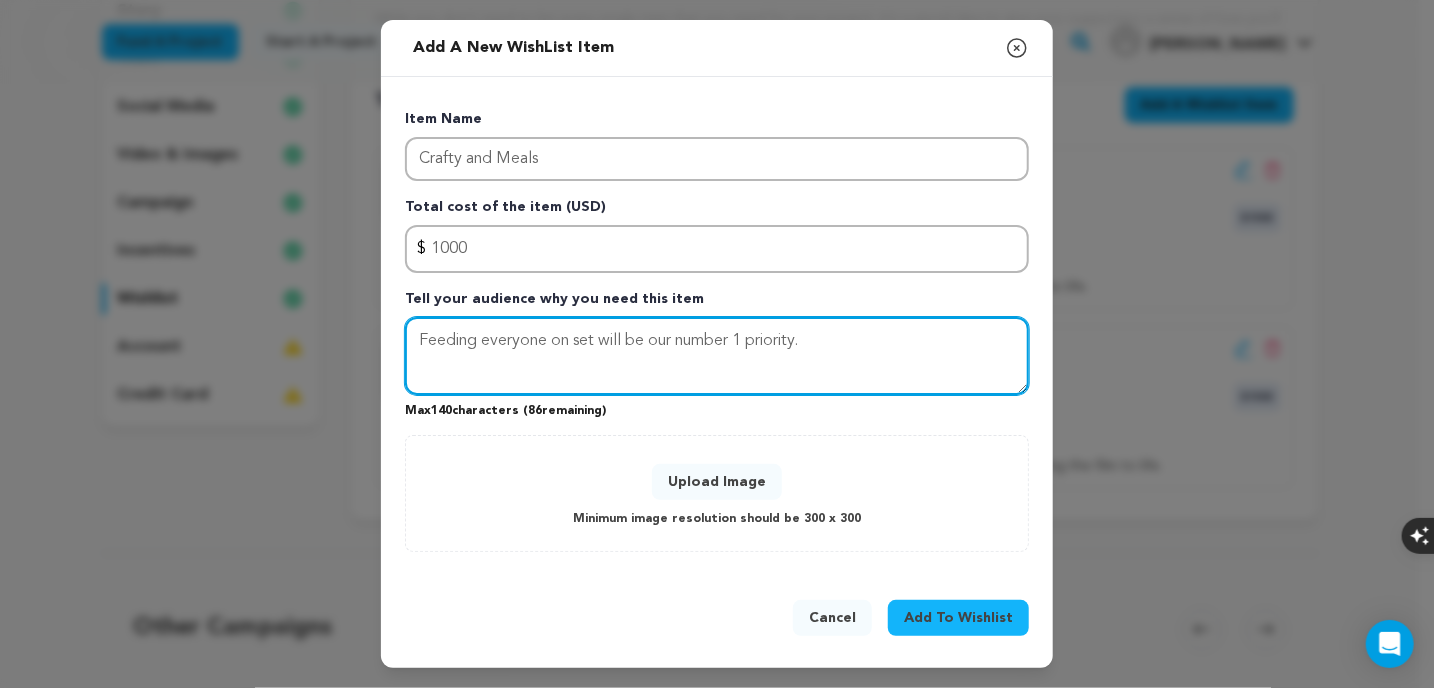 type on "Feeding everyone on set will be our number 1 priority." 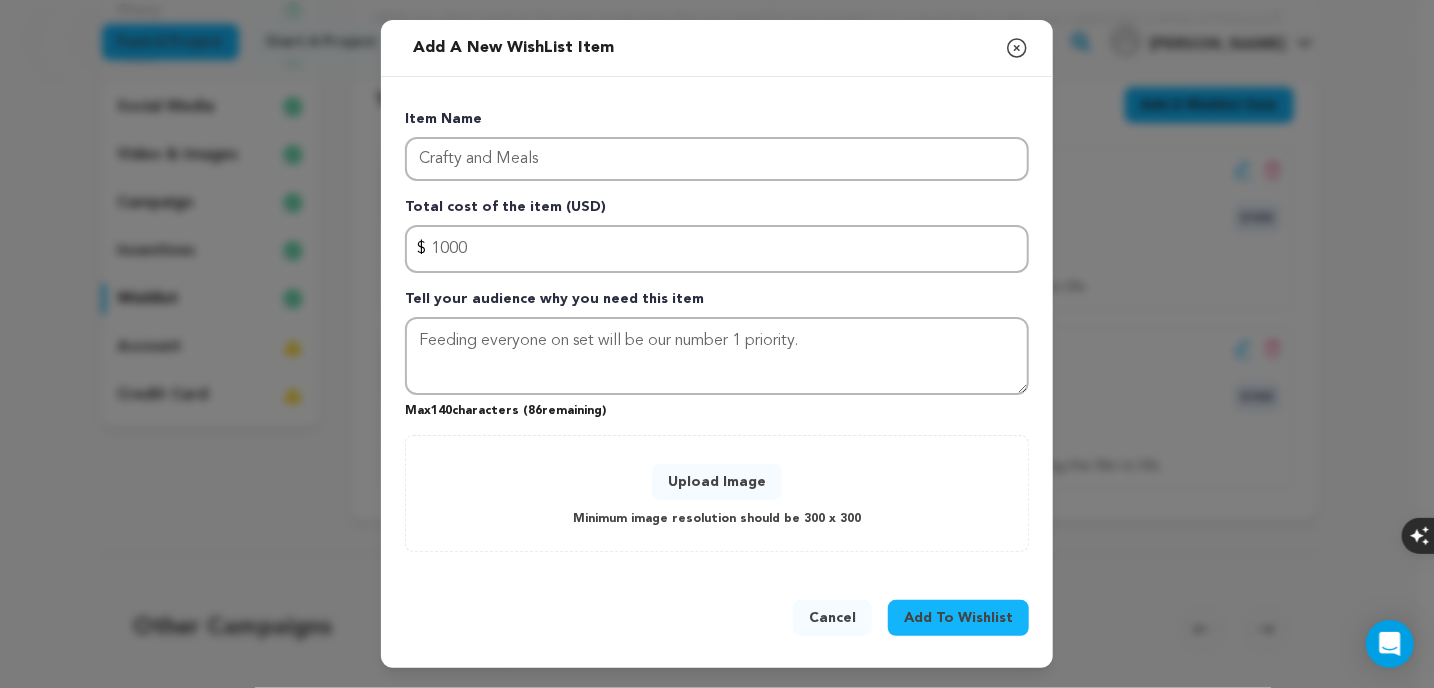 click on "Upload Image" at bounding box center (717, 482) 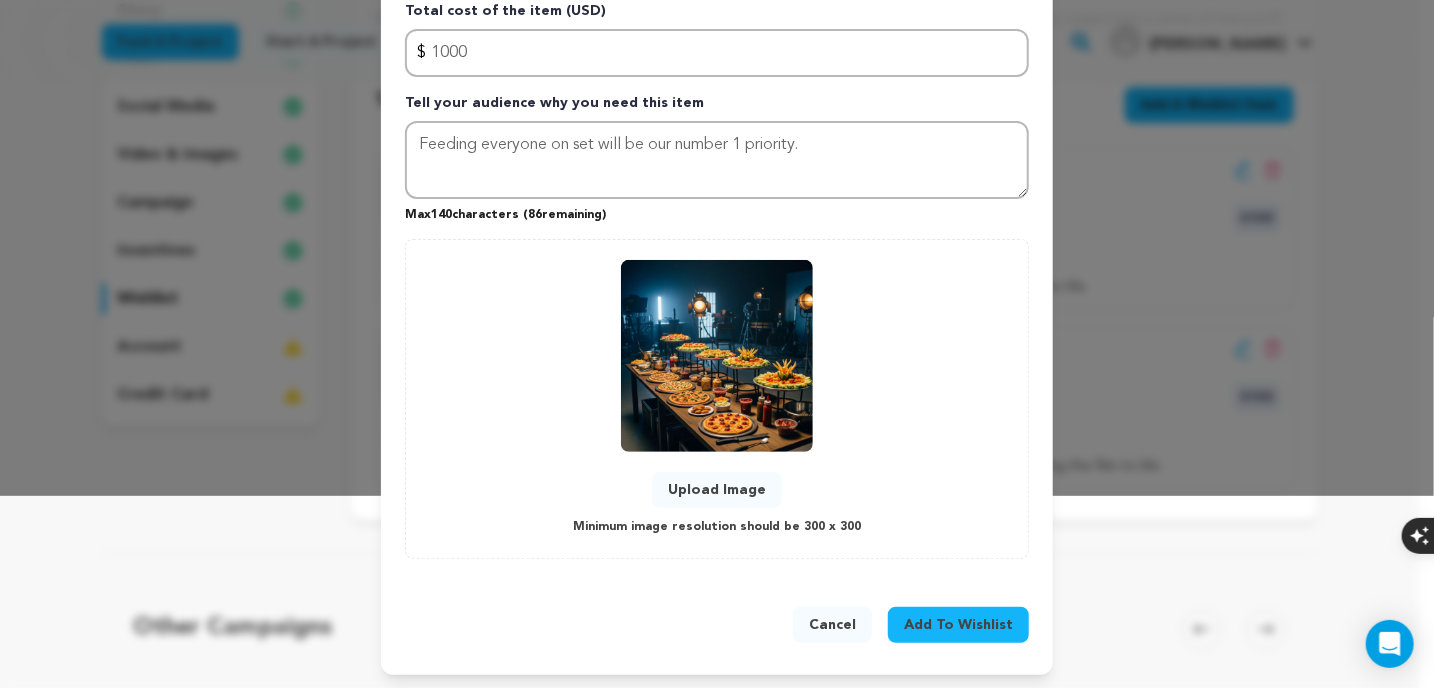scroll, scrollTop: 192, scrollLeft: 0, axis: vertical 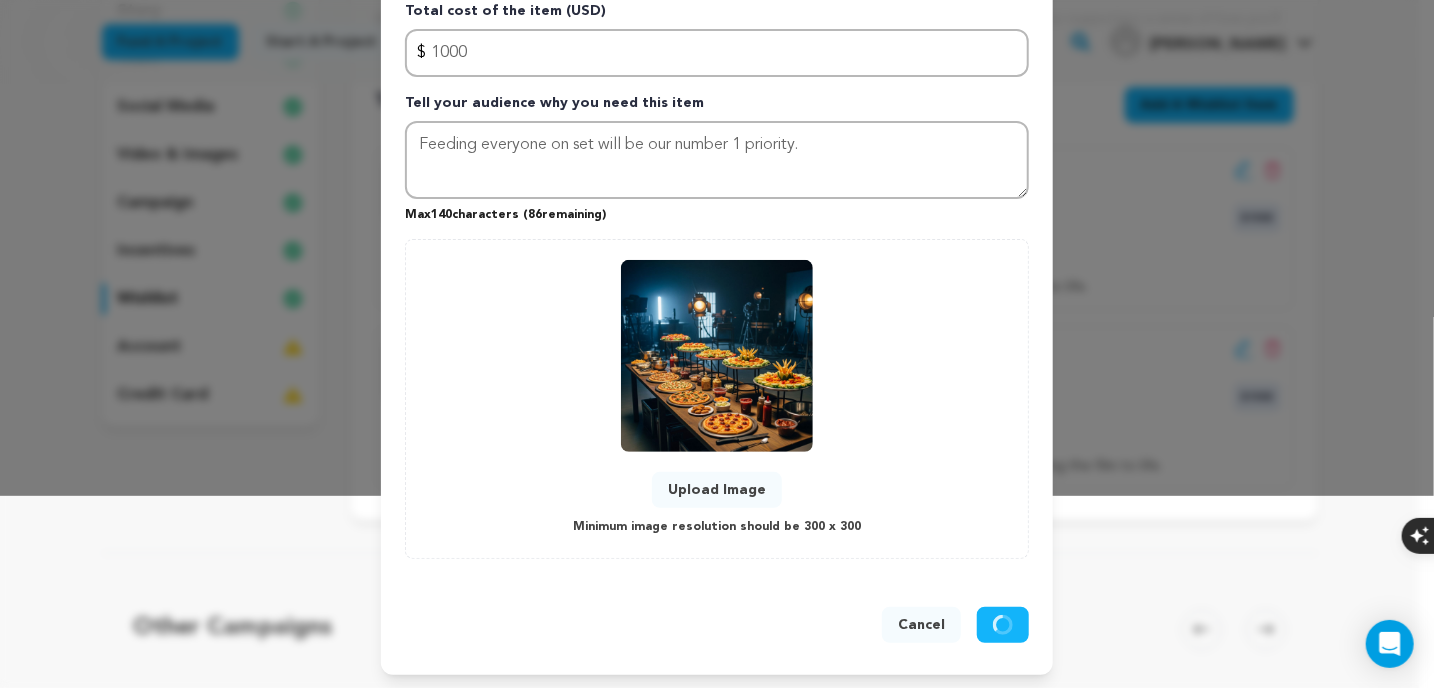 type 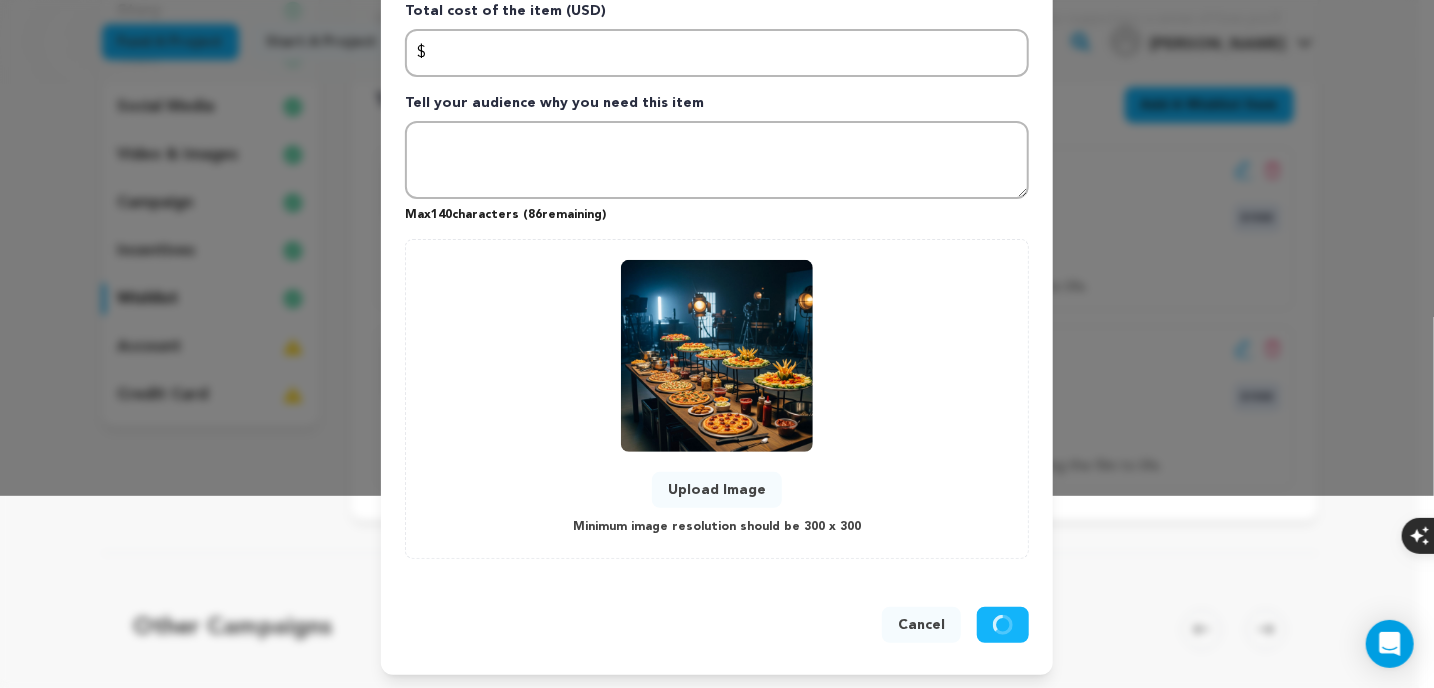 scroll, scrollTop: 0, scrollLeft: 0, axis: both 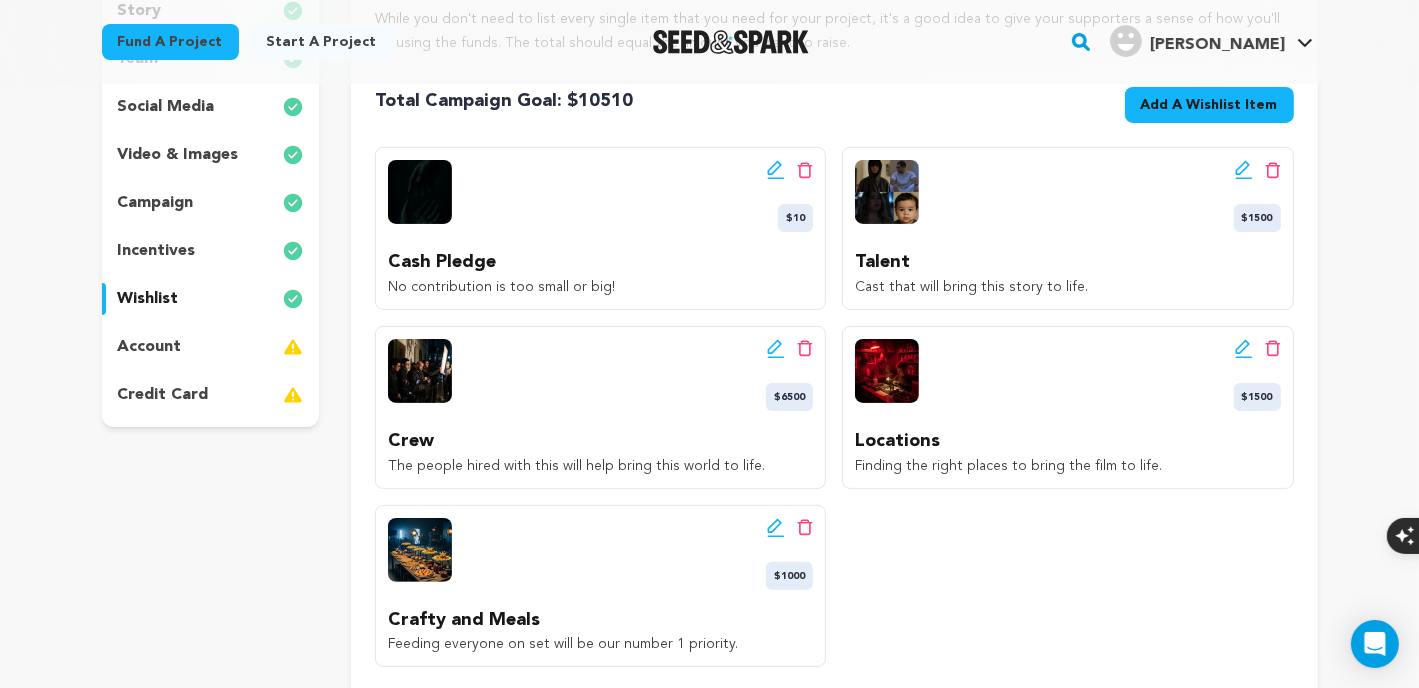 click on "Add A Wishlist Item" at bounding box center (1209, 105) 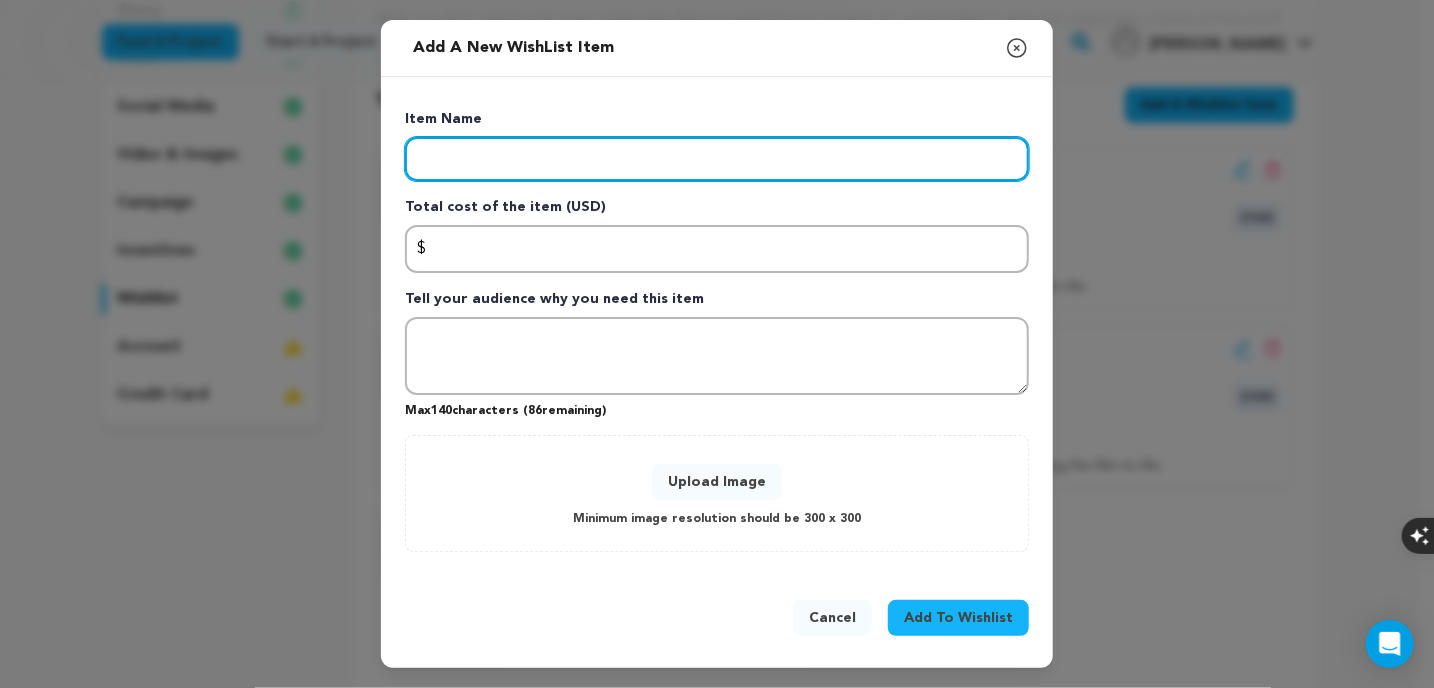 click at bounding box center [717, 159] 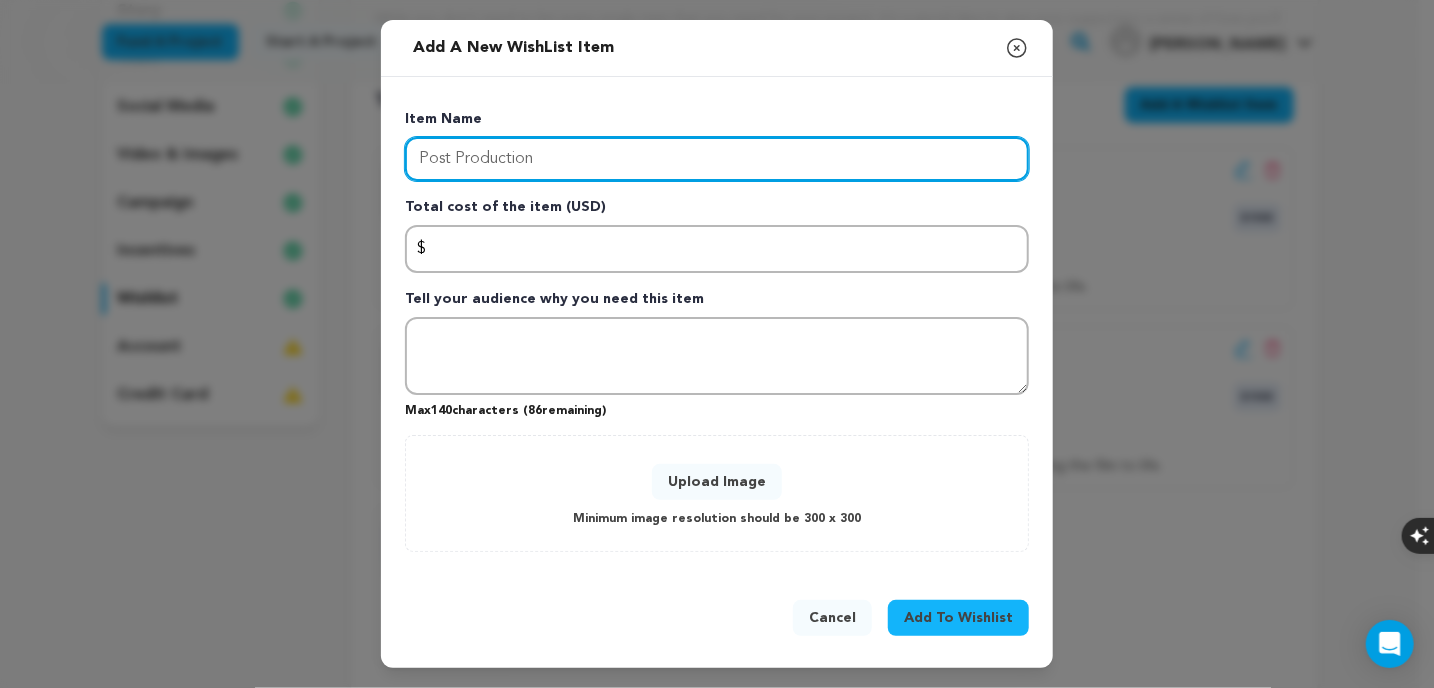 type on "Post Production" 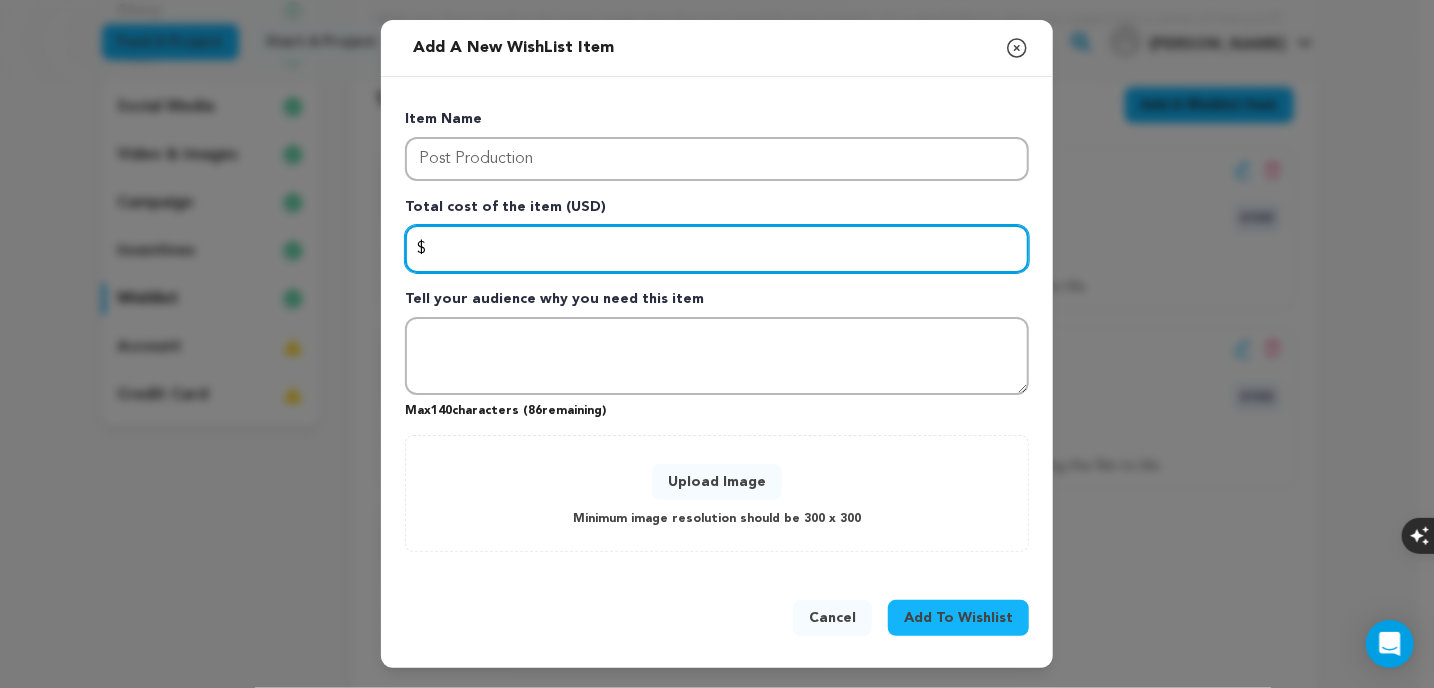click at bounding box center (717, 249) 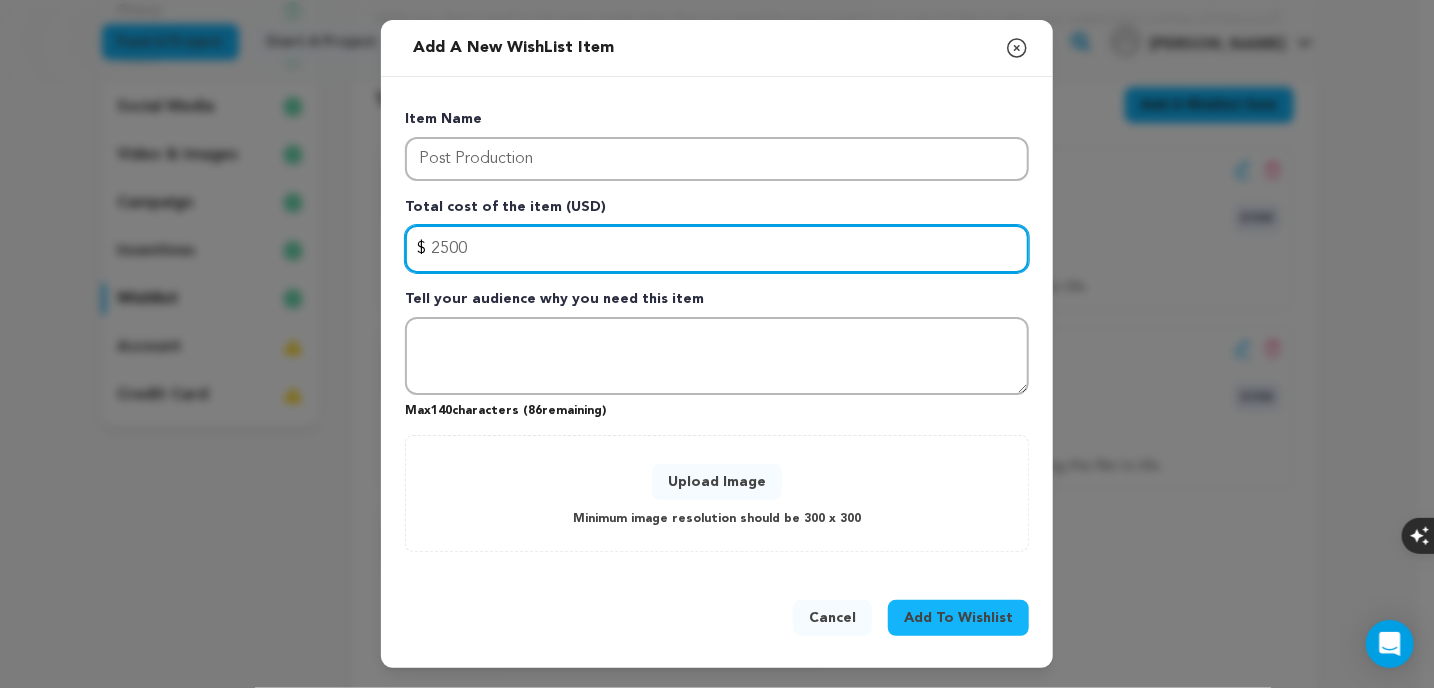 type on "2500" 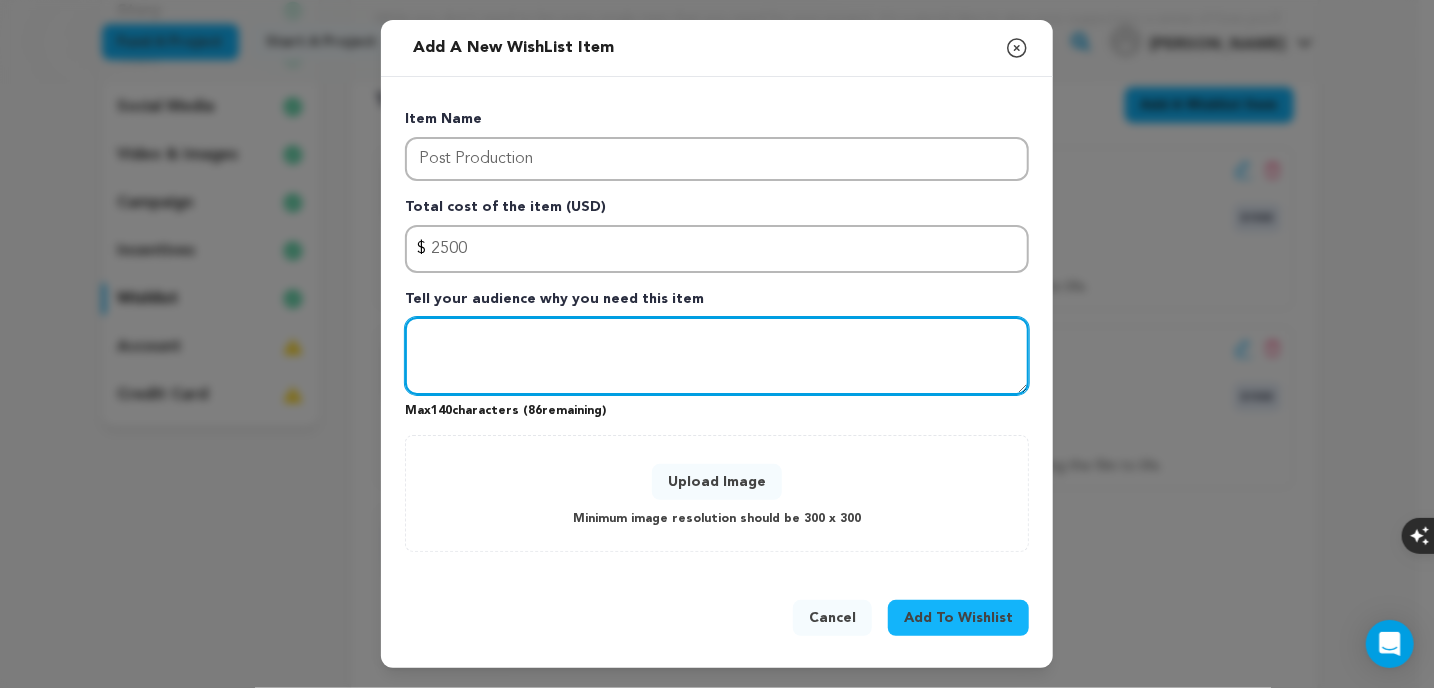 click at bounding box center (717, 356) 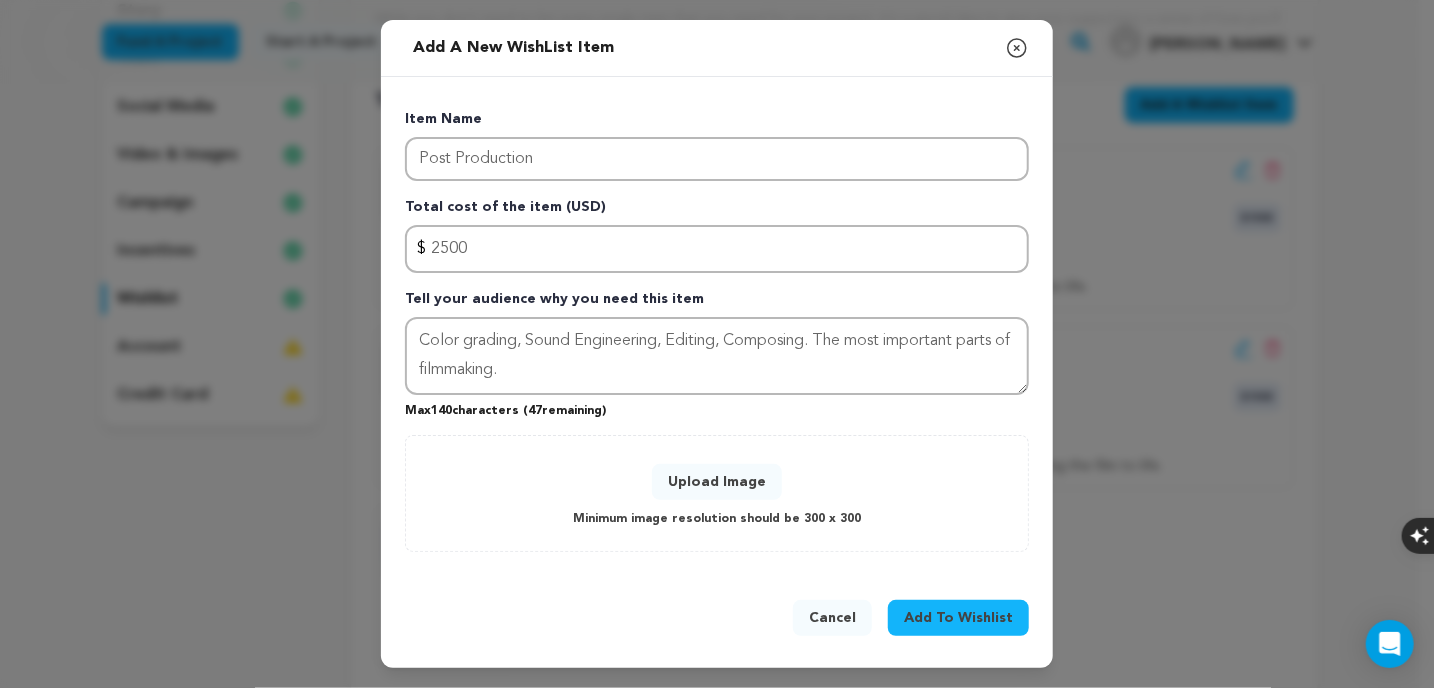 click on "Upload Image" at bounding box center [717, 482] 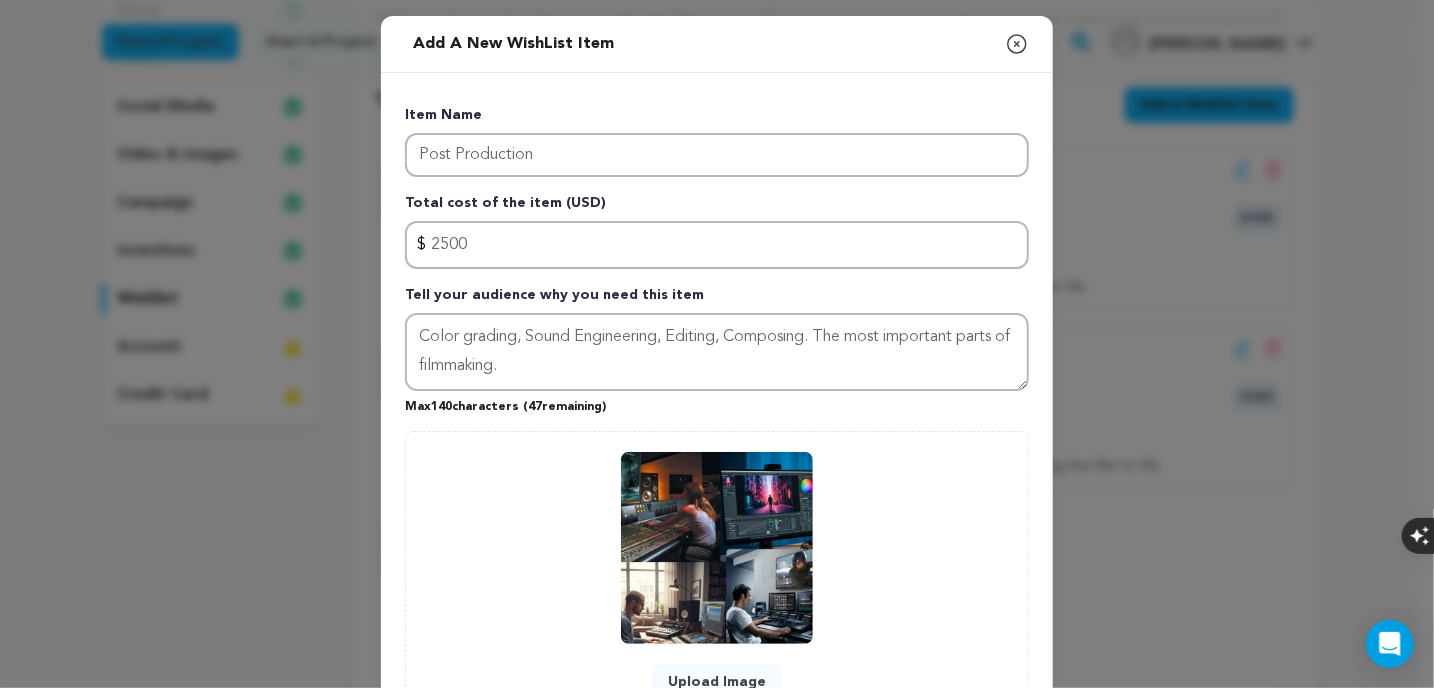 scroll, scrollTop: 166, scrollLeft: 0, axis: vertical 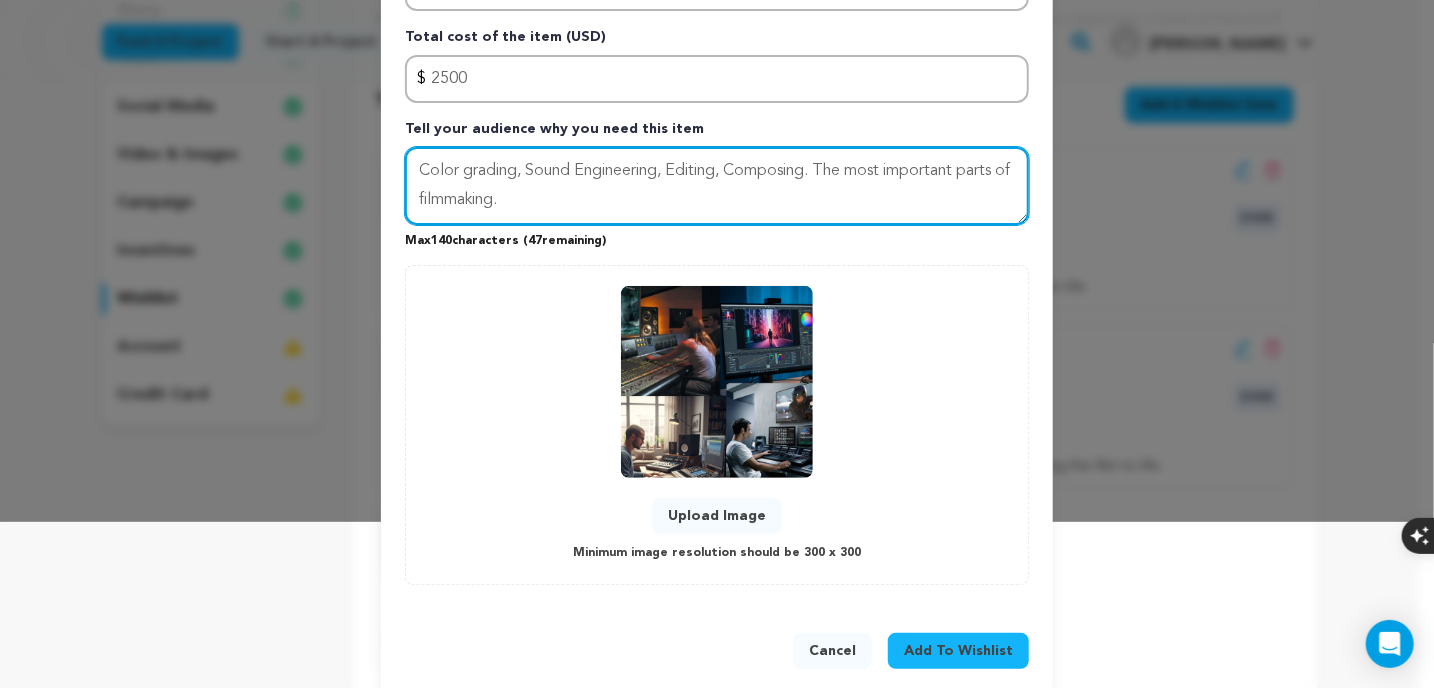 click on "Color grading, Sound Engineering, Editing, Composing. The most important parts of filmmaking." at bounding box center (717, 186) 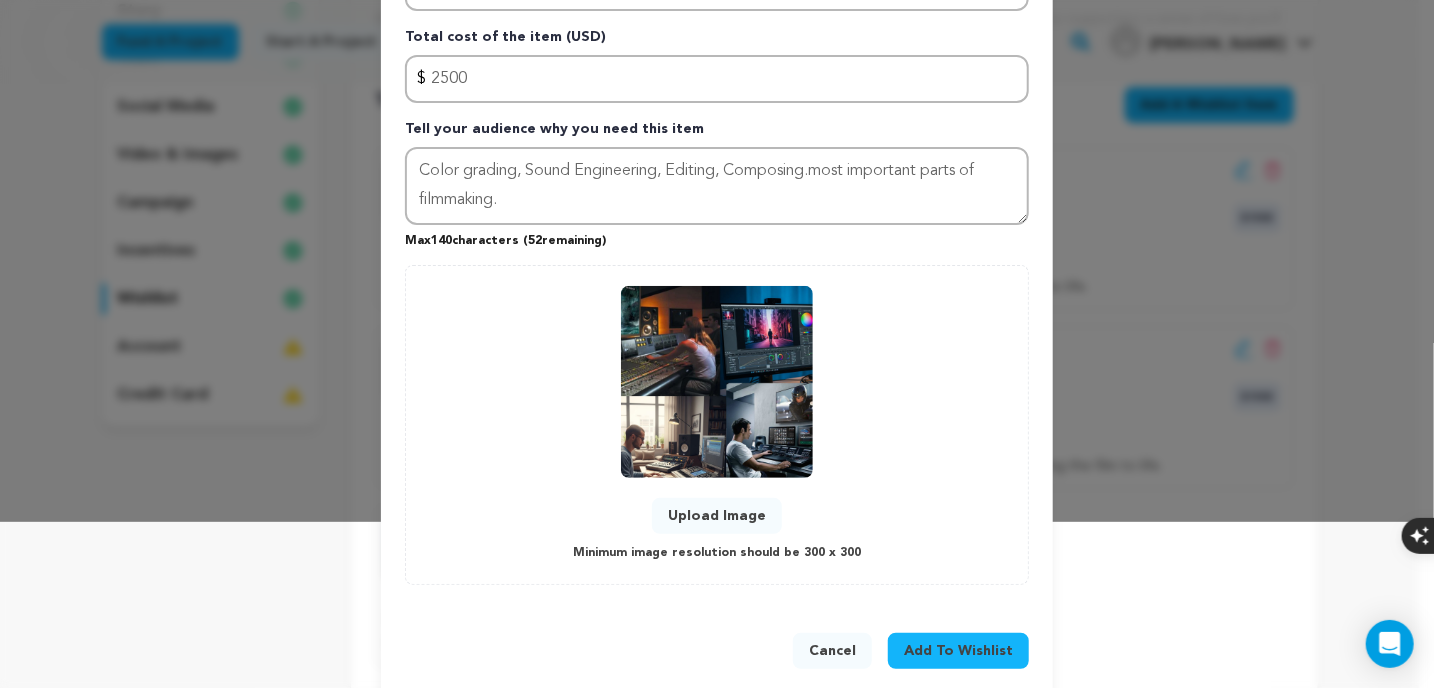 click on "Item Name
Post Production
Total cost of the item (USD)
$
Amount
2500
Tell your audience why you need this item
Color grading, Sound Engineering, Editing, Composing.most important parts of filmmaking.
Max  140  characters
( 52  remaining)
0 %
0" at bounding box center [717, 262] 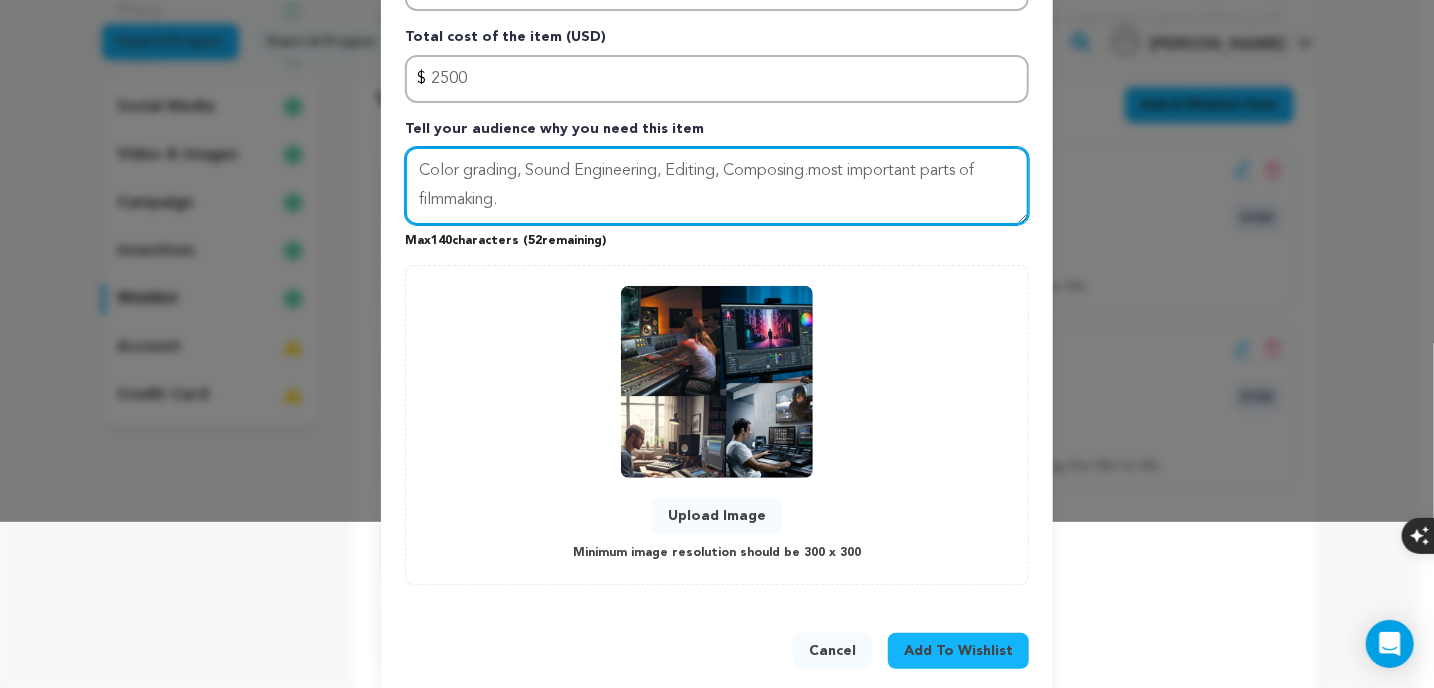 drag, startPoint x: 922, startPoint y: 168, endPoint x: 815, endPoint y: 171, distance: 107.042046 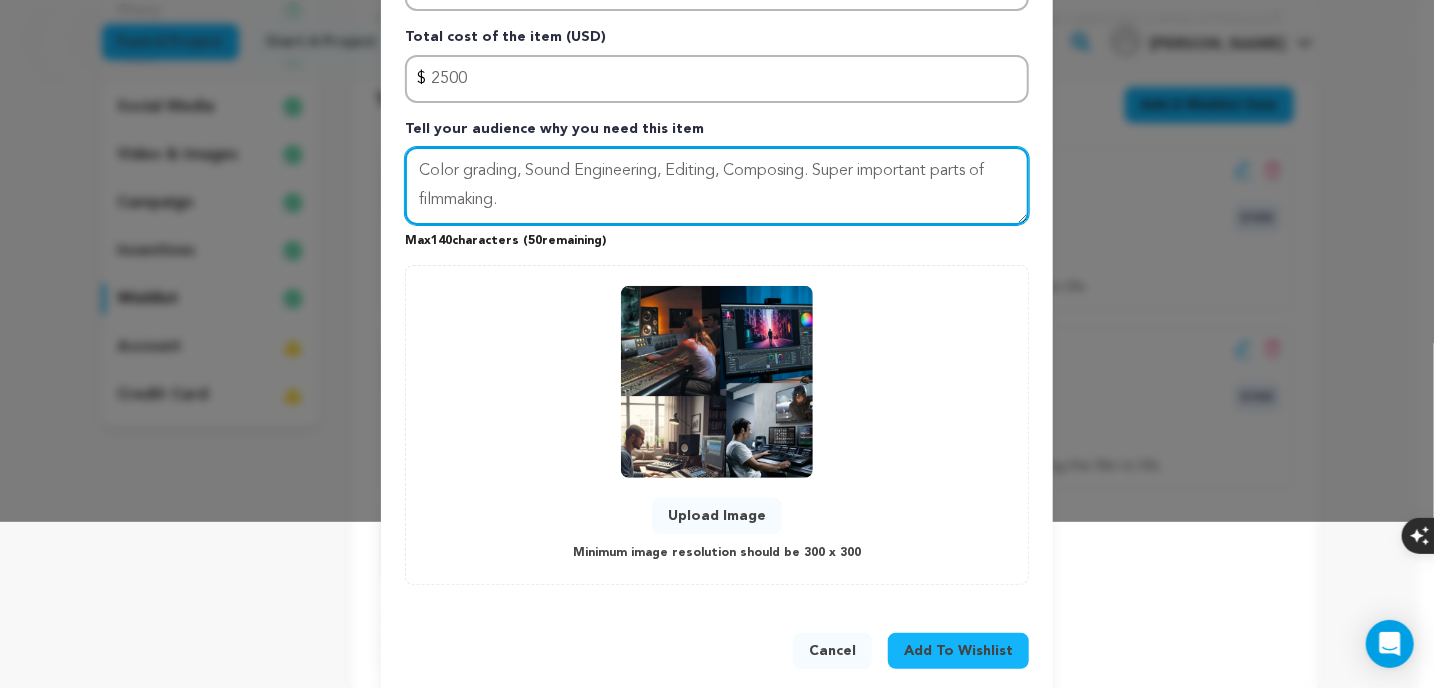 type on "Color grading, Sound Engineering, Editing, Composing. Super important parts of filmmaking." 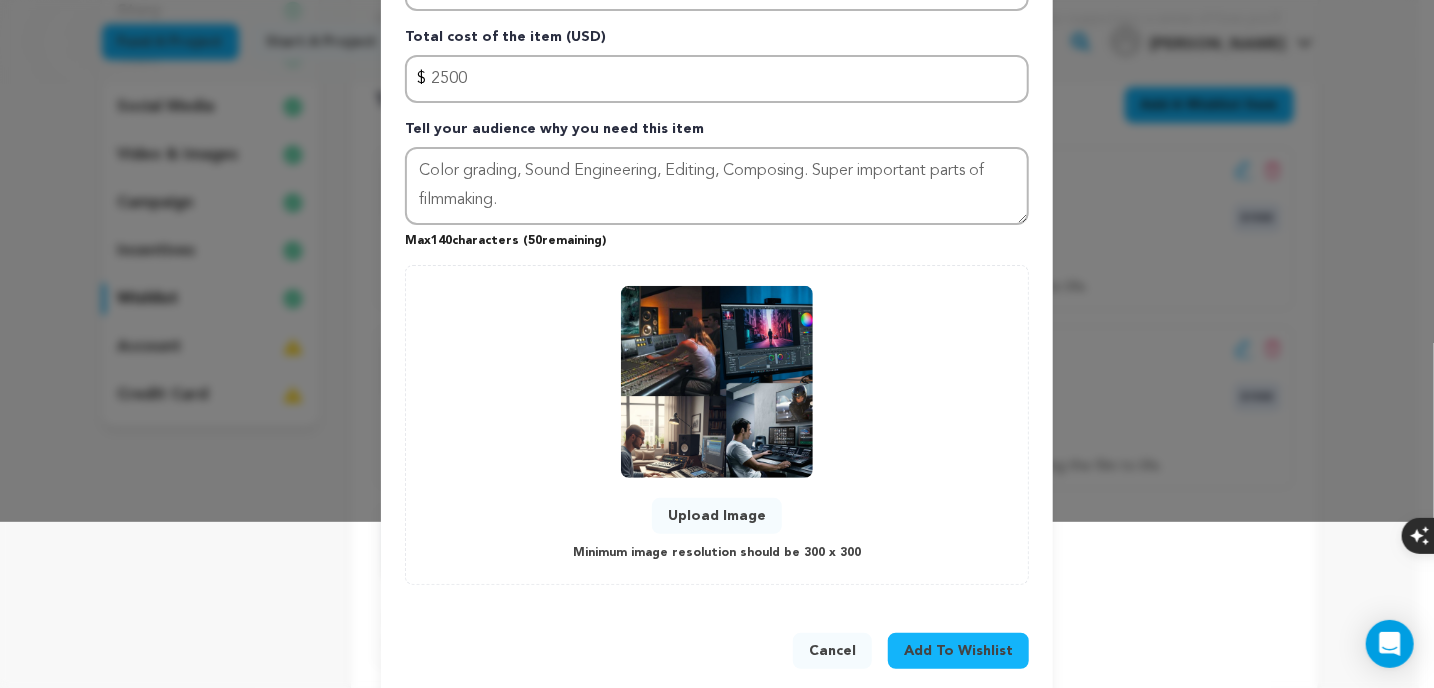 click on "Max  140  characters
( 50  remaining)" at bounding box center (717, 237) 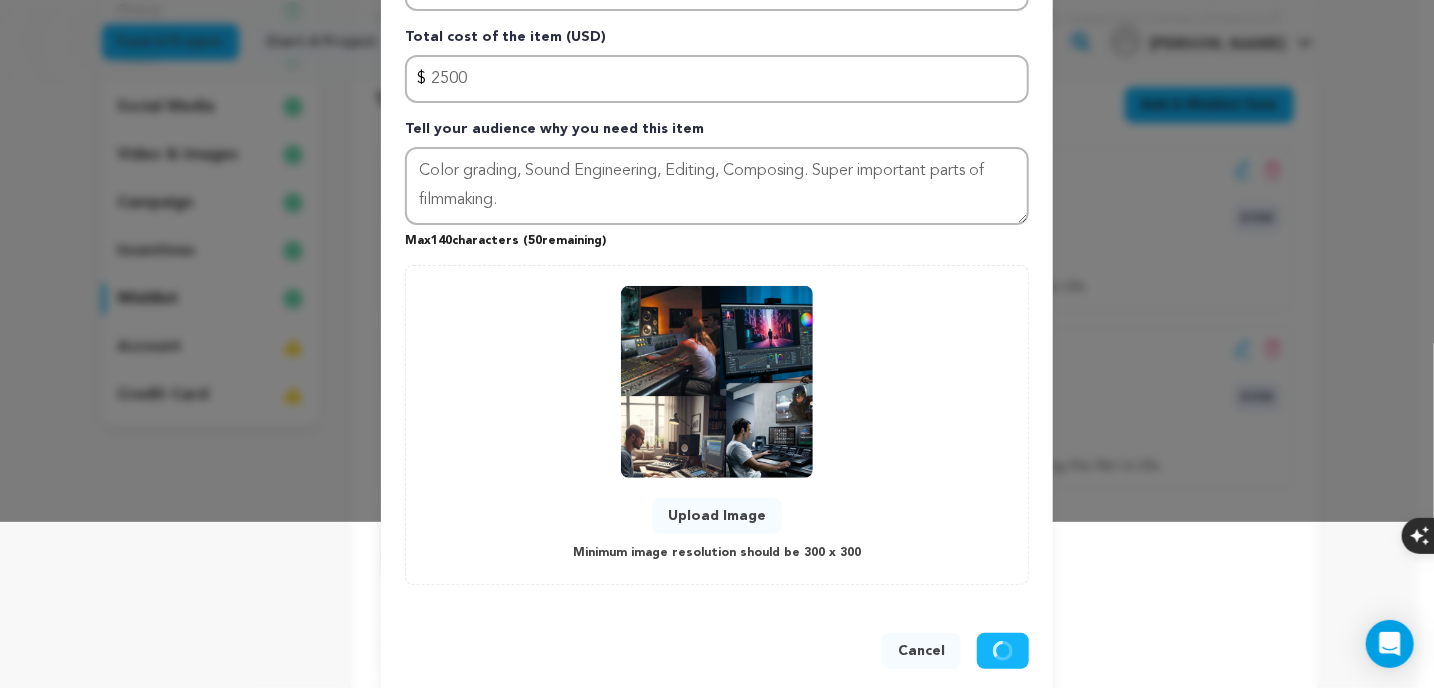 type 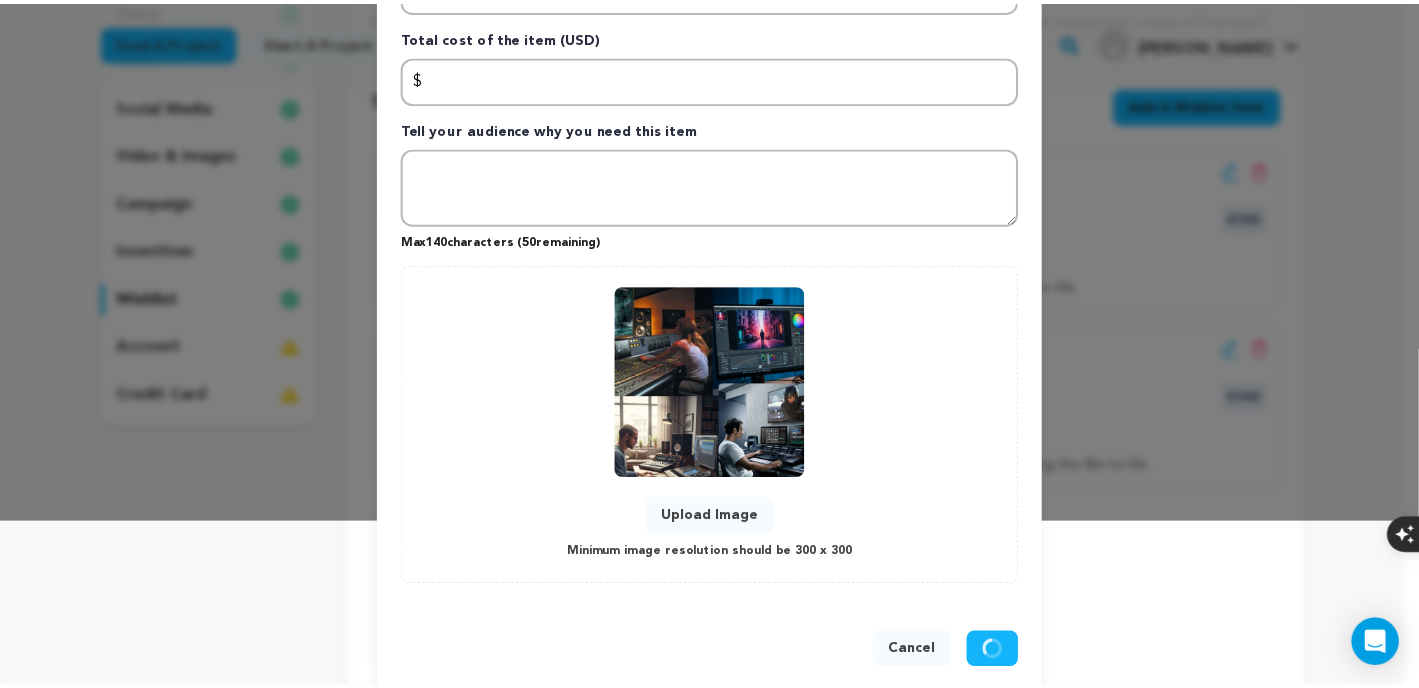 scroll, scrollTop: 0, scrollLeft: 0, axis: both 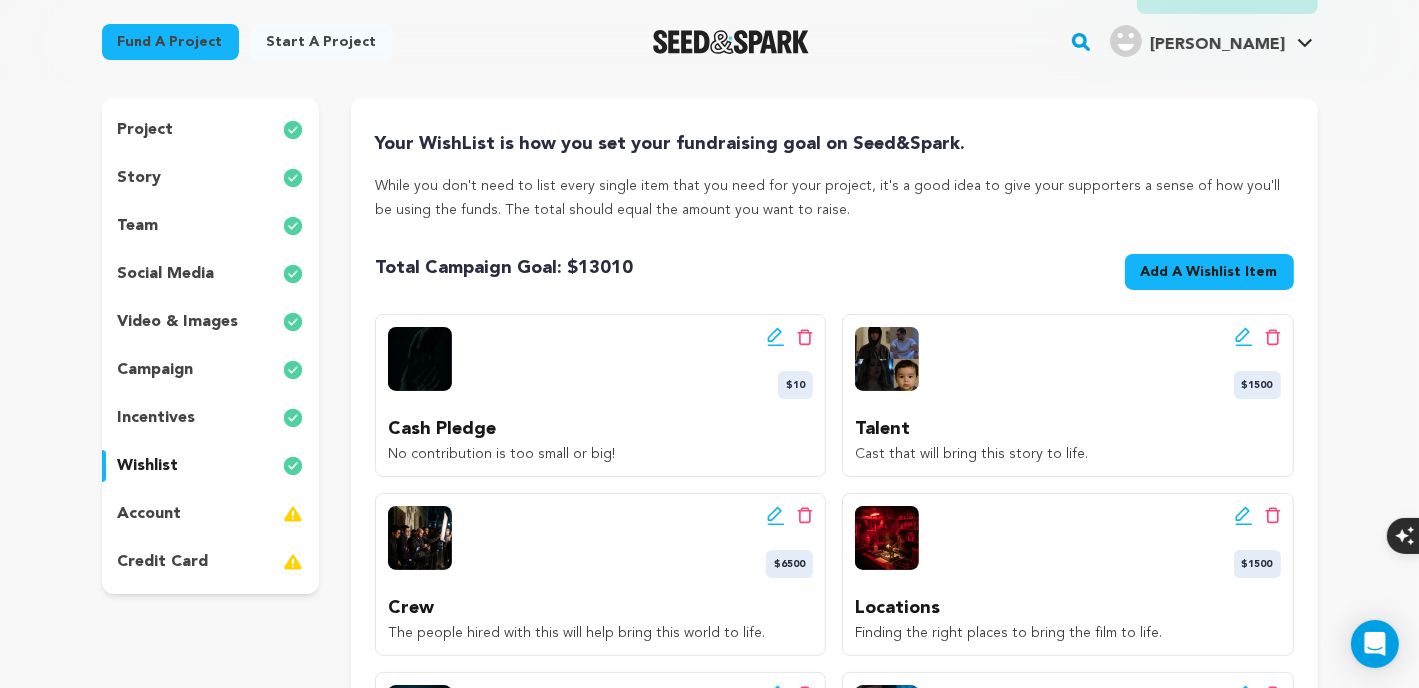 click on "incentives" at bounding box center [157, 418] 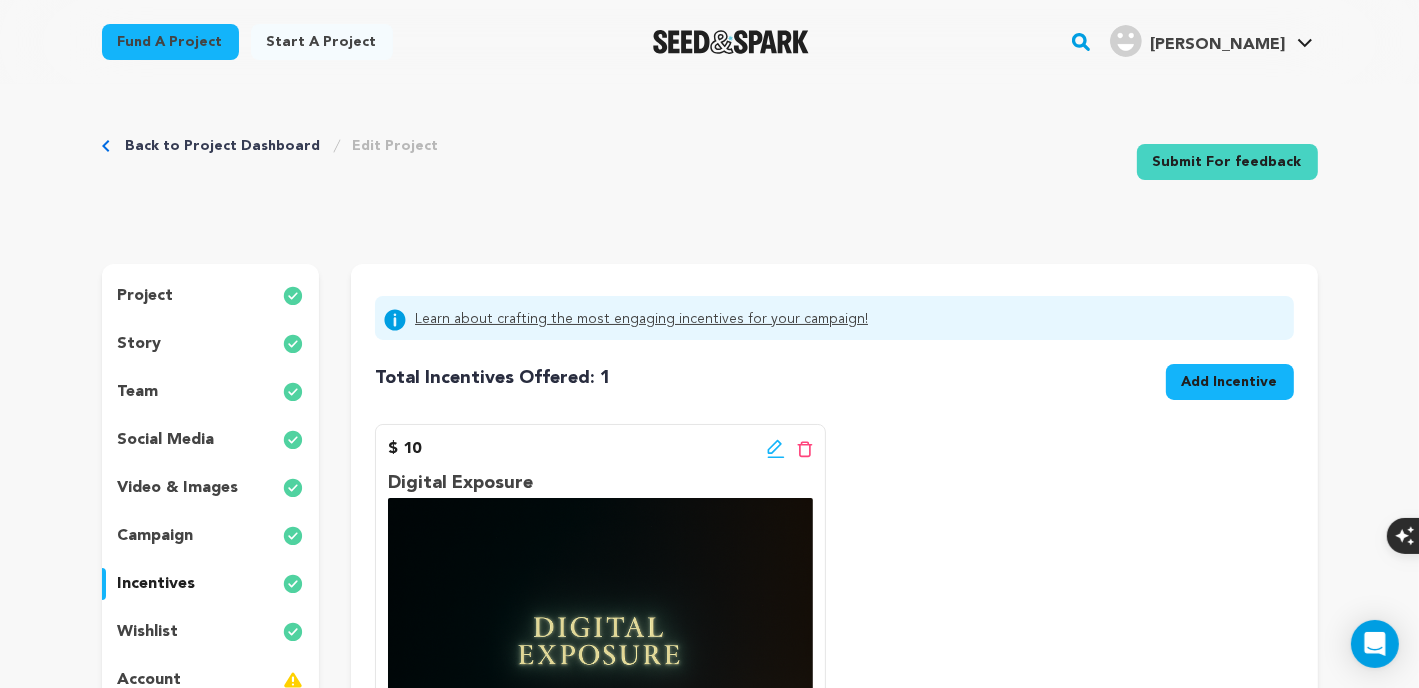 scroll, scrollTop: 166, scrollLeft: 0, axis: vertical 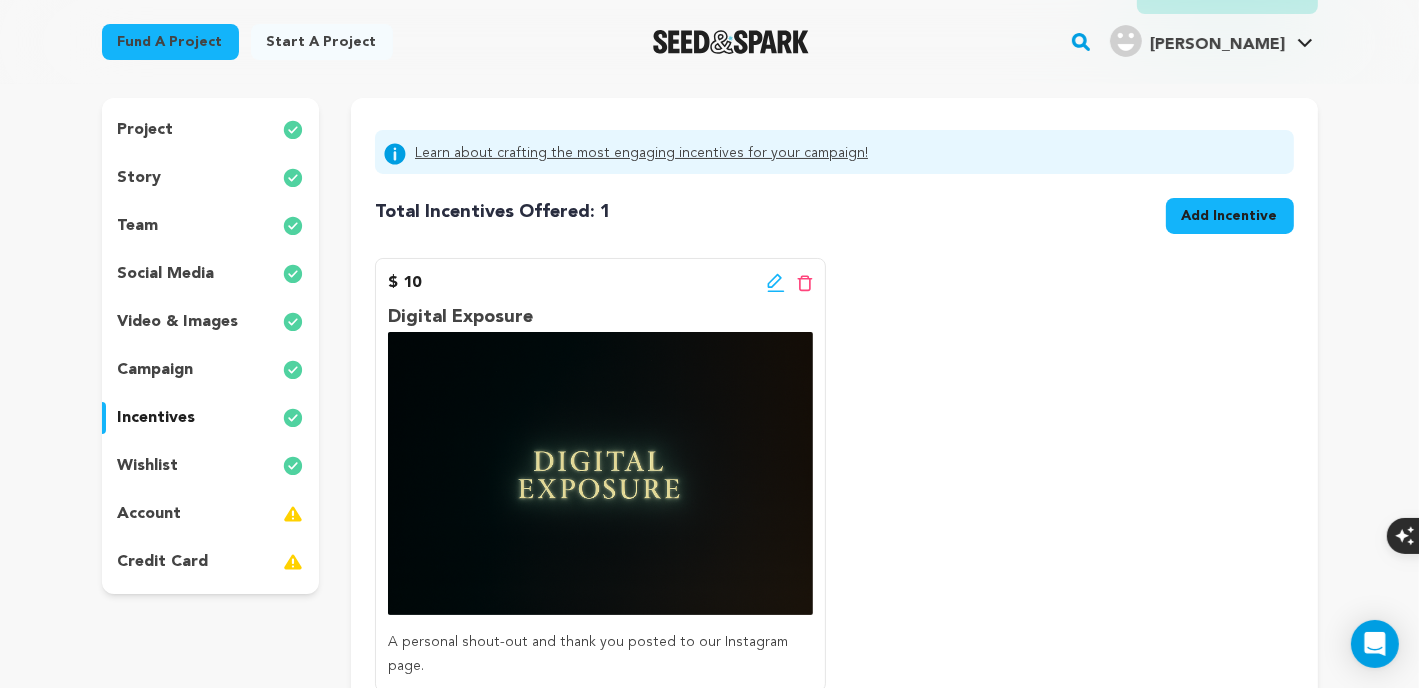 click on "team" at bounding box center [138, 226] 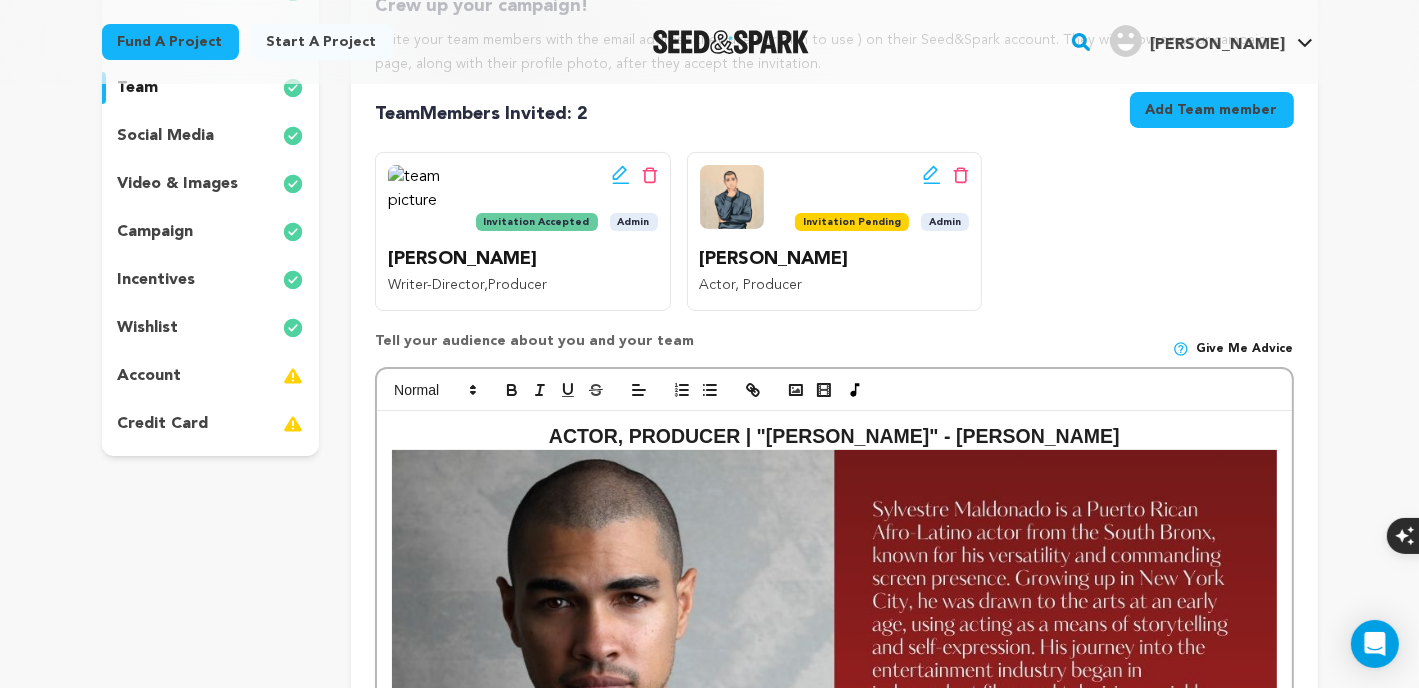 scroll, scrollTop: 166, scrollLeft: 0, axis: vertical 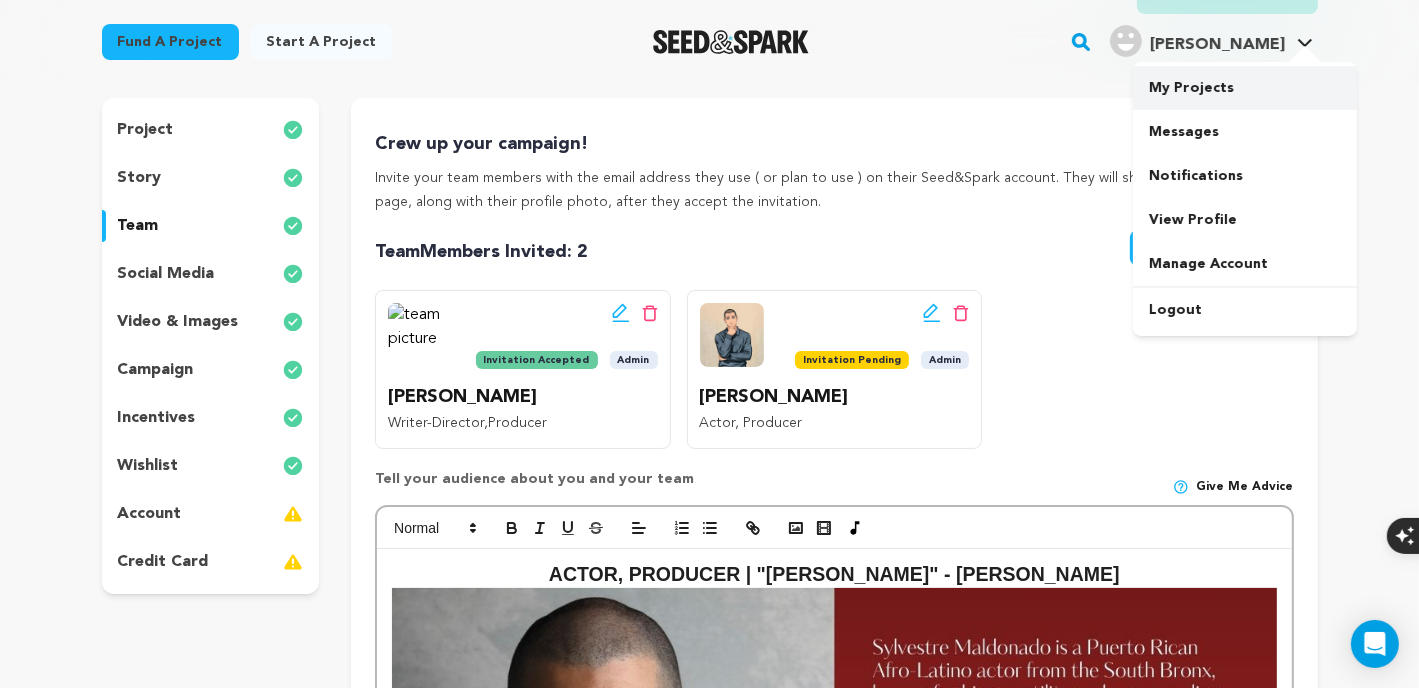 click on "Fund a project
Start a project
Search" at bounding box center (709, 1091) 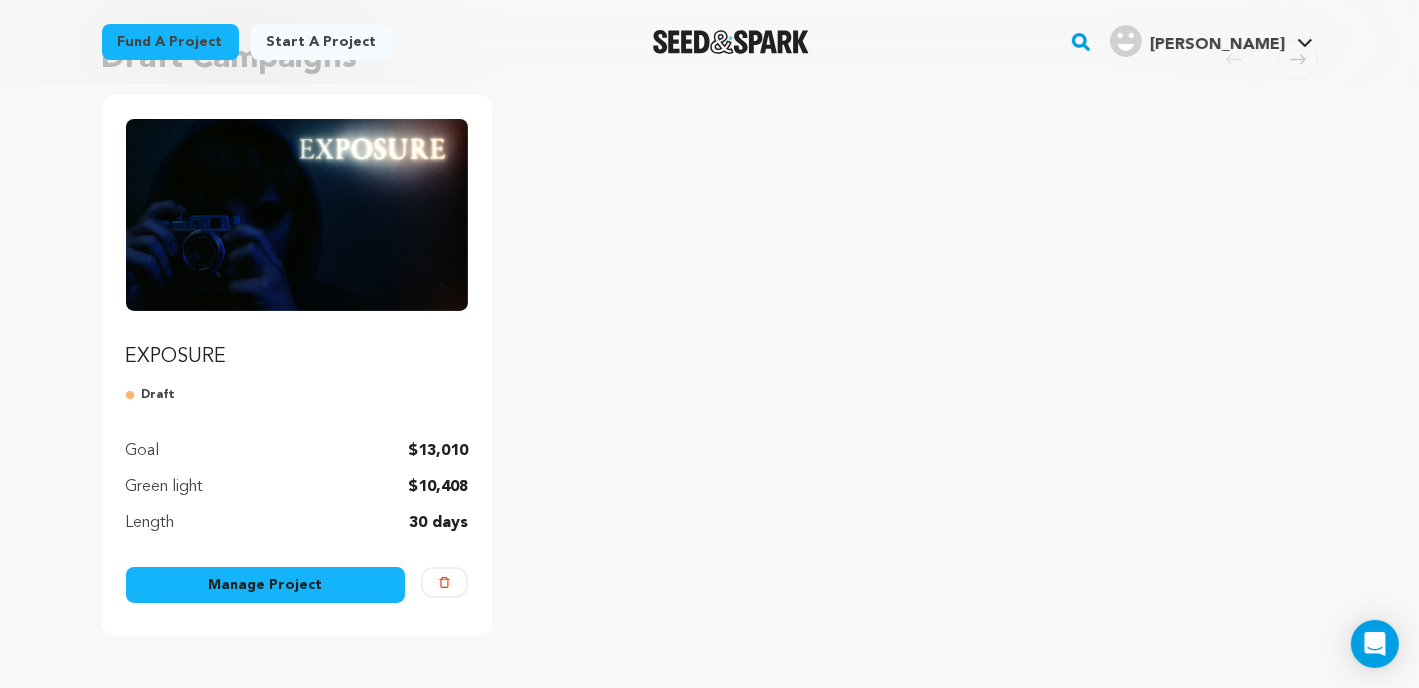 scroll, scrollTop: 166, scrollLeft: 0, axis: vertical 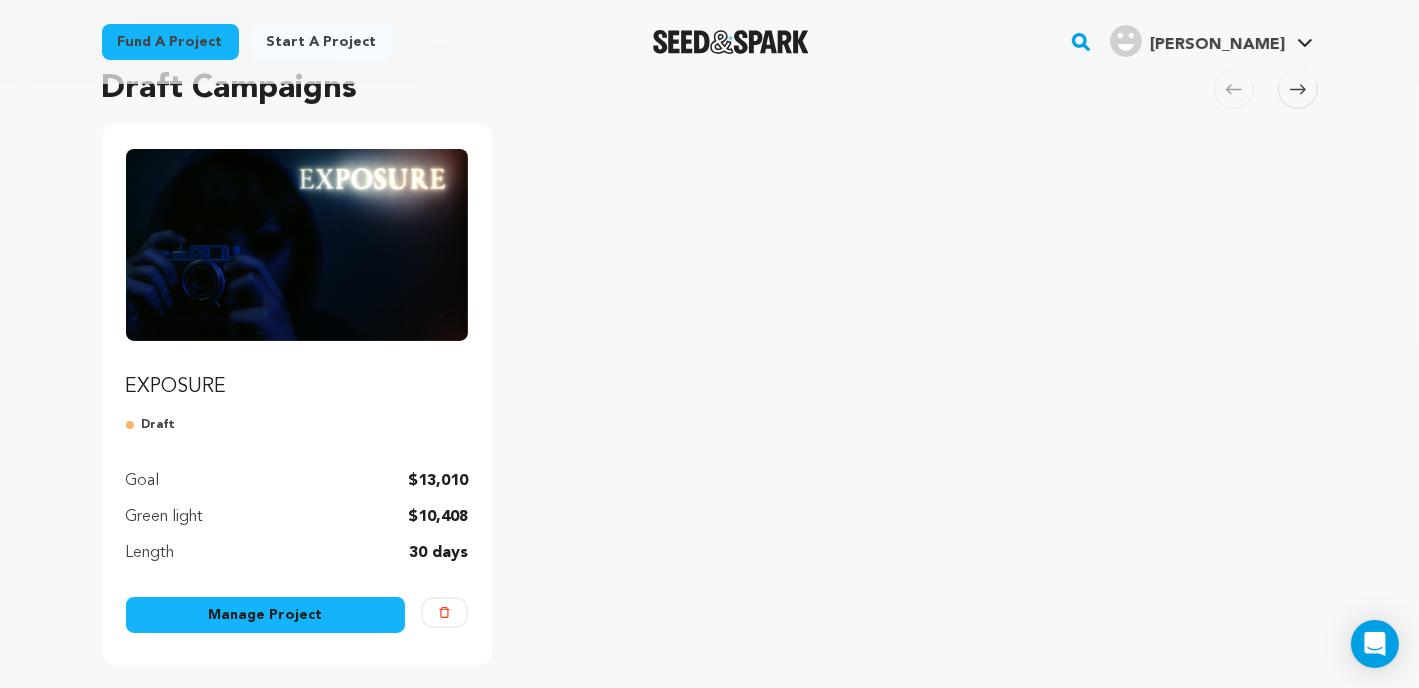 click at bounding box center (297, 245) 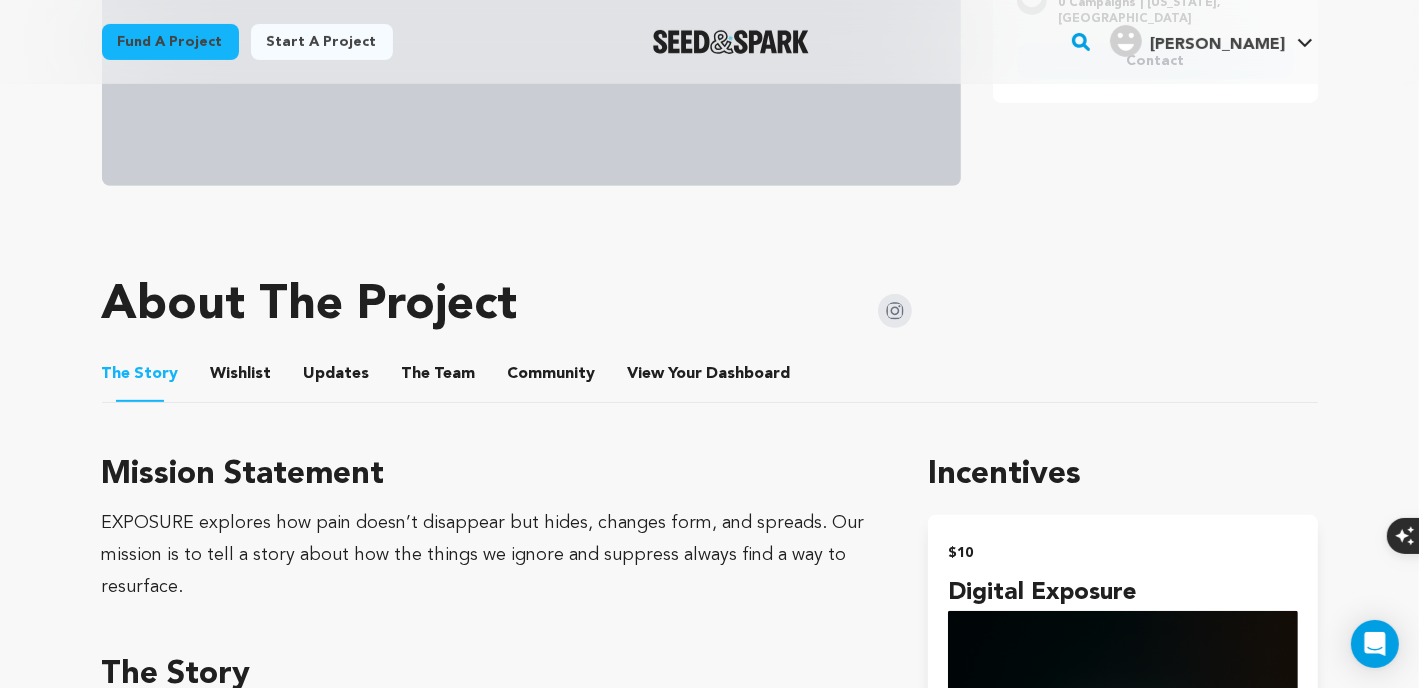 scroll, scrollTop: 833, scrollLeft: 0, axis: vertical 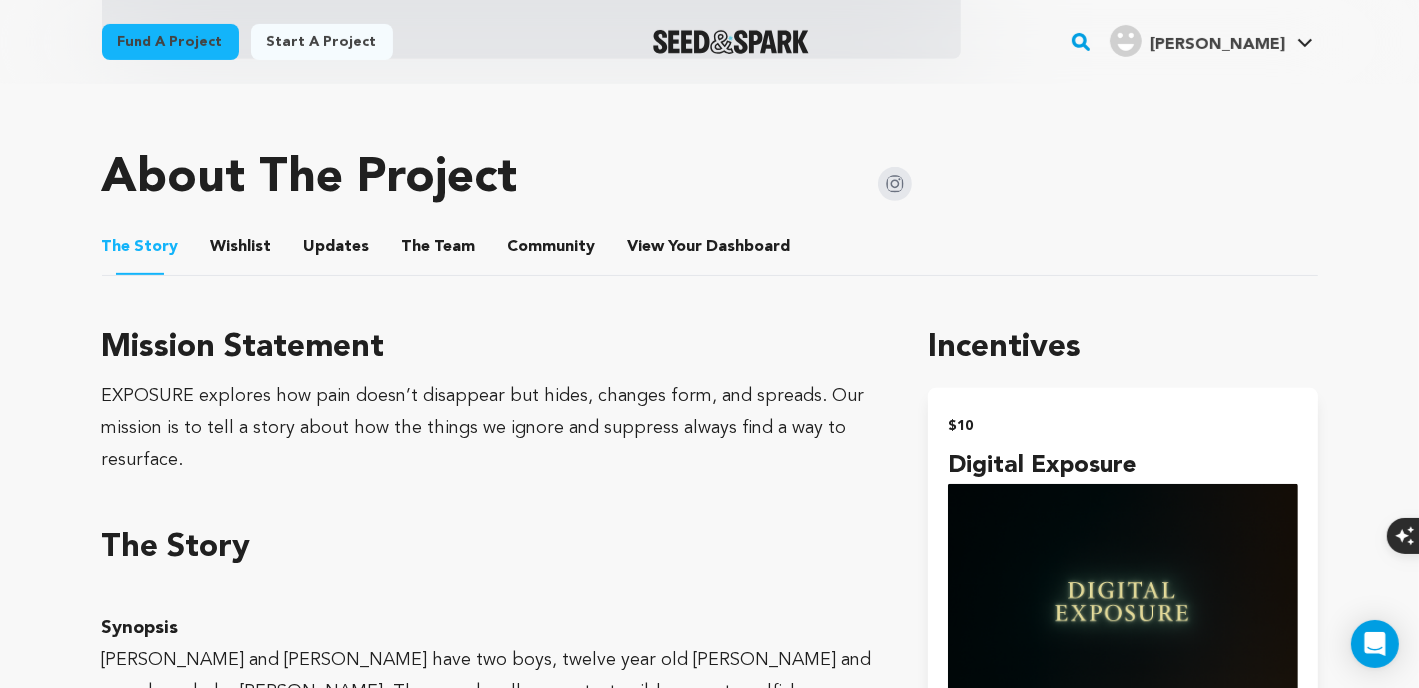 click on "Wishlist" at bounding box center [241, 251] 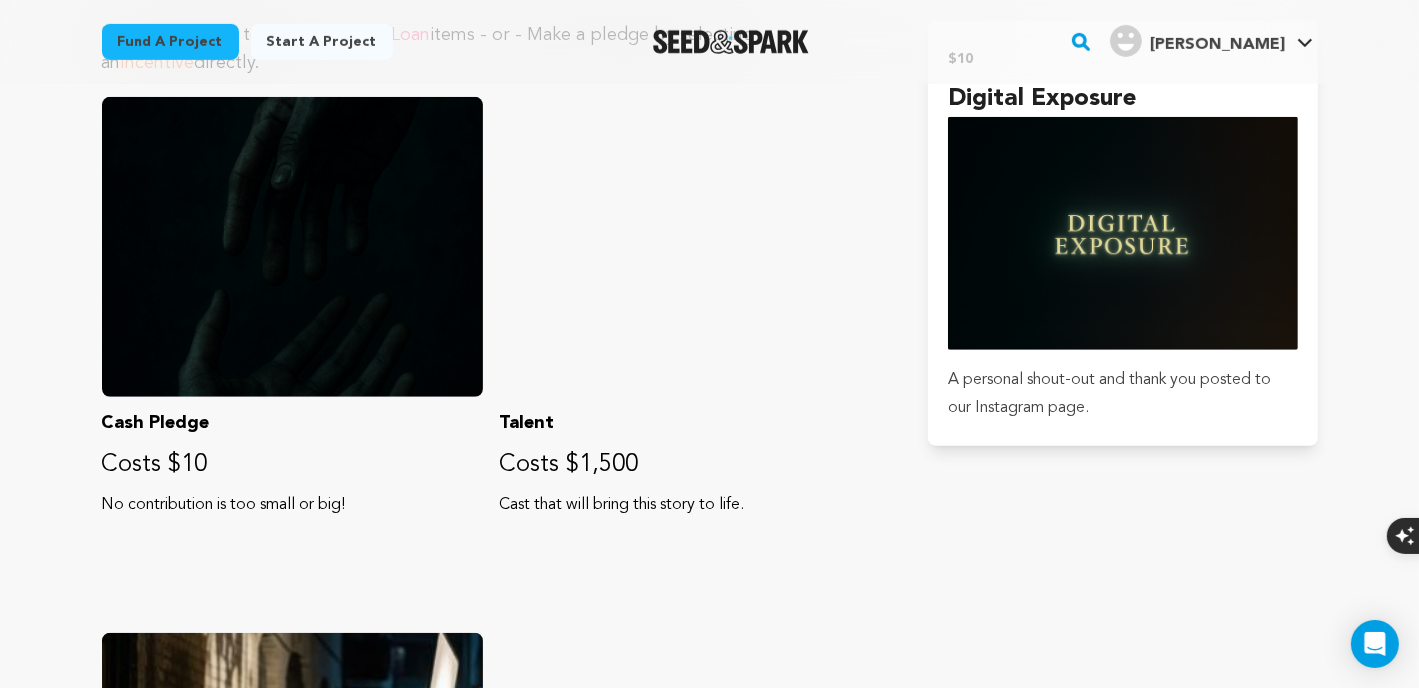 scroll, scrollTop: 1166, scrollLeft: 0, axis: vertical 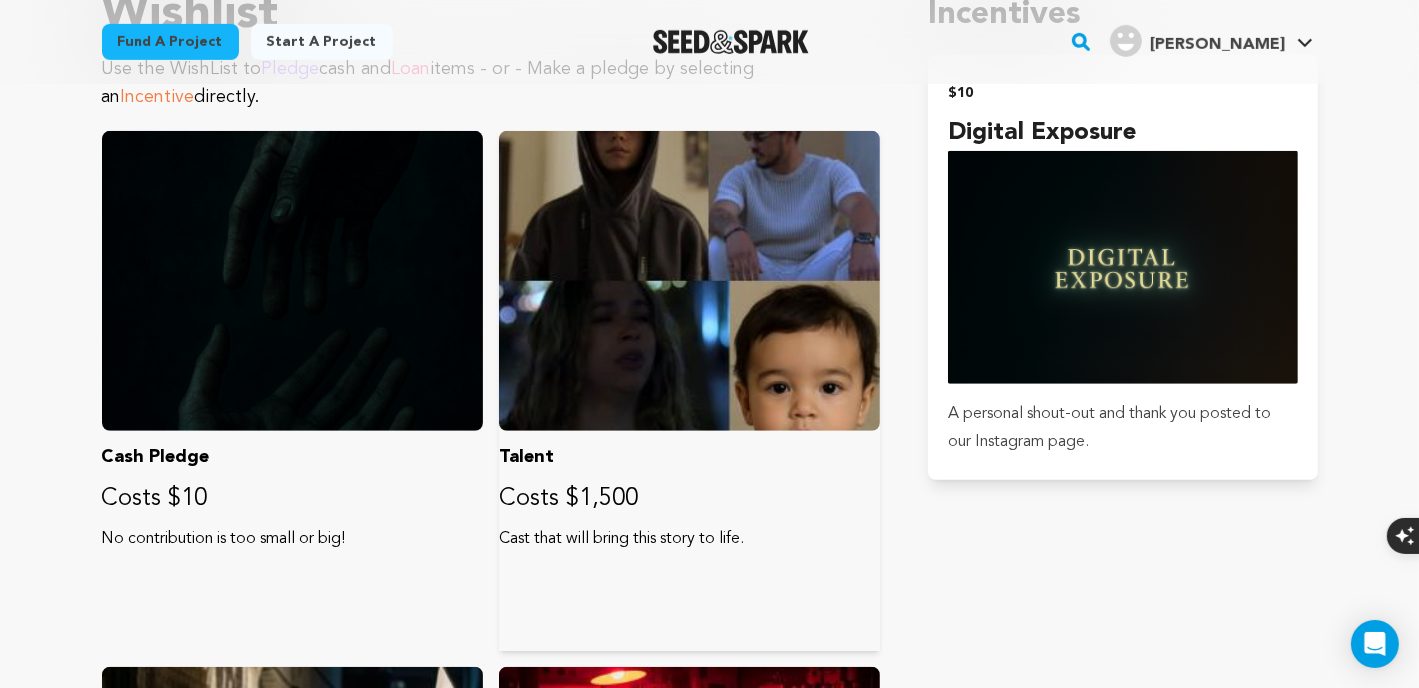 click on "Talent" at bounding box center [689, 457] 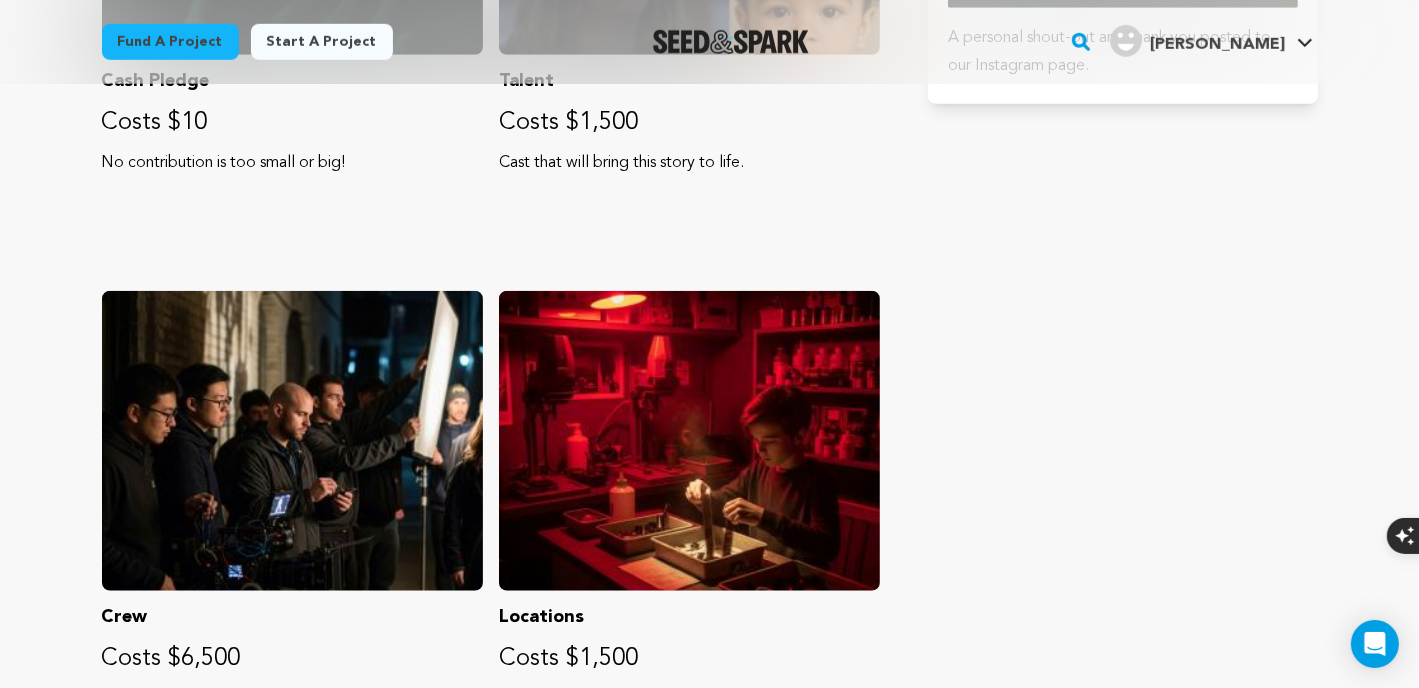 scroll, scrollTop: 1666, scrollLeft: 0, axis: vertical 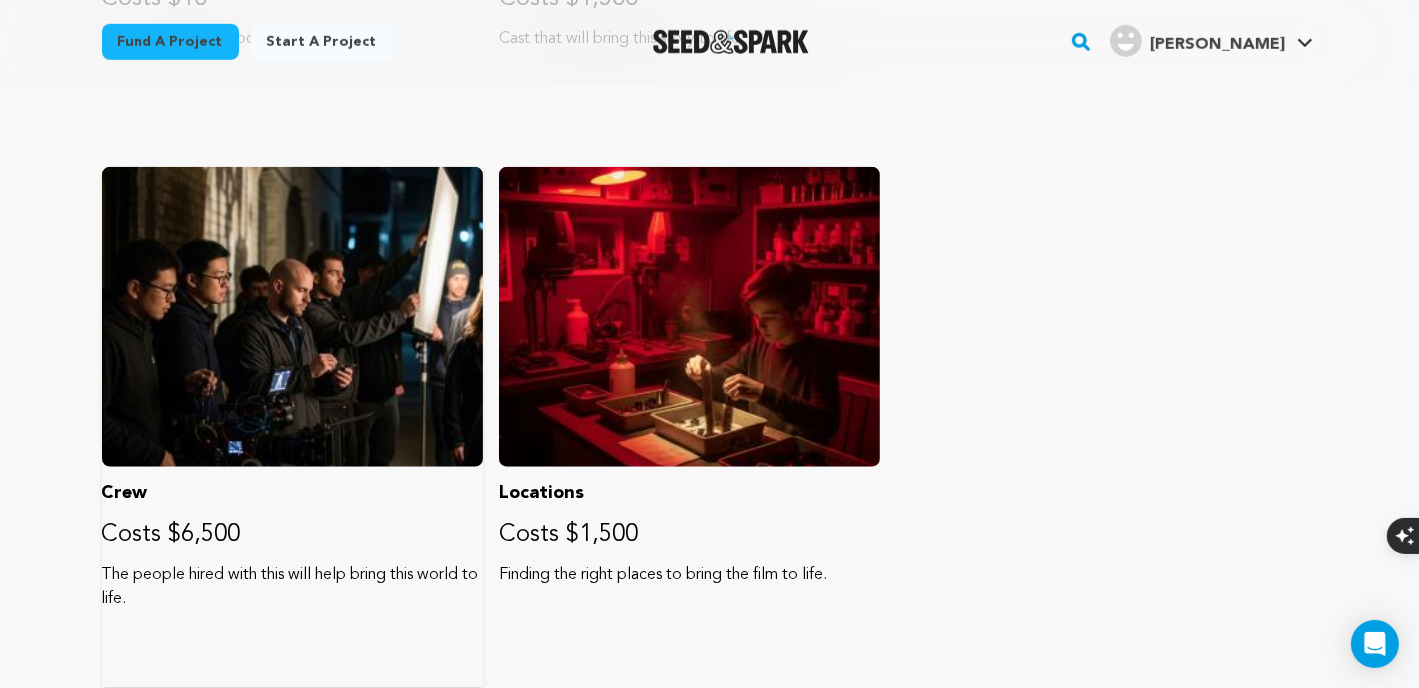 click at bounding box center (292, 317) 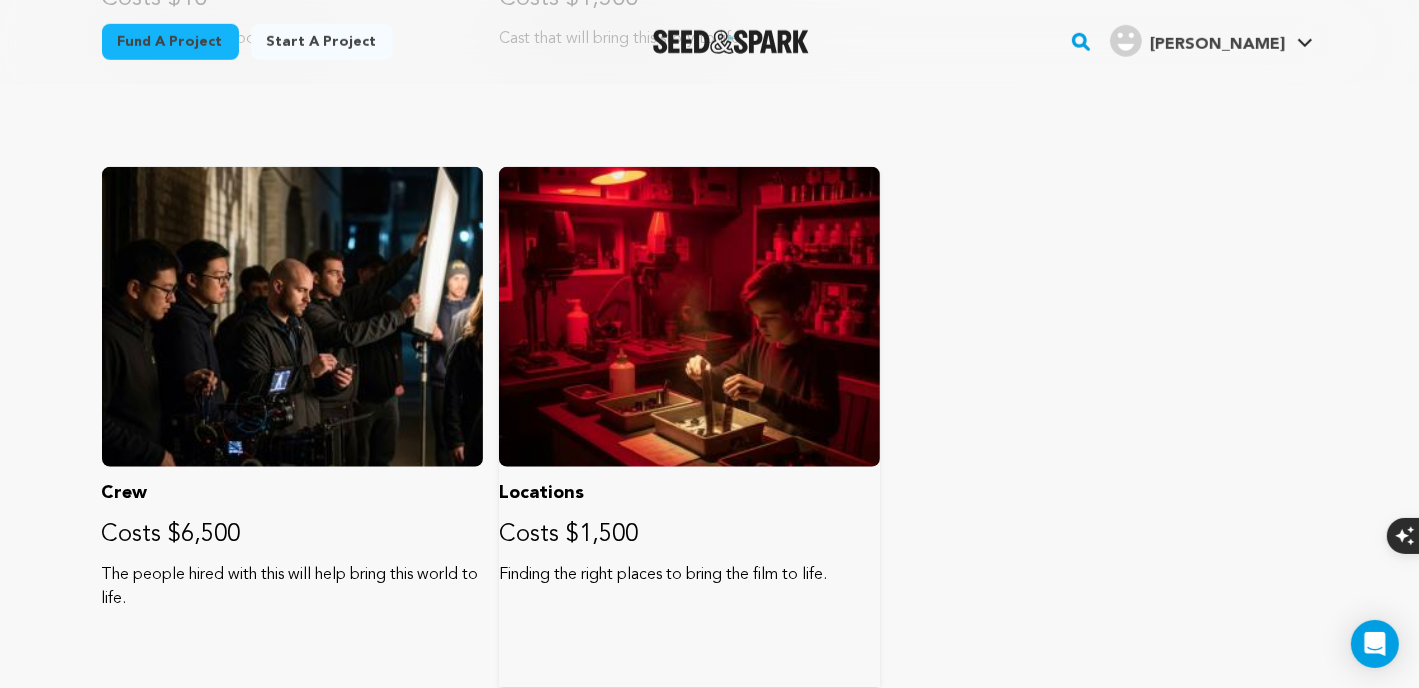 click at bounding box center (689, 317) 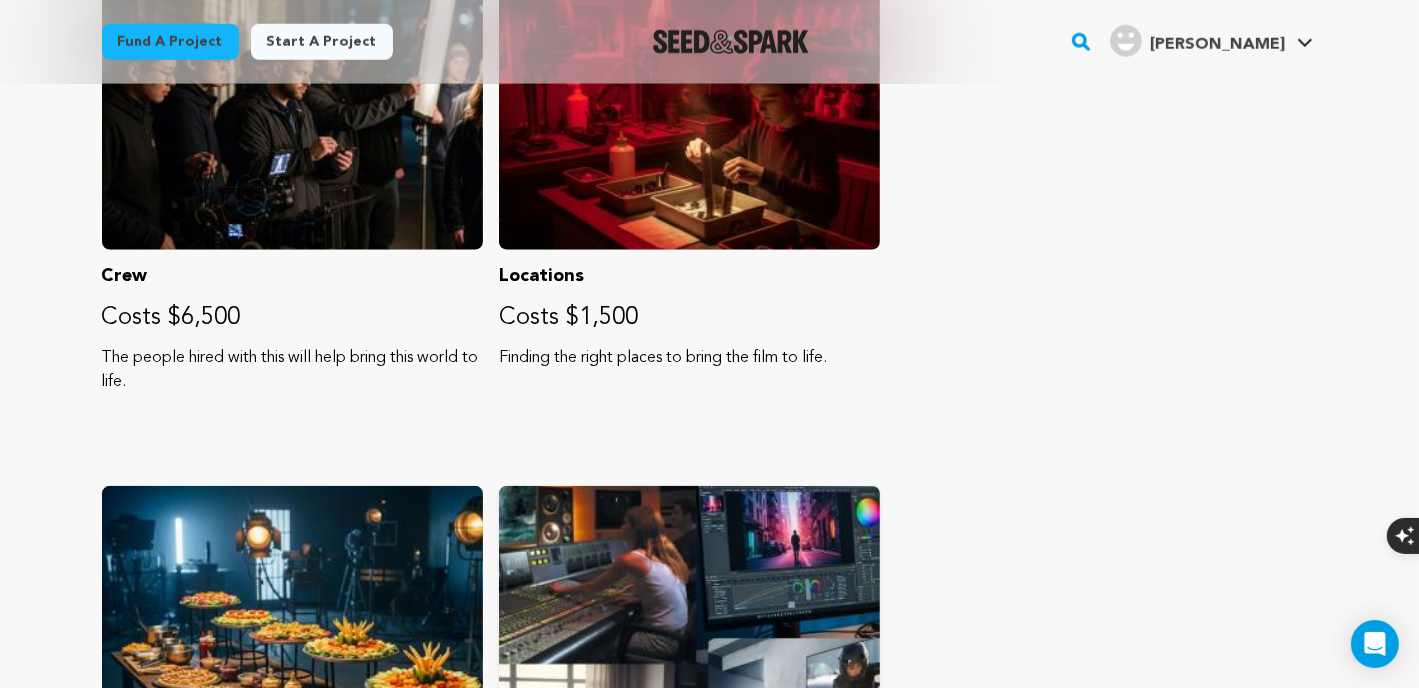 scroll, scrollTop: 2166, scrollLeft: 0, axis: vertical 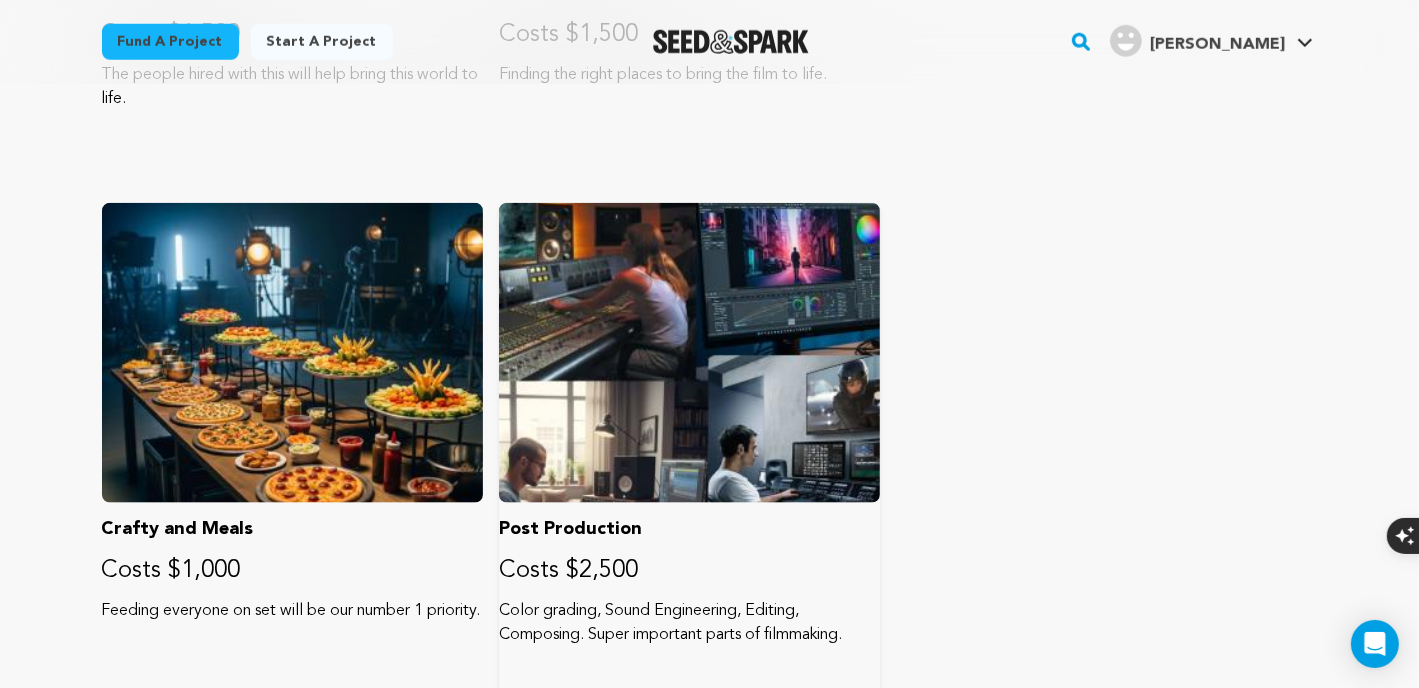 click at bounding box center (689, 353) 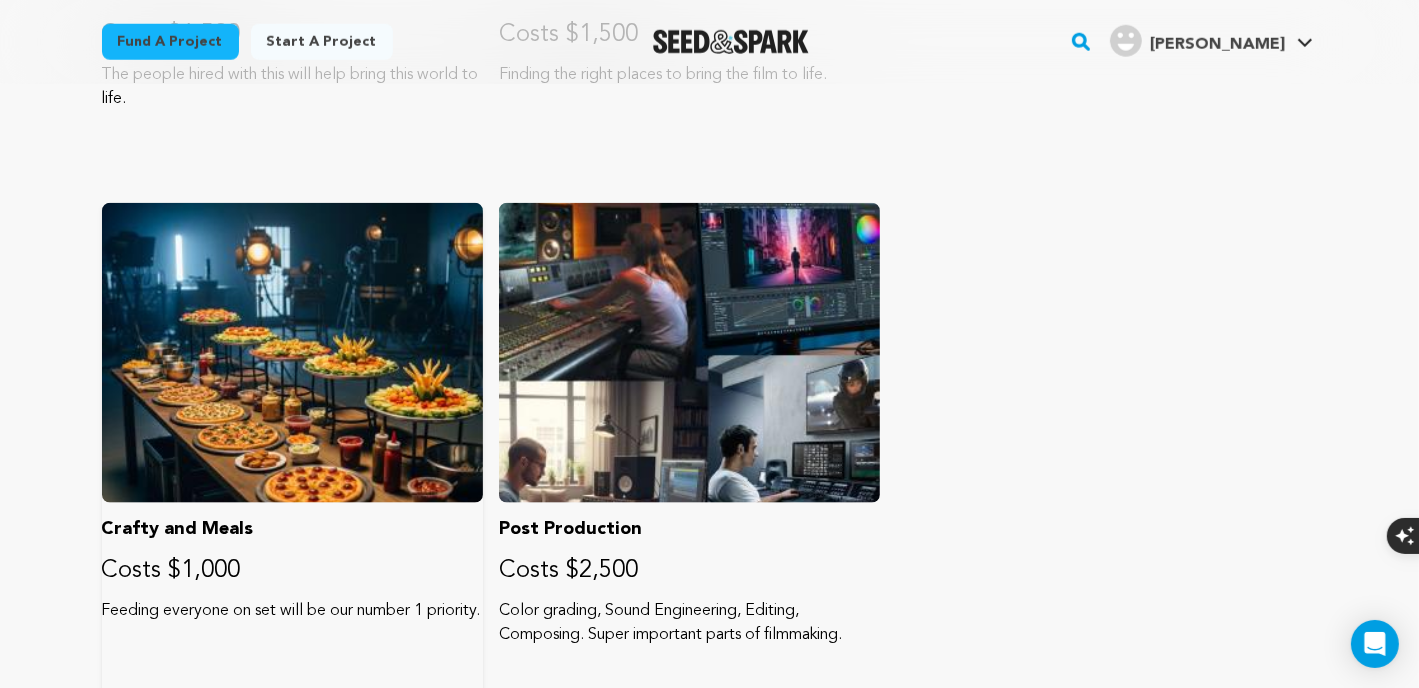 click at bounding box center [292, 353] 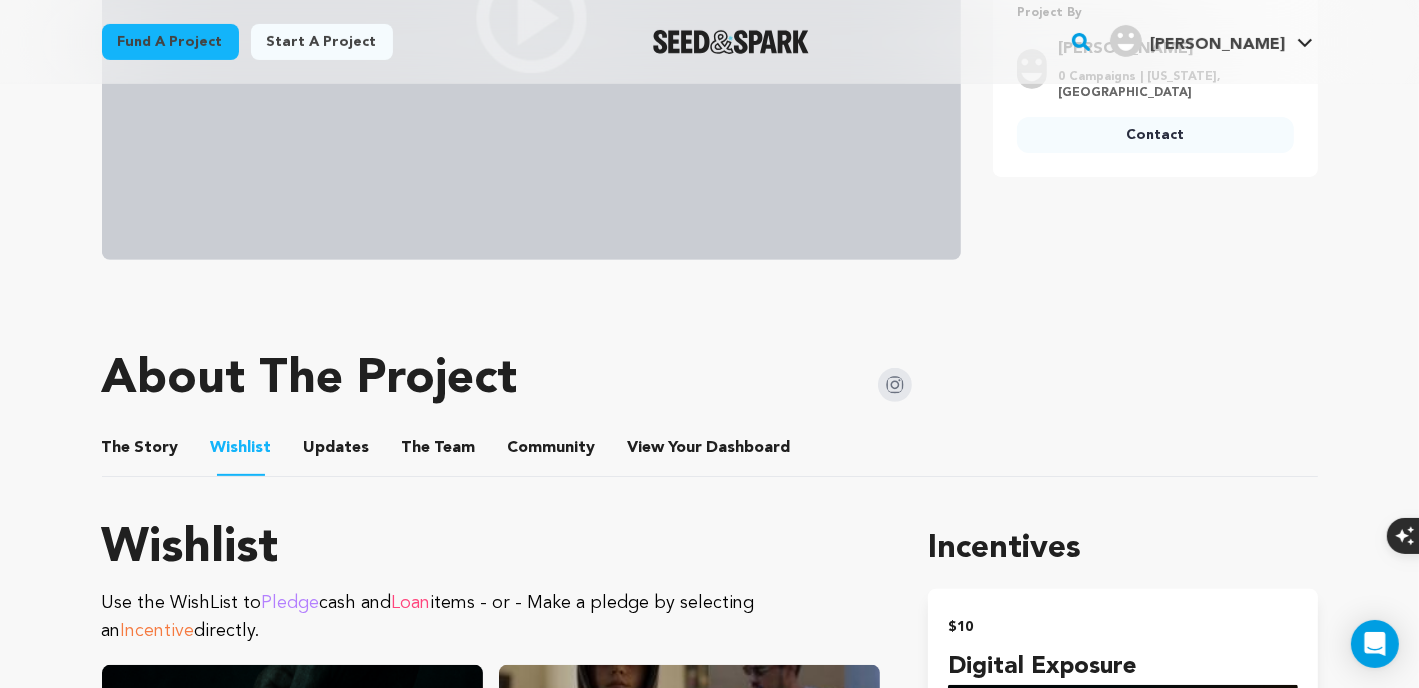 scroll, scrollTop: 666, scrollLeft: 0, axis: vertical 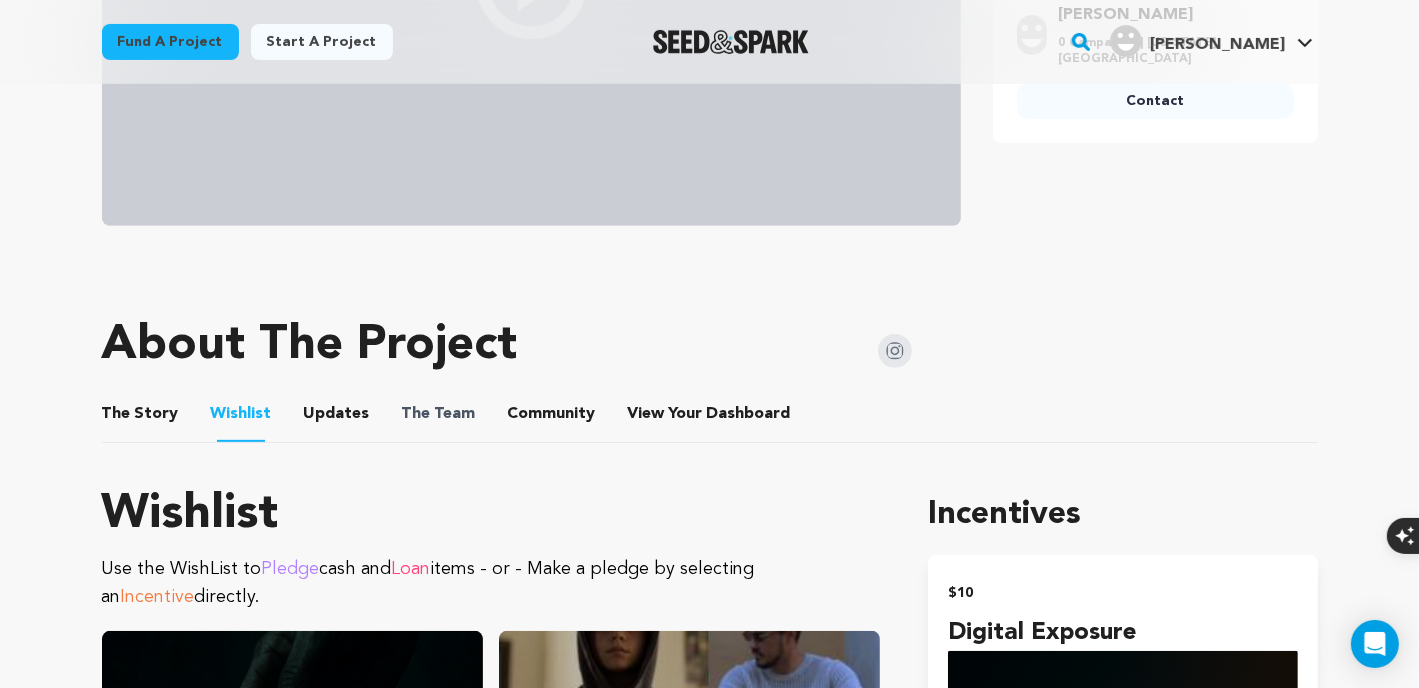 click on "The   Team" at bounding box center [439, 414] 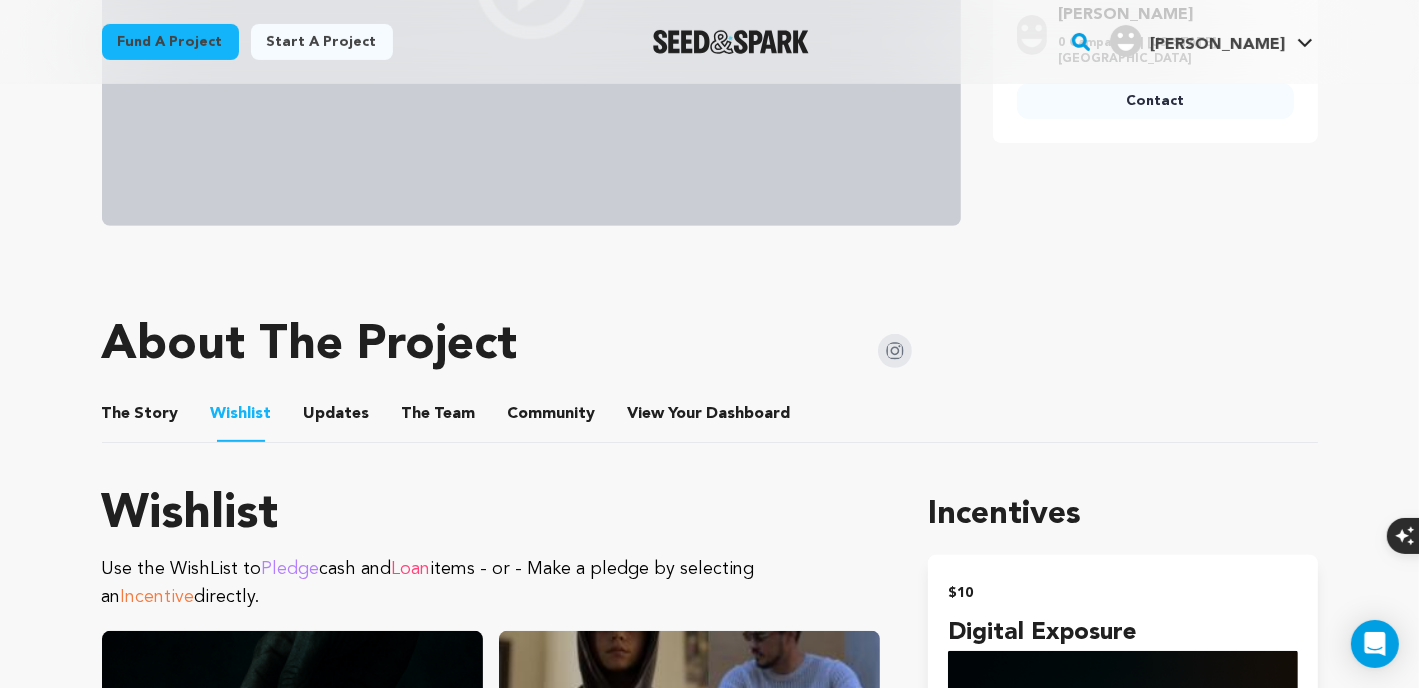 click on "The Team" at bounding box center [439, 418] 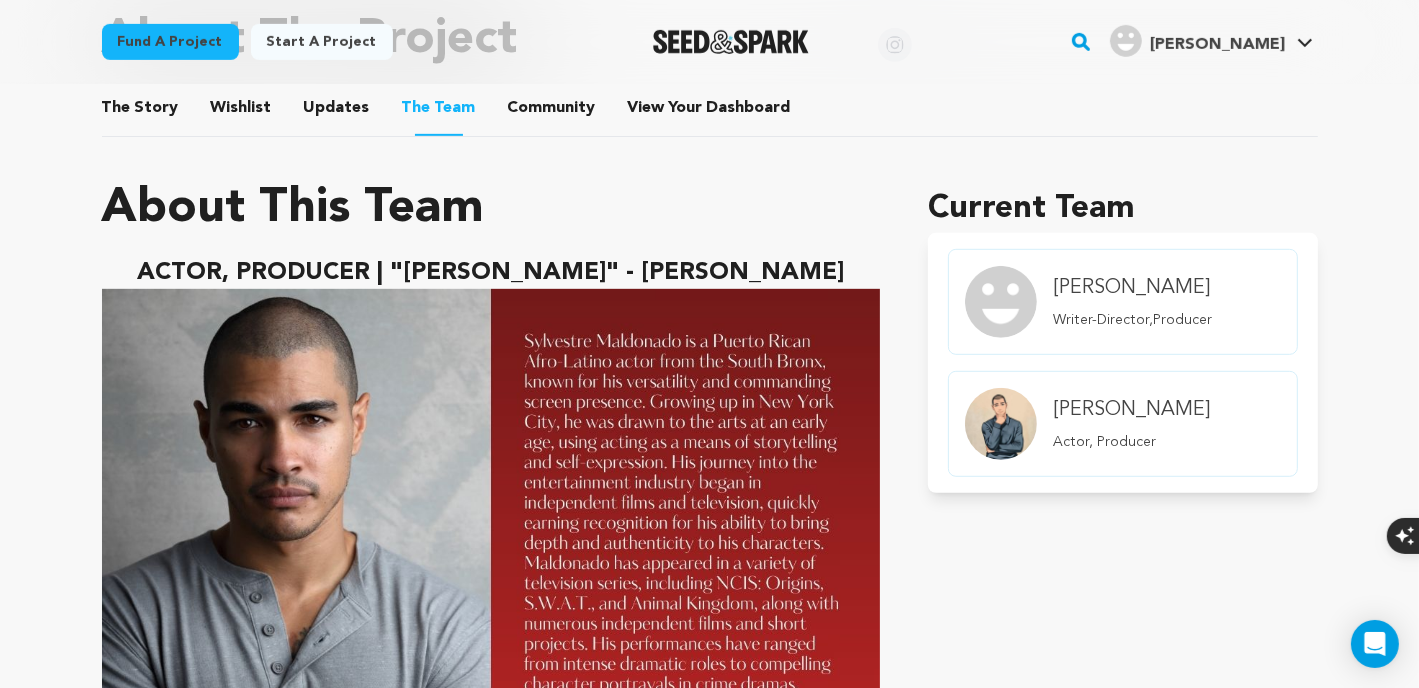 scroll, scrollTop: 833, scrollLeft: 0, axis: vertical 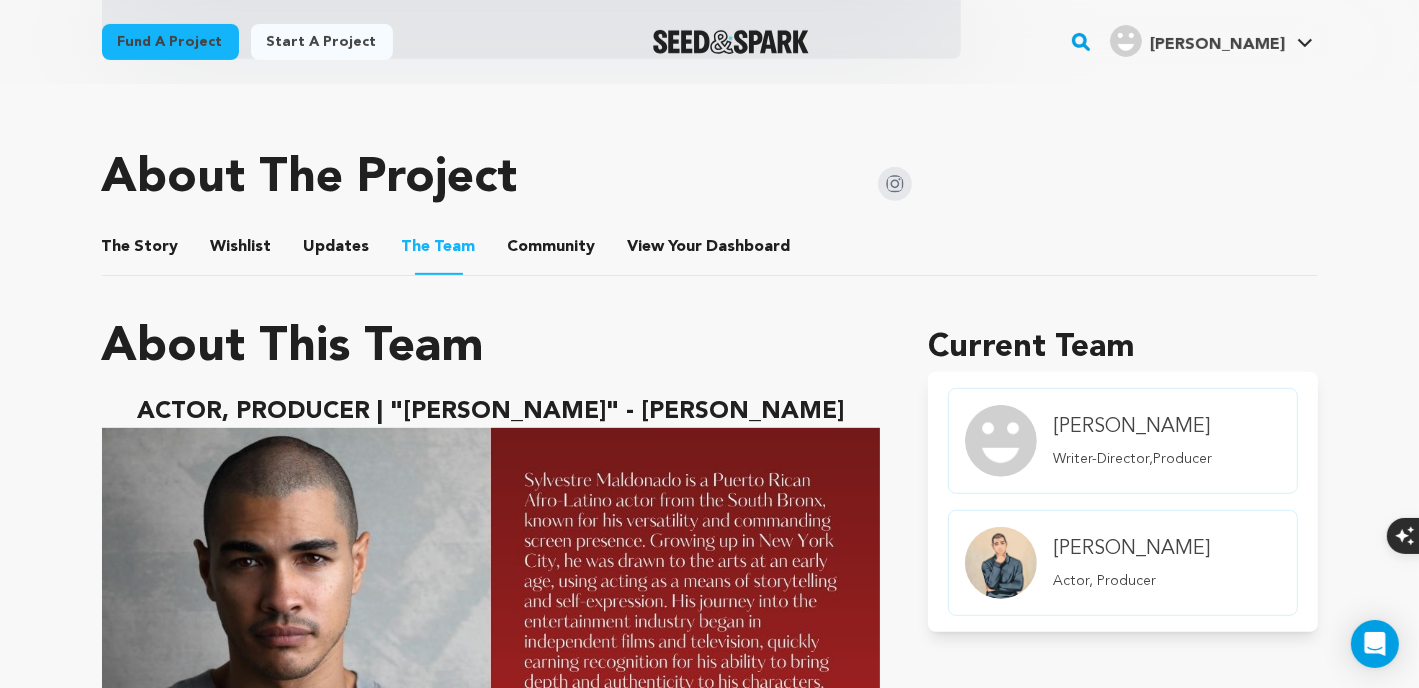 click on "Wishlist" at bounding box center [241, 251] 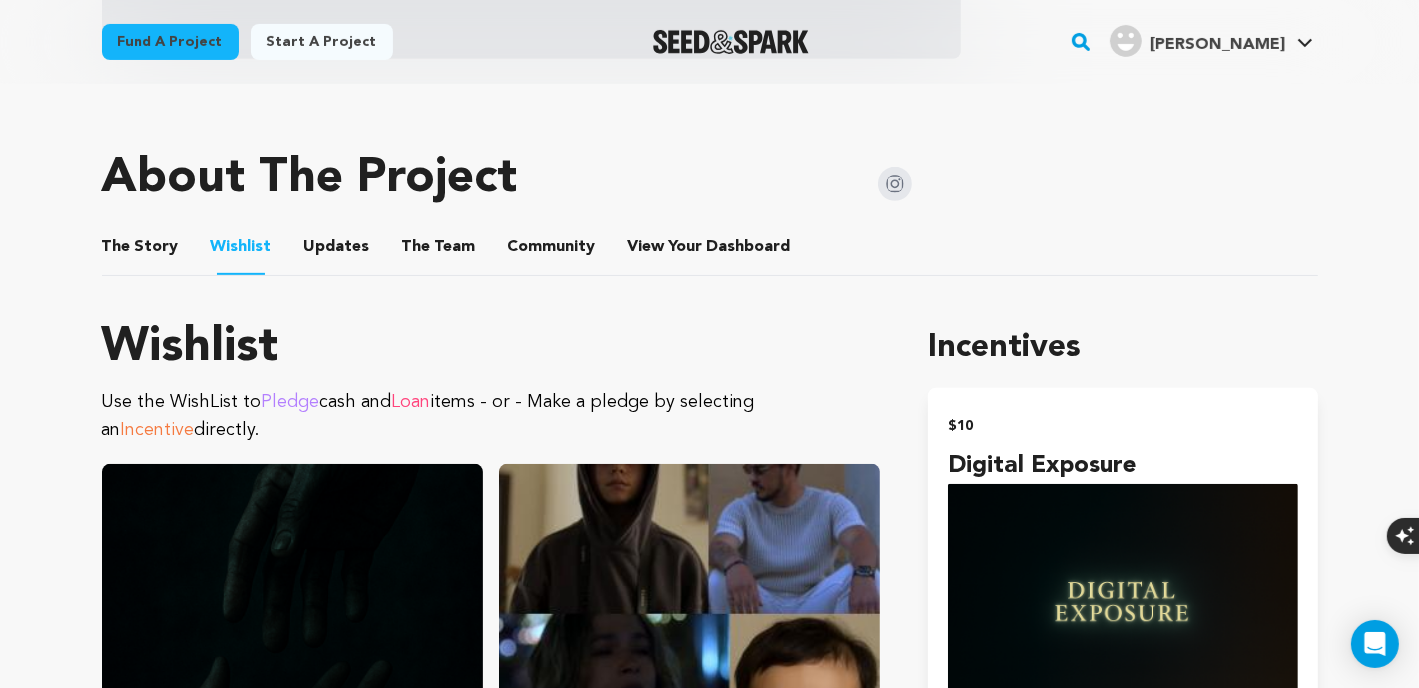 click on "The Story" at bounding box center (140, 251) 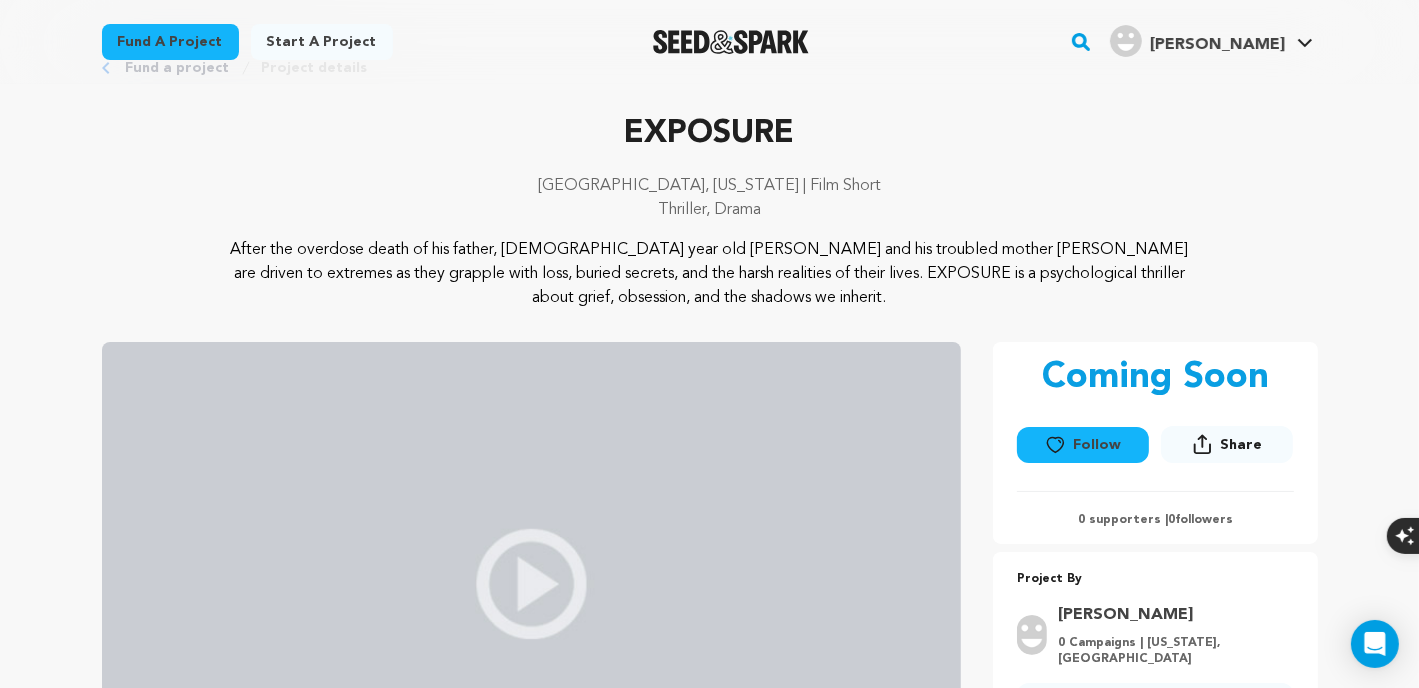 scroll, scrollTop: 0, scrollLeft: 0, axis: both 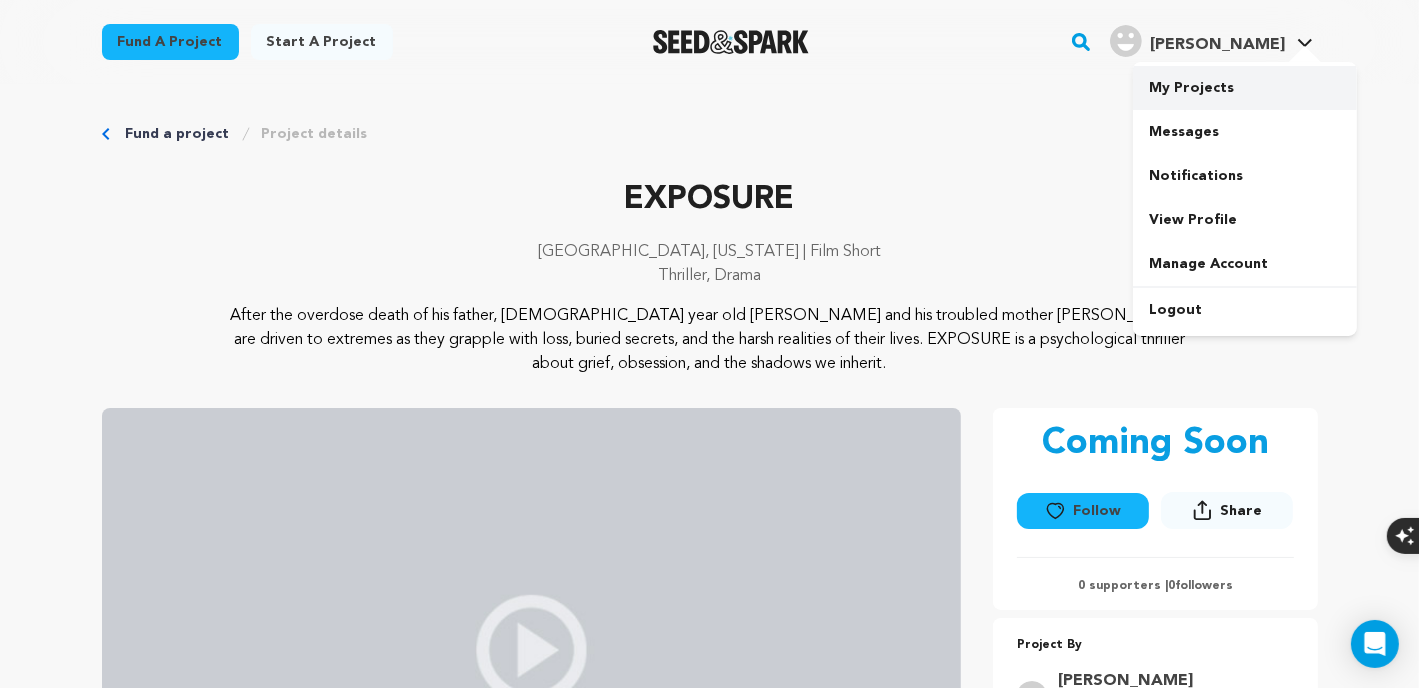 click on "My Projects" at bounding box center (1245, 88) 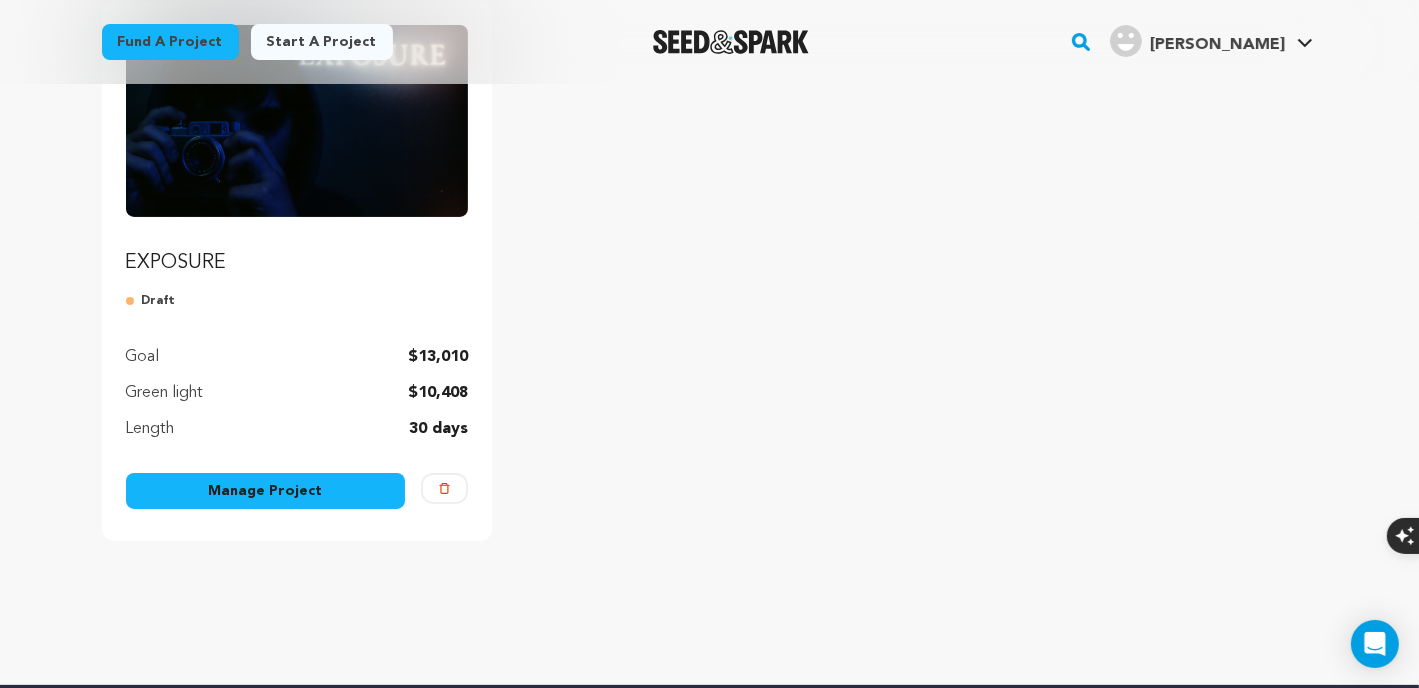 scroll, scrollTop: 333, scrollLeft: 0, axis: vertical 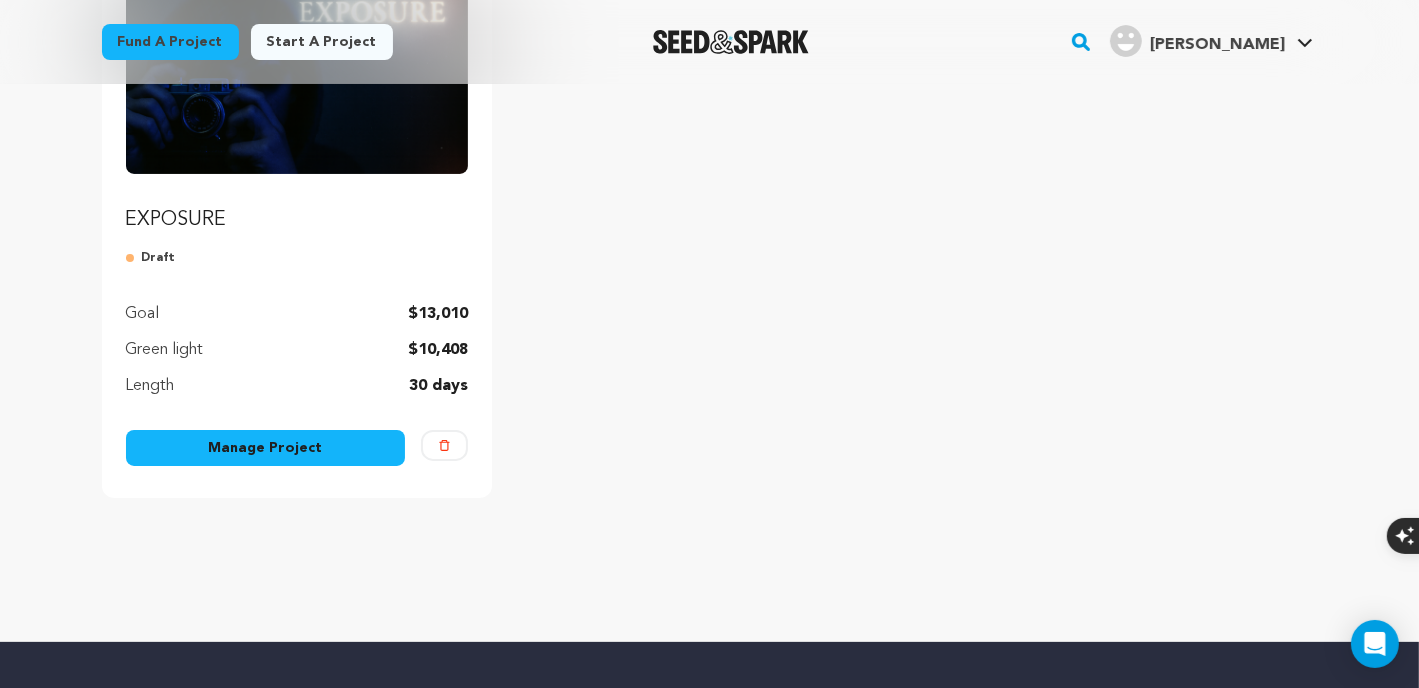 click on "Manage Project" at bounding box center (266, 448) 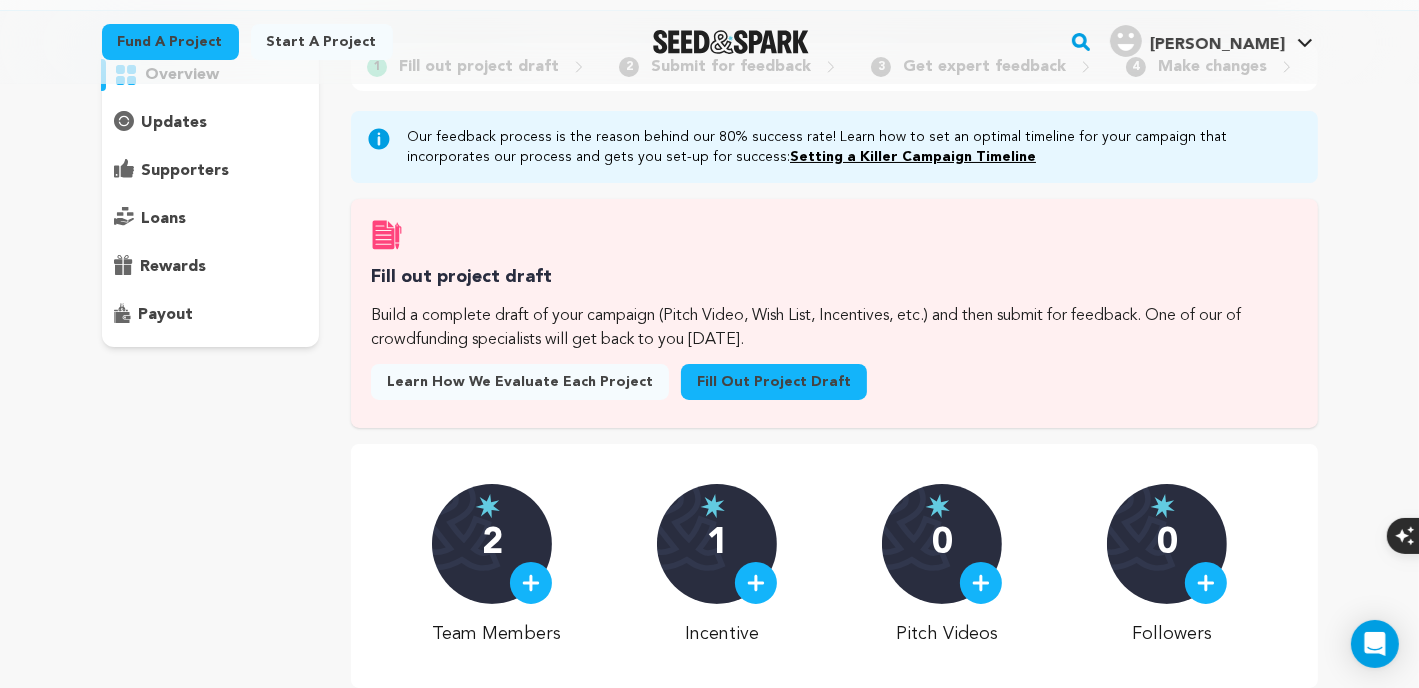 scroll, scrollTop: 0, scrollLeft: 0, axis: both 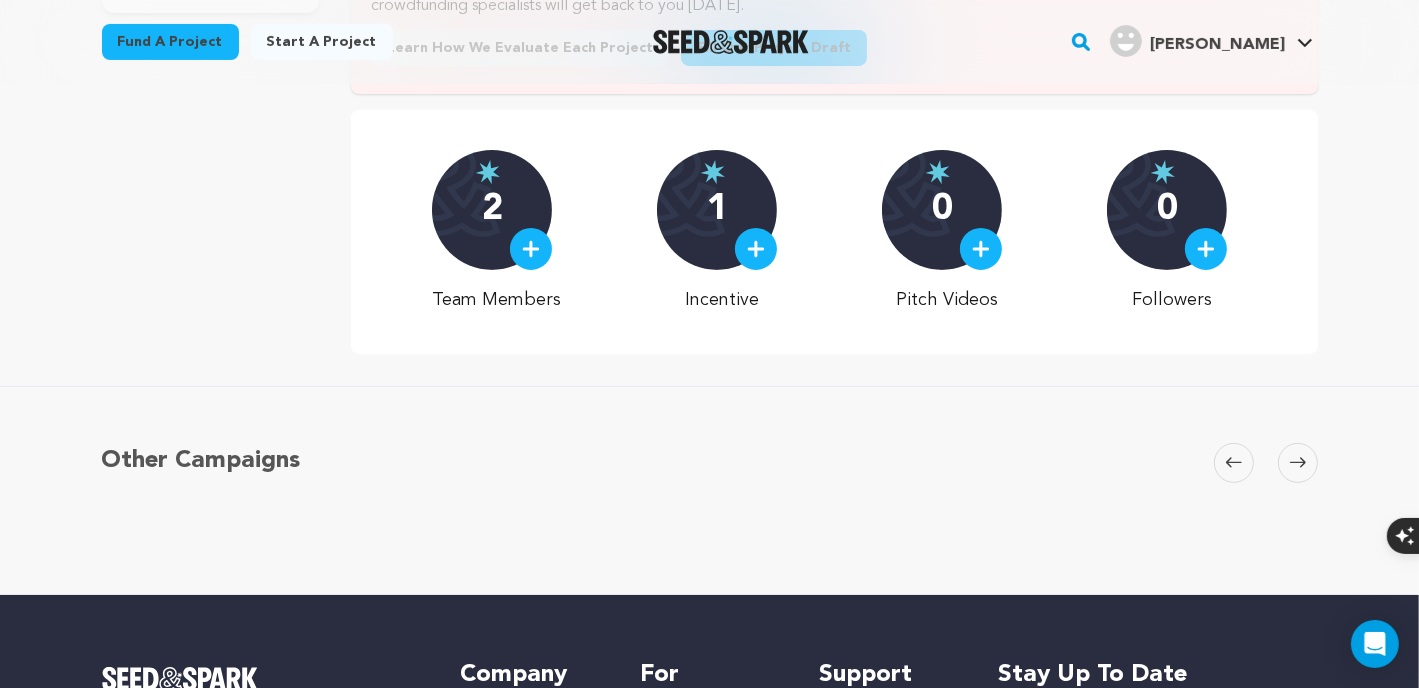 click on "1" at bounding box center (717, 210) 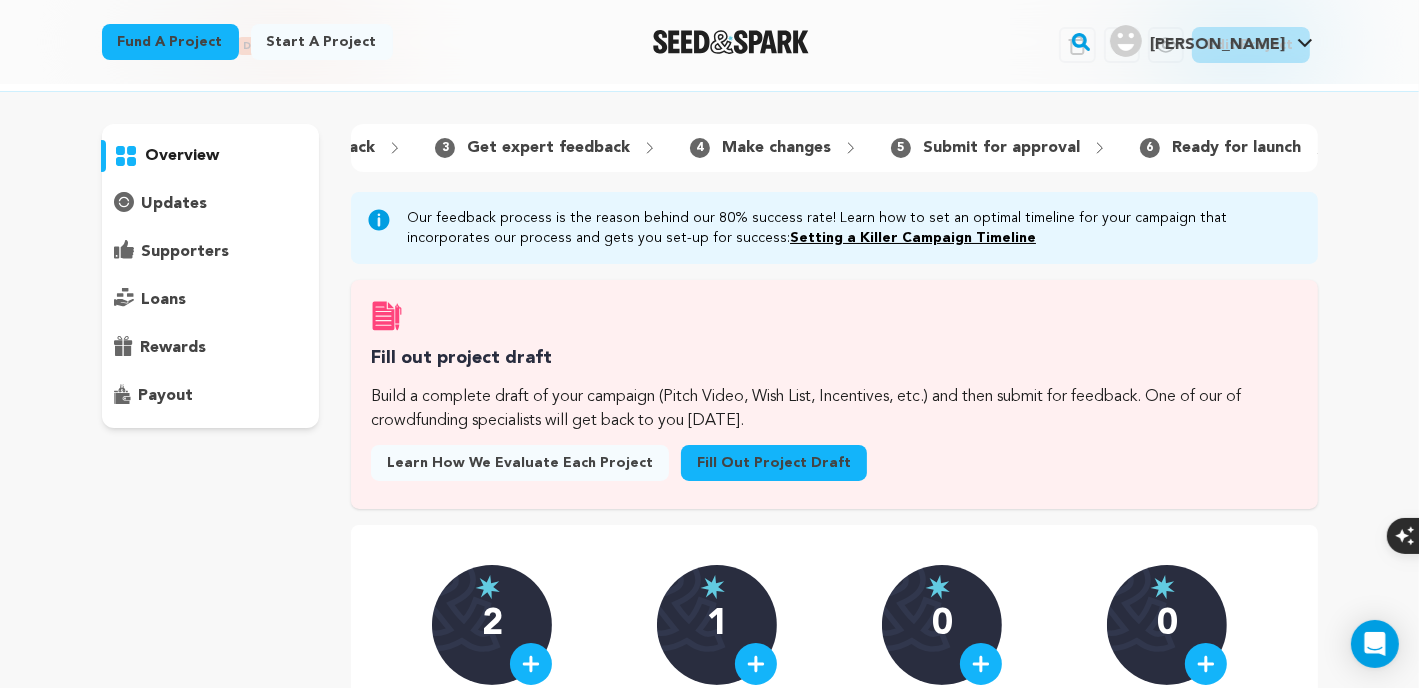 scroll, scrollTop: 0, scrollLeft: 0, axis: both 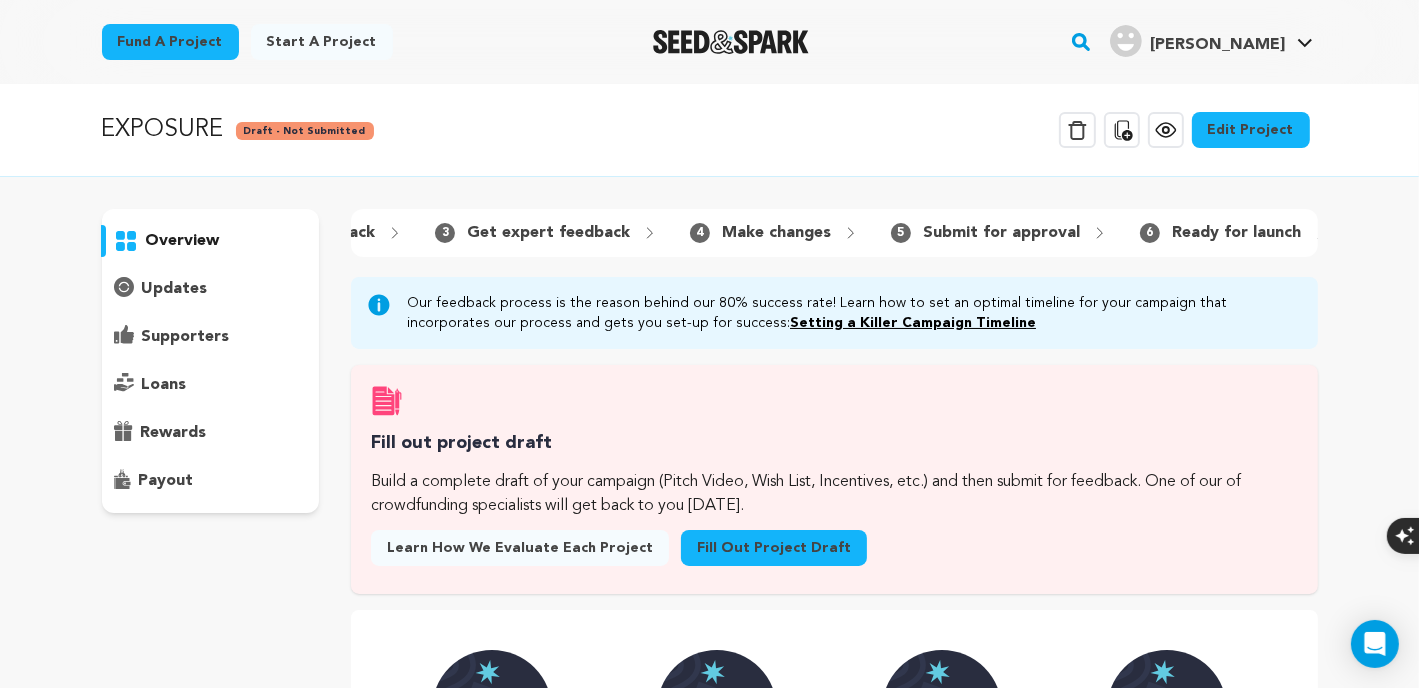 click on "Edit Project" at bounding box center (1251, 130) 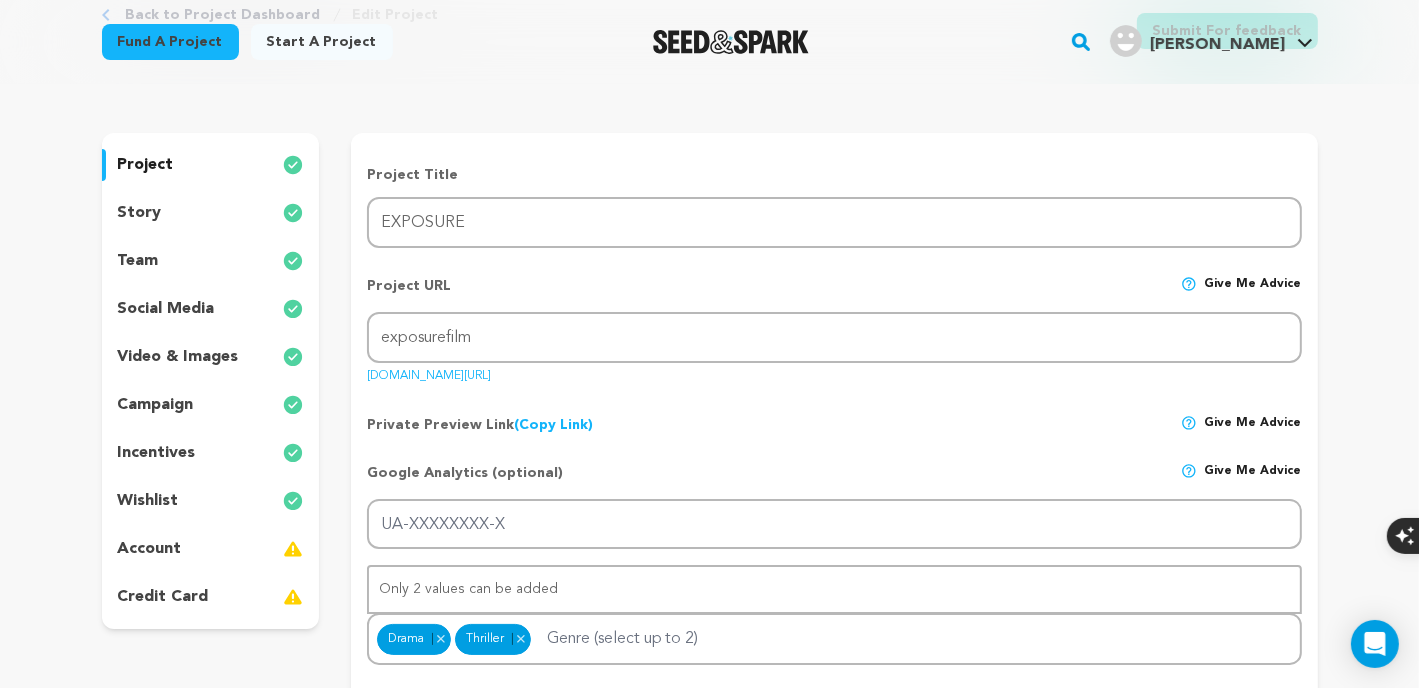 scroll, scrollTop: 166, scrollLeft: 0, axis: vertical 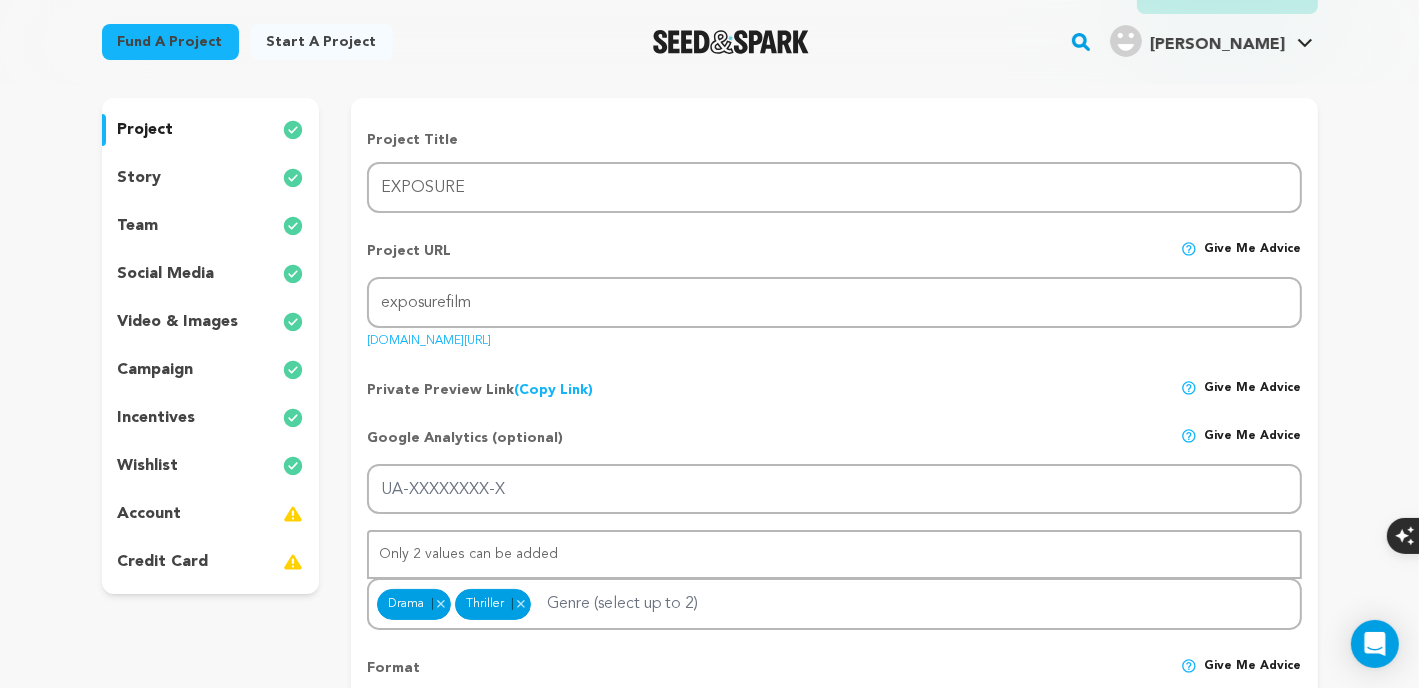 click on "incentives" at bounding box center (157, 418) 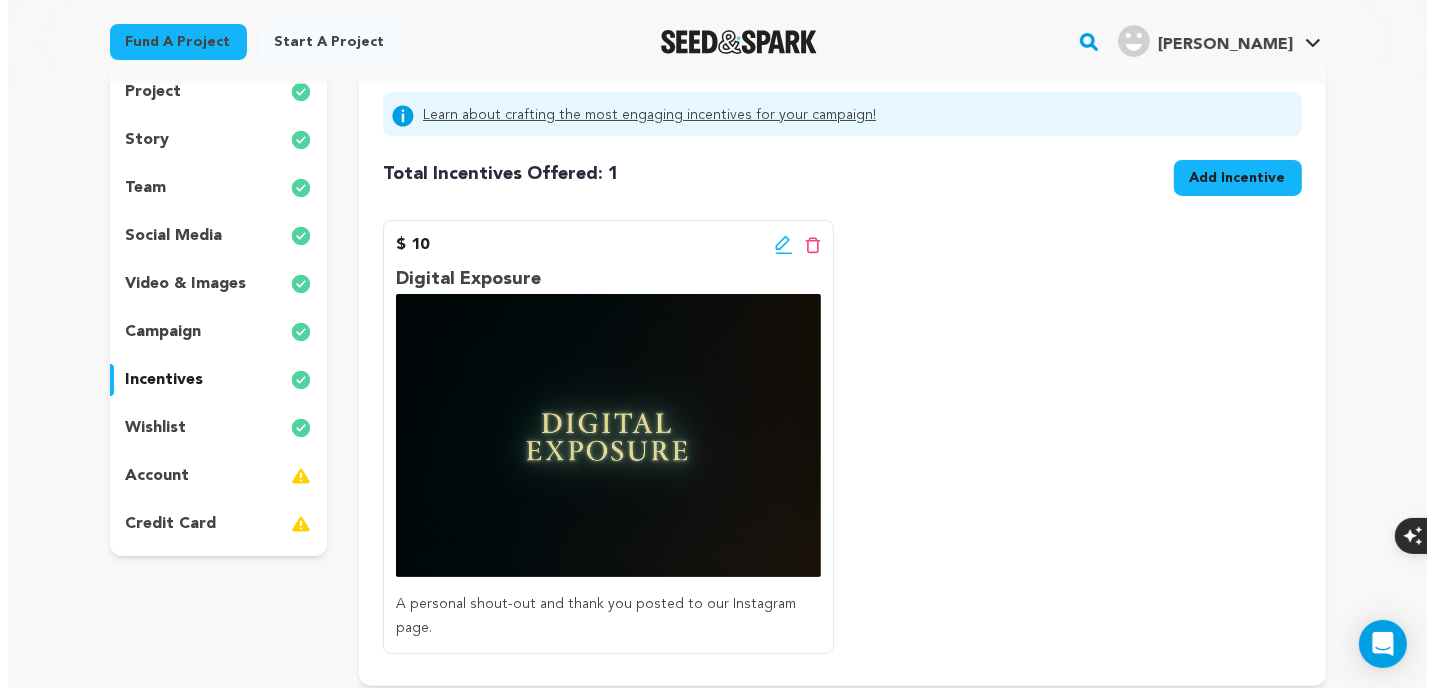 scroll, scrollTop: 166, scrollLeft: 0, axis: vertical 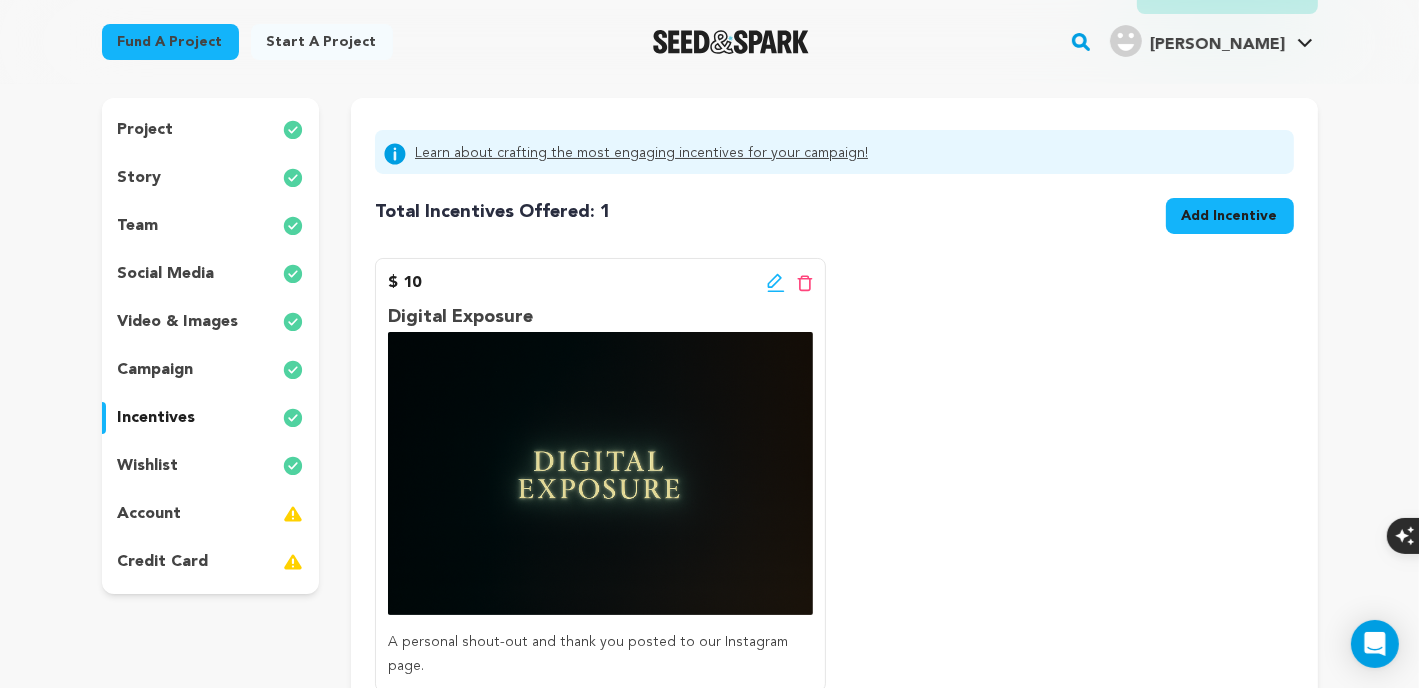 click 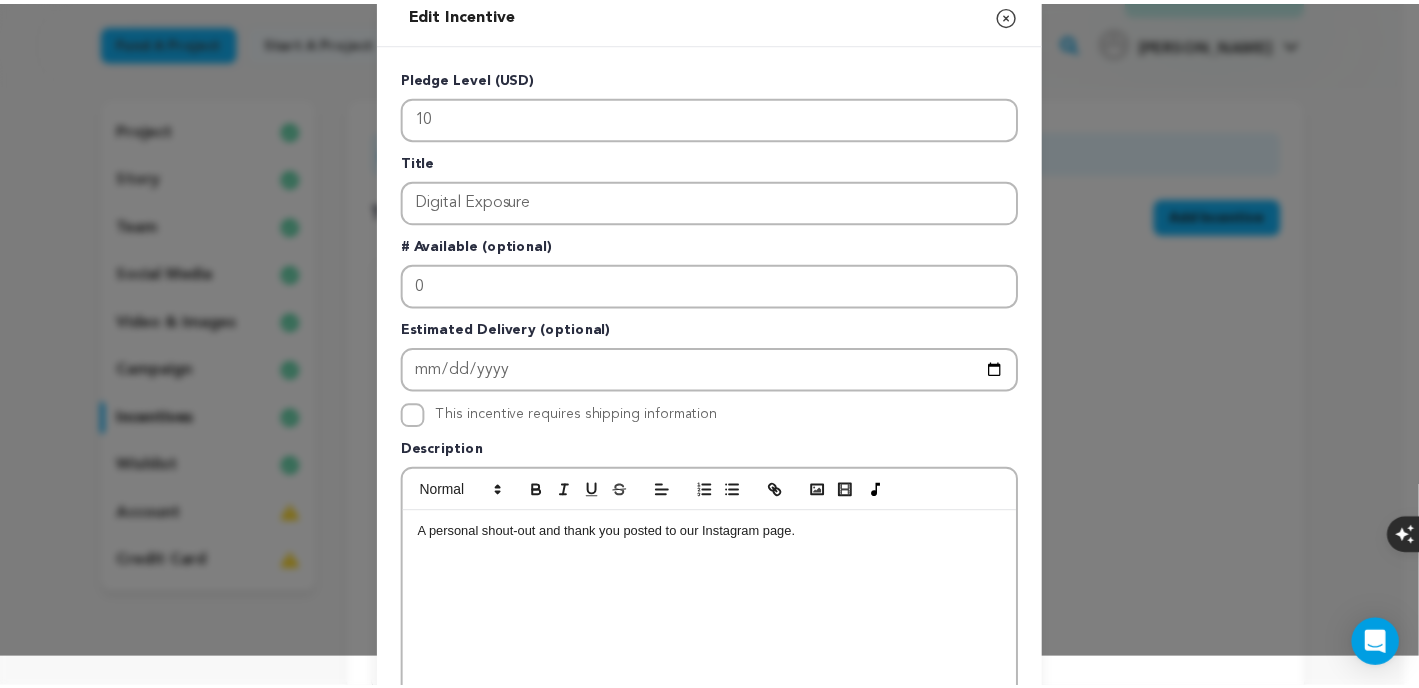 scroll, scrollTop: 0, scrollLeft: 0, axis: both 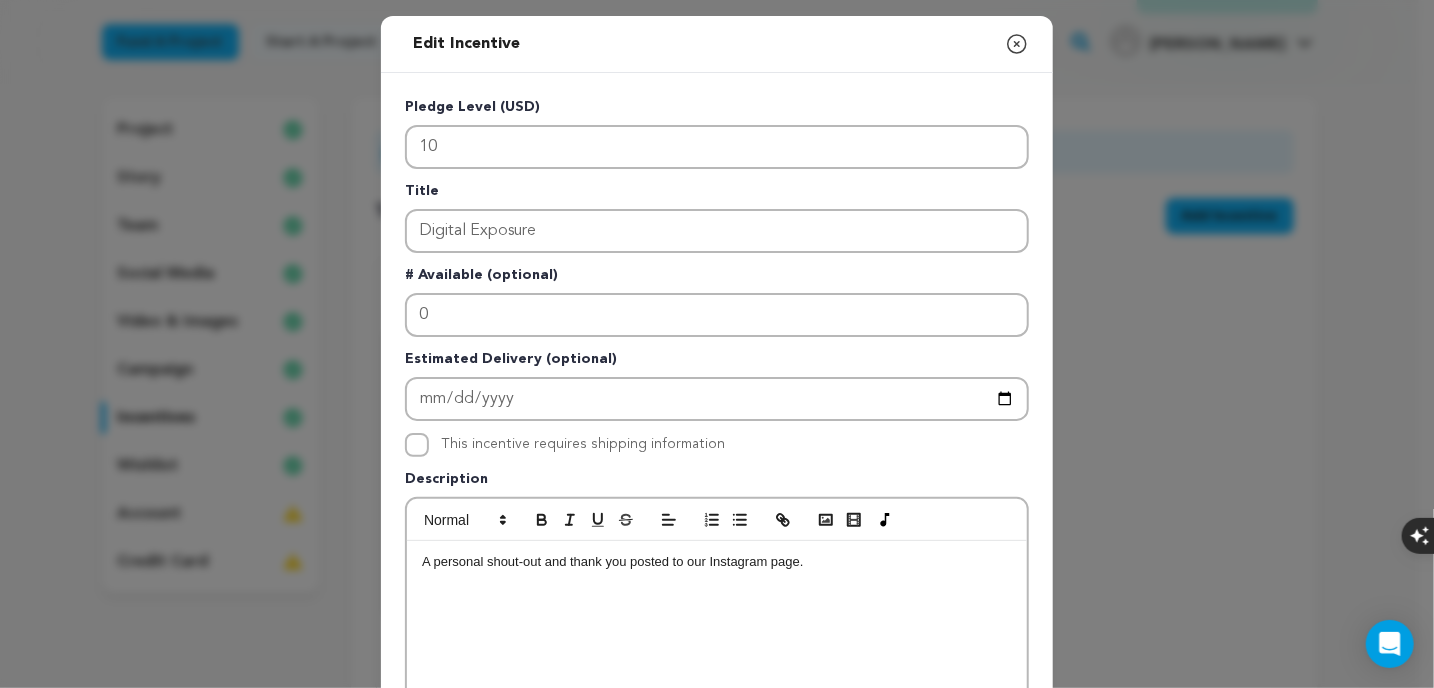 click 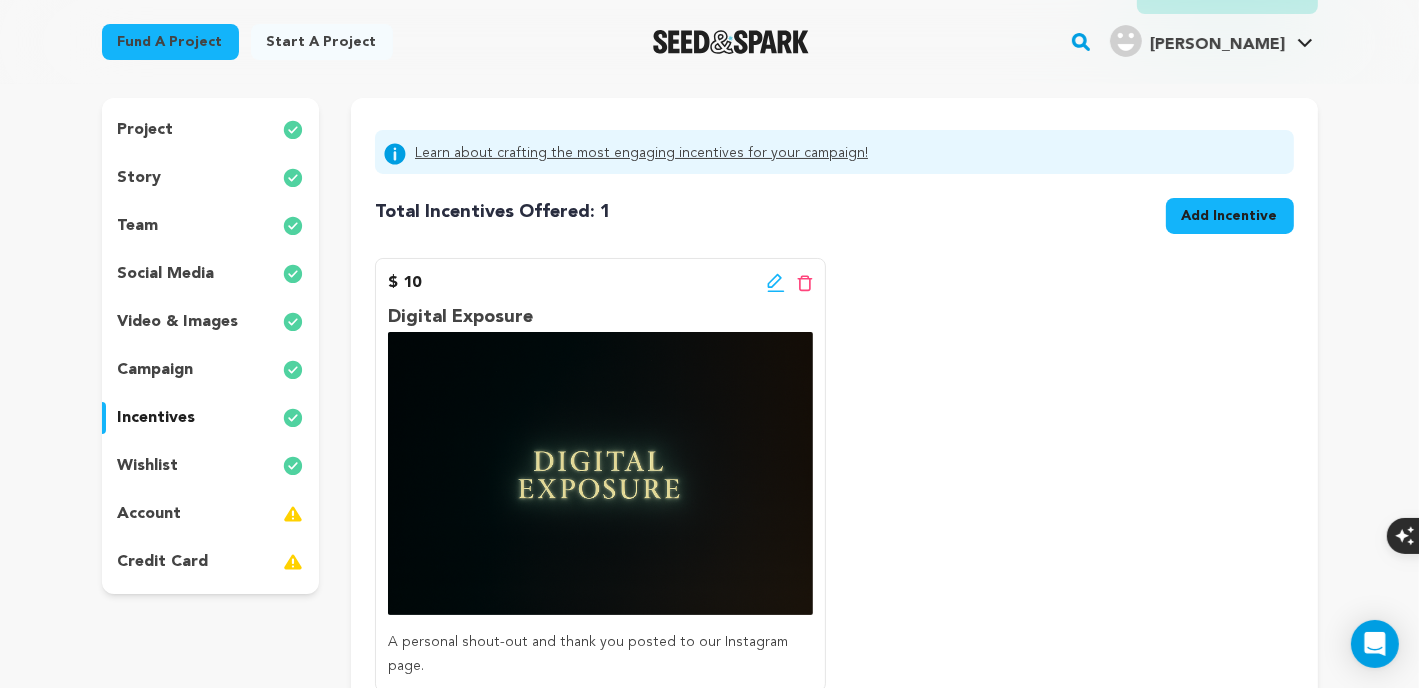 click on "Learn about crafting the most engaging incentives for your campaign!
Total Incentives Offered:
Incentives:
1
Add Incentive
$ 10" at bounding box center [834, 411] 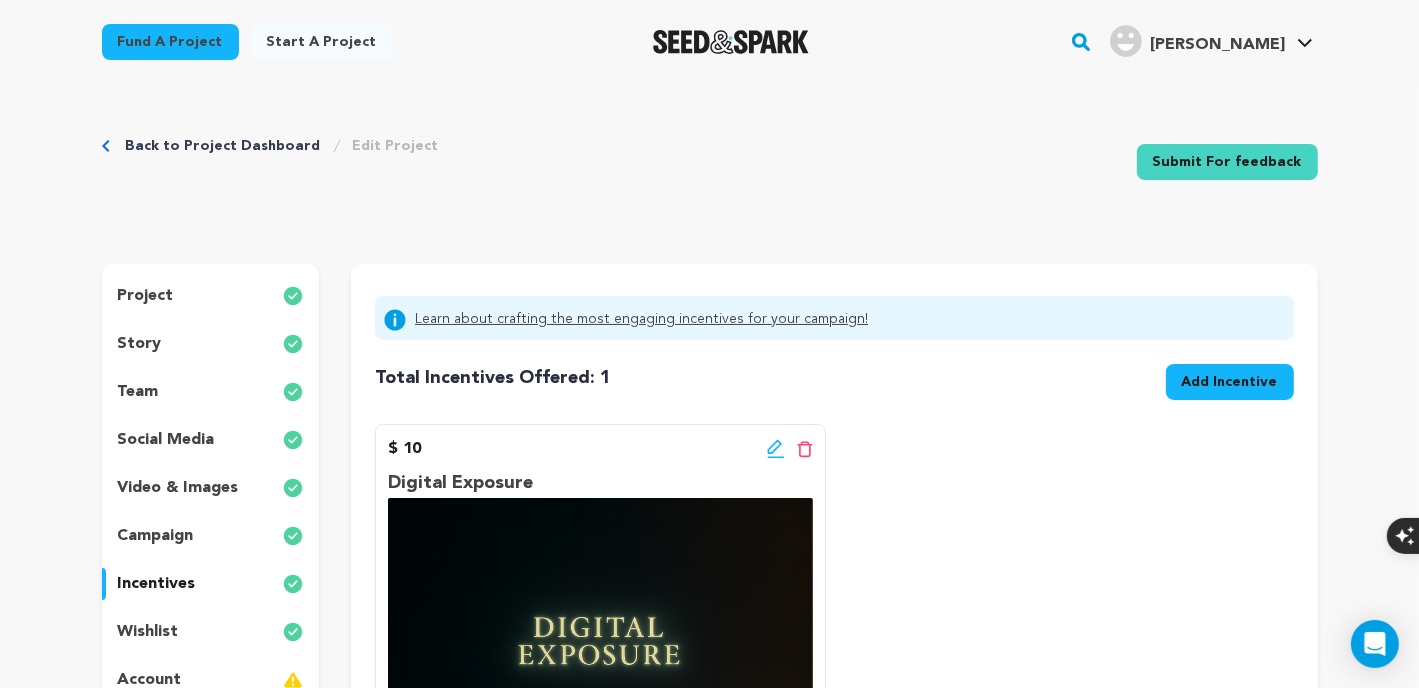 scroll, scrollTop: 166, scrollLeft: 0, axis: vertical 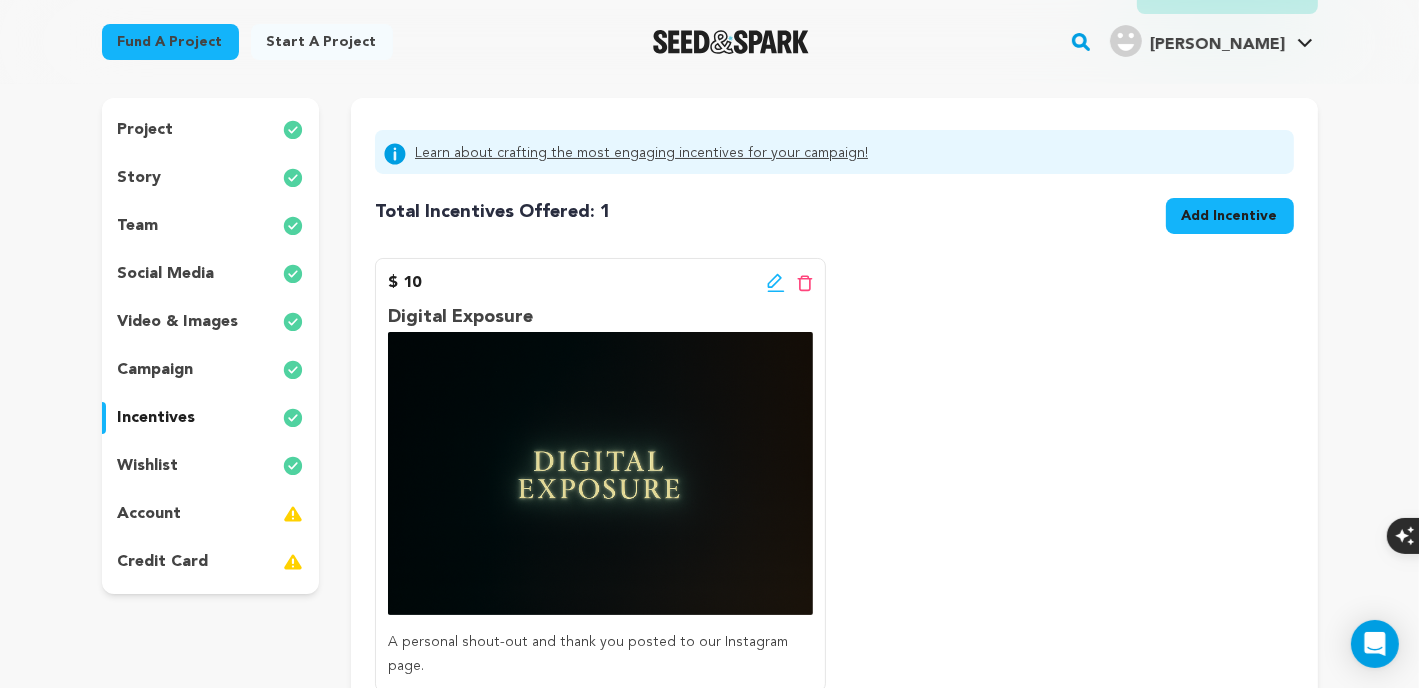 click on "wishlist" at bounding box center (148, 466) 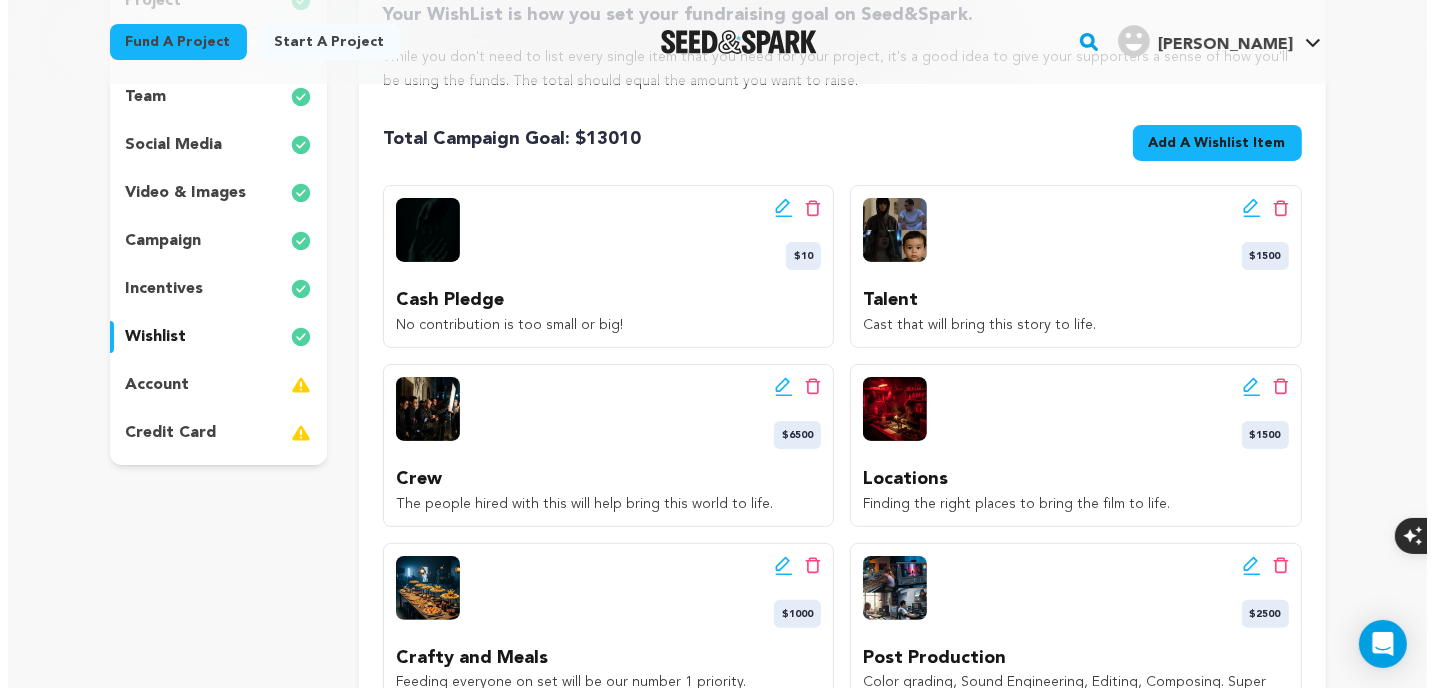 scroll, scrollTop: 333, scrollLeft: 0, axis: vertical 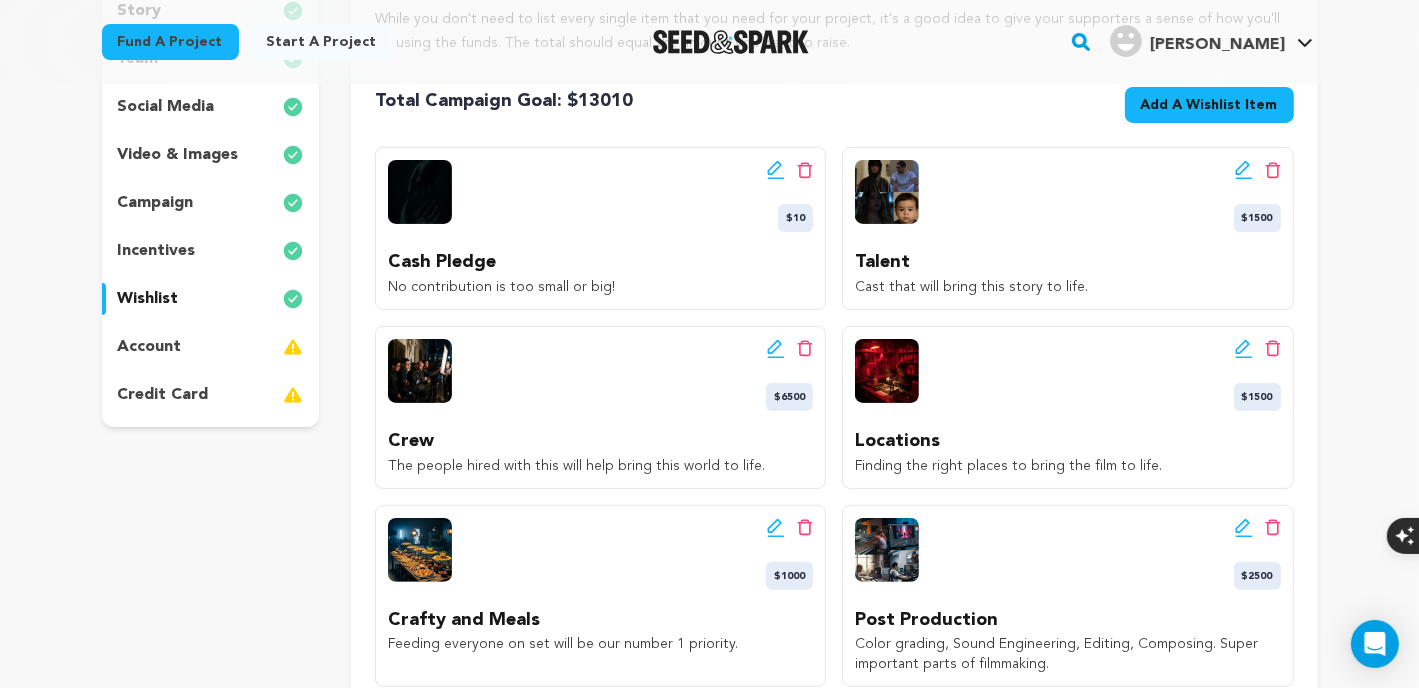 click on "Add A Wishlist Item" at bounding box center [1209, 105] 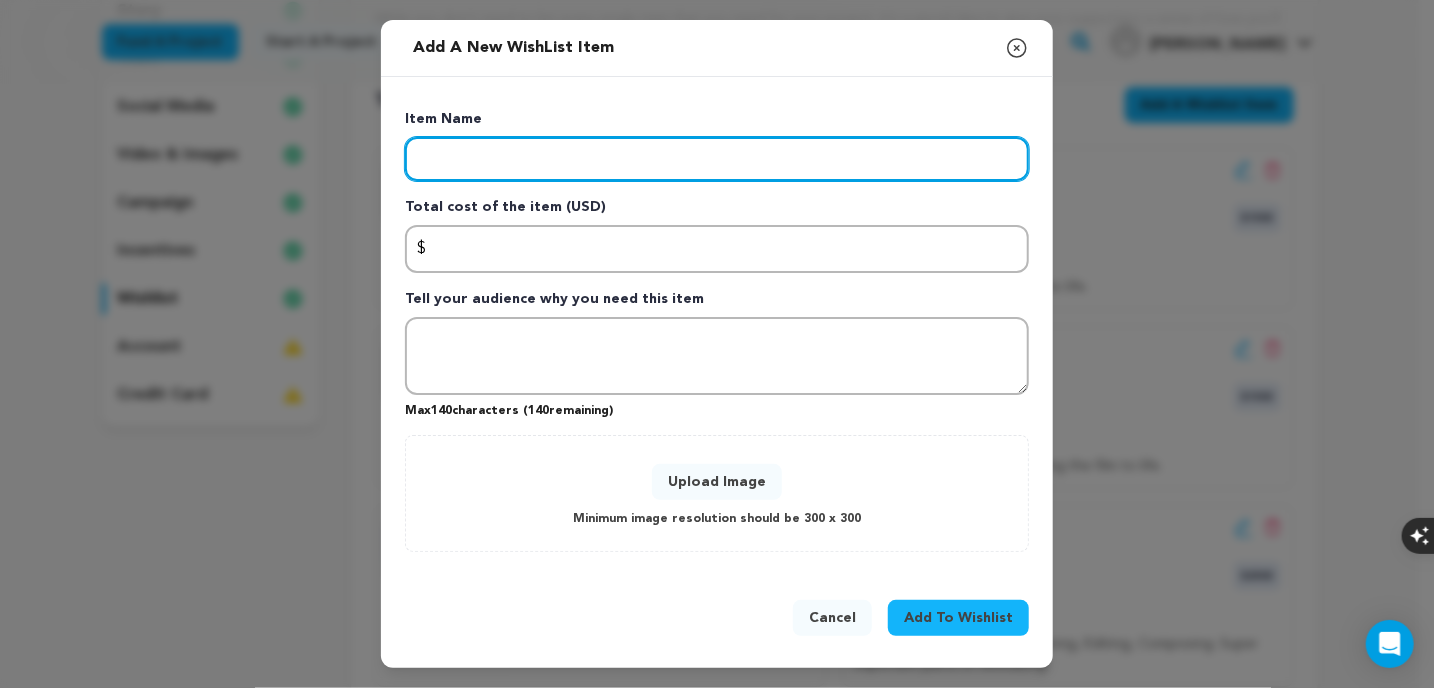 click at bounding box center (717, 159) 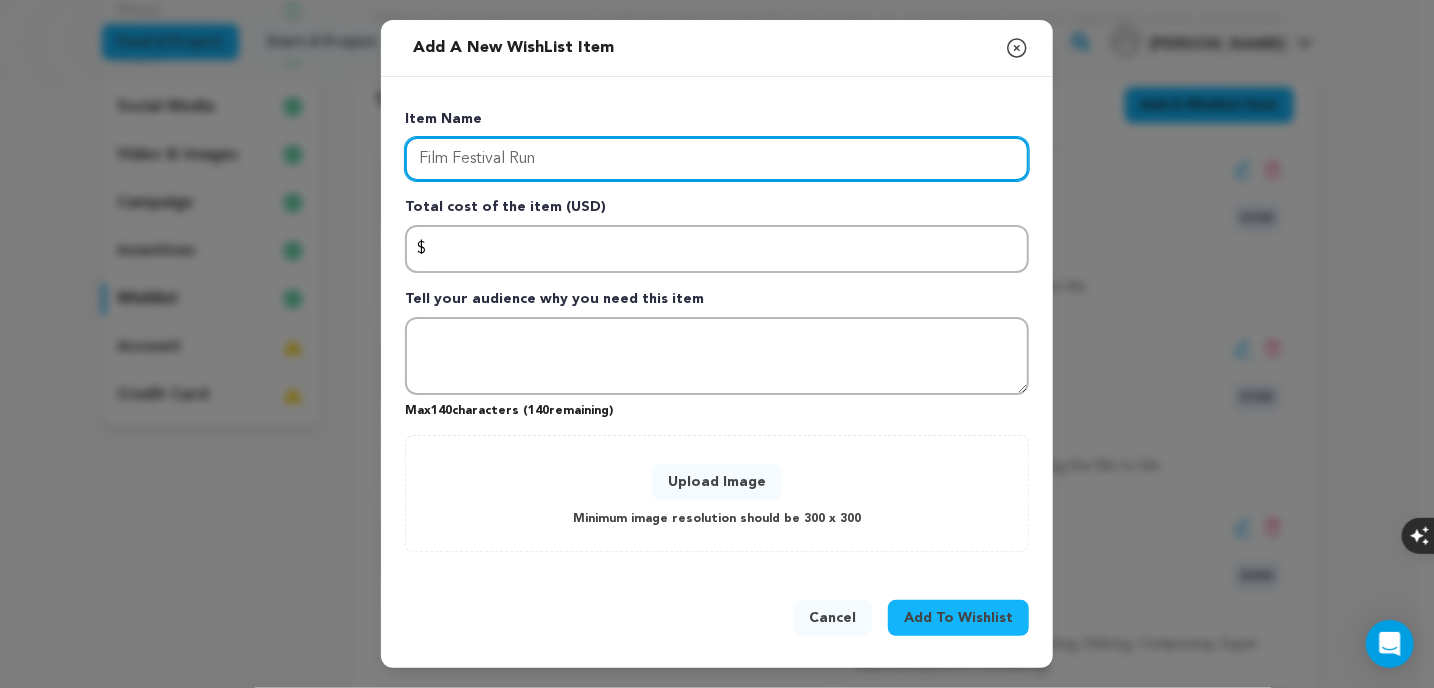 type on "Film Festival Run" 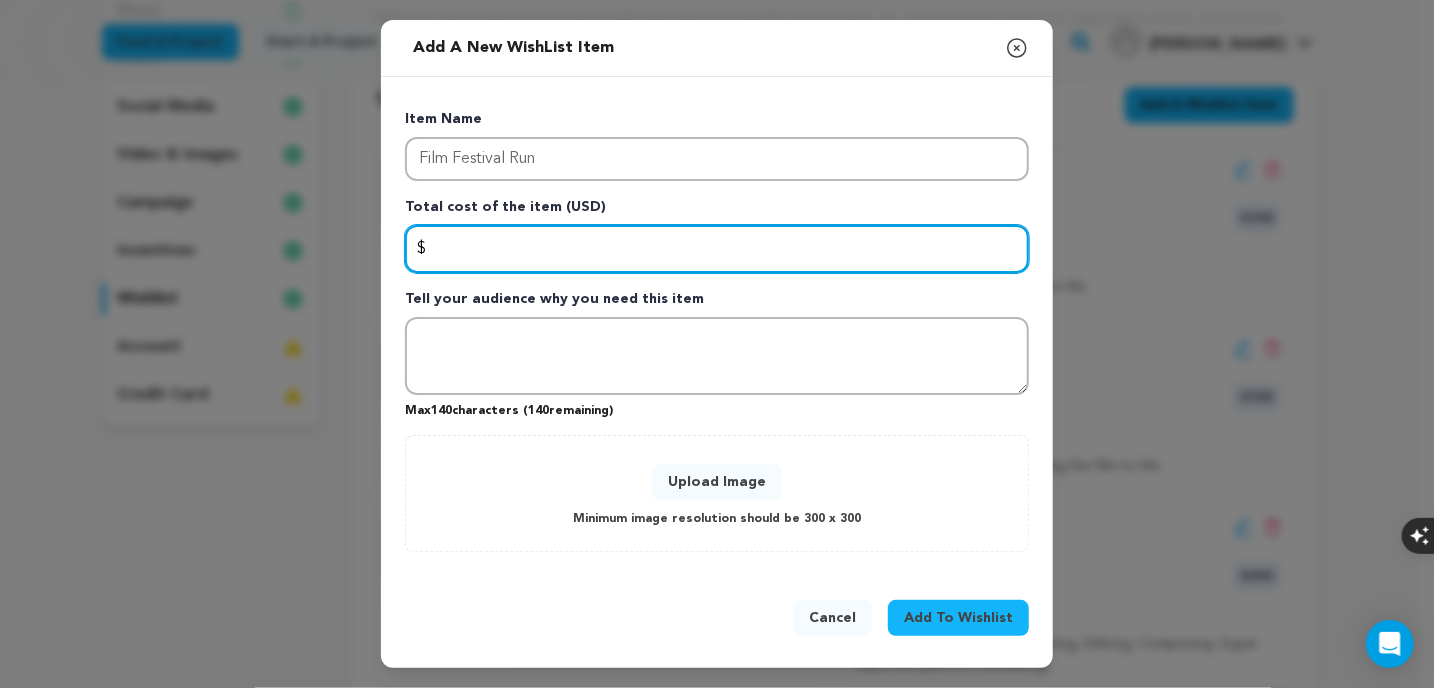 click at bounding box center (717, 249) 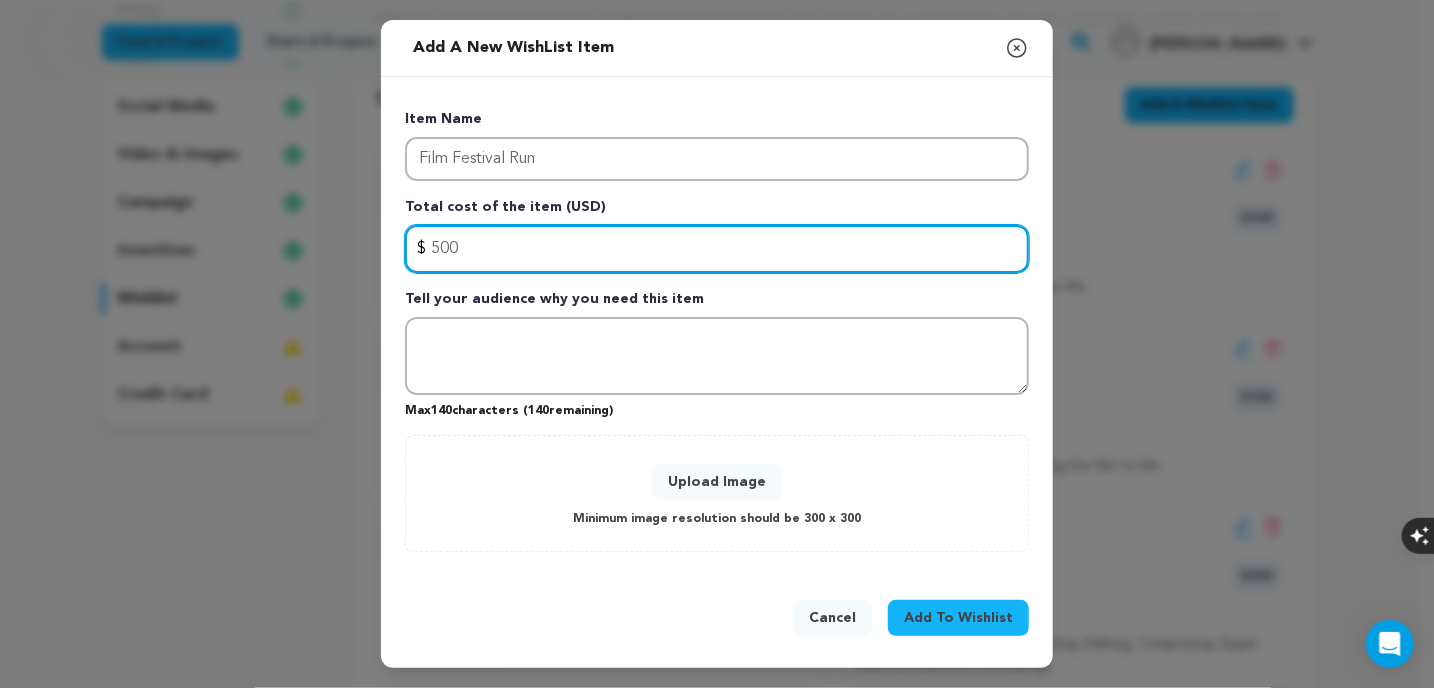 type on "500" 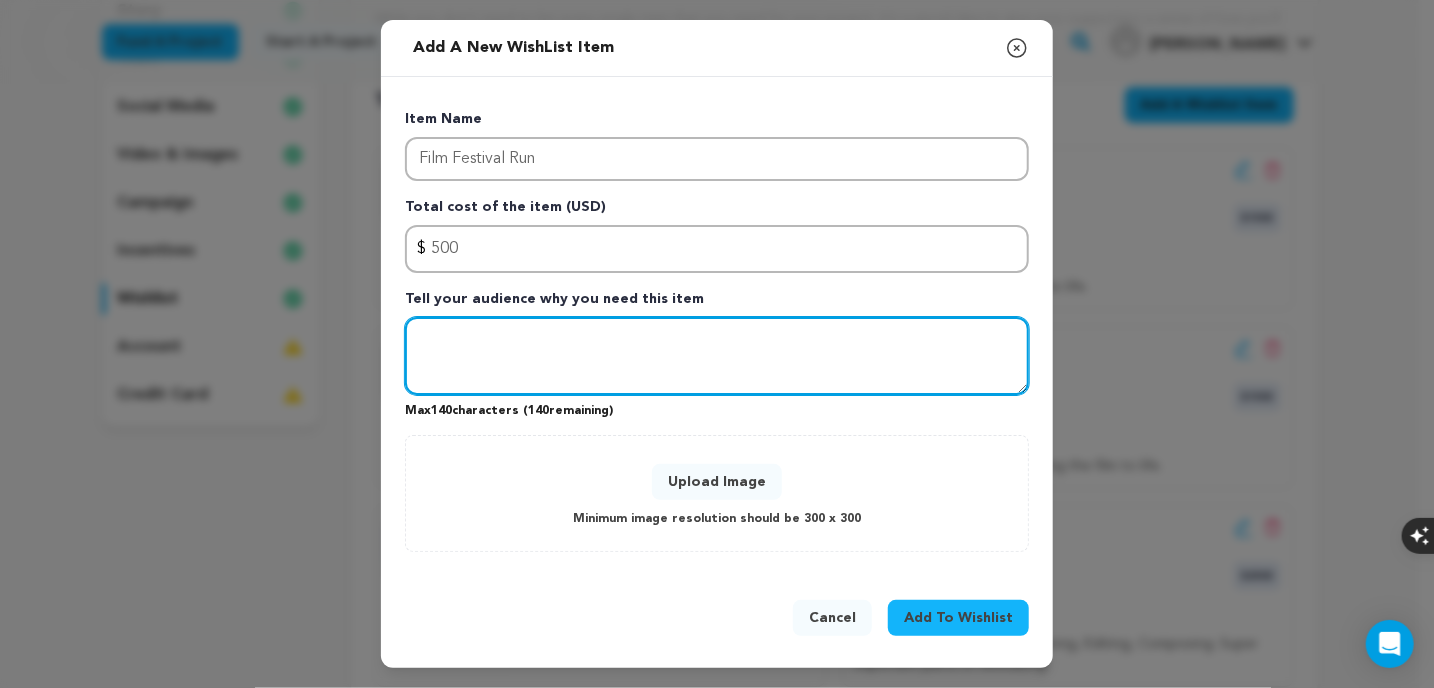drag, startPoint x: 555, startPoint y: 357, endPoint x: 557, endPoint y: 347, distance: 10.198039 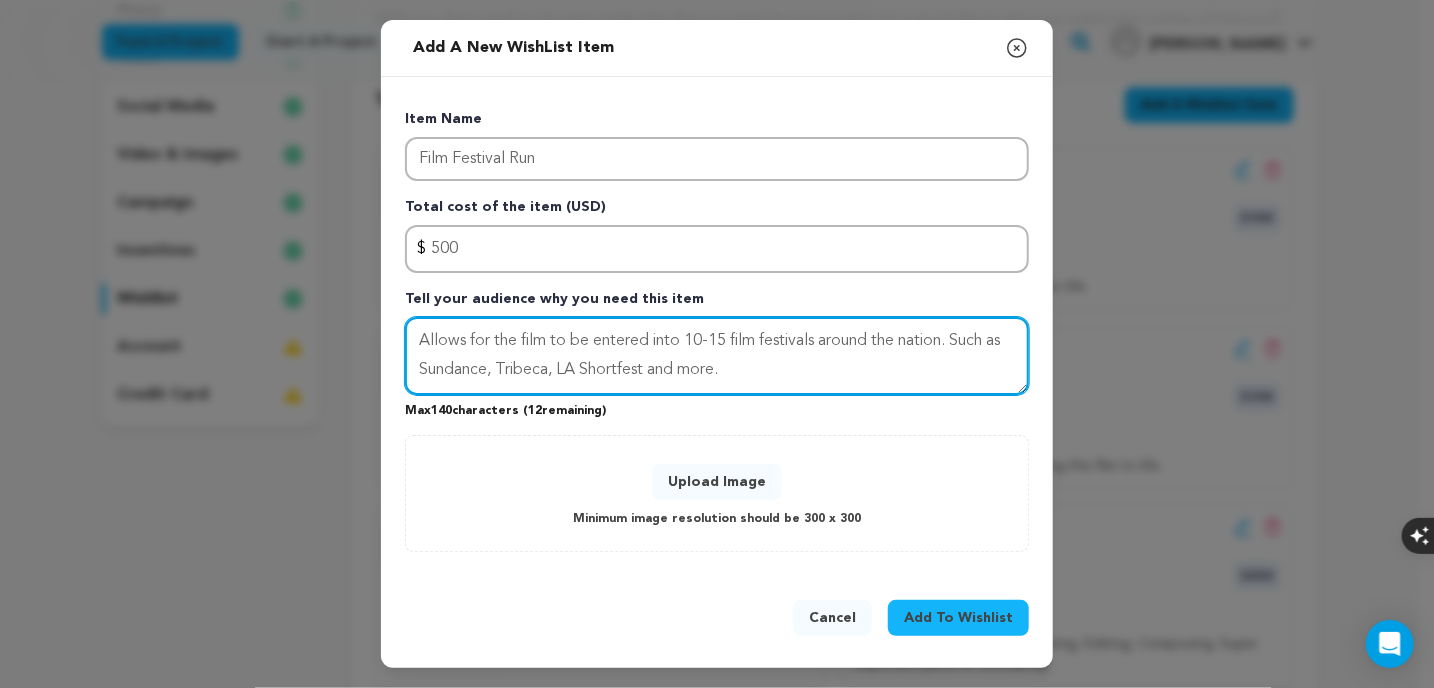 type on "Allows for the film to be entered into 10-15 film festivals around the nation. Such as Sundance, Tribeca, LA Shortfest and more." 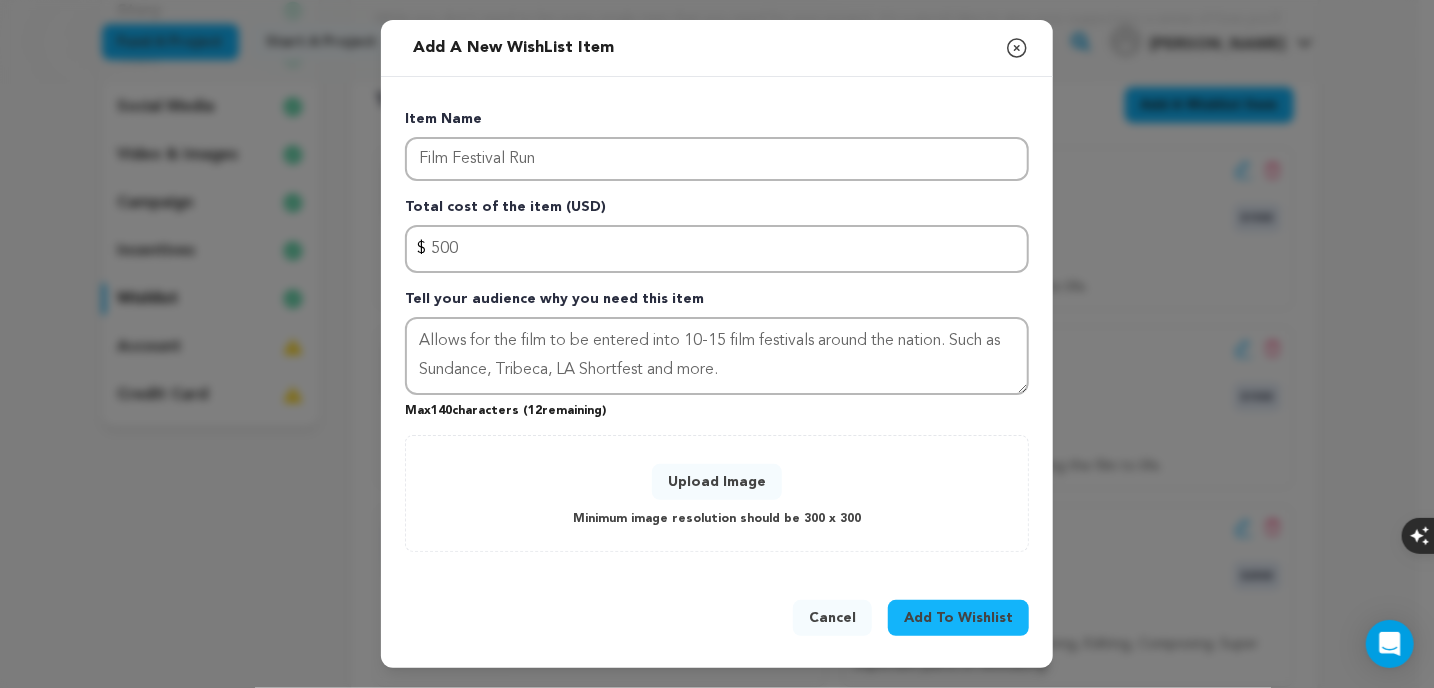 click on "Upload Image" at bounding box center [717, 482] 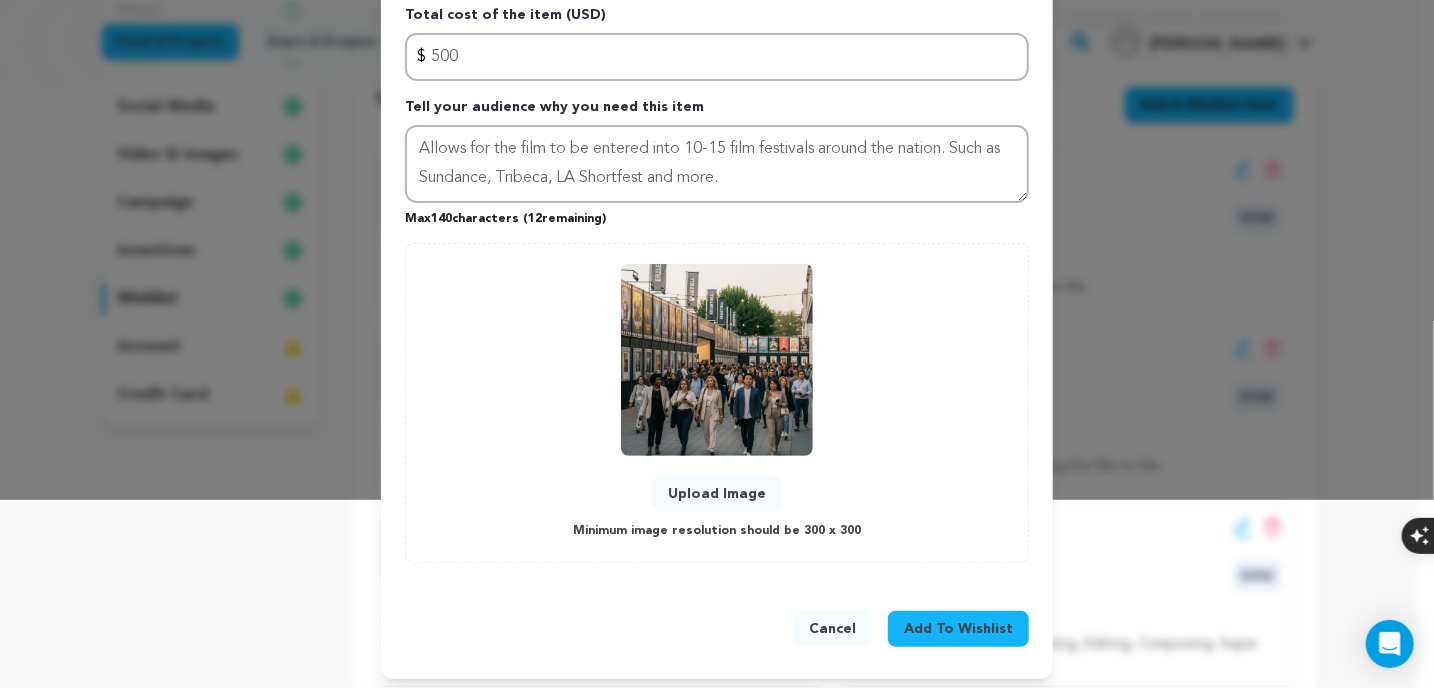 scroll, scrollTop: 192, scrollLeft: 0, axis: vertical 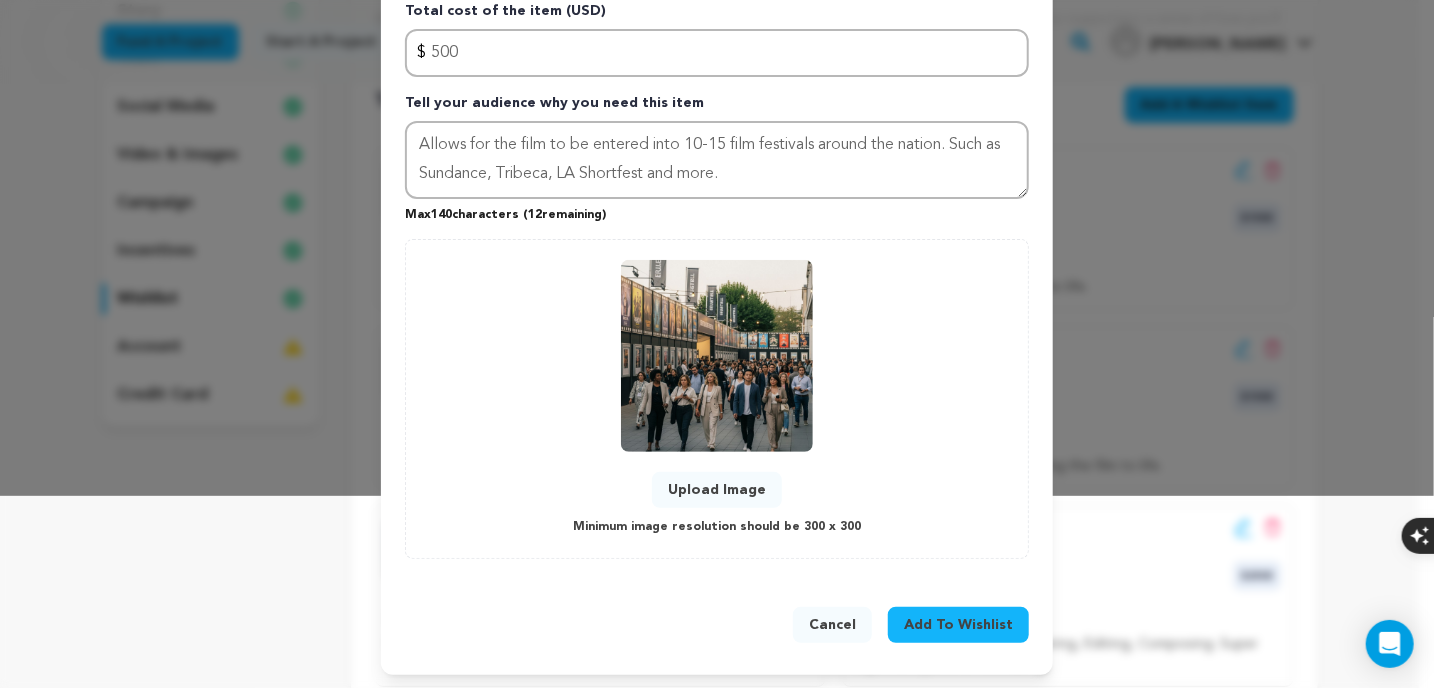 click on "Add To Wishlist" at bounding box center (958, 625) 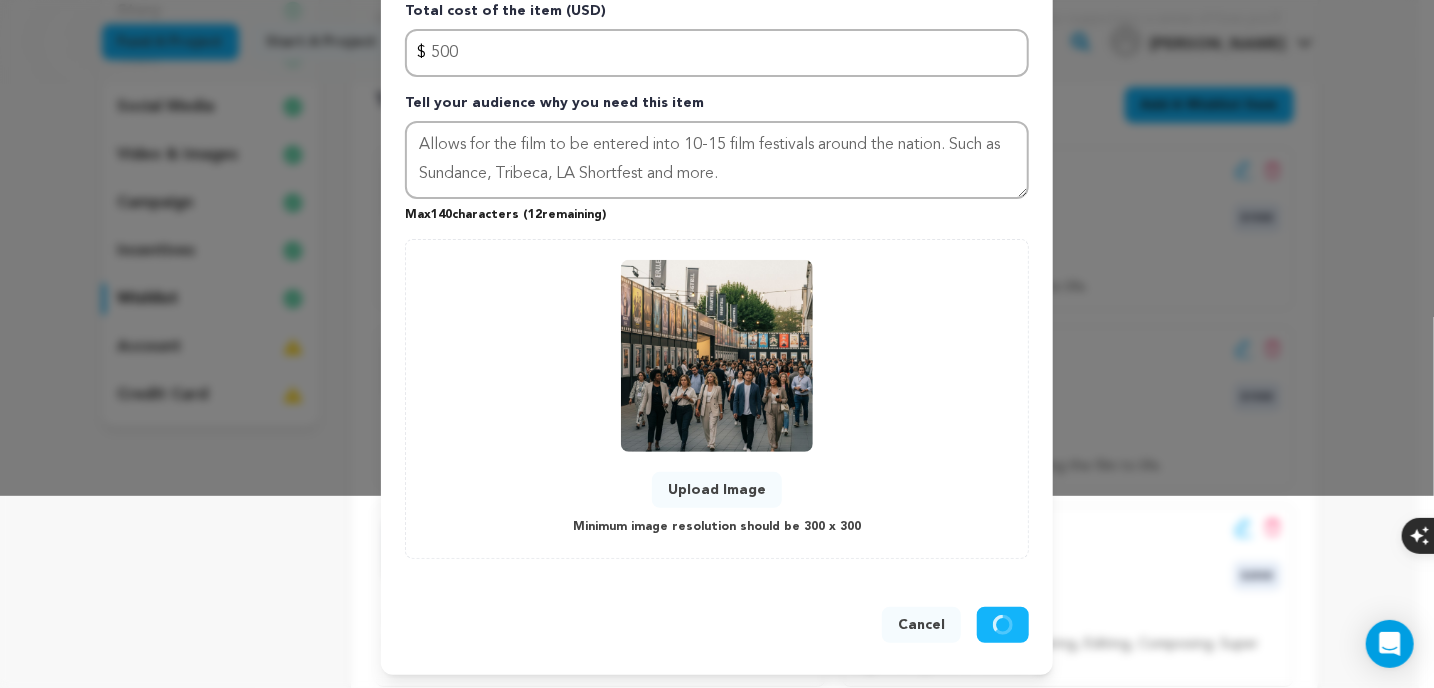 type 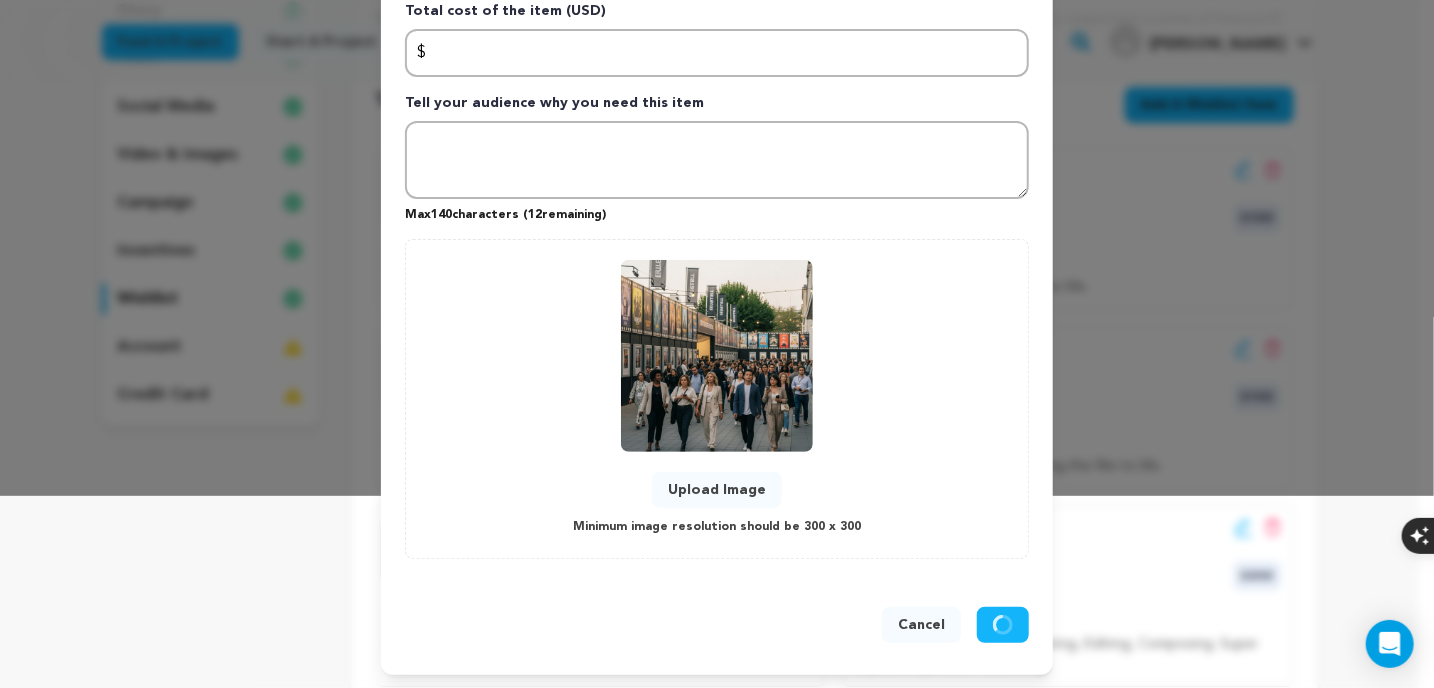 scroll, scrollTop: 0, scrollLeft: 0, axis: both 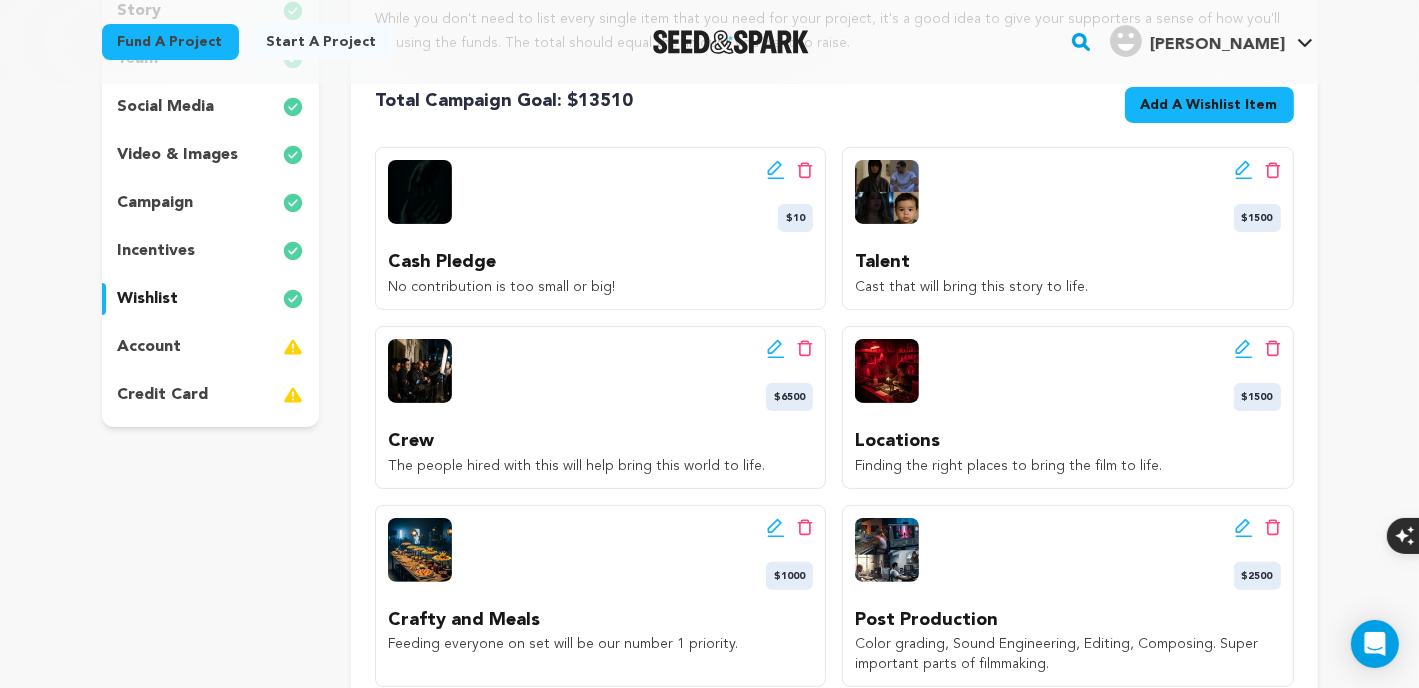 click 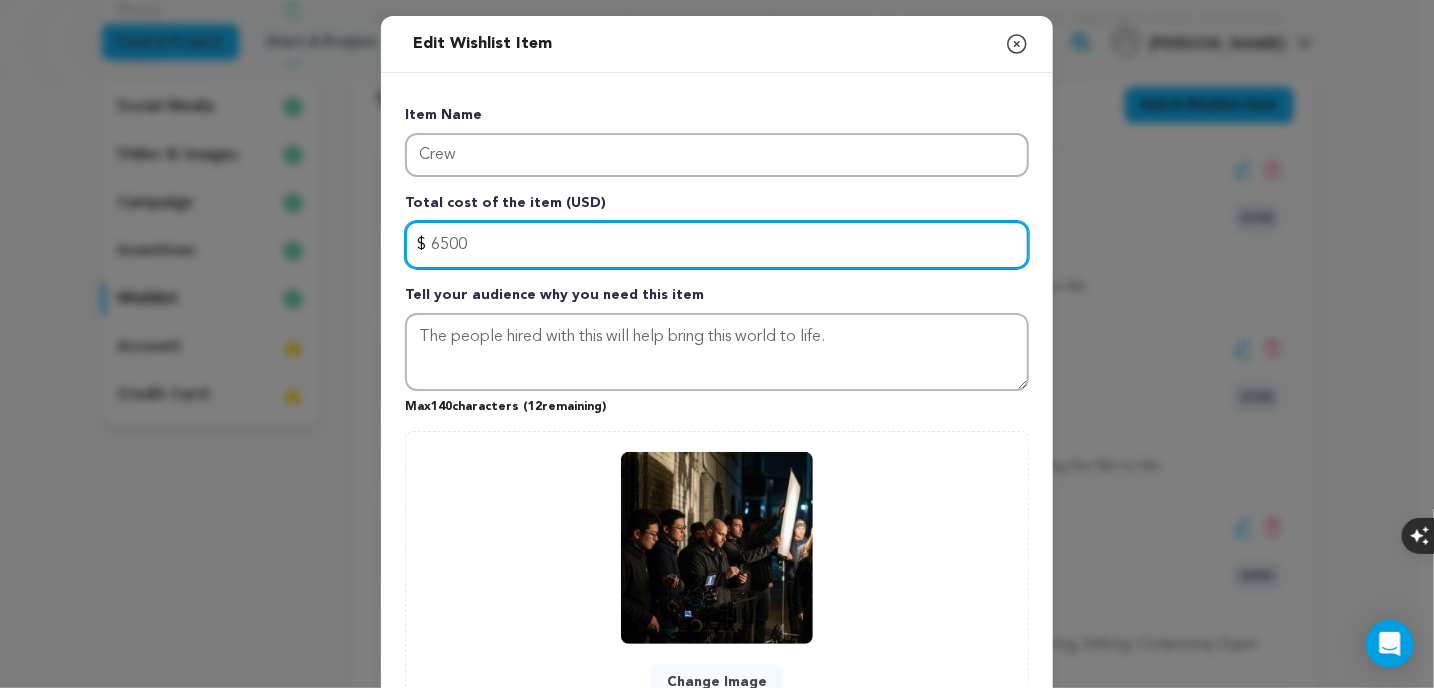 click on "6500" at bounding box center [717, 245] 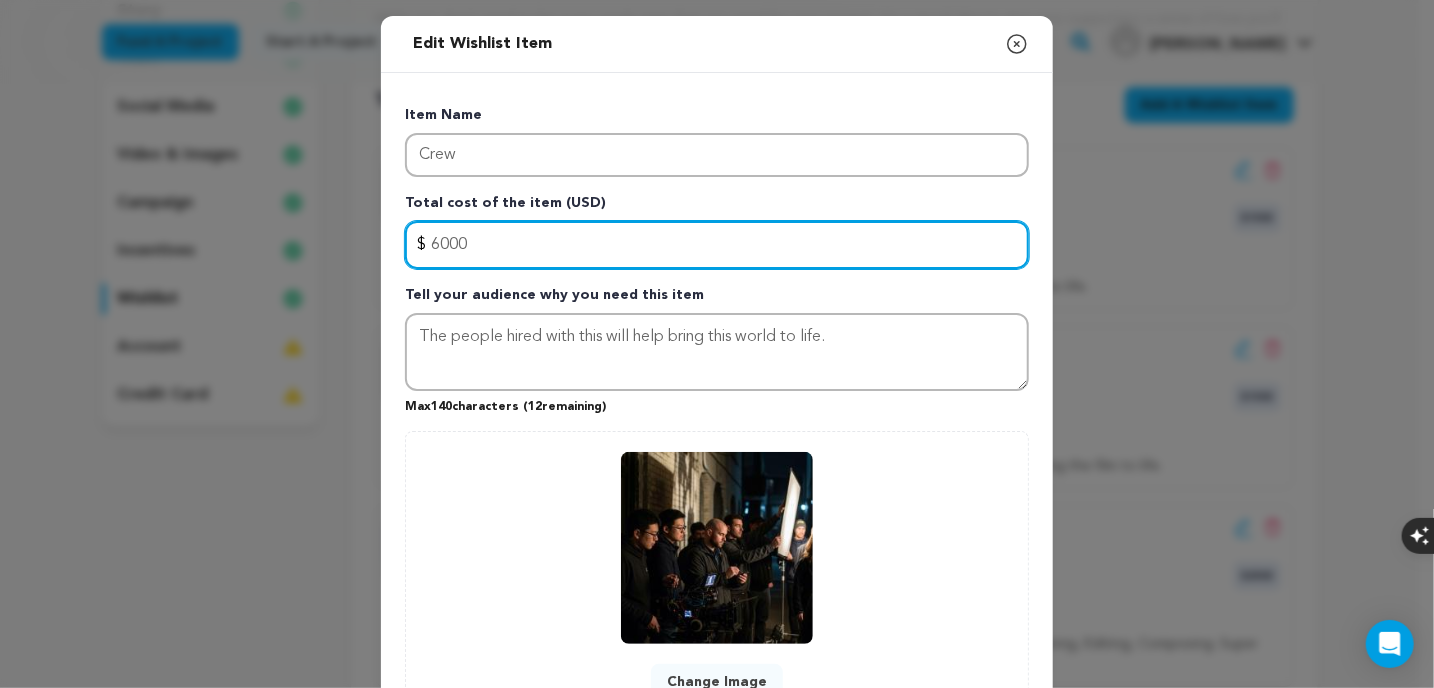 scroll, scrollTop: 192, scrollLeft: 0, axis: vertical 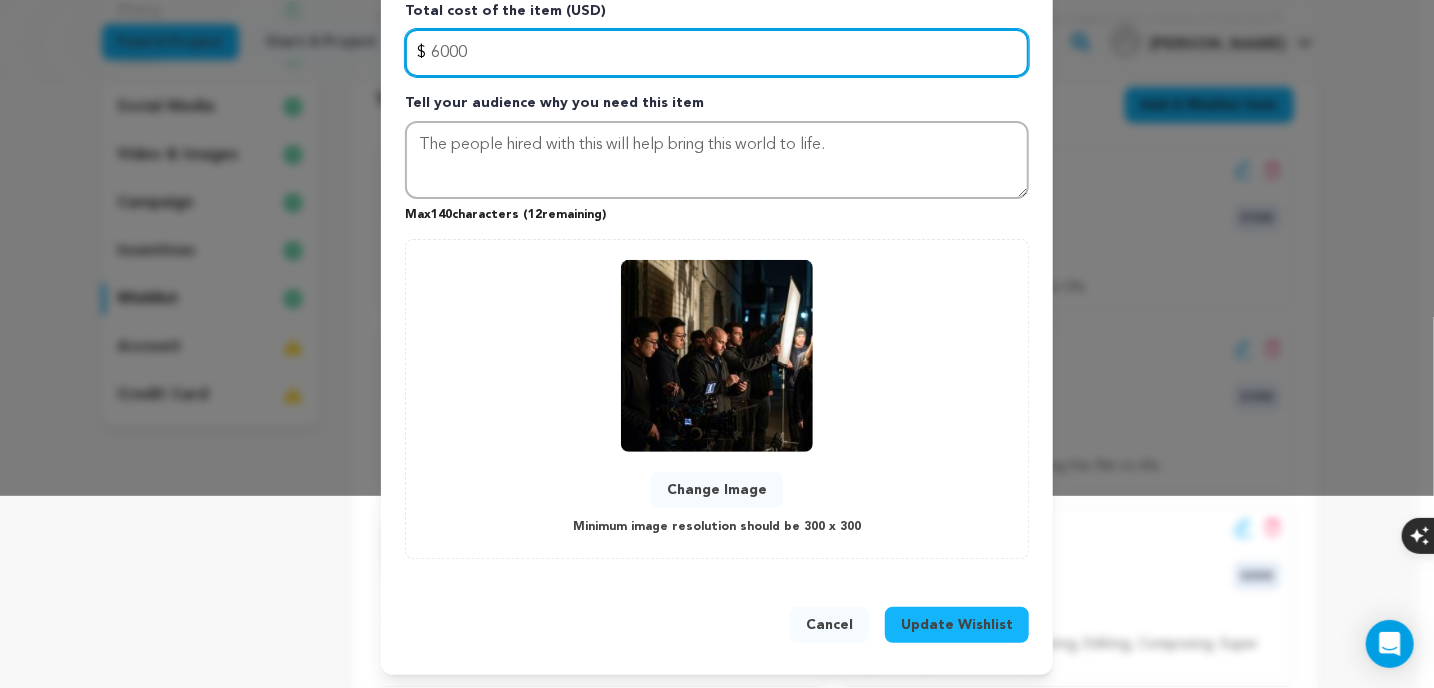 type on "6000" 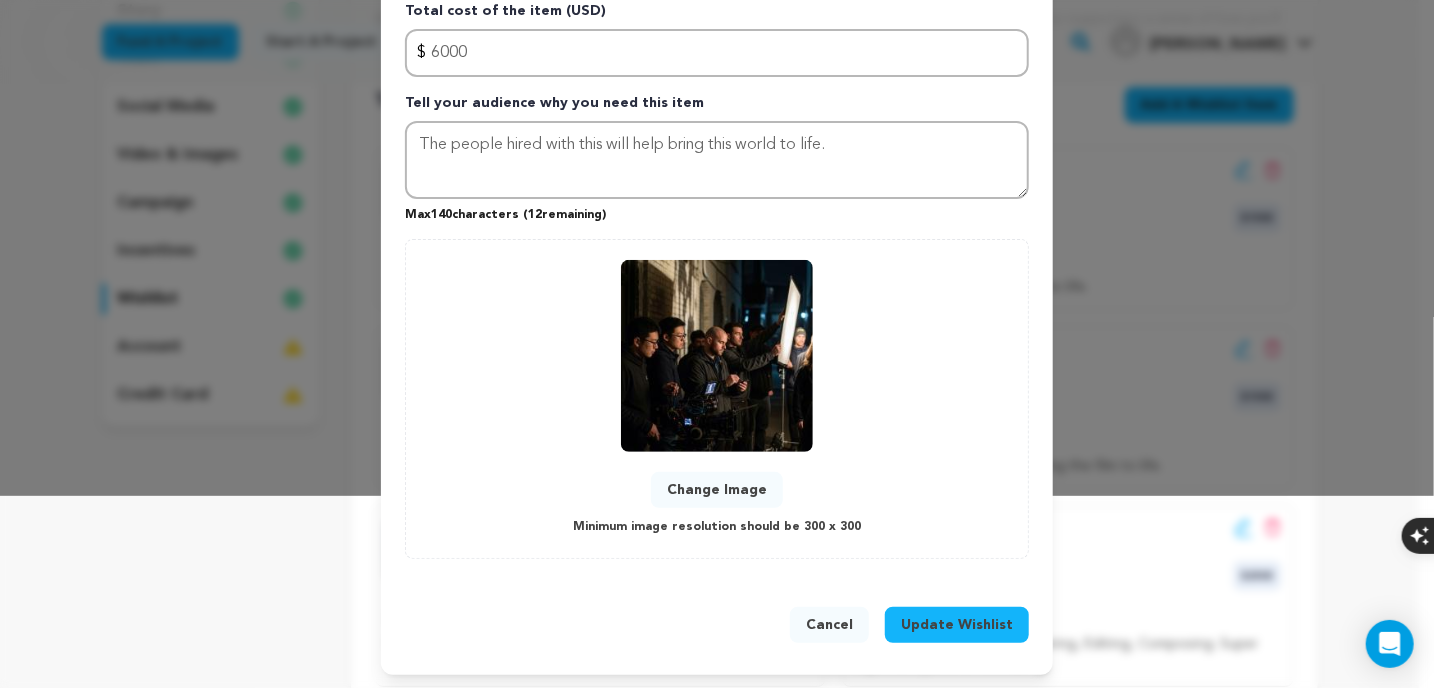click on "Update Wishlist" at bounding box center [957, 625] 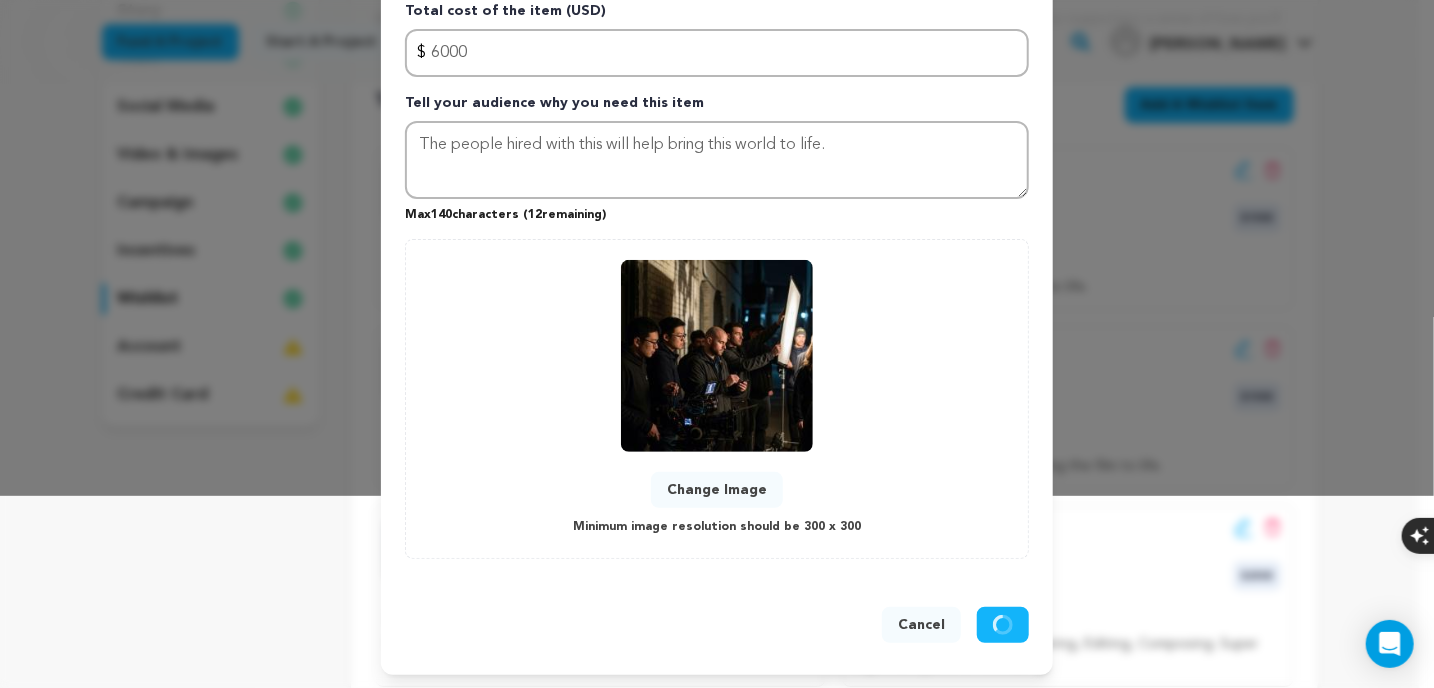type 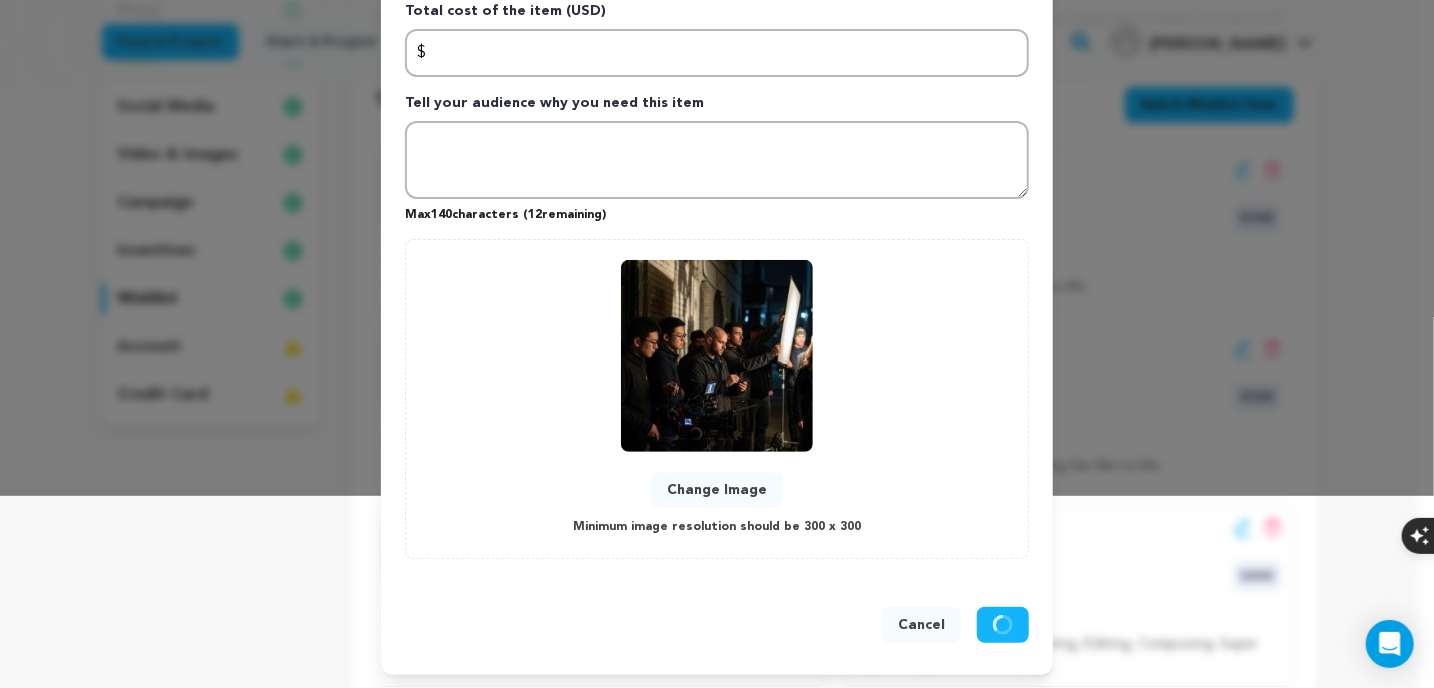 scroll, scrollTop: 0, scrollLeft: 0, axis: both 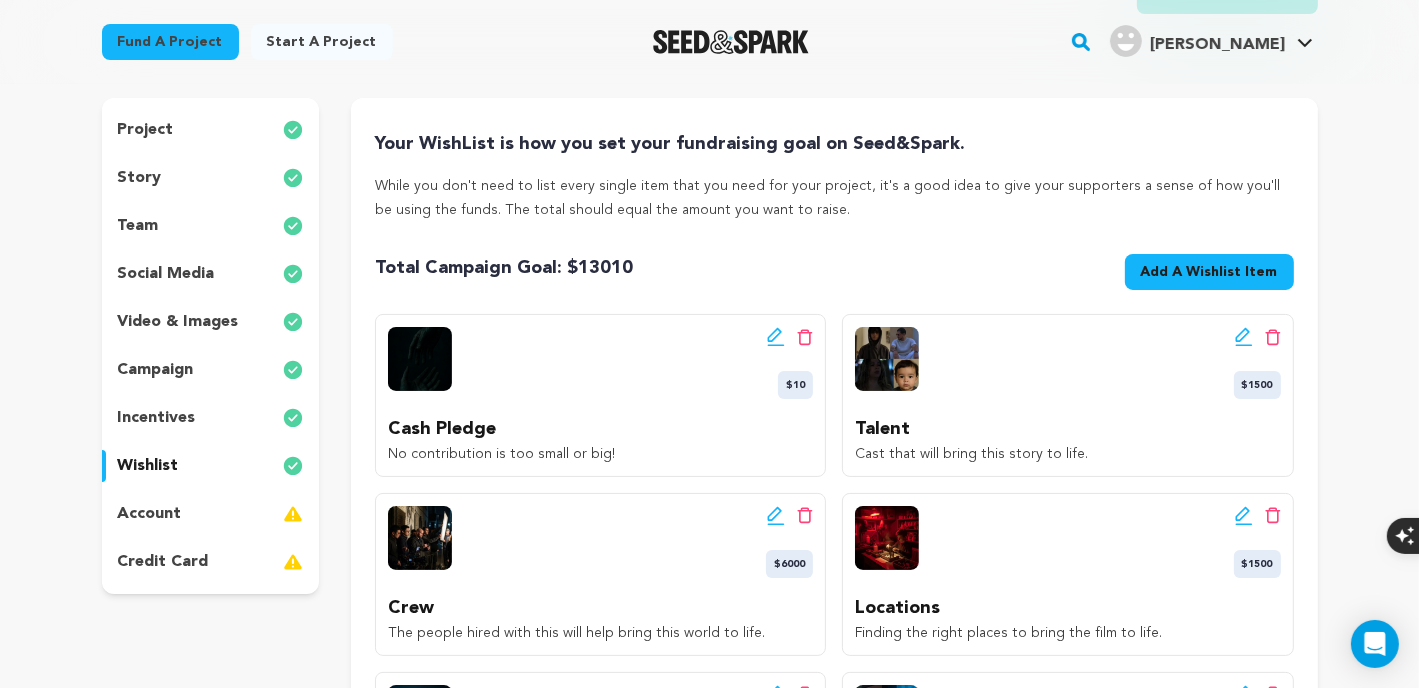 click 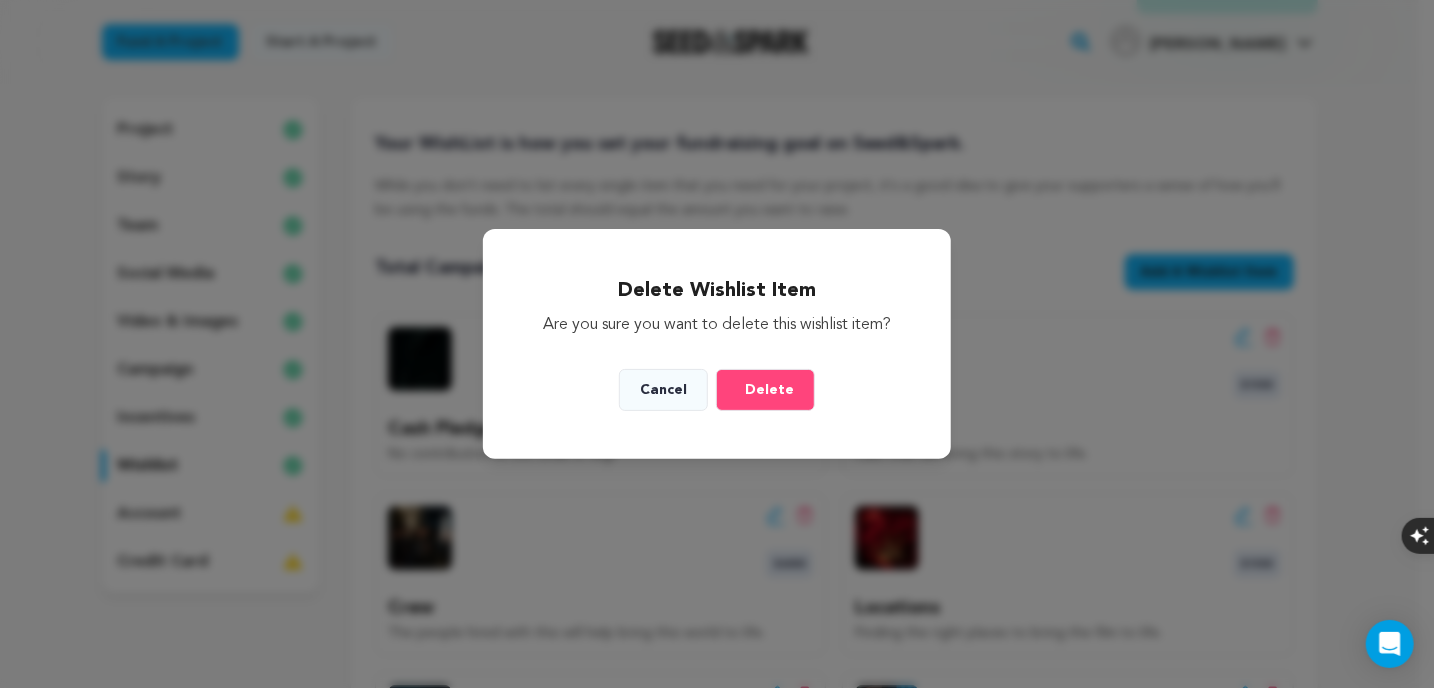 click on "Delete" at bounding box center [769, 390] 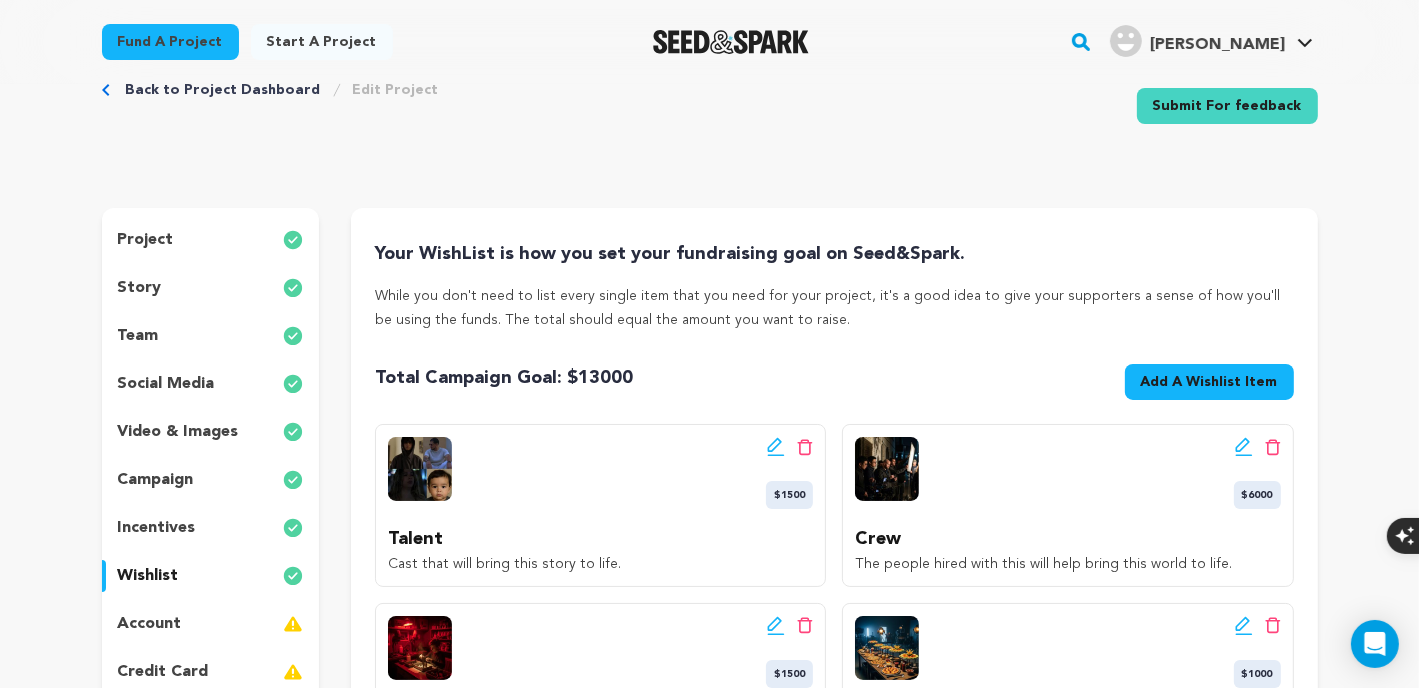 scroll, scrollTop: 0, scrollLeft: 0, axis: both 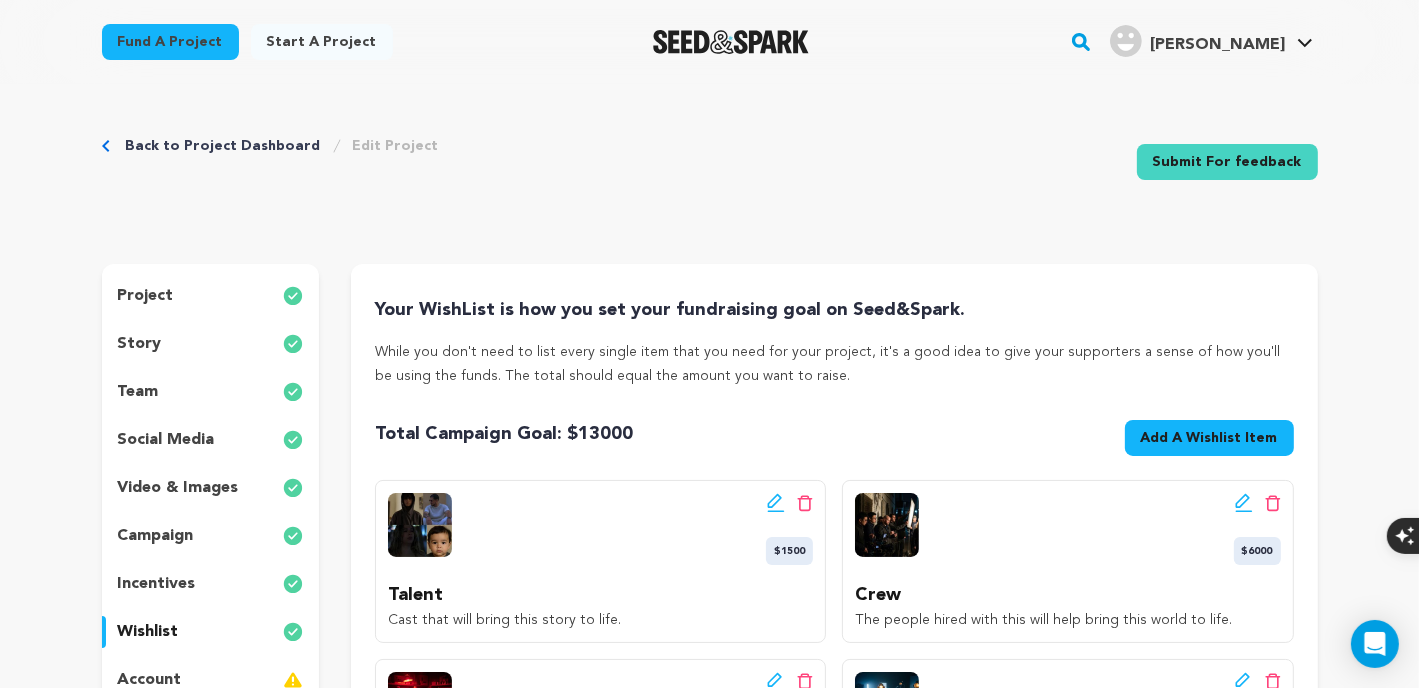 click on "incentives" at bounding box center [157, 584] 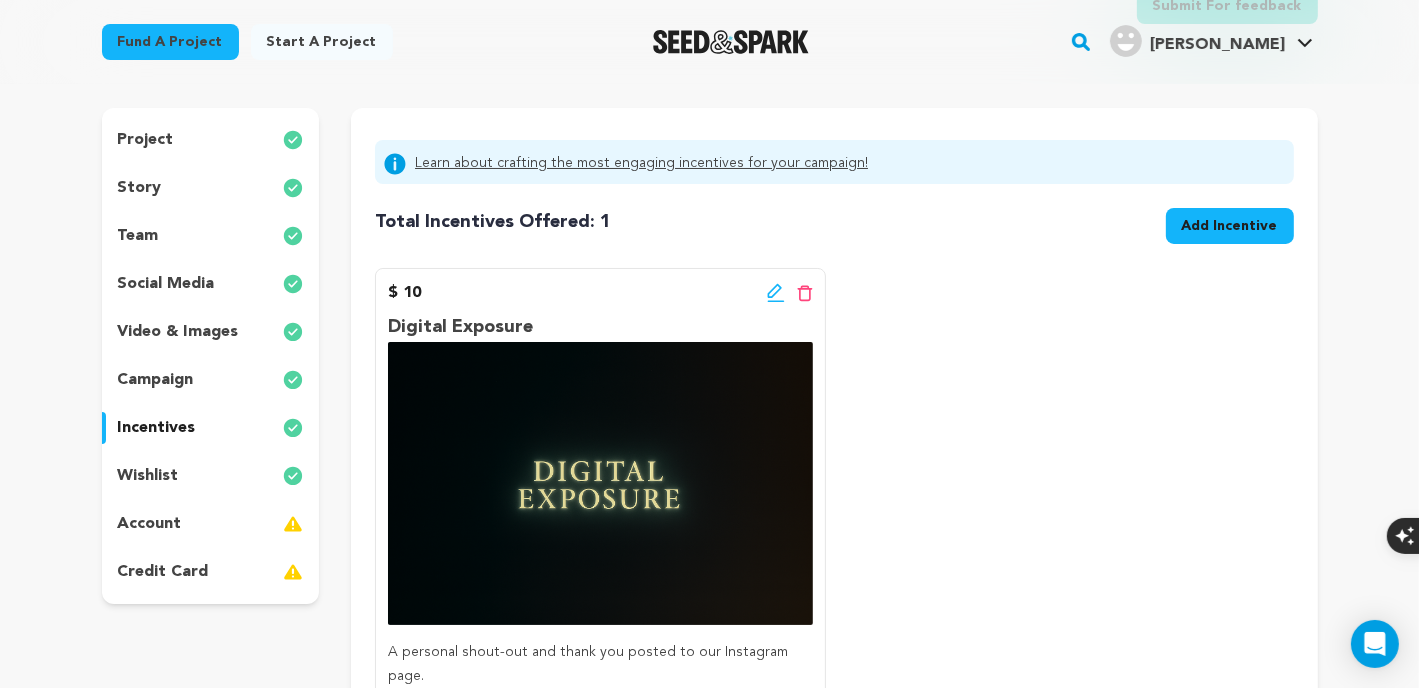 scroll, scrollTop: 0, scrollLeft: 0, axis: both 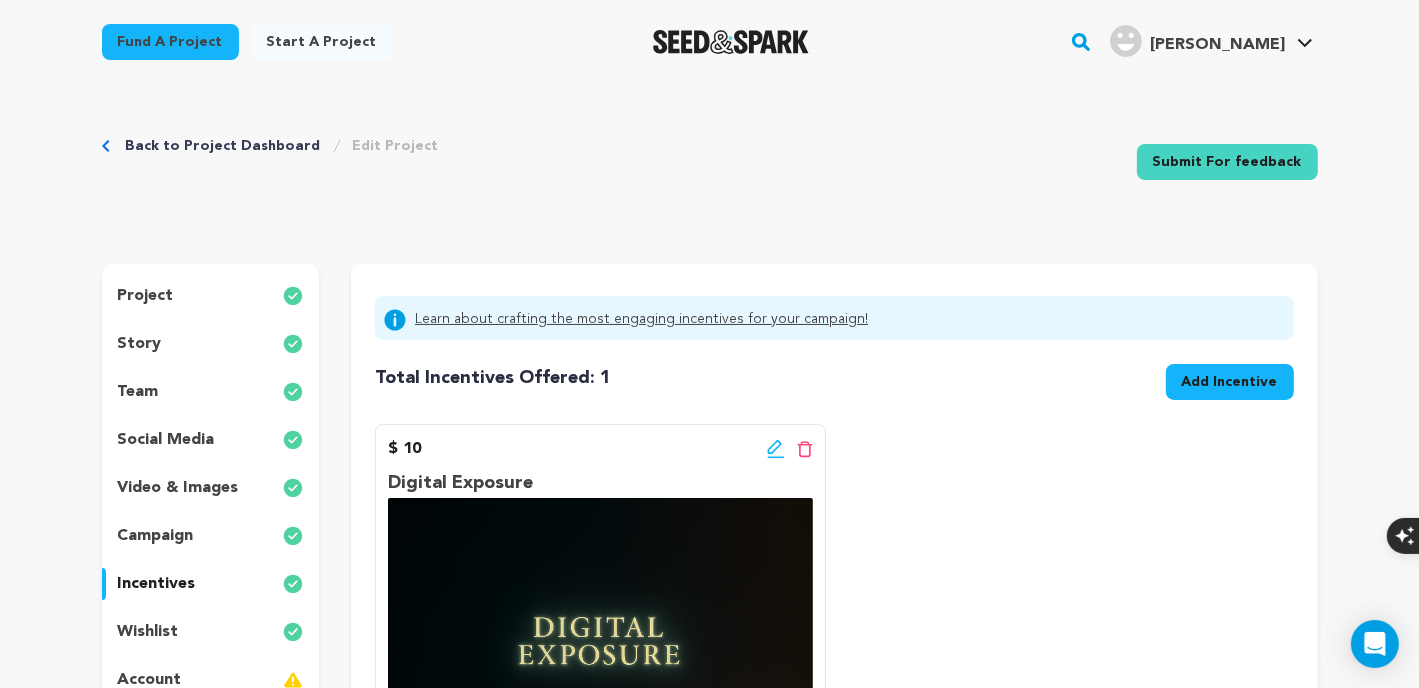 click on "story" at bounding box center [140, 344] 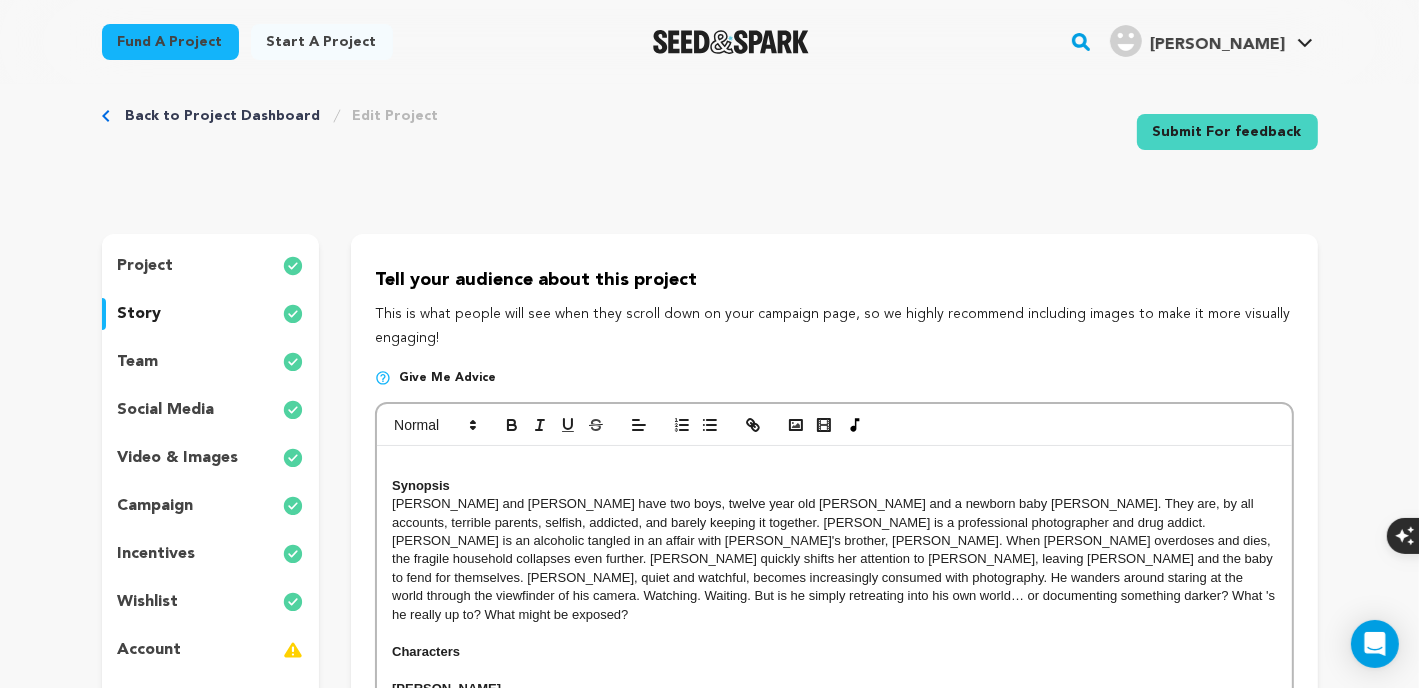 scroll, scrollTop: 0, scrollLeft: 0, axis: both 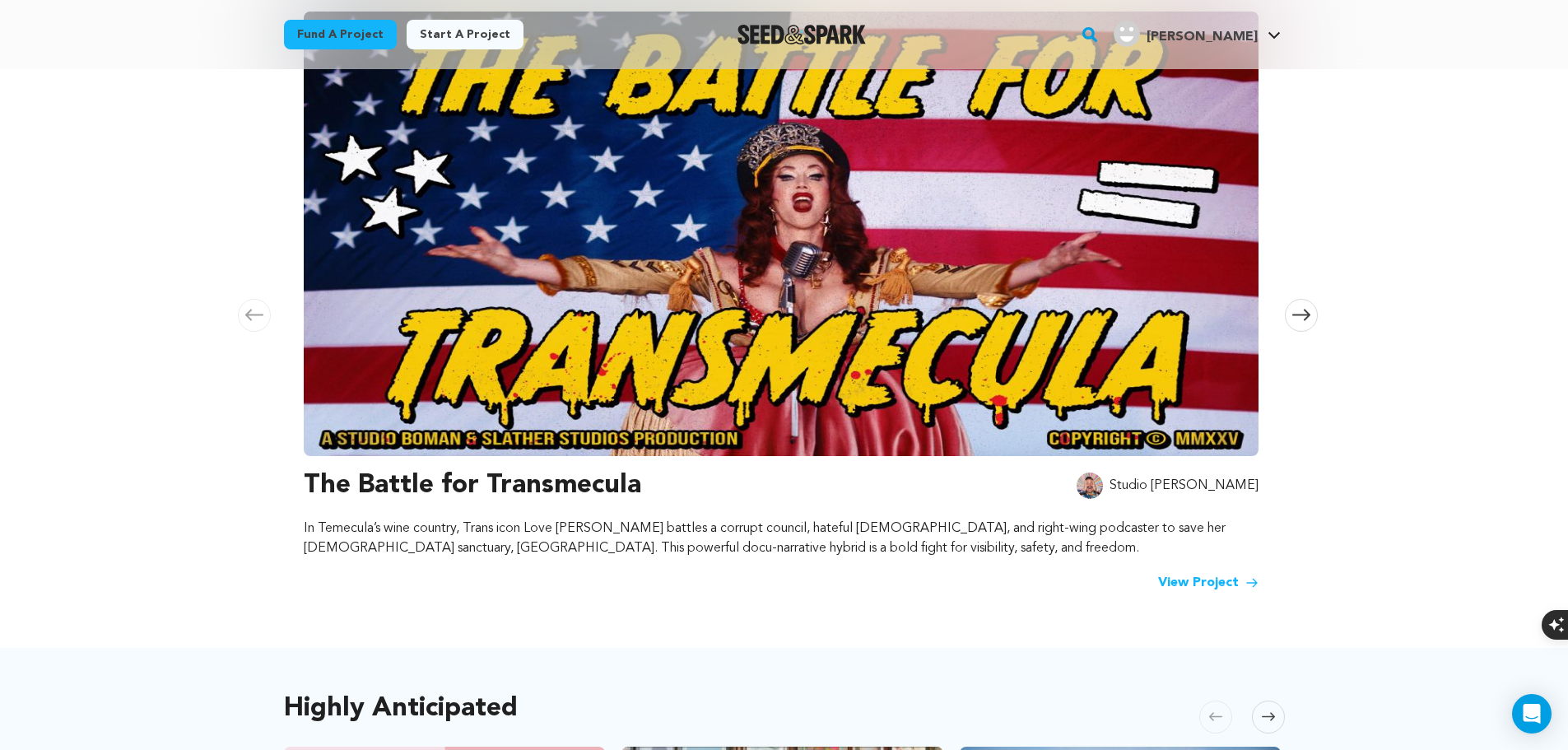 click on "The Battle for Transmecula" at bounding box center [472, 486] 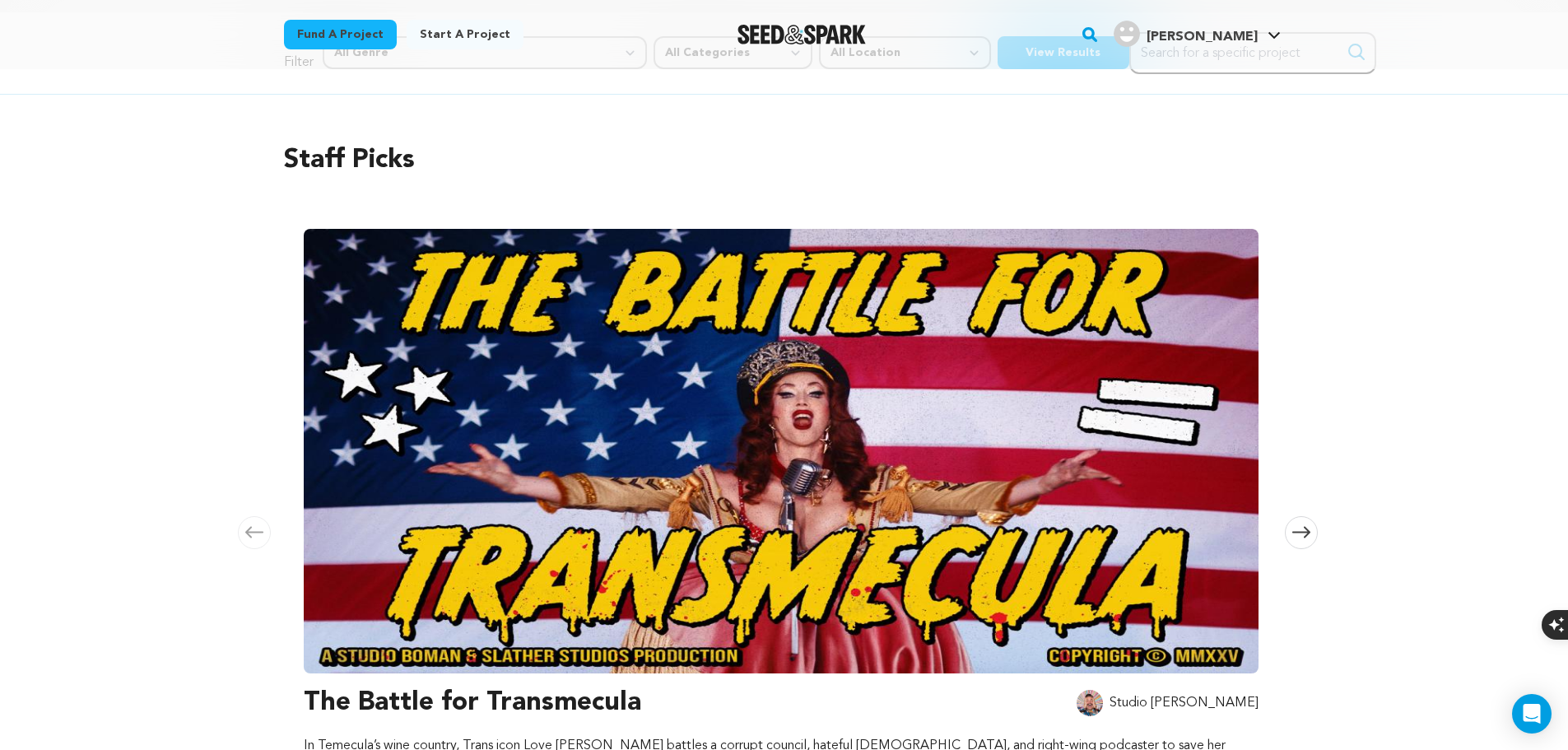 scroll, scrollTop: 0, scrollLeft: 0, axis: both 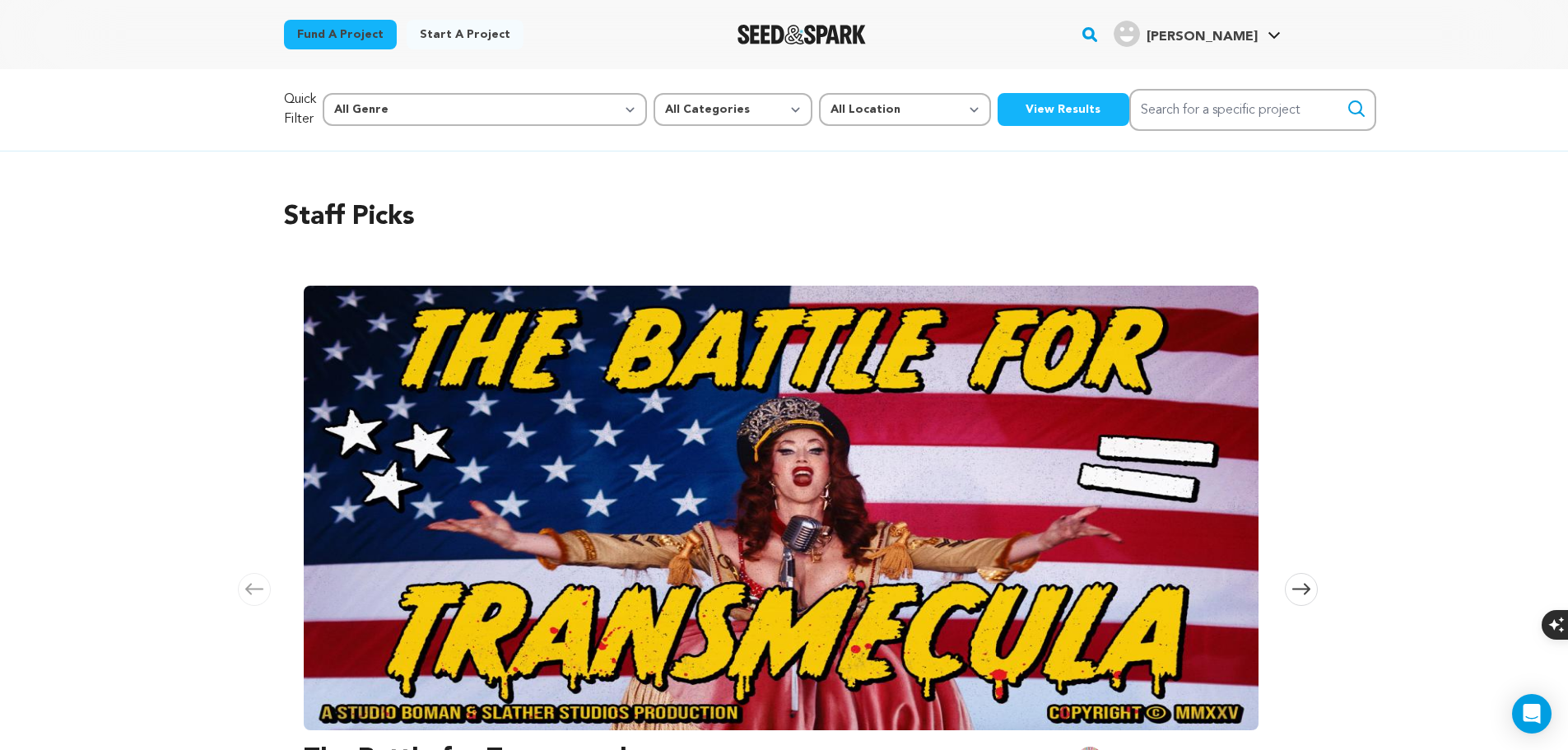 click at bounding box center (781, 508) 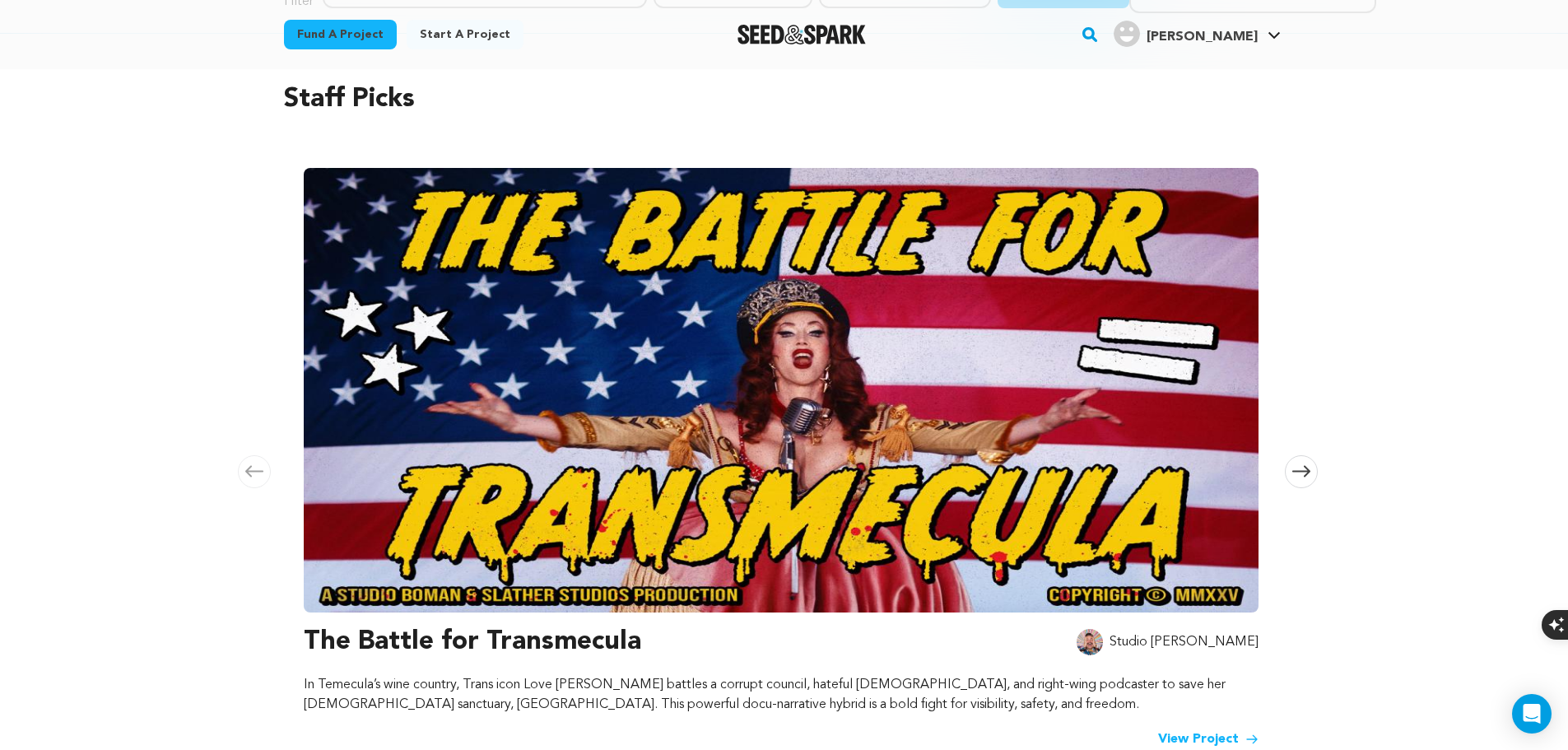 scroll, scrollTop: 412, scrollLeft: 0, axis: vertical 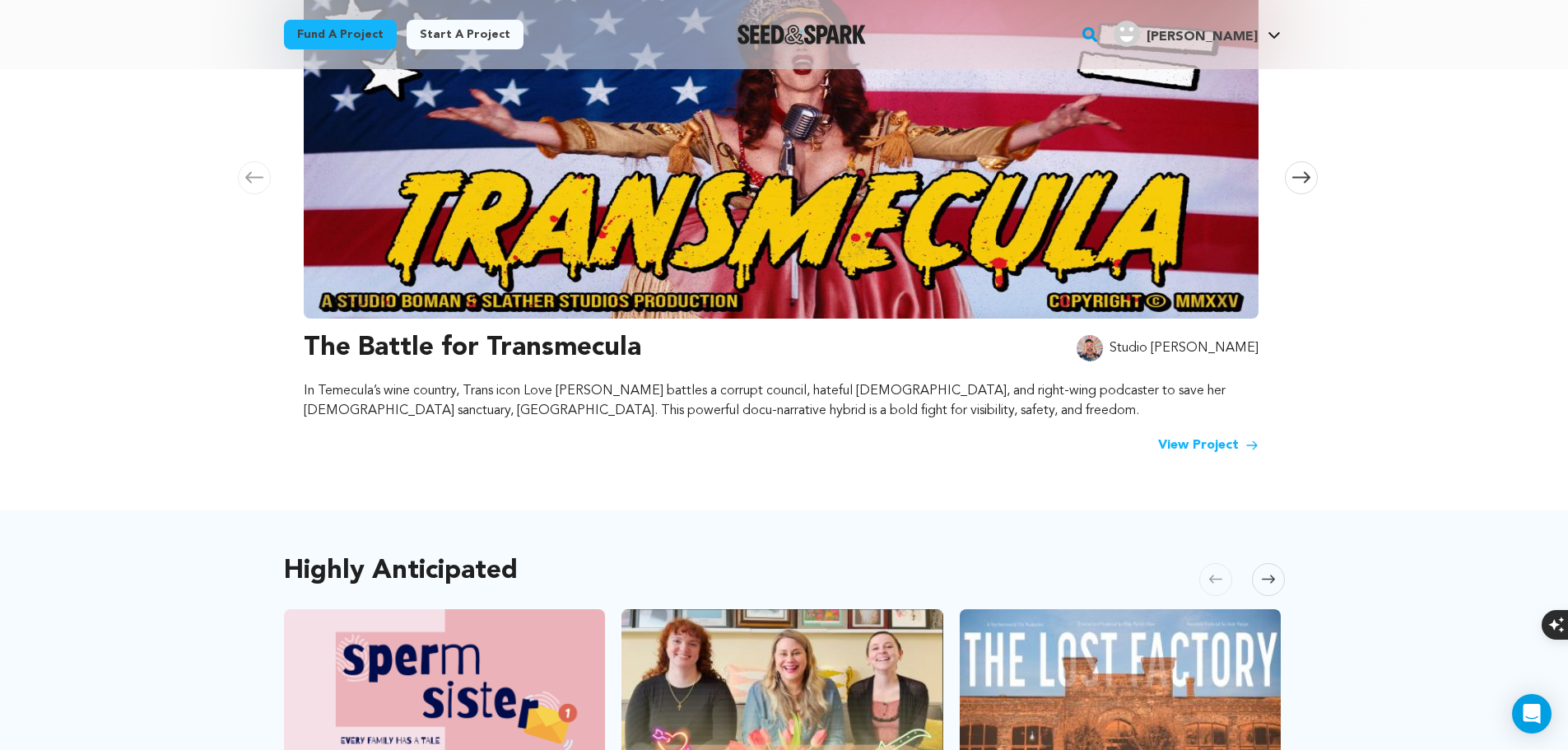 click on "View Project" at bounding box center [1208, 445] 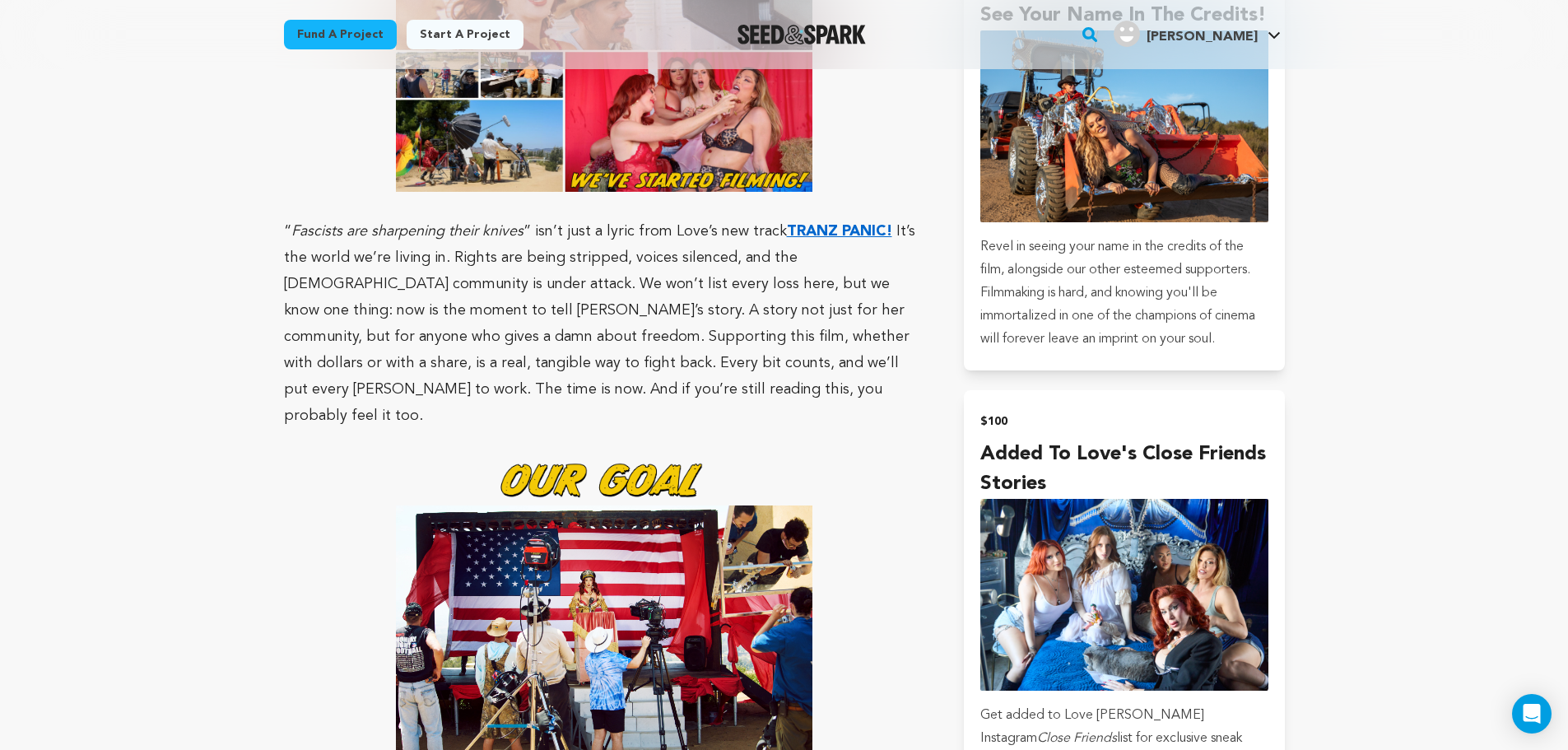 scroll, scrollTop: 2607, scrollLeft: 0, axis: vertical 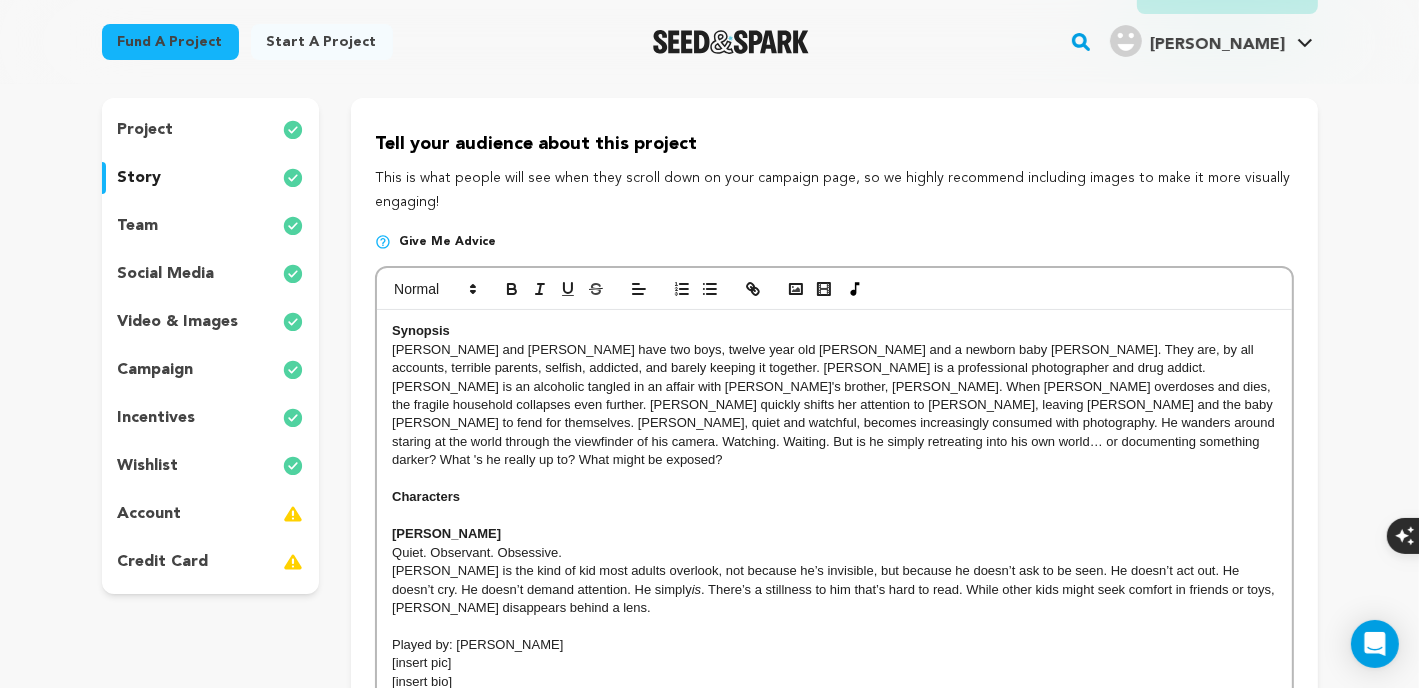 click on "wishlist" at bounding box center (148, 466) 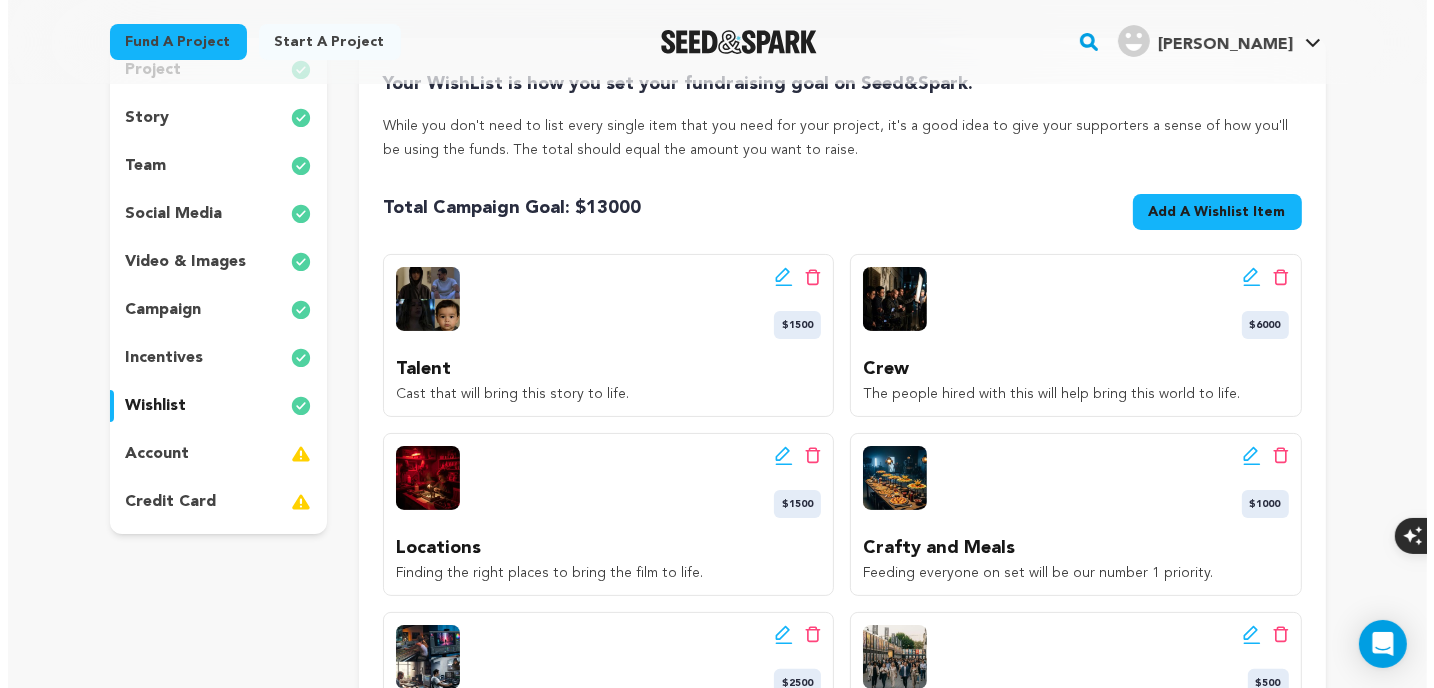scroll, scrollTop: 166, scrollLeft: 0, axis: vertical 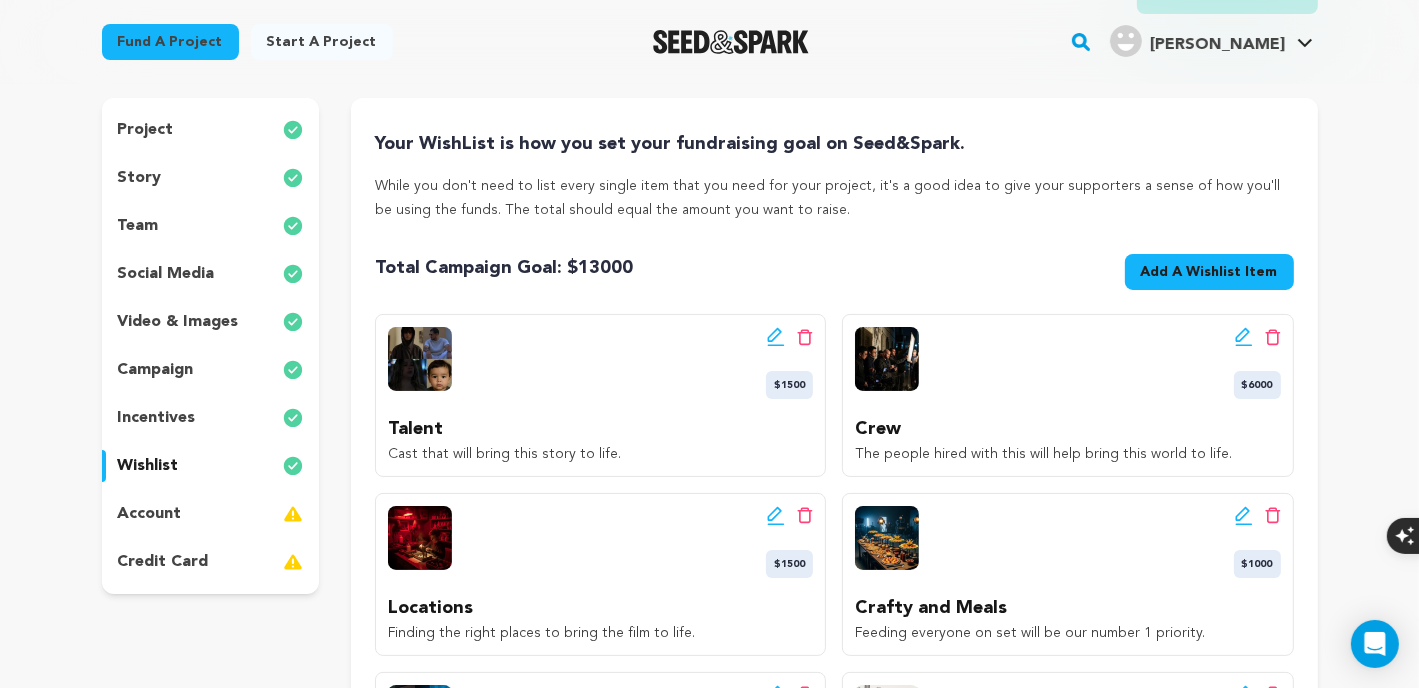 click 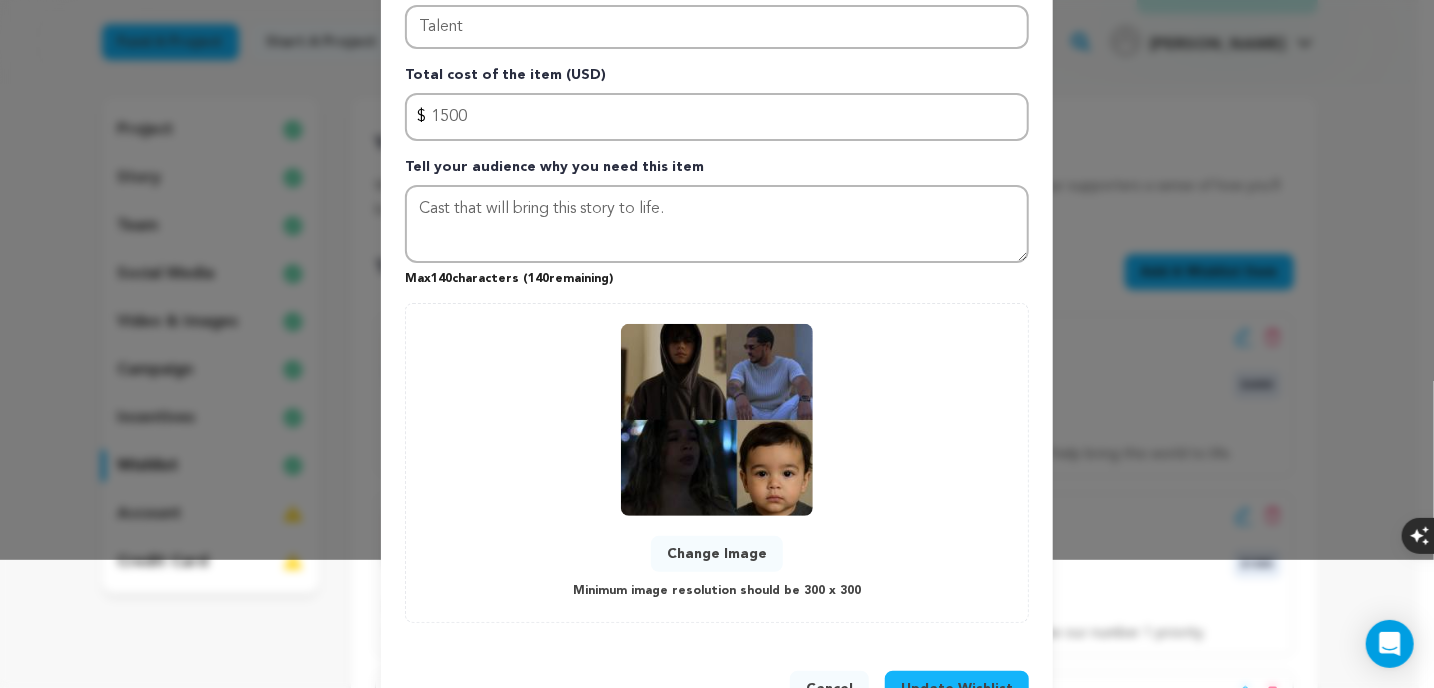scroll, scrollTop: 166, scrollLeft: 0, axis: vertical 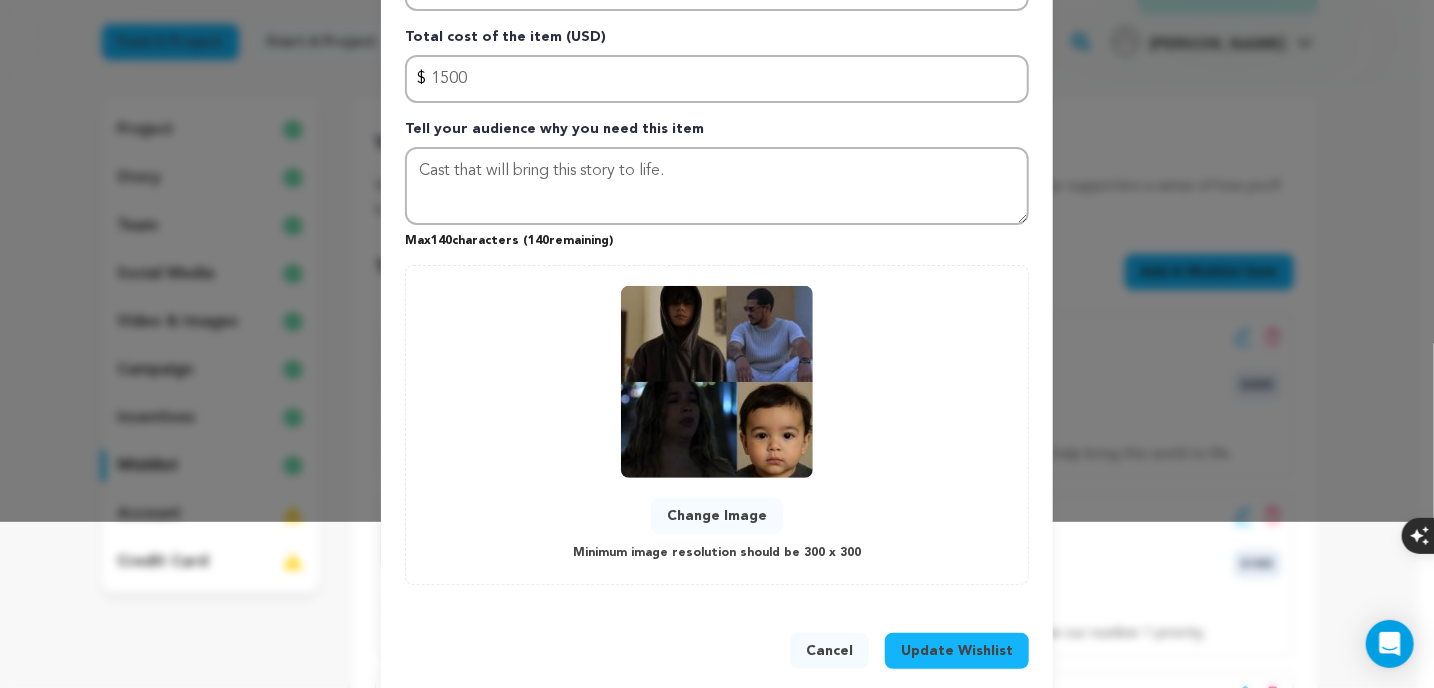 click on "Change Image" at bounding box center (717, 516) 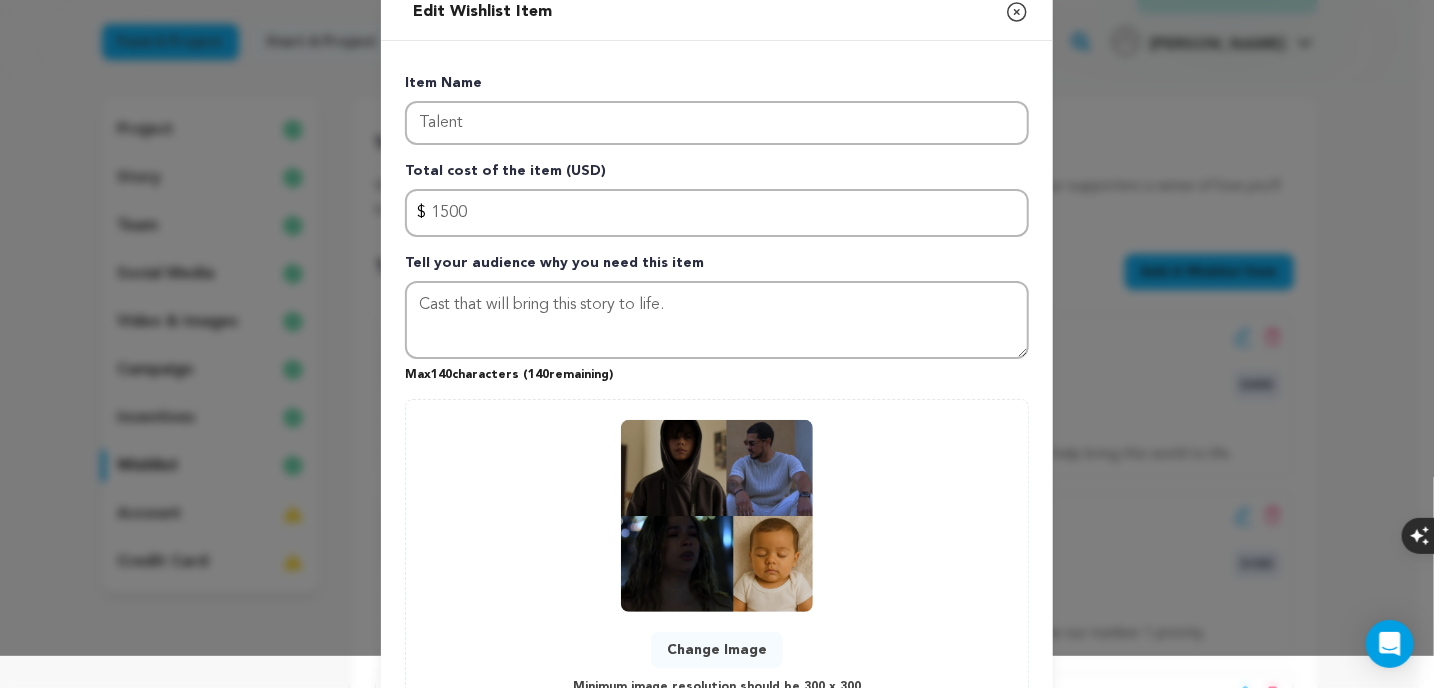 scroll, scrollTop: 166, scrollLeft: 0, axis: vertical 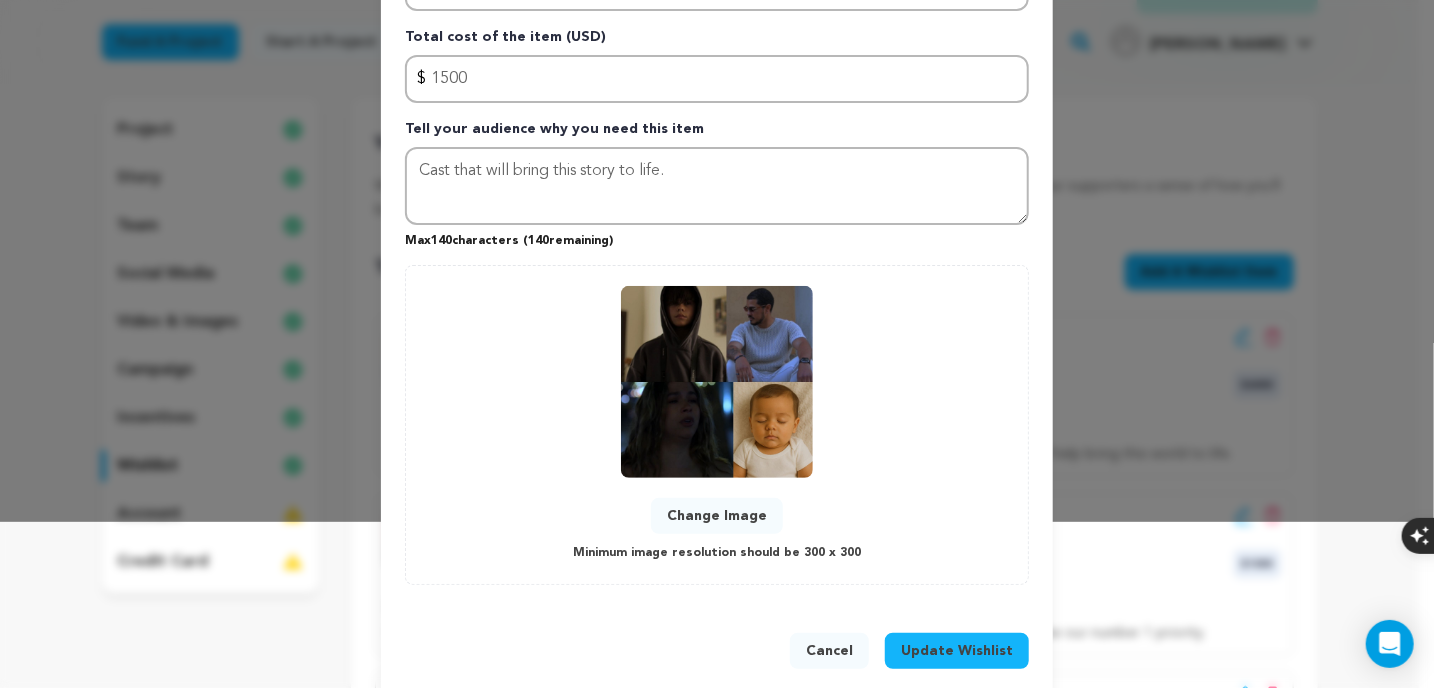 click on "Update Wishlist" at bounding box center [957, 651] 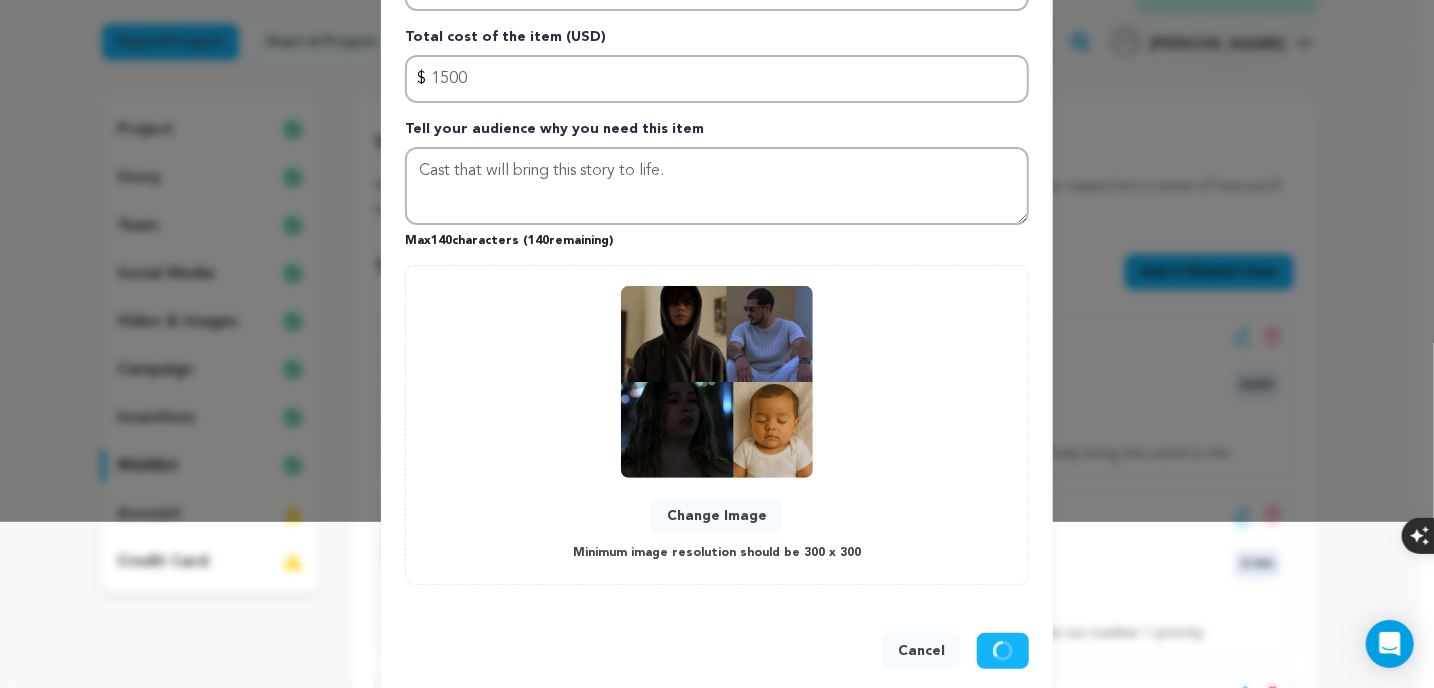 type 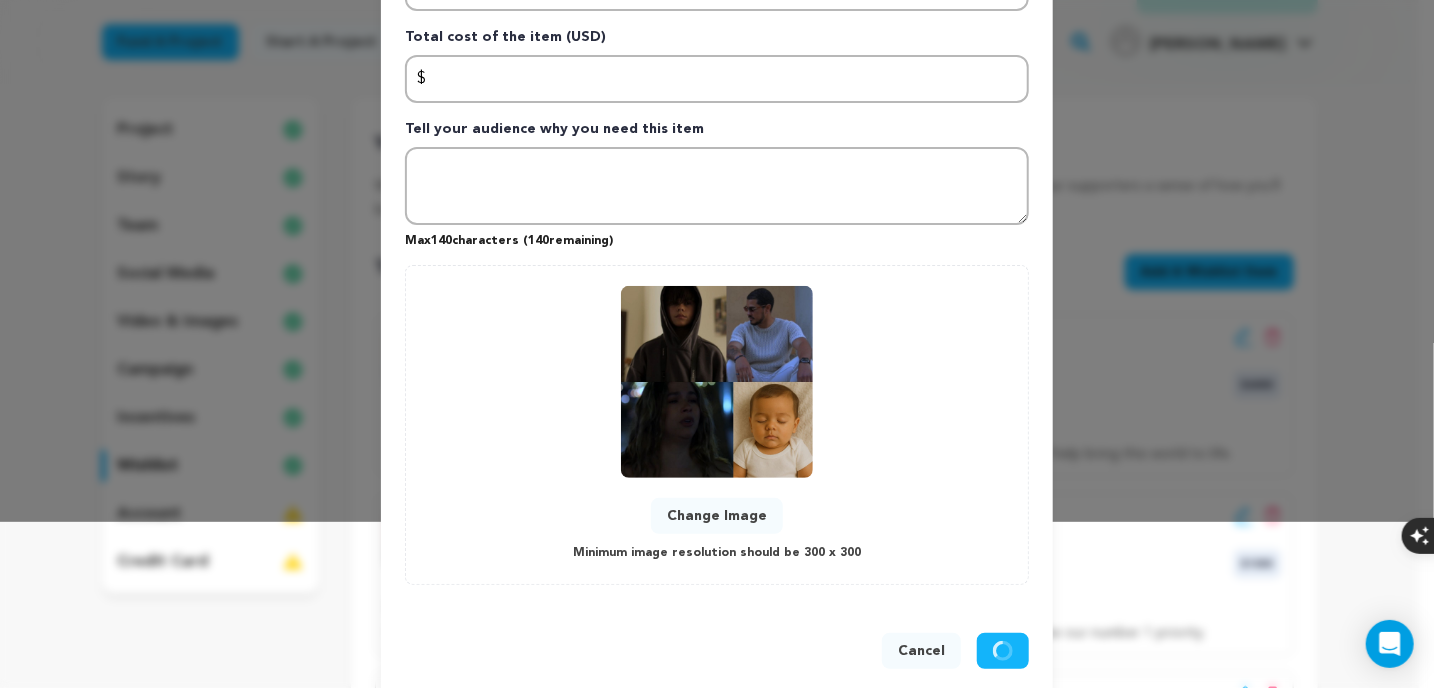 scroll, scrollTop: 0, scrollLeft: 0, axis: both 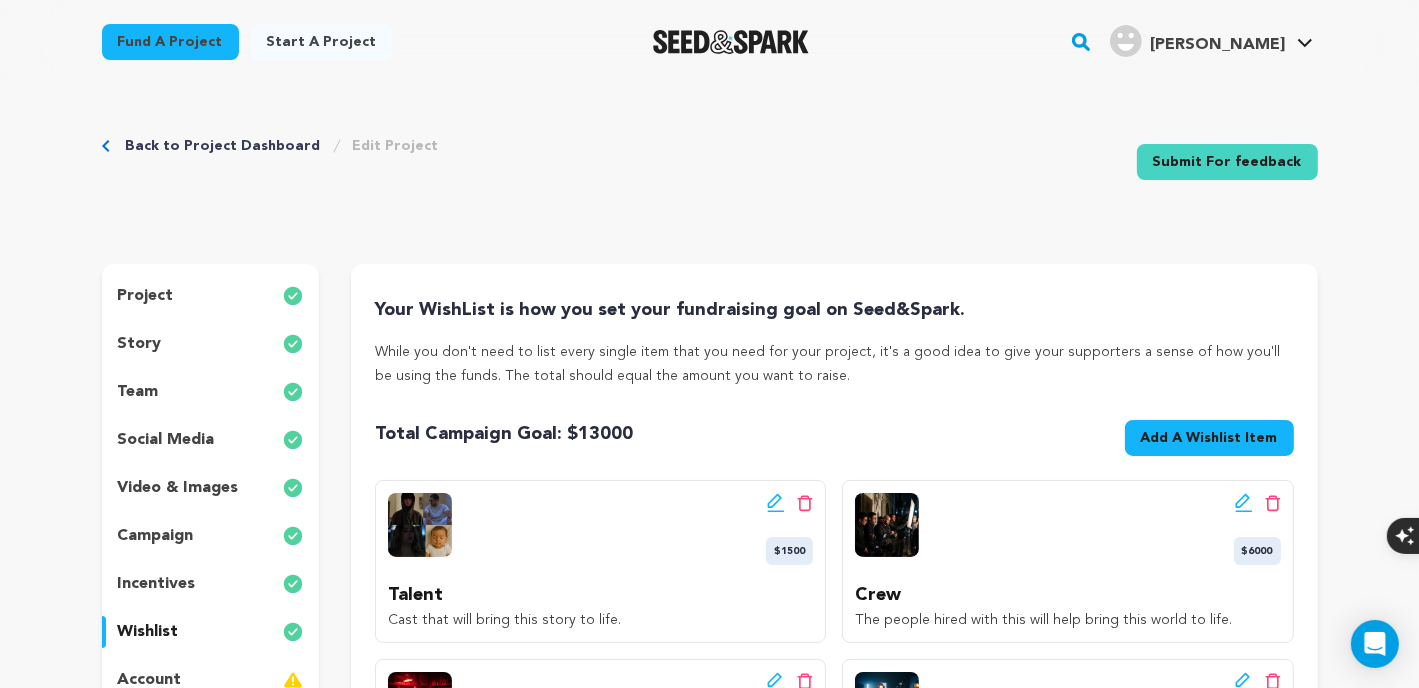 click on "incentives" at bounding box center (157, 584) 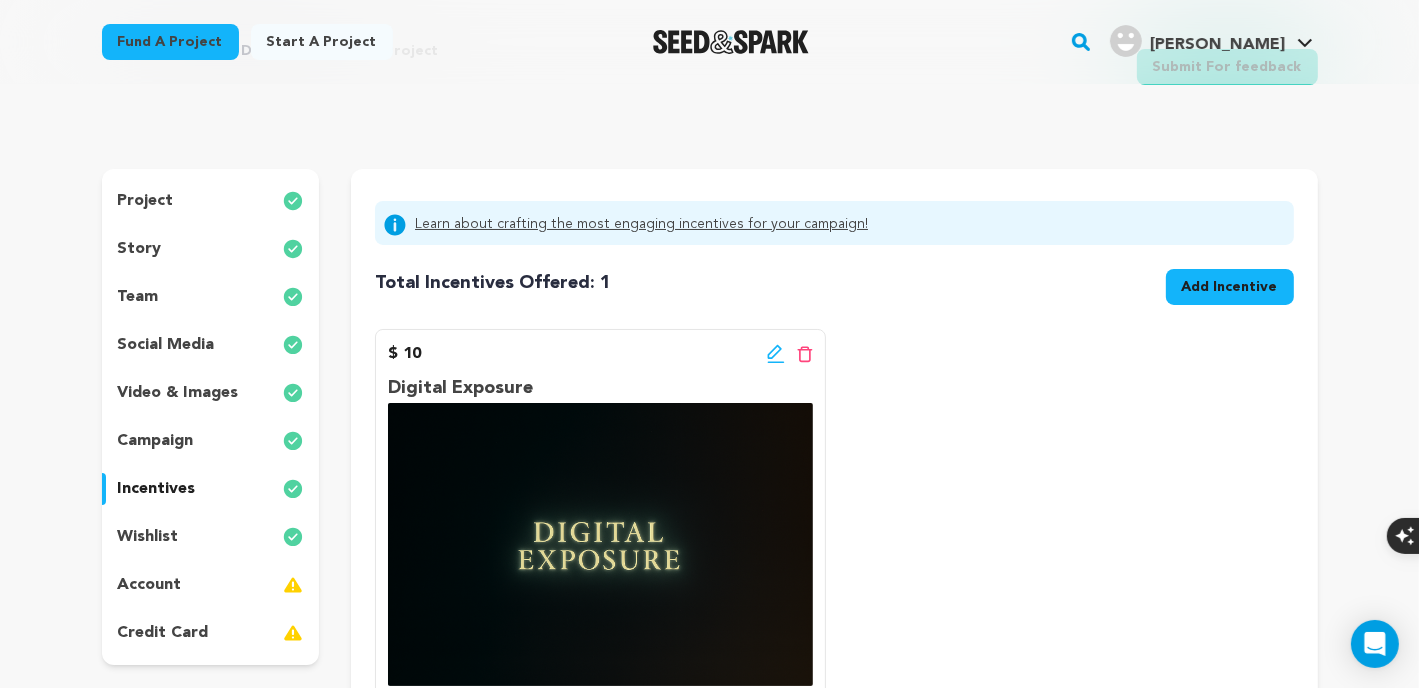 scroll, scrollTop: 0, scrollLeft: 0, axis: both 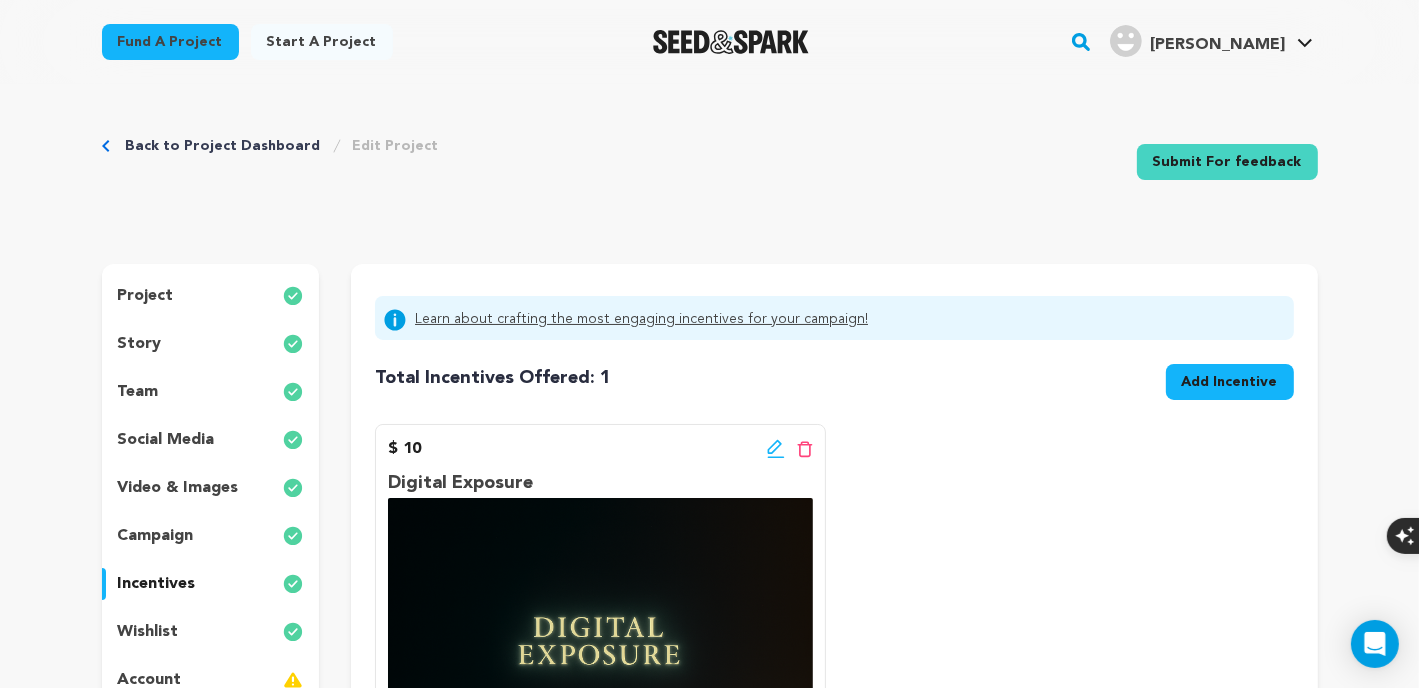 click on "Back to Project Dashboard
Edit Project
Submit For feedback
Submit For feedback" at bounding box center (710, 166) 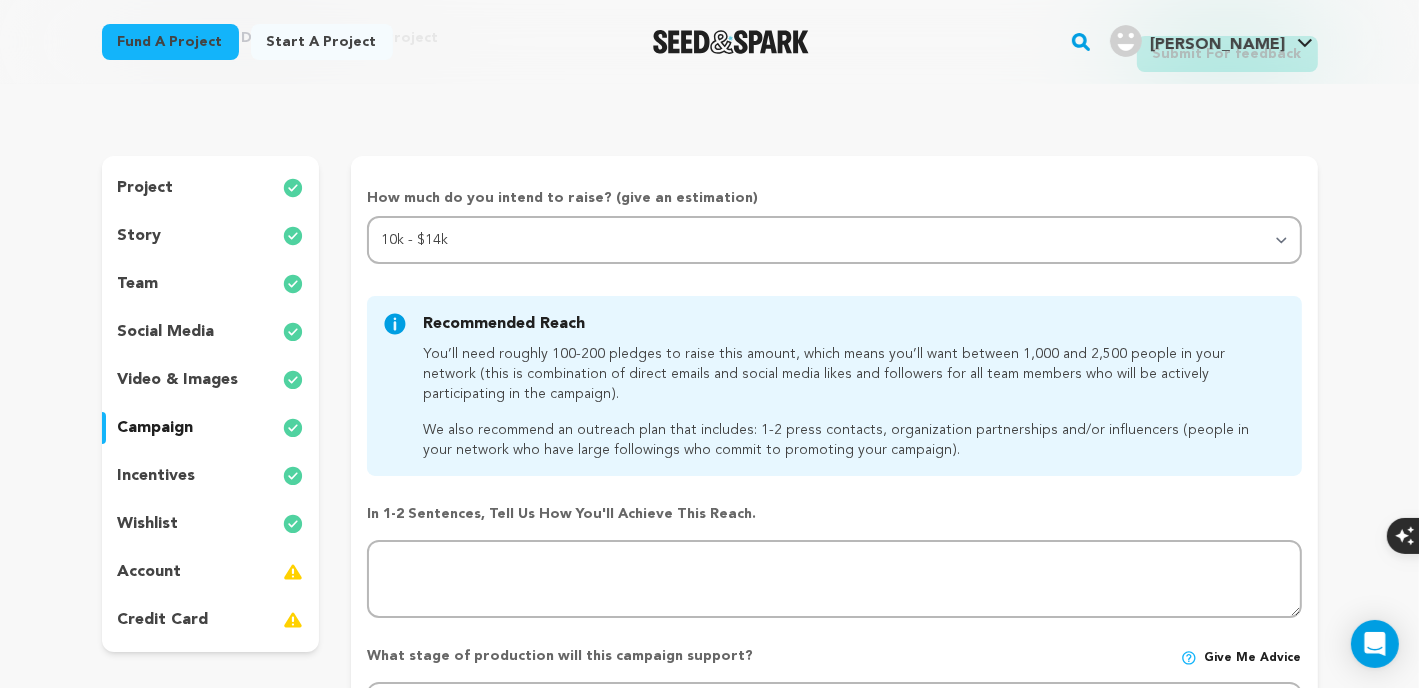 scroll, scrollTop: 166, scrollLeft: 0, axis: vertical 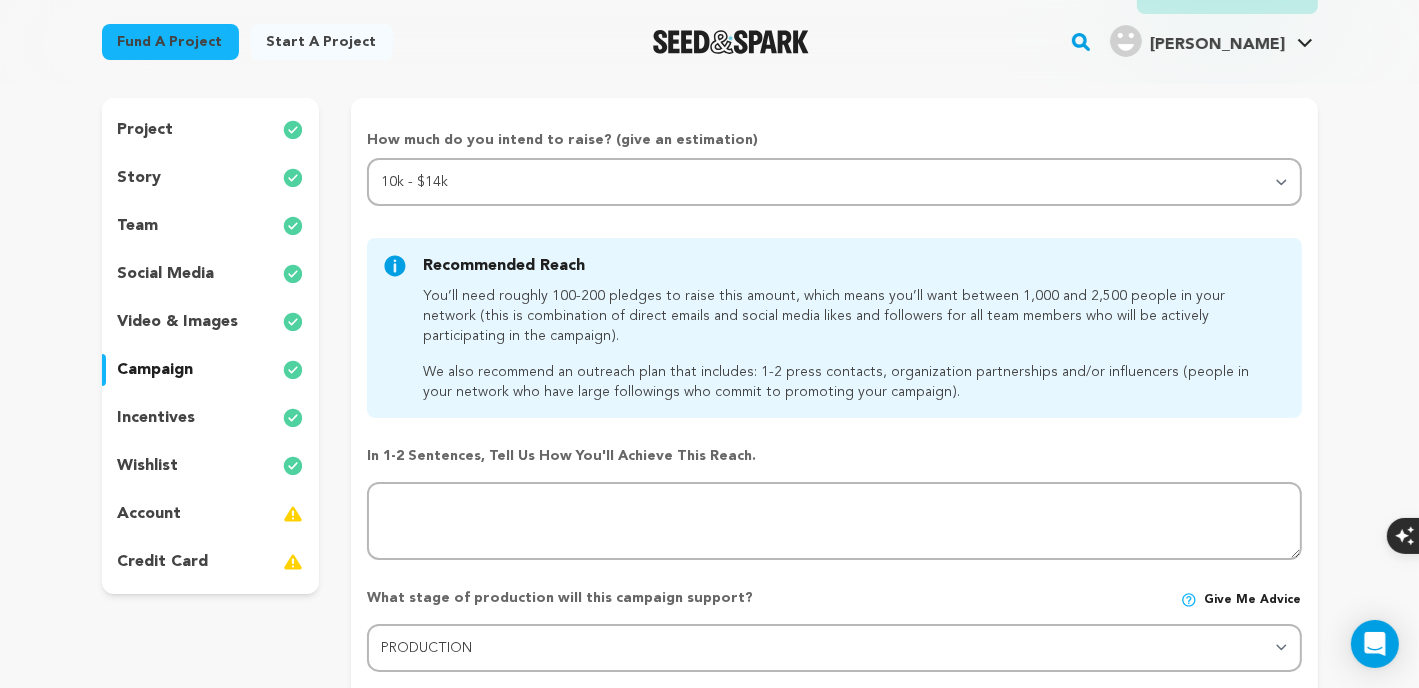 click on "story" at bounding box center (140, 178) 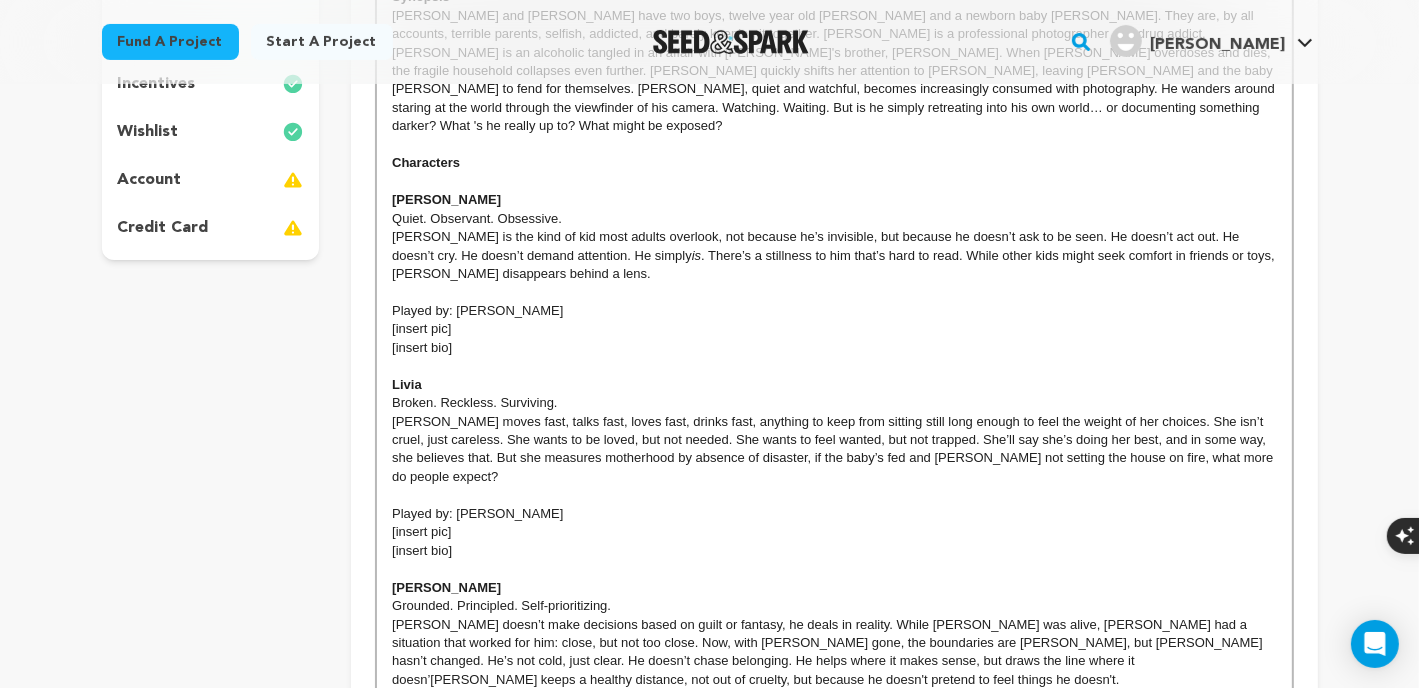 scroll, scrollTop: 333, scrollLeft: 0, axis: vertical 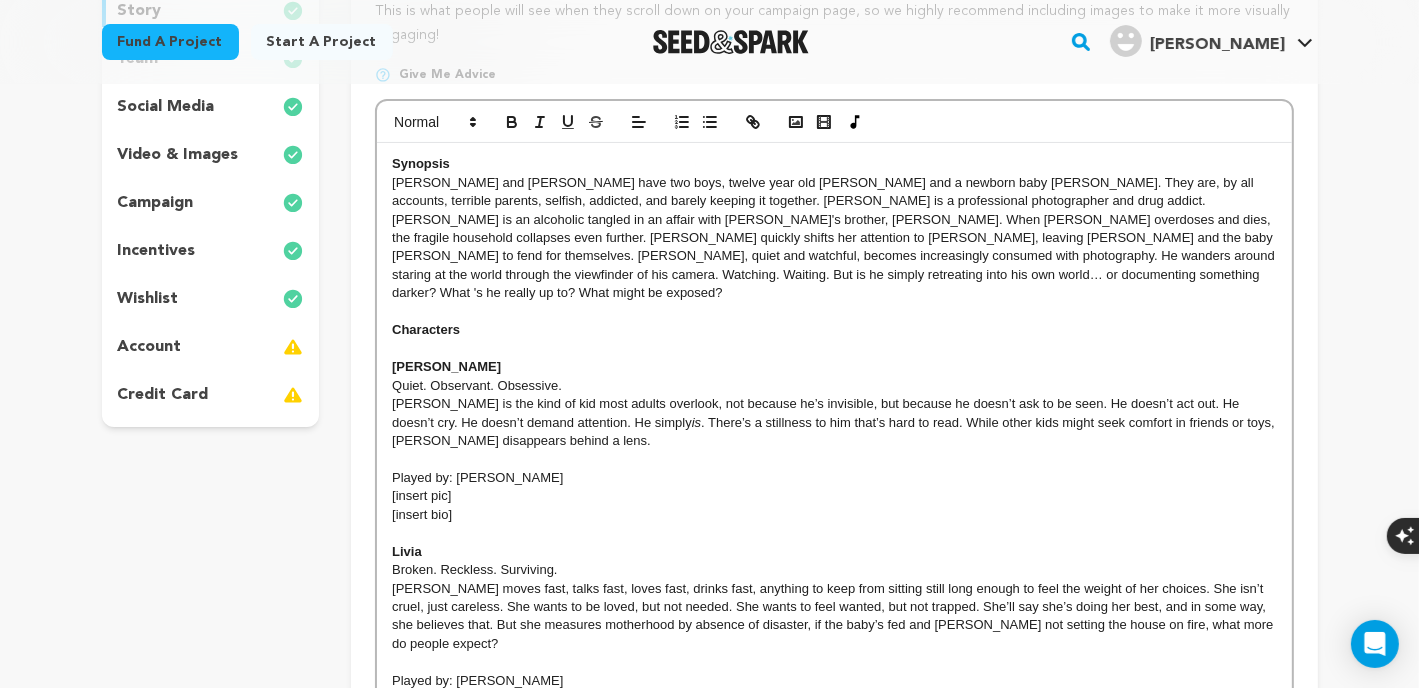 click on "incentives" at bounding box center (157, 251) 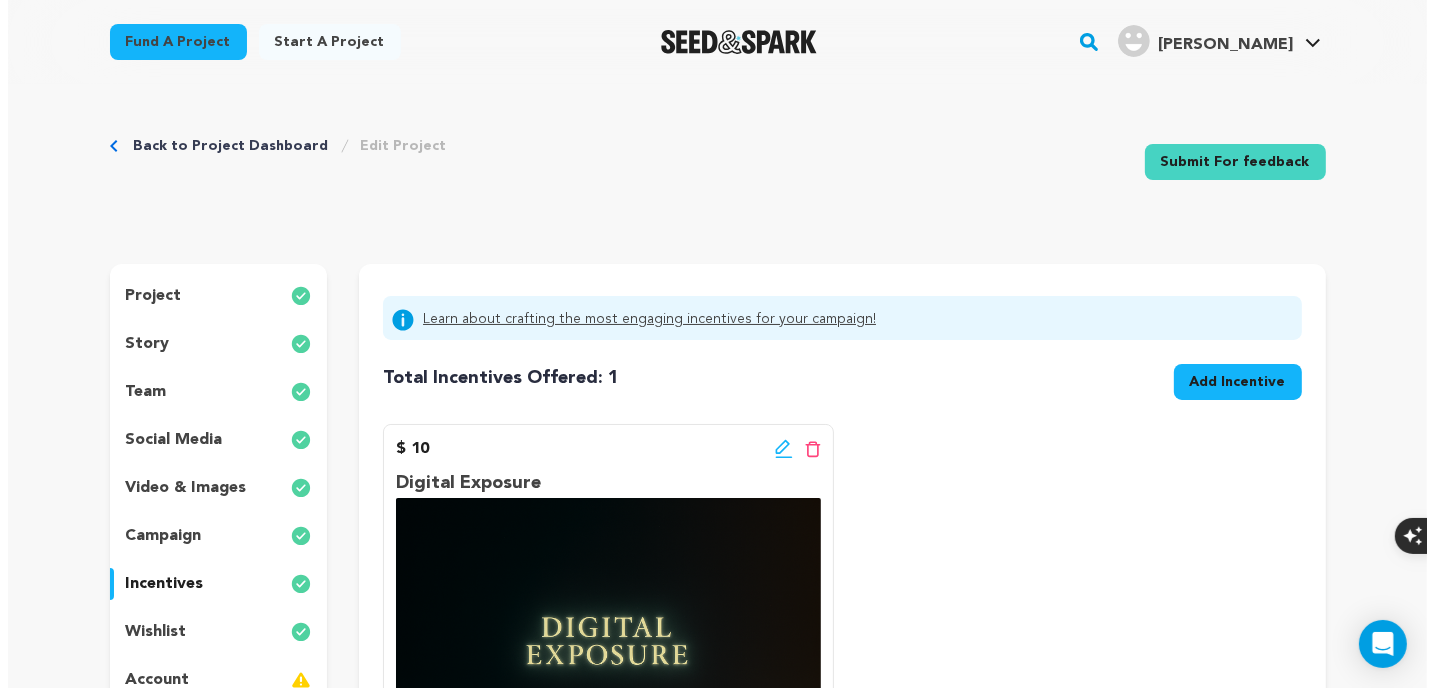 scroll, scrollTop: 166, scrollLeft: 0, axis: vertical 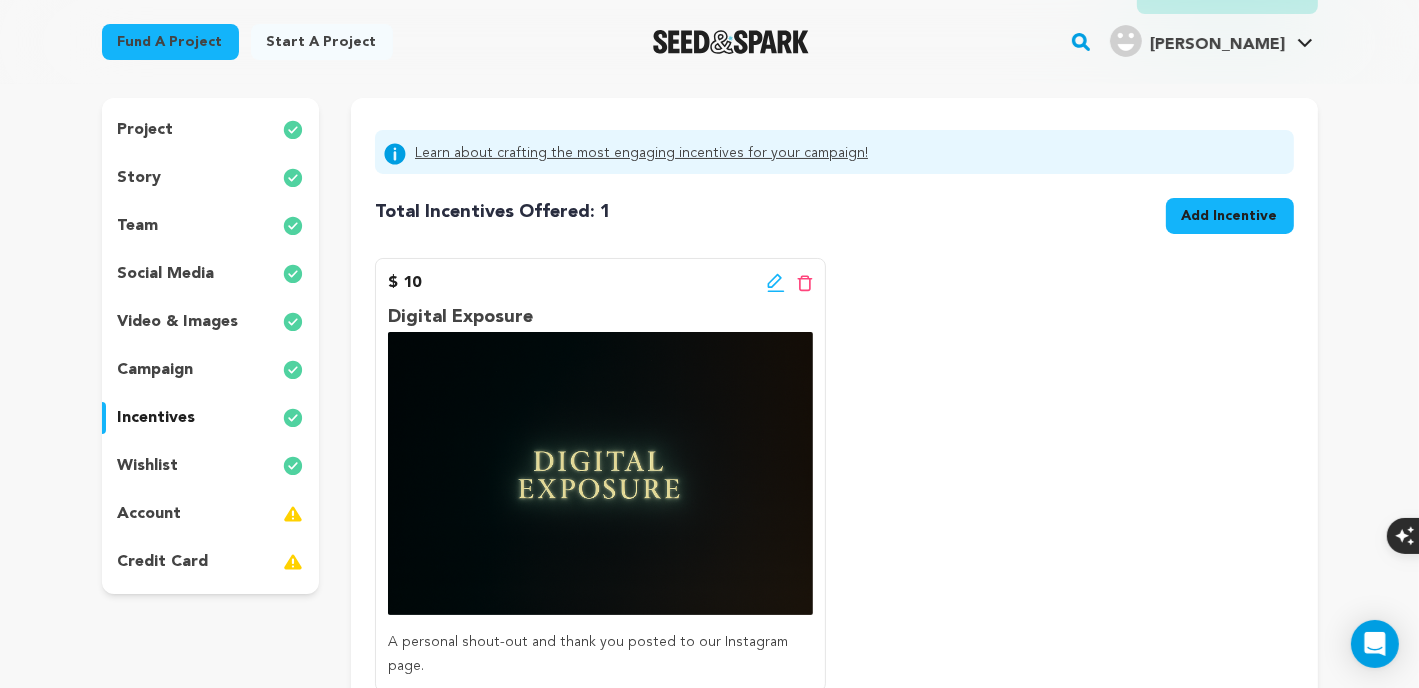 click 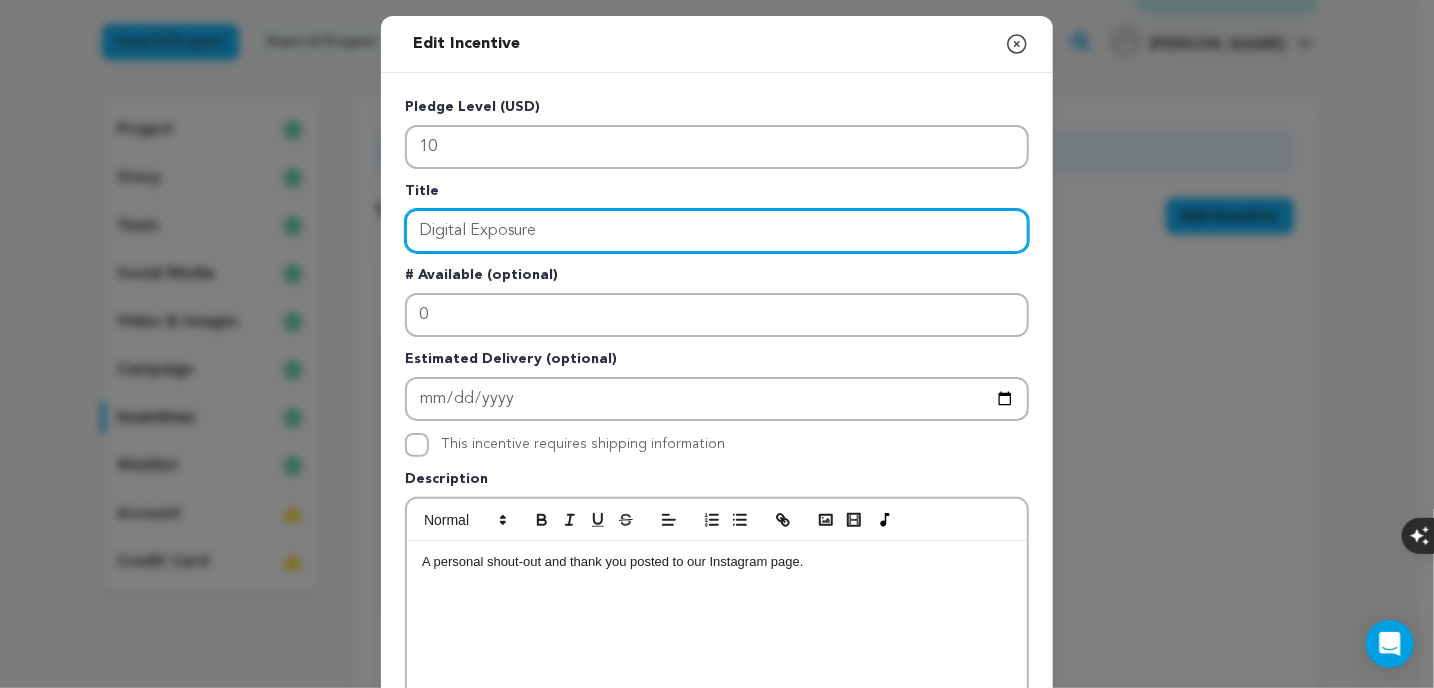 click on "Digital Exposure" at bounding box center (717, 231) 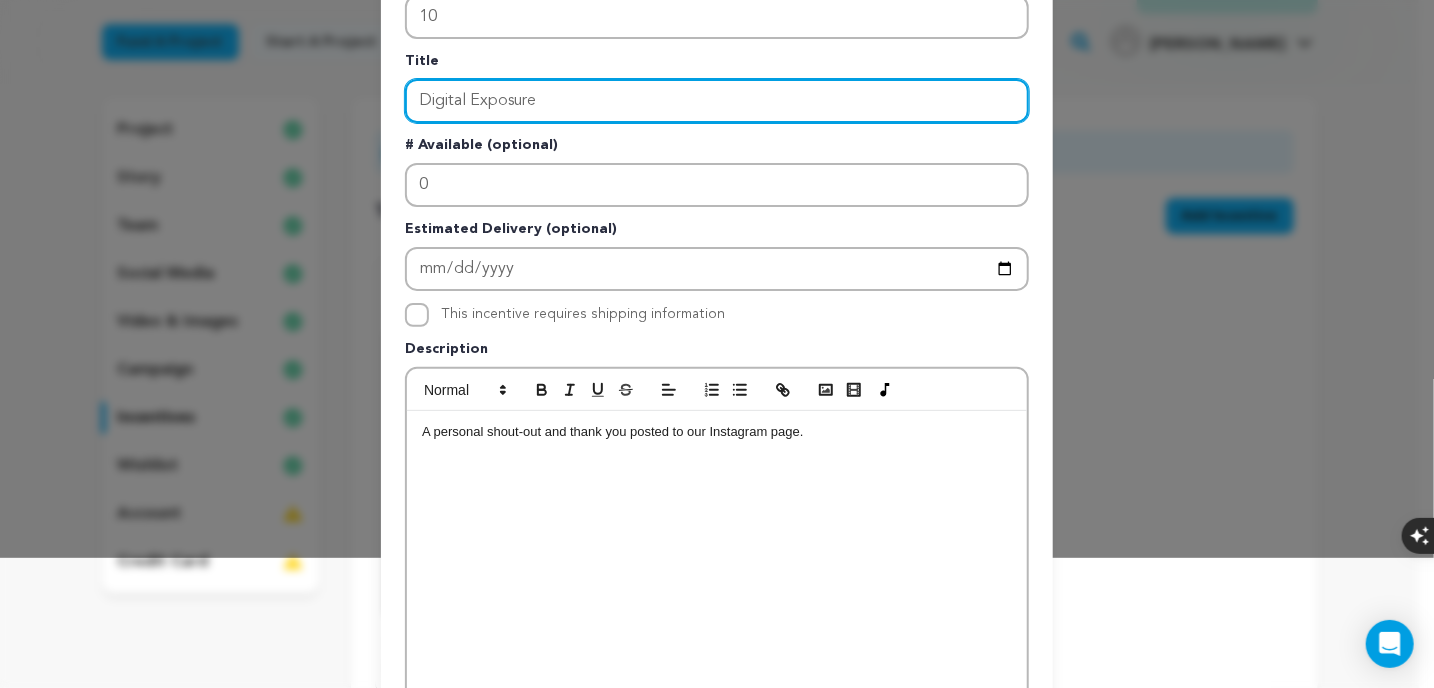 scroll, scrollTop: 166, scrollLeft: 0, axis: vertical 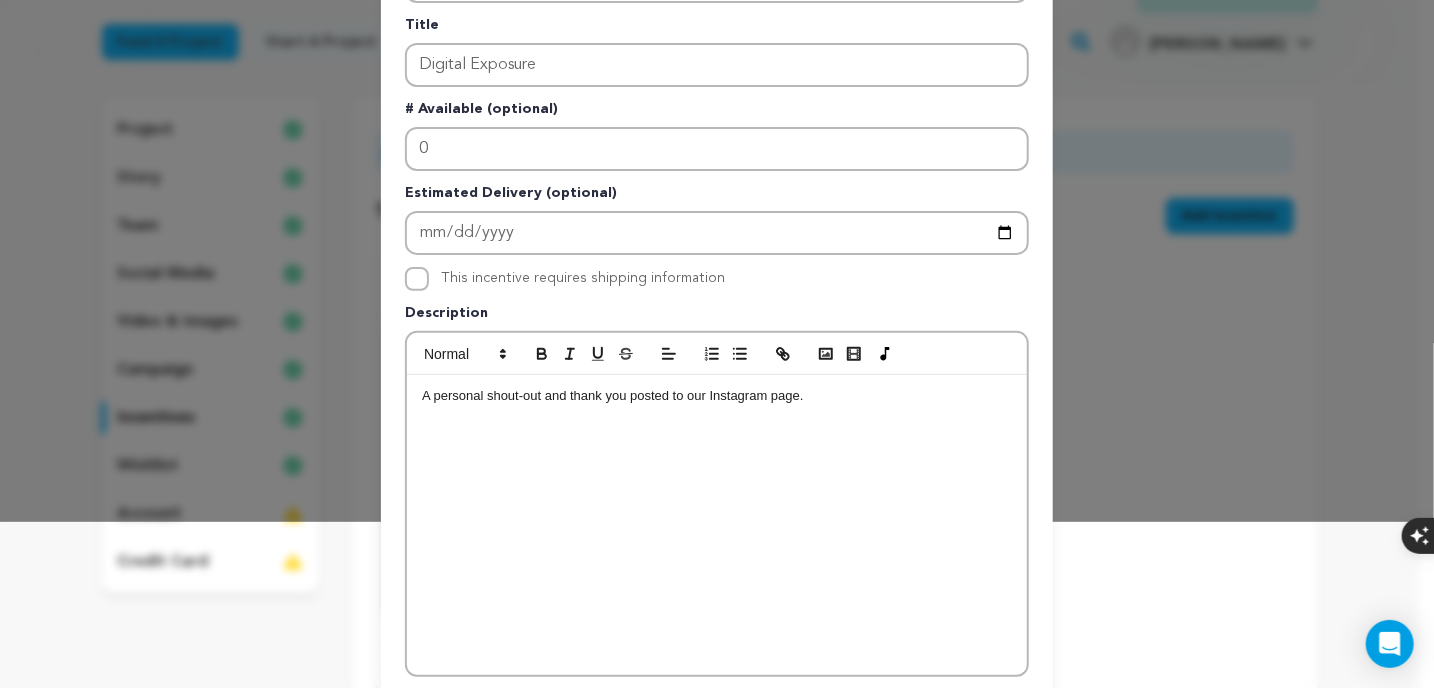 click on "A personal shout-out and thank you posted to our Instagram page." at bounding box center [717, 396] 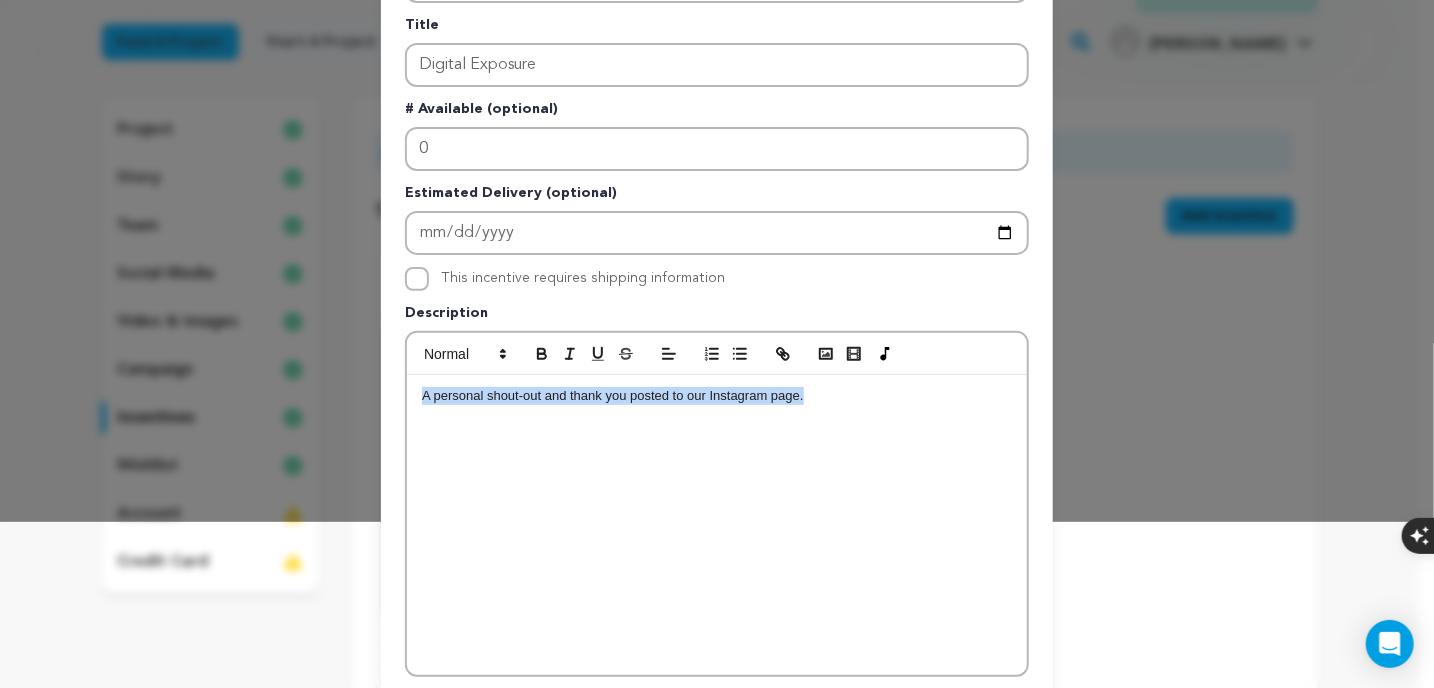 click on "A personal shout-out and thank you posted to our Instagram page." at bounding box center [717, 396] 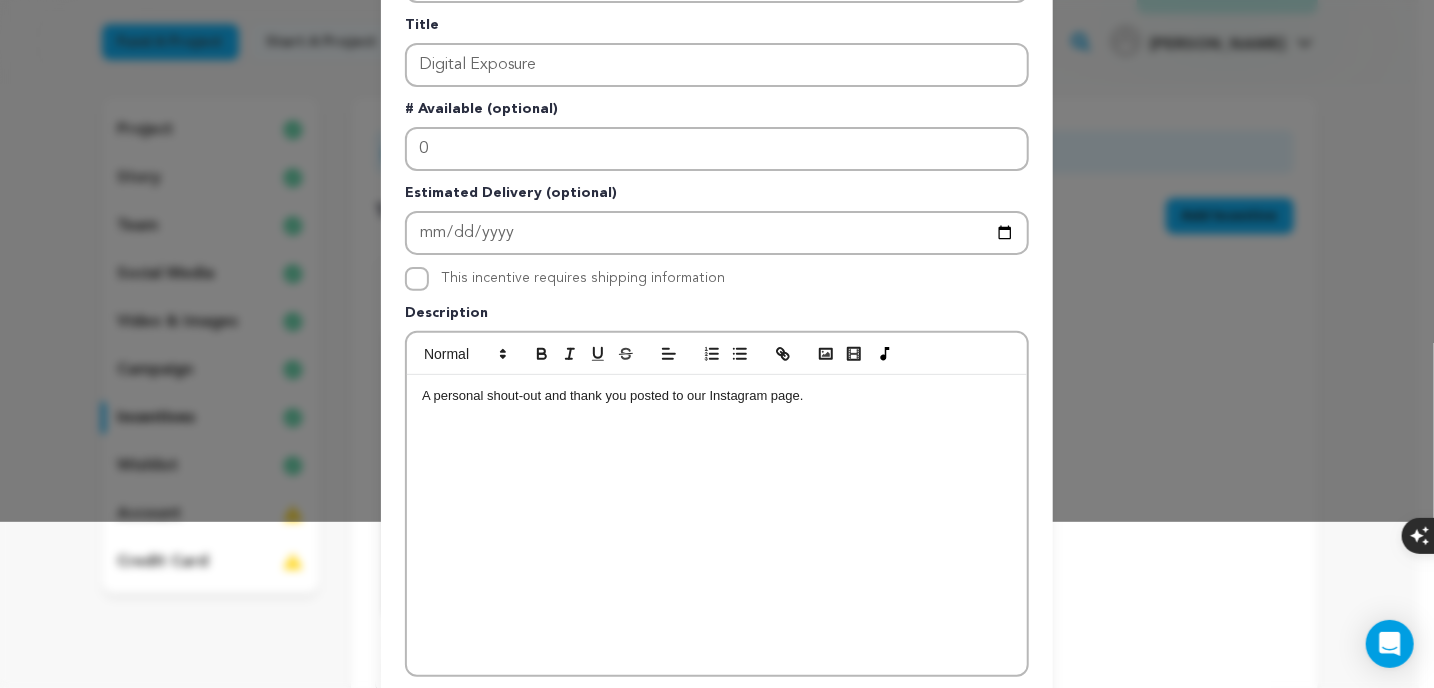 scroll, scrollTop: 0, scrollLeft: 0, axis: both 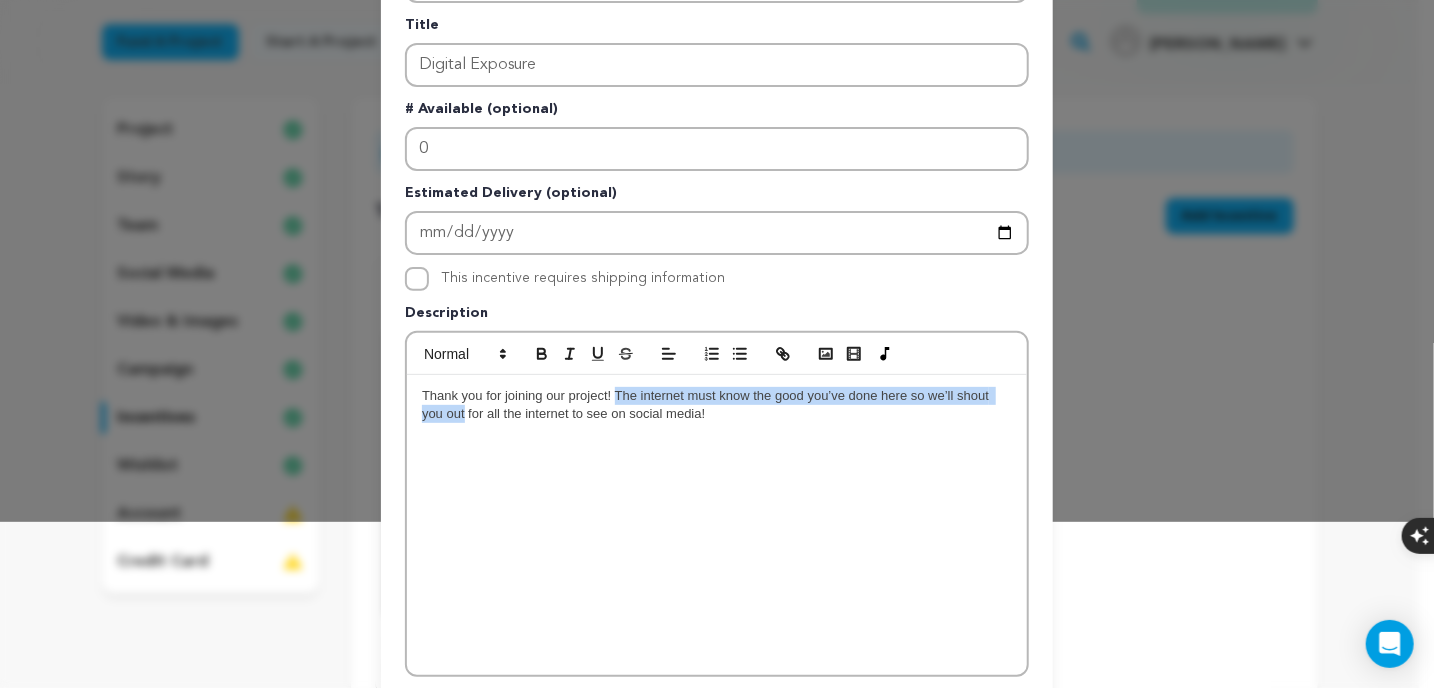 drag, startPoint x: 608, startPoint y: 391, endPoint x: 457, endPoint y: 415, distance: 152.89539 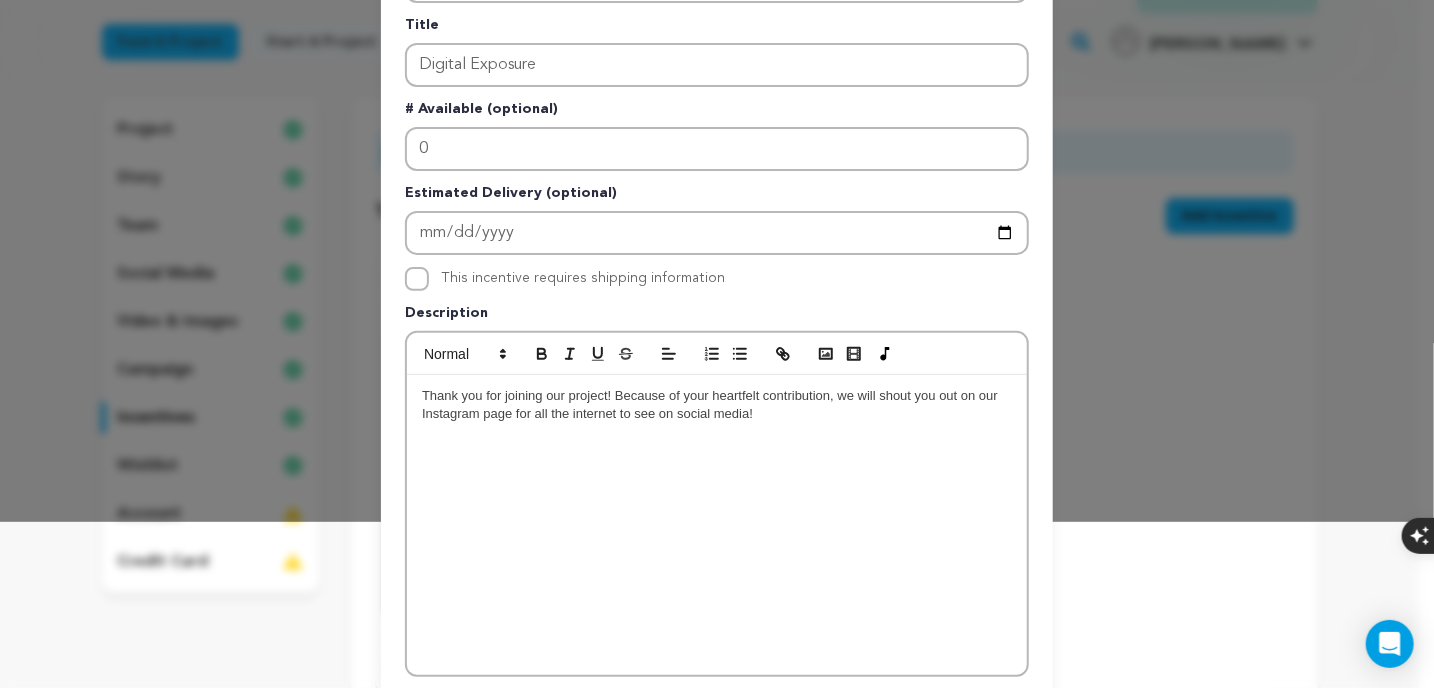 click on "Thank you for joining our project! Because of your heartfelt contribution, we will shout you out on our Instagram page for all the internet to see on social media!" at bounding box center (717, 405) 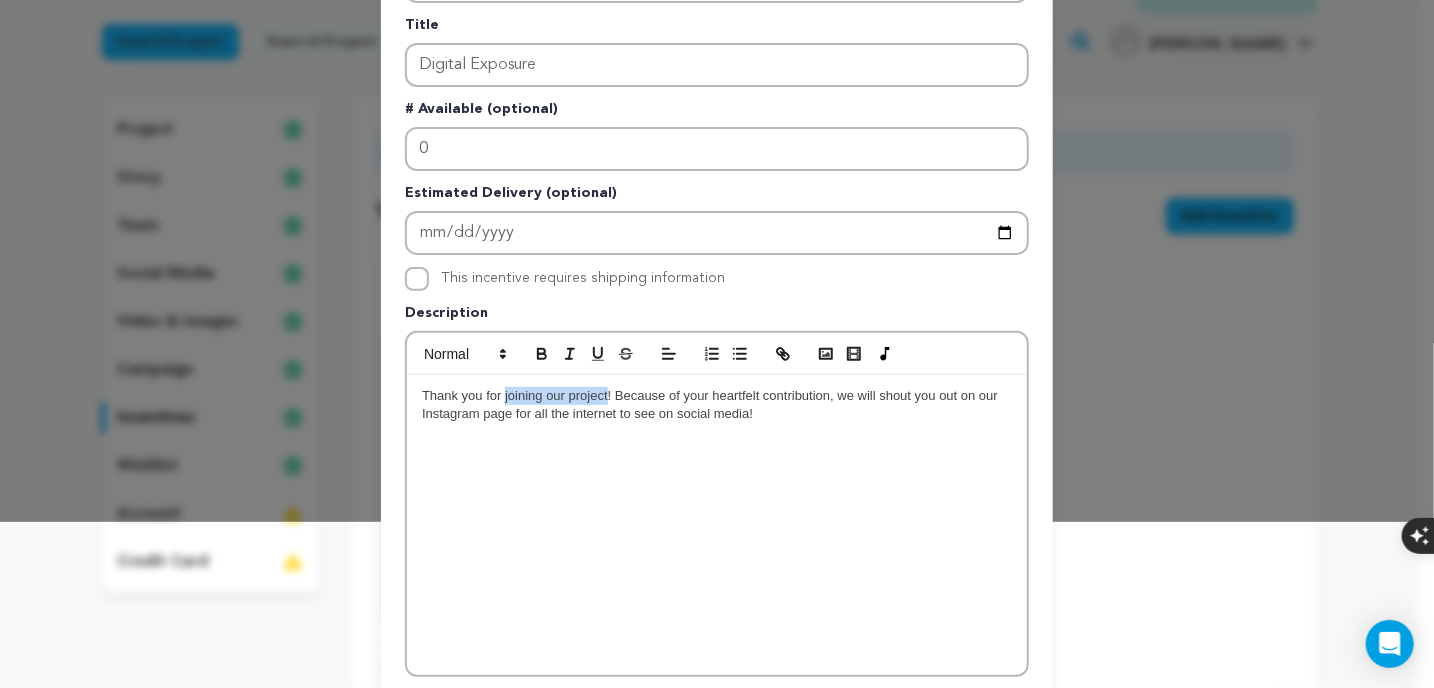 drag, startPoint x: 600, startPoint y: 390, endPoint x: 496, endPoint y: 391, distance: 104.00481 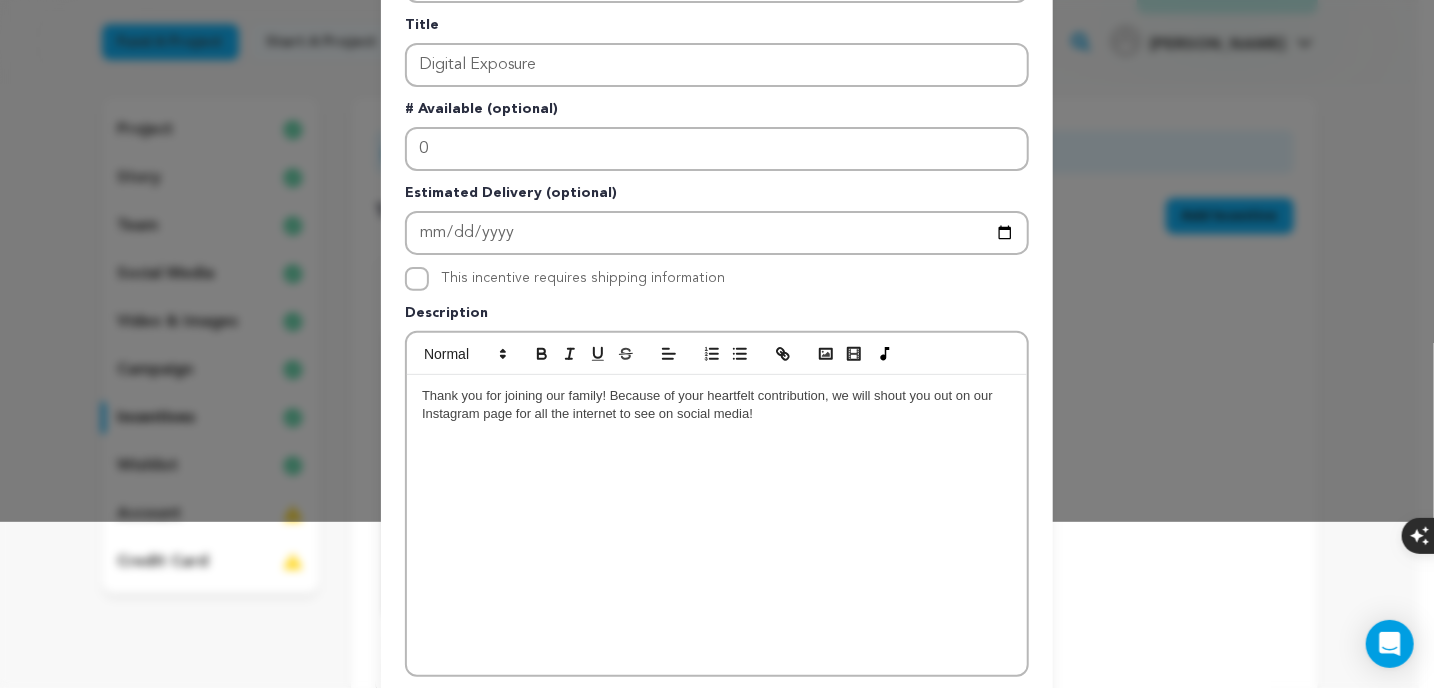click on "Thank you for joining our family! Because of your heartfelt contribution, we will shout you out on our Instagram page for all the internet to see on social media!" at bounding box center (717, 525) 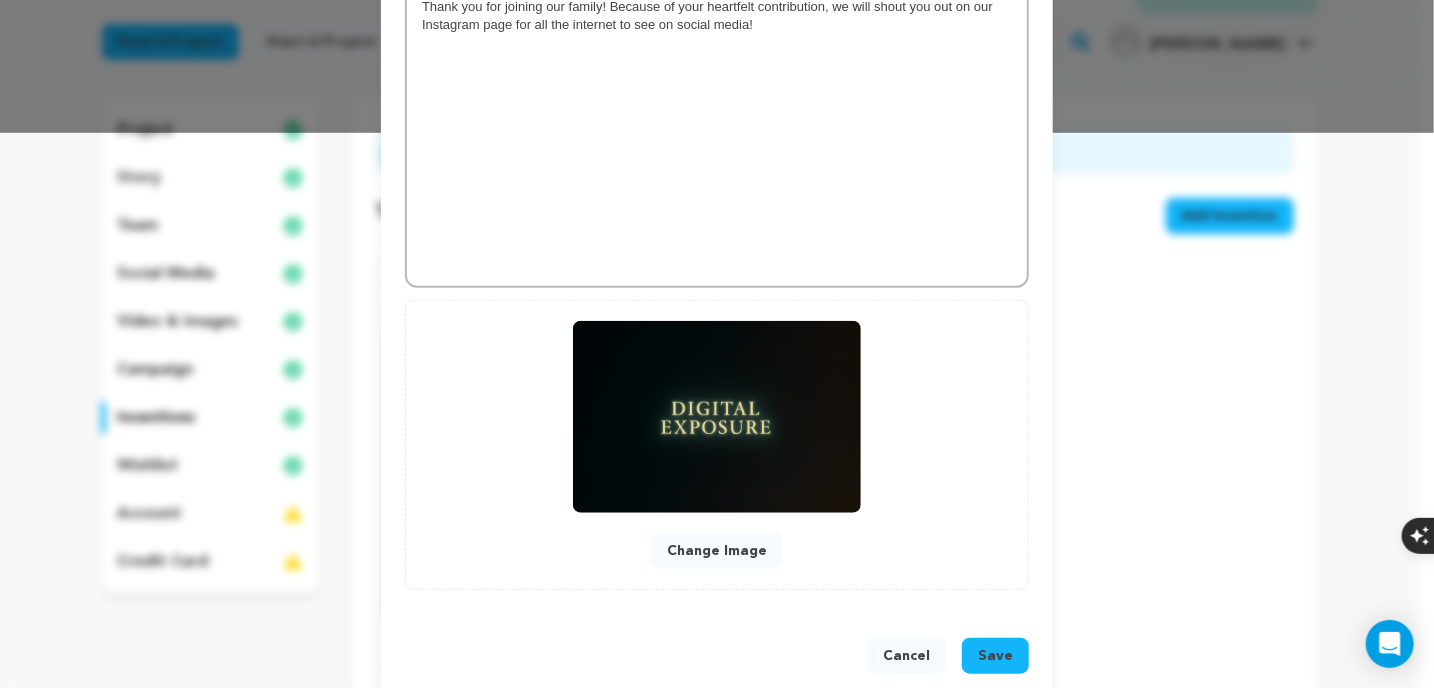 scroll, scrollTop: 584, scrollLeft: 0, axis: vertical 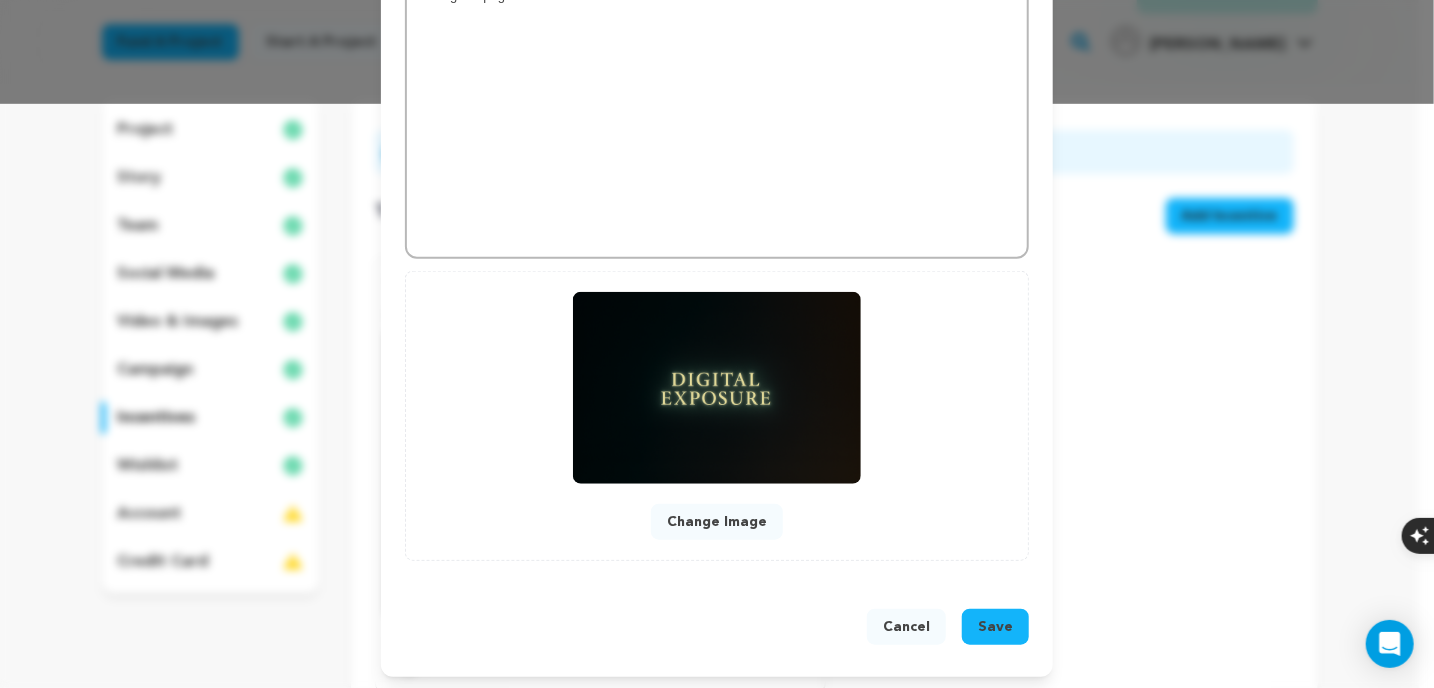 click on "Change Image" at bounding box center [717, 522] 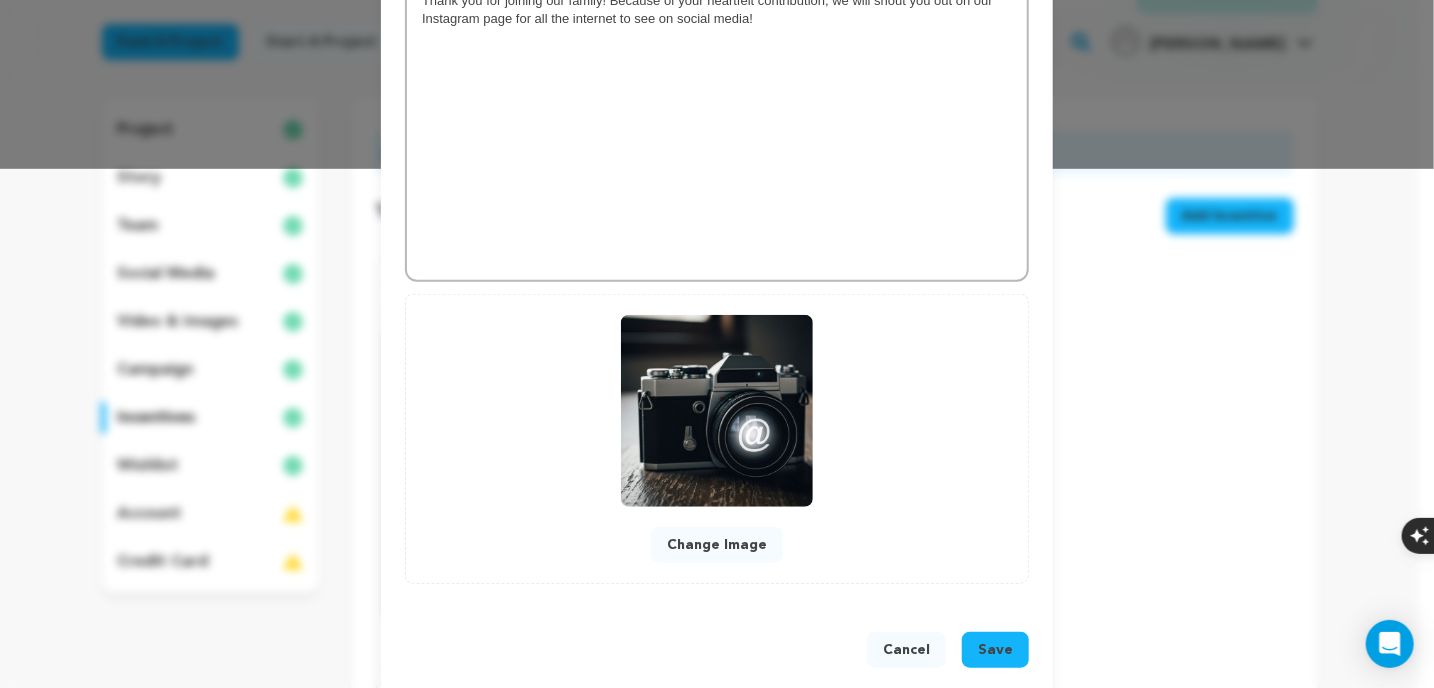scroll, scrollTop: 542, scrollLeft: 0, axis: vertical 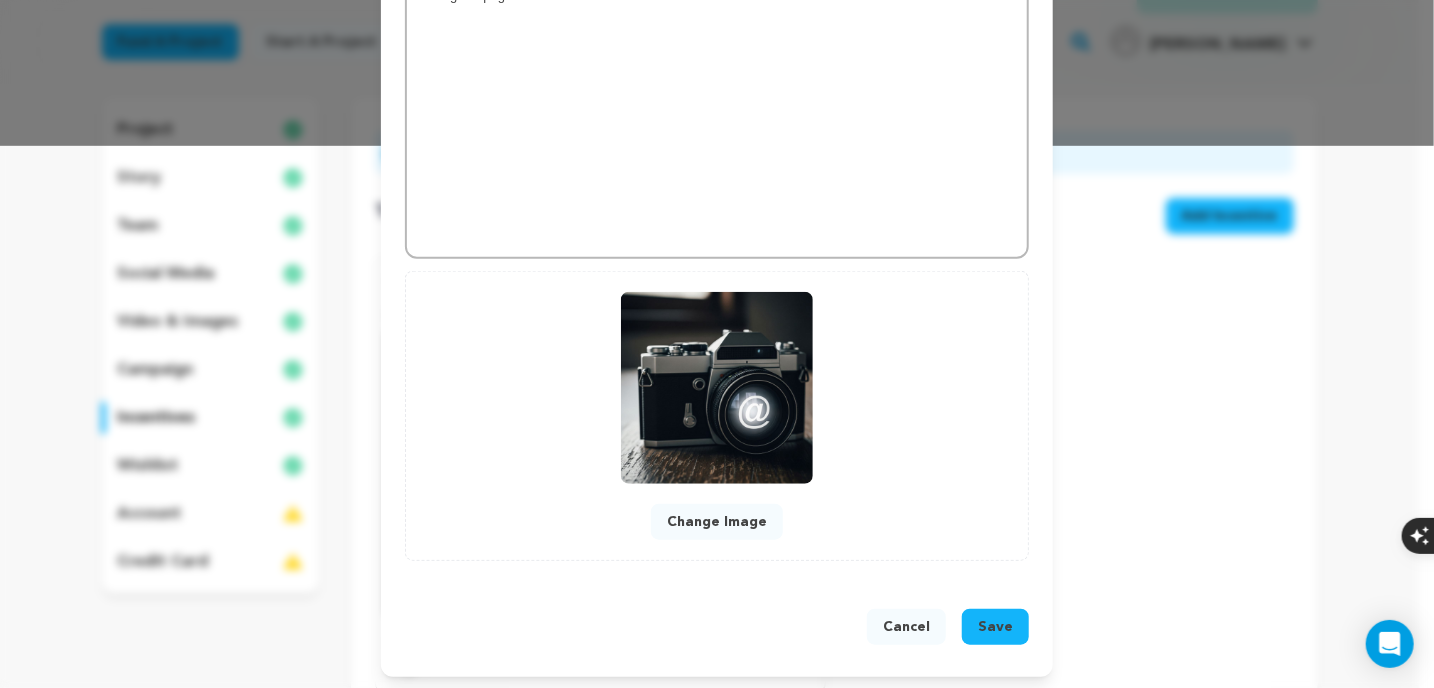 click on "Save" at bounding box center [995, 627] 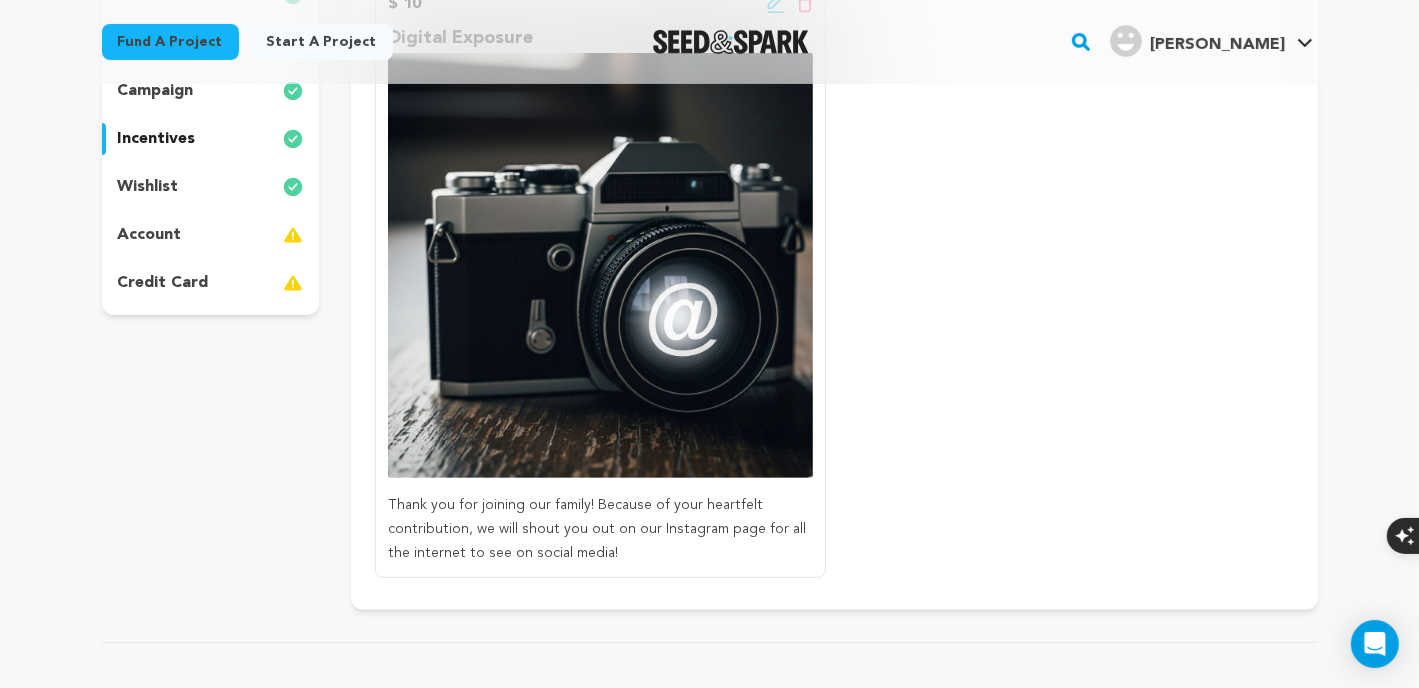 scroll, scrollTop: 500, scrollLeft: 0, axis: vertical 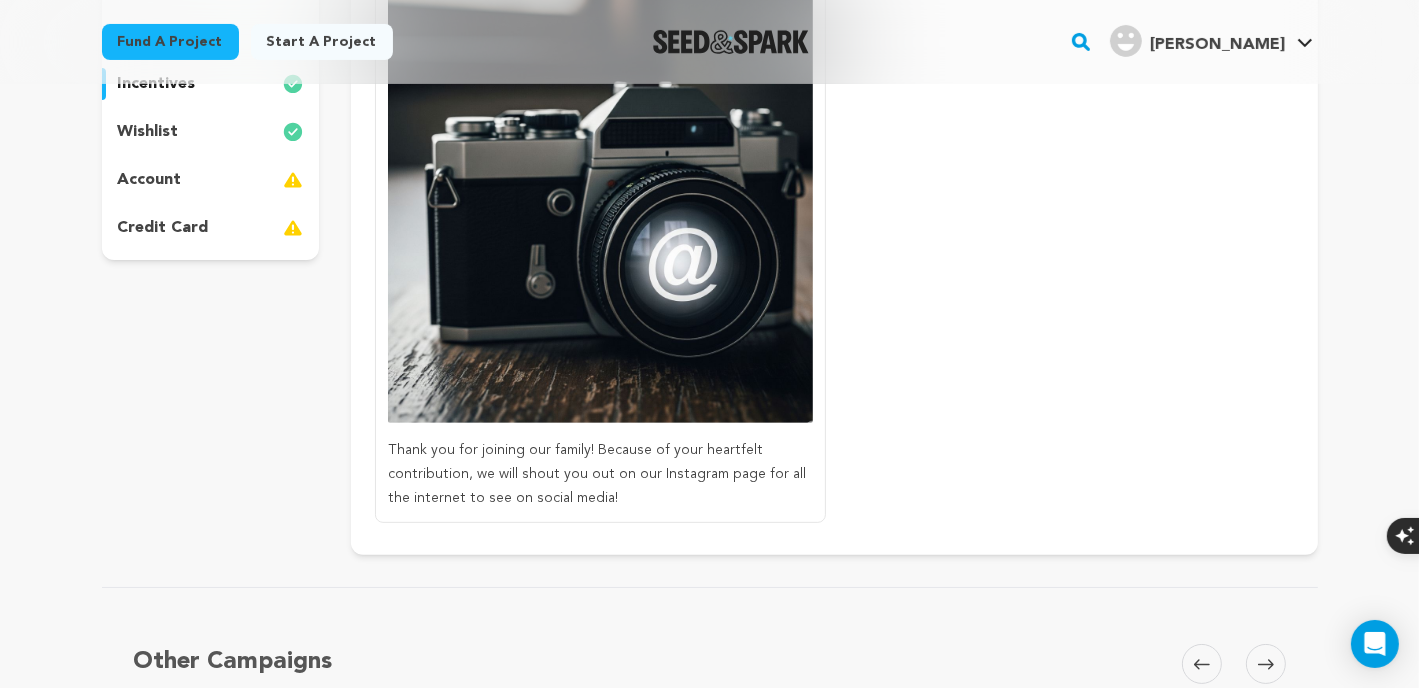 click on "Thank you for joining our family! Because of your heartfelt contribution, we will shout you out on our Instagram page for all the internet to see on social media!" at bounding box center (597, 474) 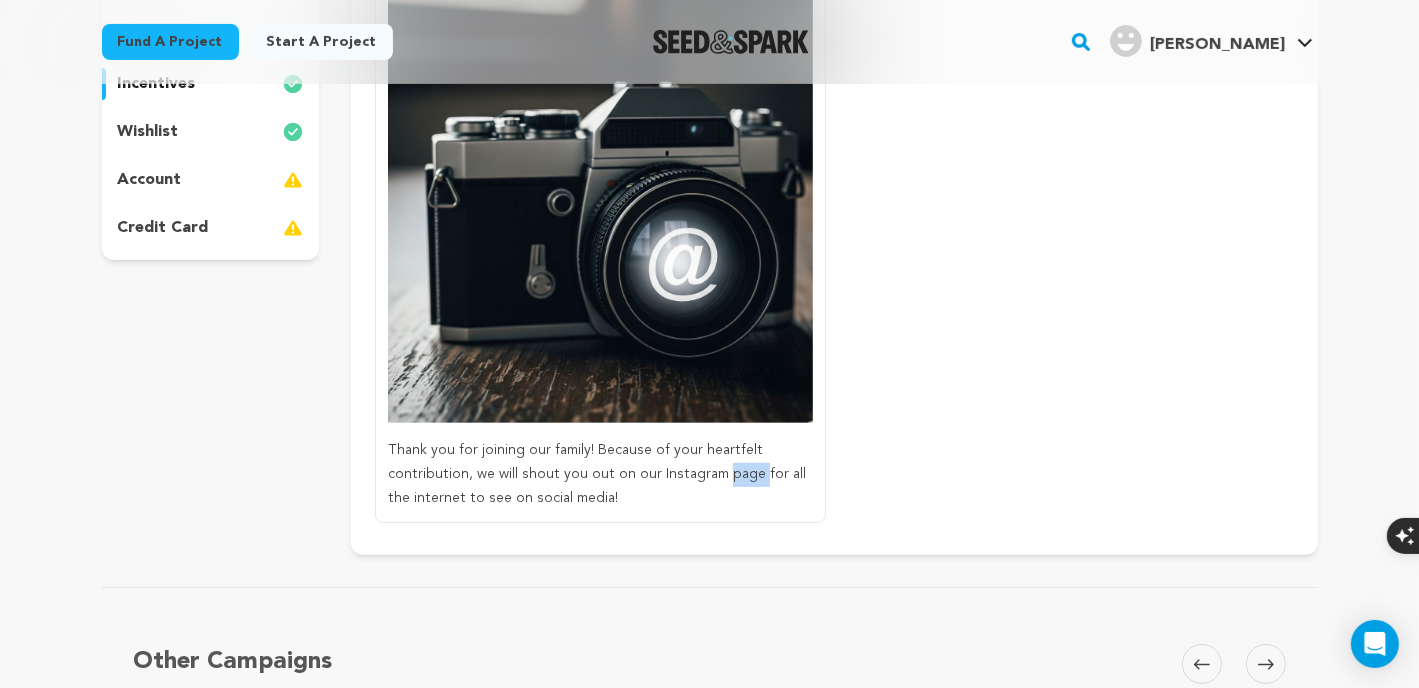 click on "Thank you for joining our family! Because of your heartfelt contribution, we will shout you out on our Instagram page for all the internet to see on social media!" at bounding box center (597, 474) 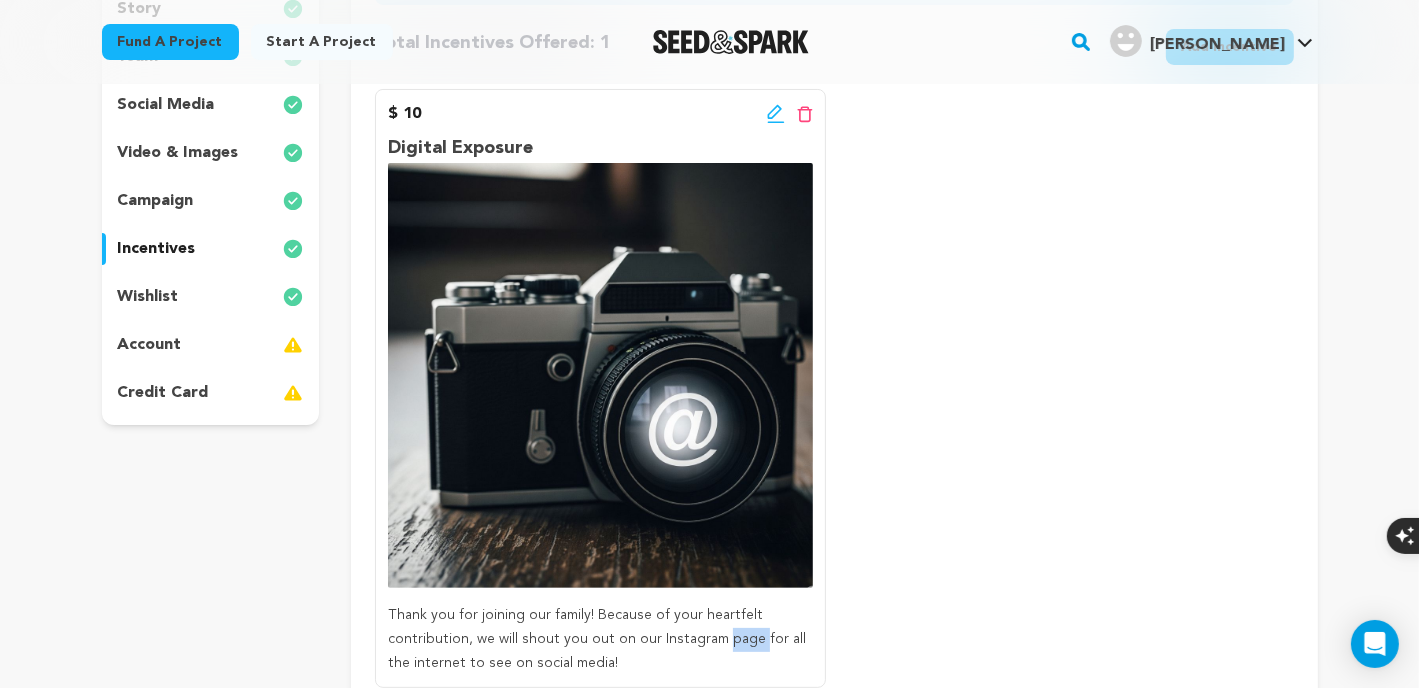 scroll, scrollTop: 502, scrollLeft: 0, axis: vertical 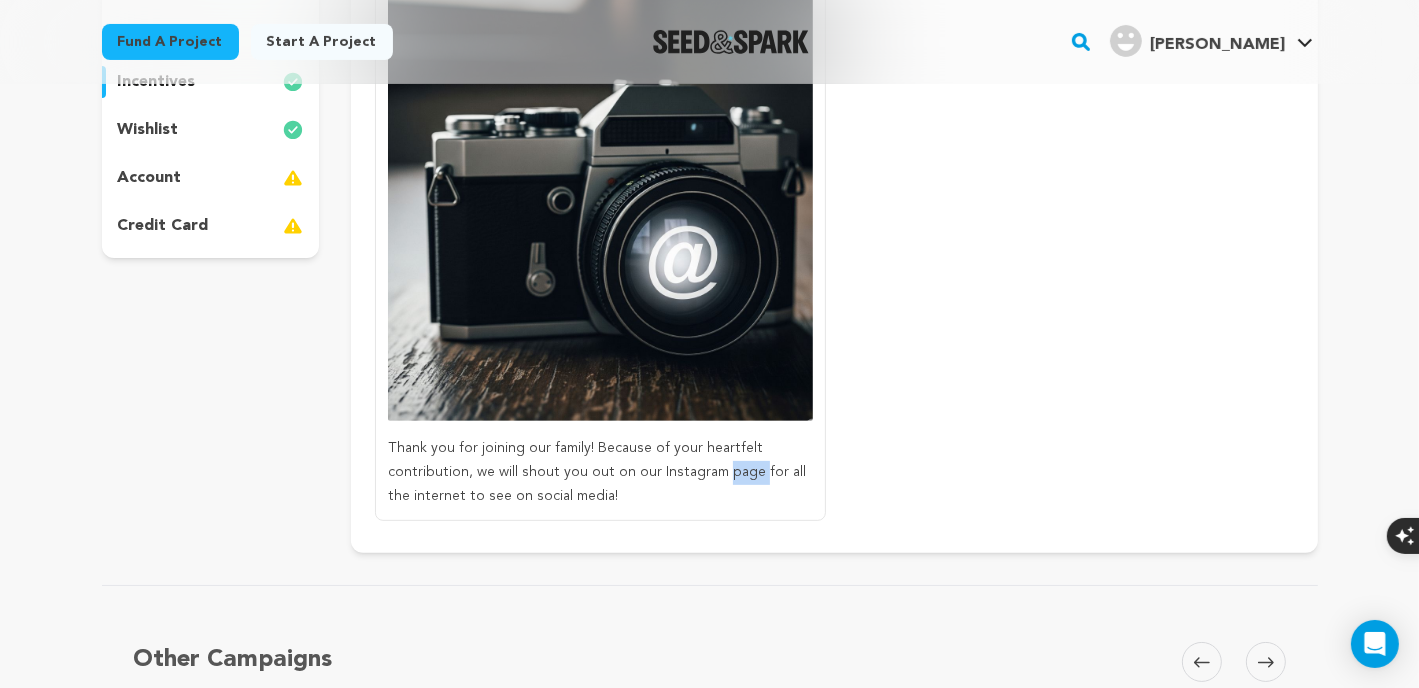 click on "Thank you for joining our family! Because of your heartfelt contribution, we will shout you out on our Instagram page for all the internet to see on social media!" at bounding box center (597, 472) 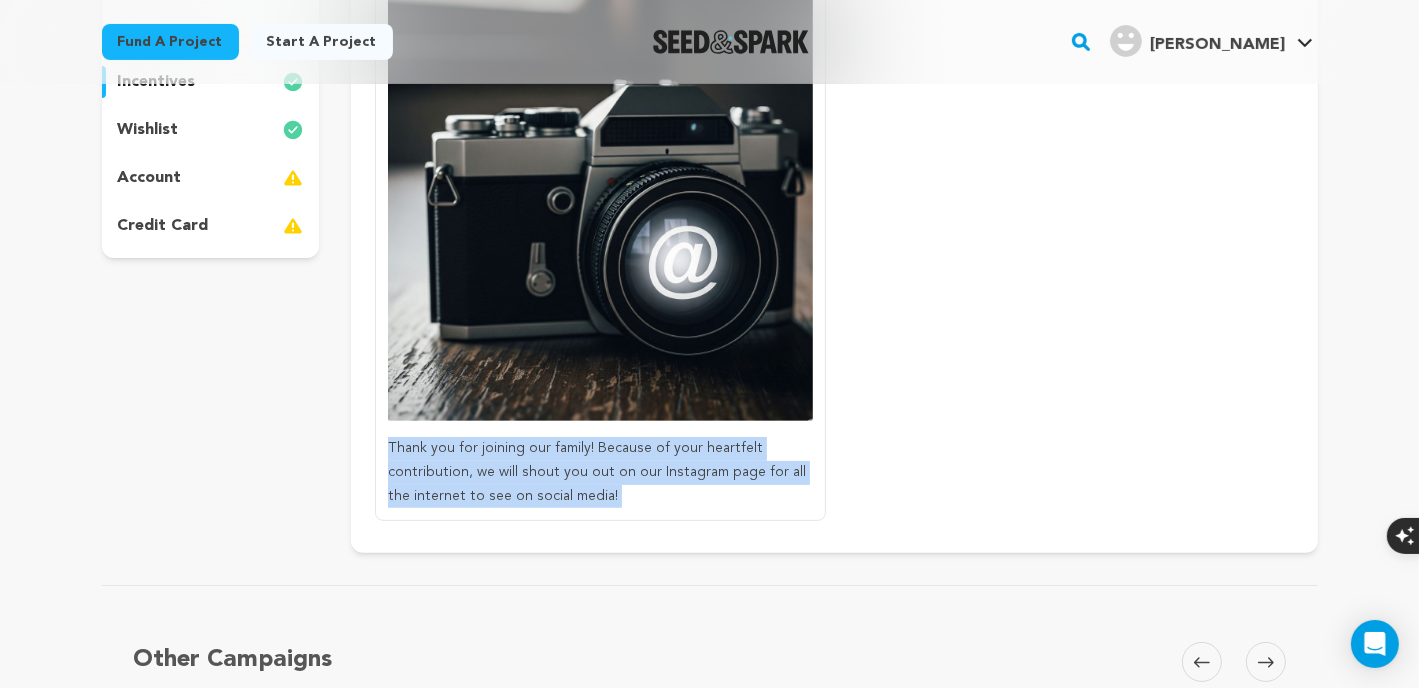 click on "Thank you for joining our family! Because of your heartfelt contribution, we will shout you out on our Instagram page for all the internet to see on social media!" at bounding box center [597, 472] 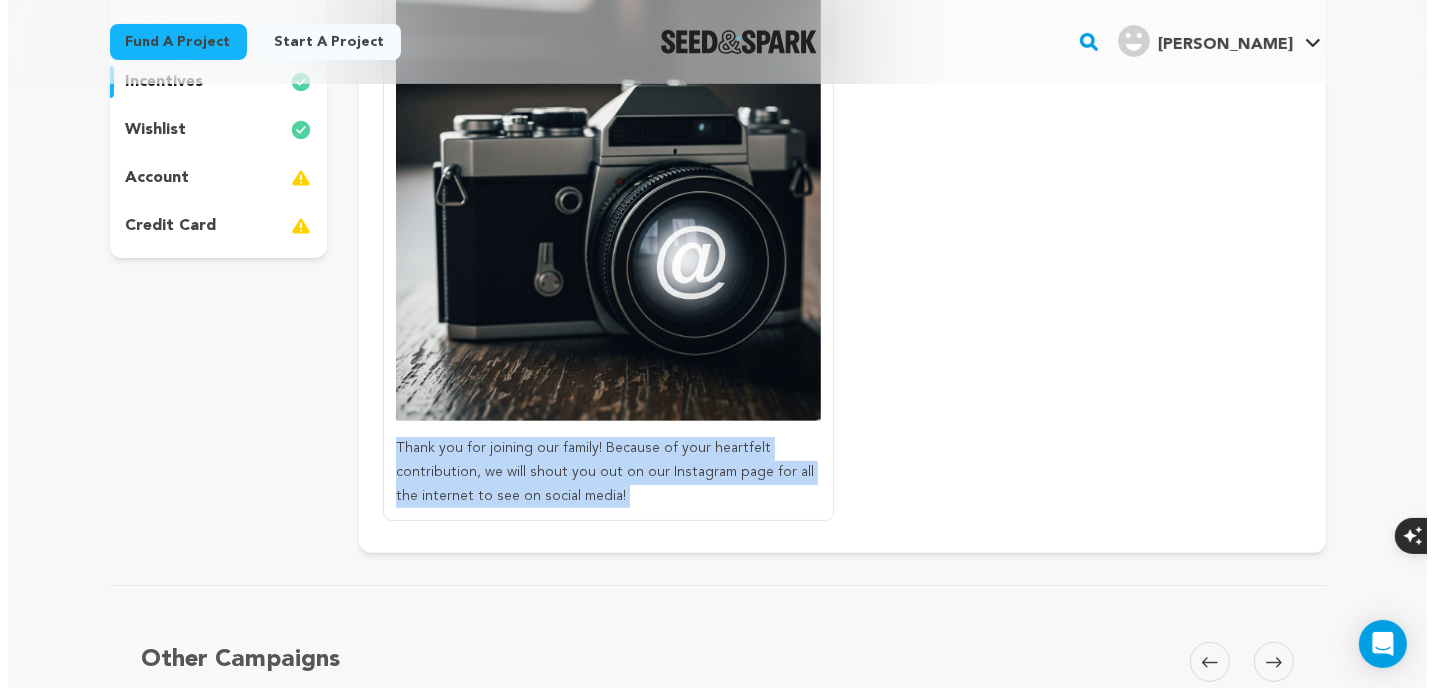 scroll, scrollTop: 168, scrollLeft: 0, axis: vertical 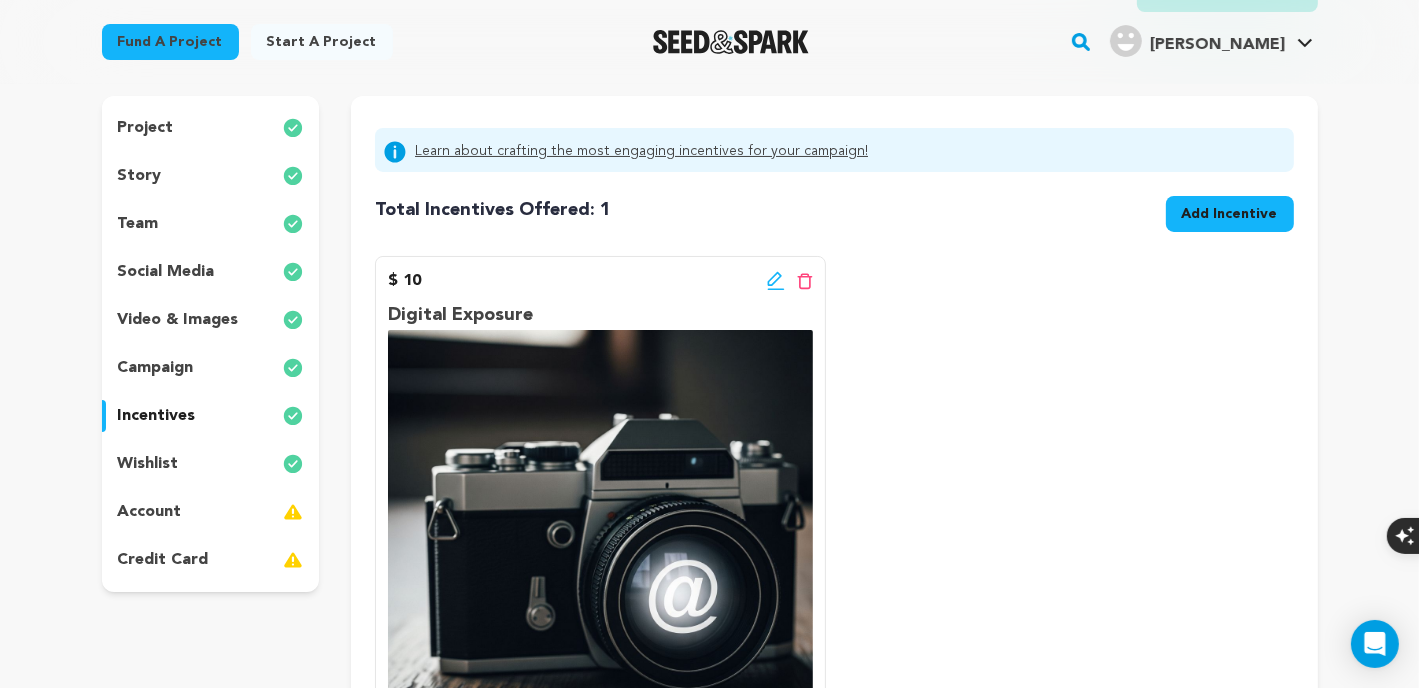click 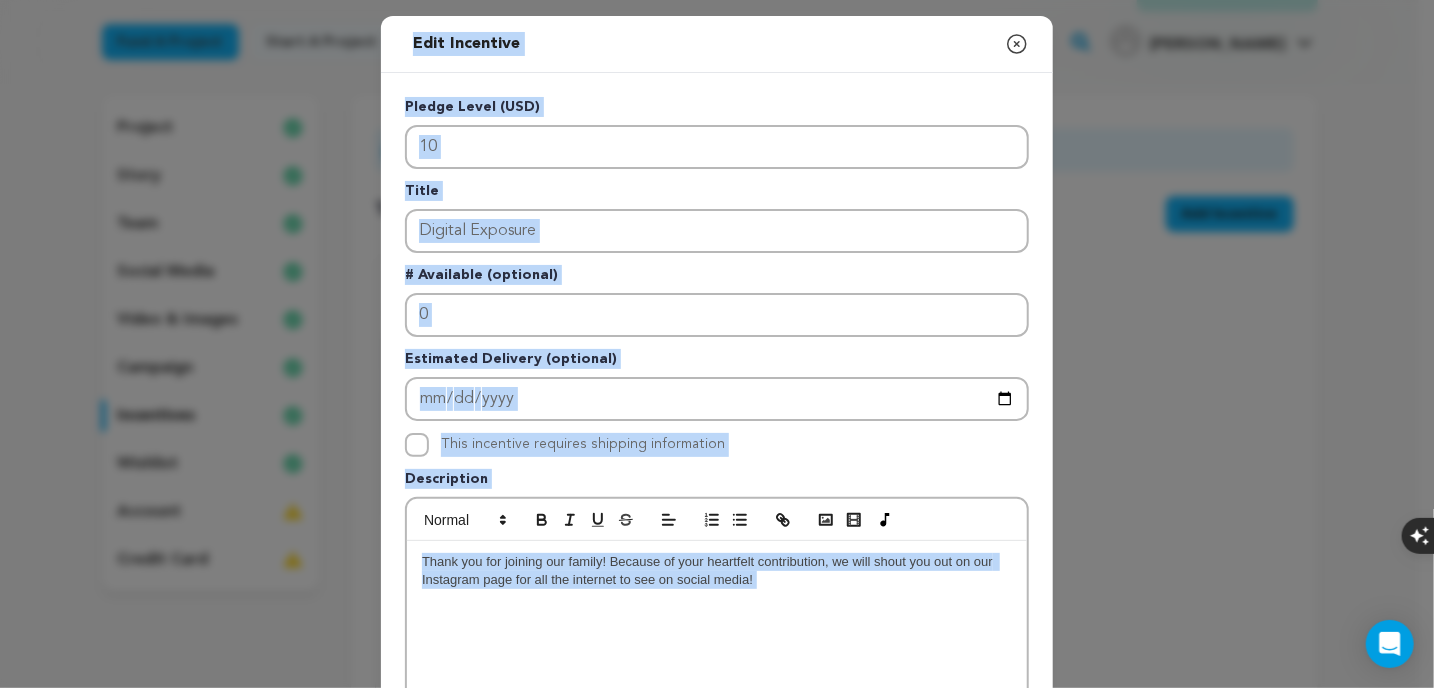 click on "Pledge Level (USD)
10
Title
Digital Exposure
# Available (optional)
0
Estimated Delivery (optional)
This incentive requires shipping information" at bounding box center [717, 621] 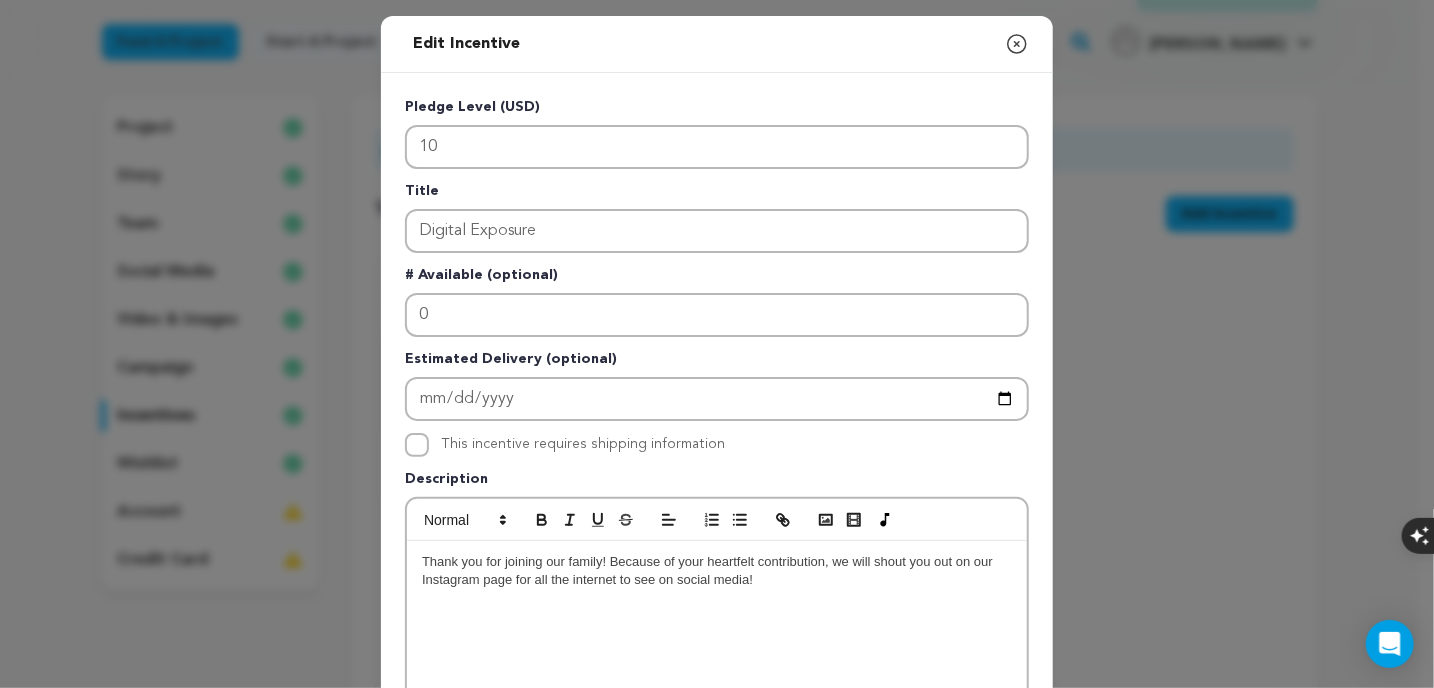 click on "Pledge Level (USD)
10
Title
Digital Exposure
# Available (optional)
0
Estimated Delivery (optional)
This incentive requires shipping information" at bounding box center (717, 621) 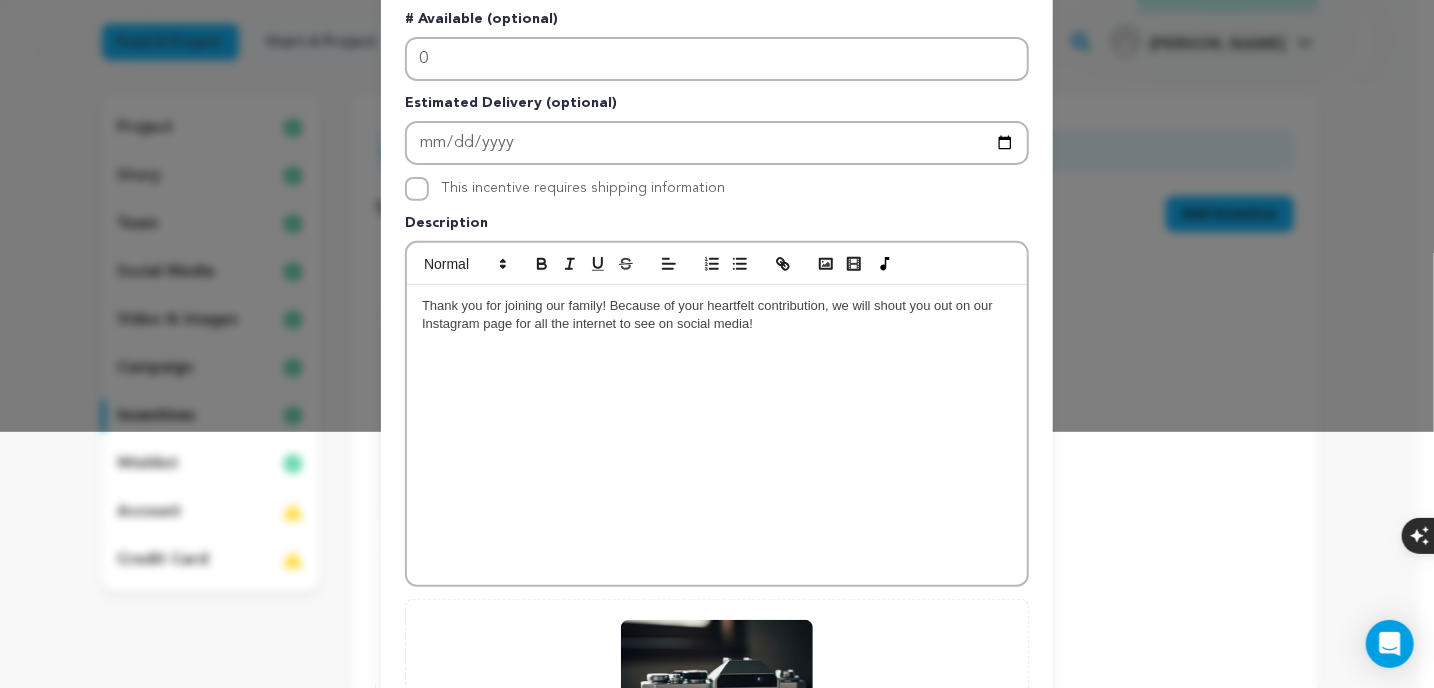 scroll, scrollTop: 333, scrollLeft: 0, axis: vertical 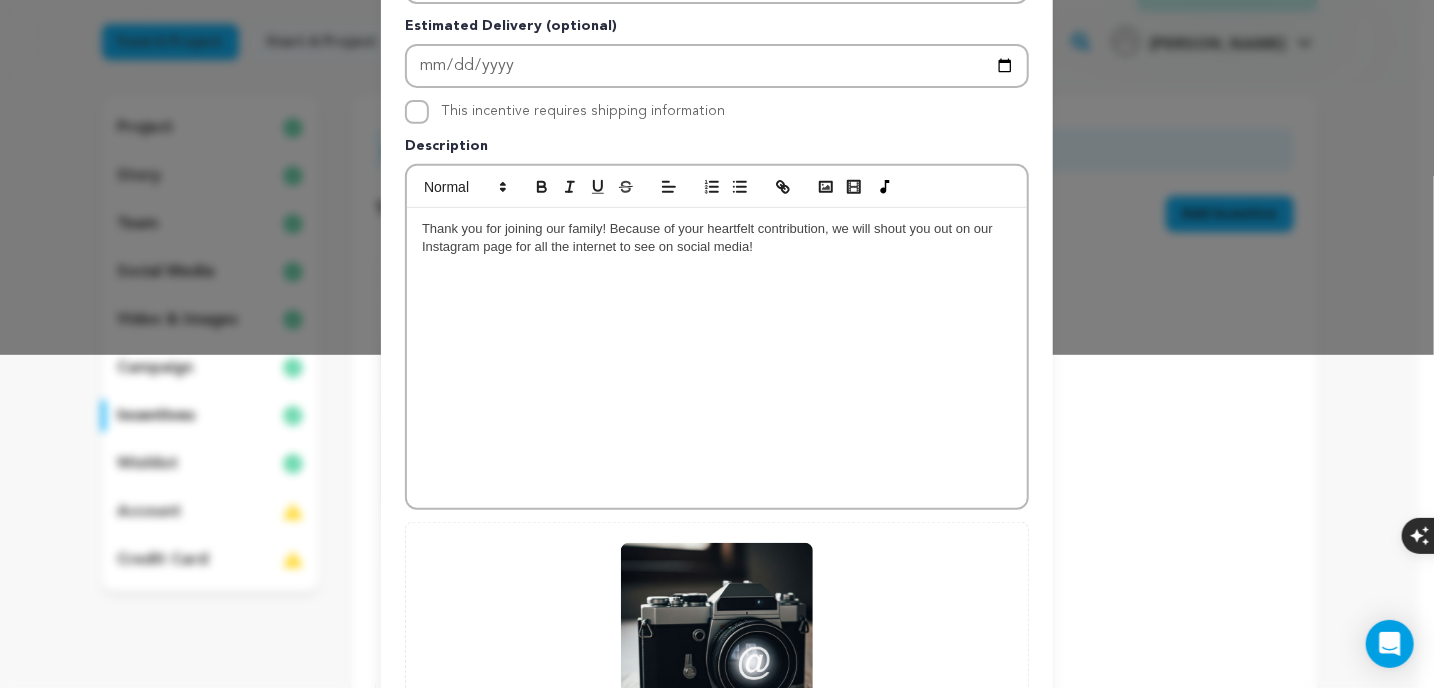 click on "Thank you for joining our family! Because of your heartfelt contribution, we will shout you out on our Instagram page for all the internet to see on social media!" at bounding box center (709, 237) 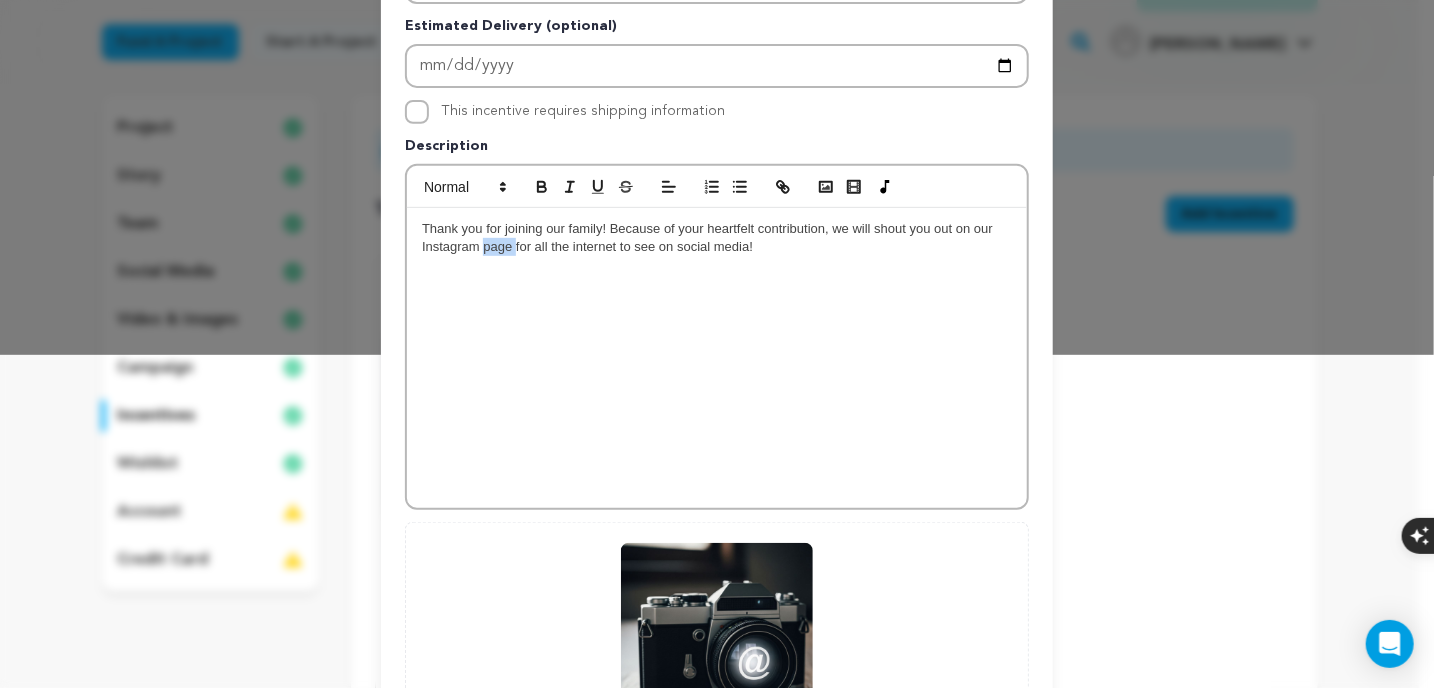 click on "Thank you for joining our family! Because of your heartfelt contribution, we will shout you out on our Instagram page for all the internet to see on social media!" at bounding box center [709, 237] 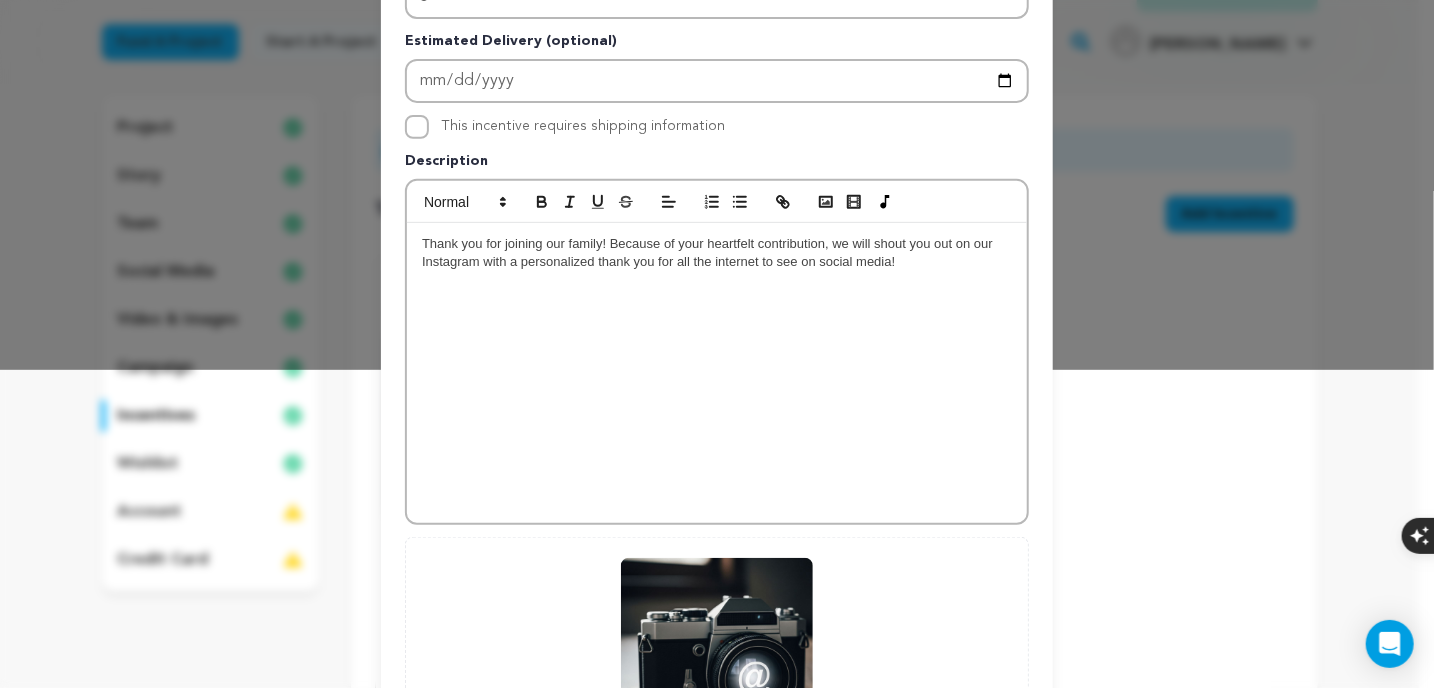 scroll, scrollTop: 584, scrollLeft: 0, axis: vertical 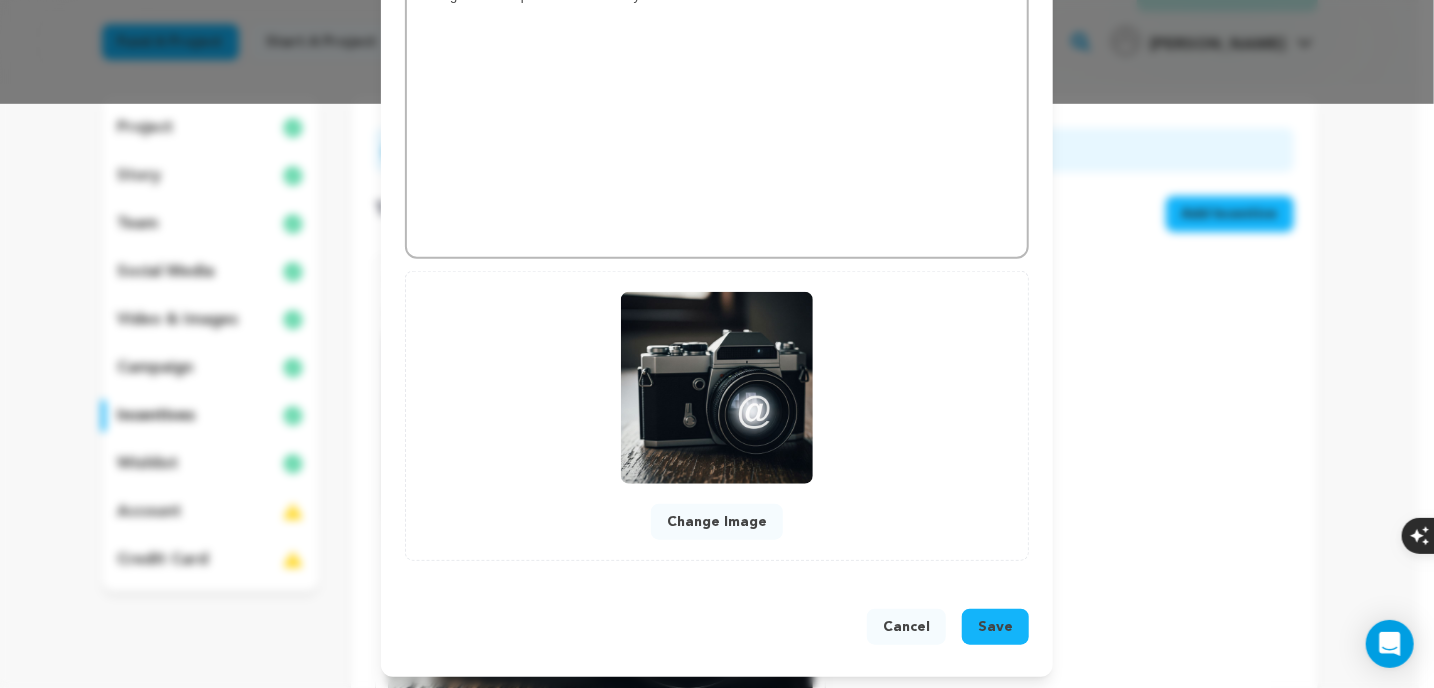 click on "Save" at bounding box center [995, 627] 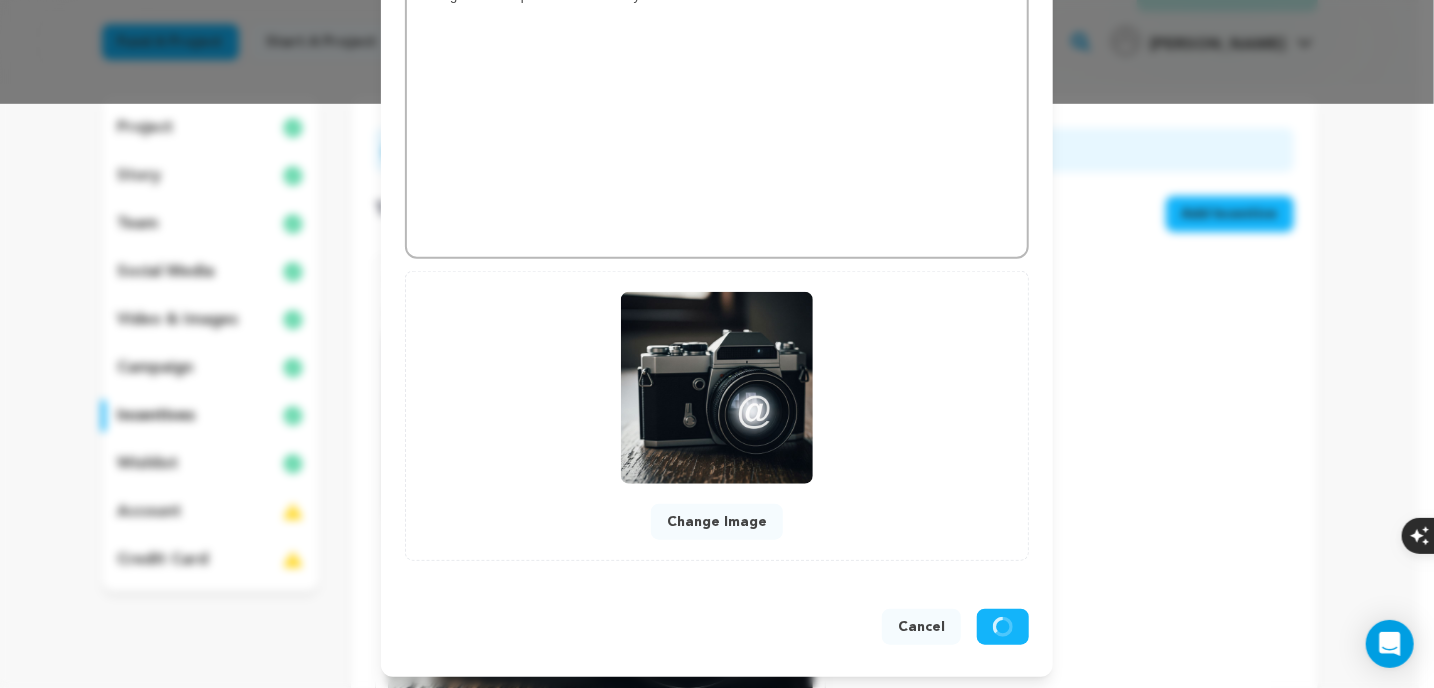 scroll, scrollTop: 542, scrollLeft: 0, axis: vertical 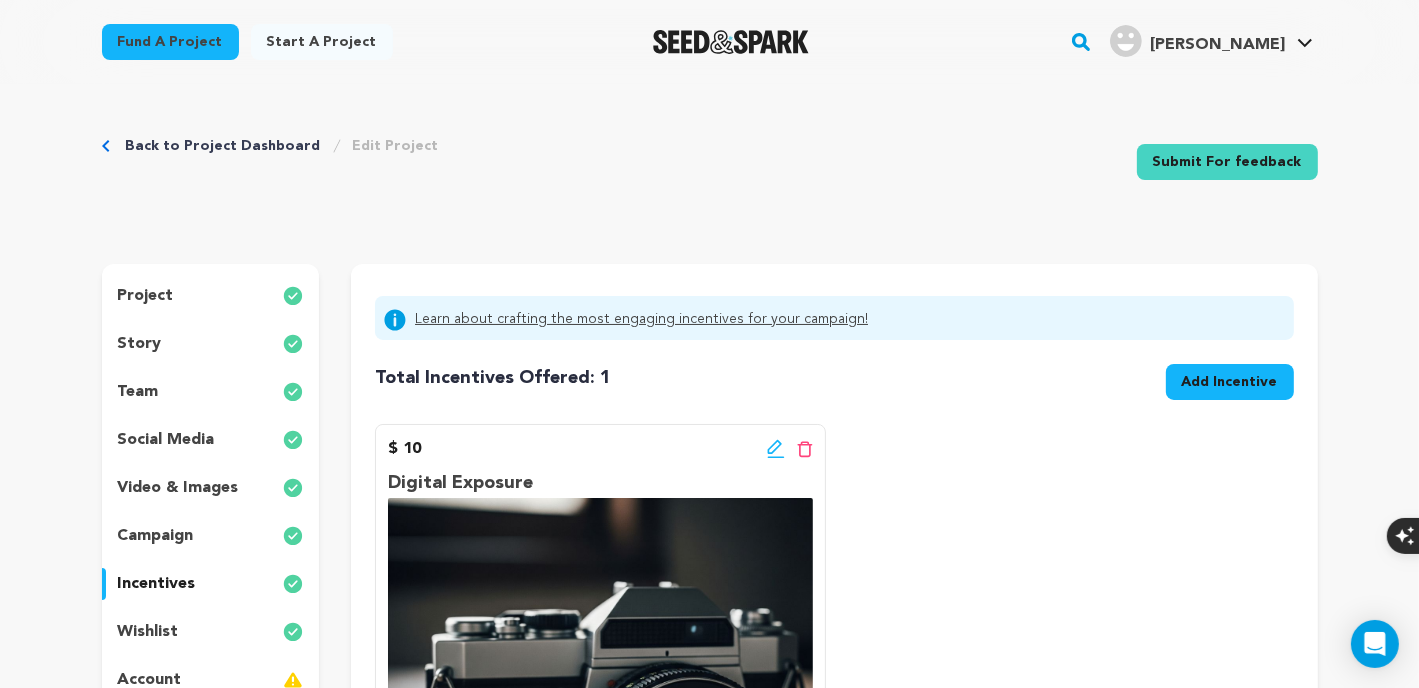 click on "Add Incentive" at bounding box center (1230, 382) 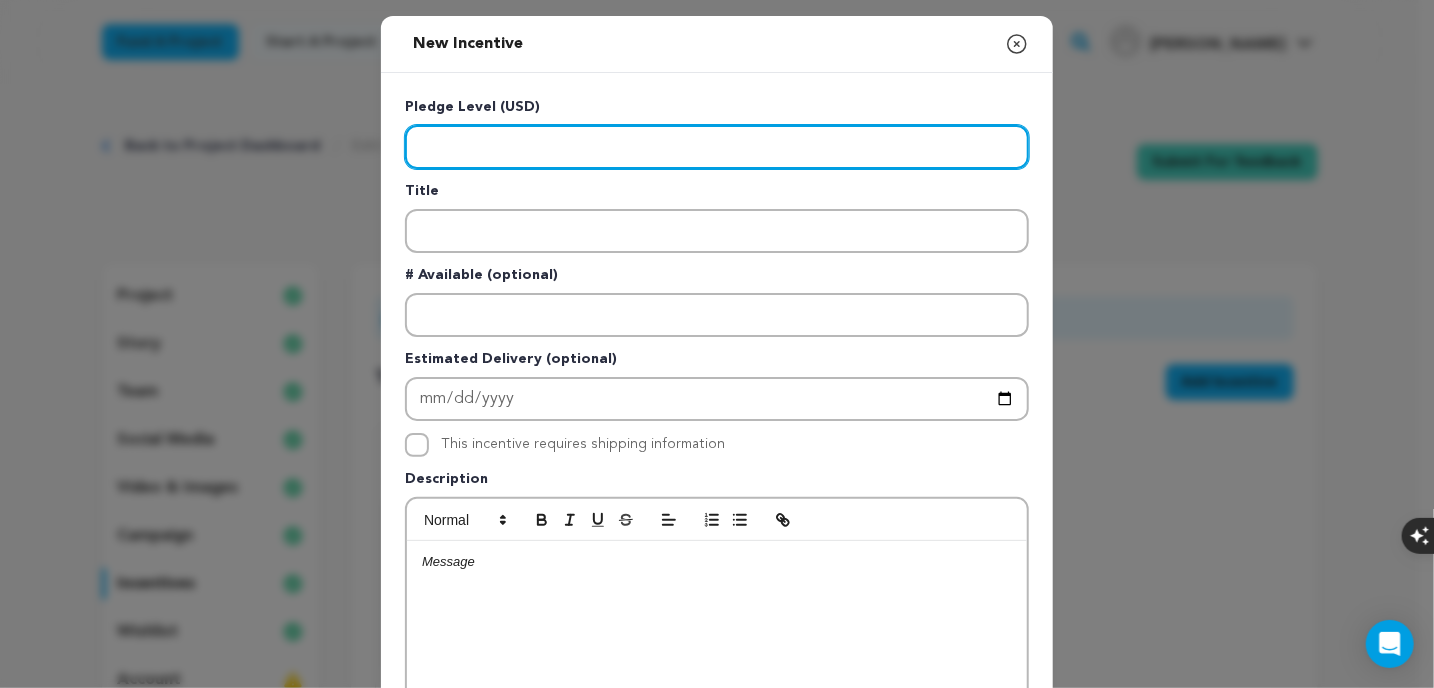 click at bounding box center [717, 147] 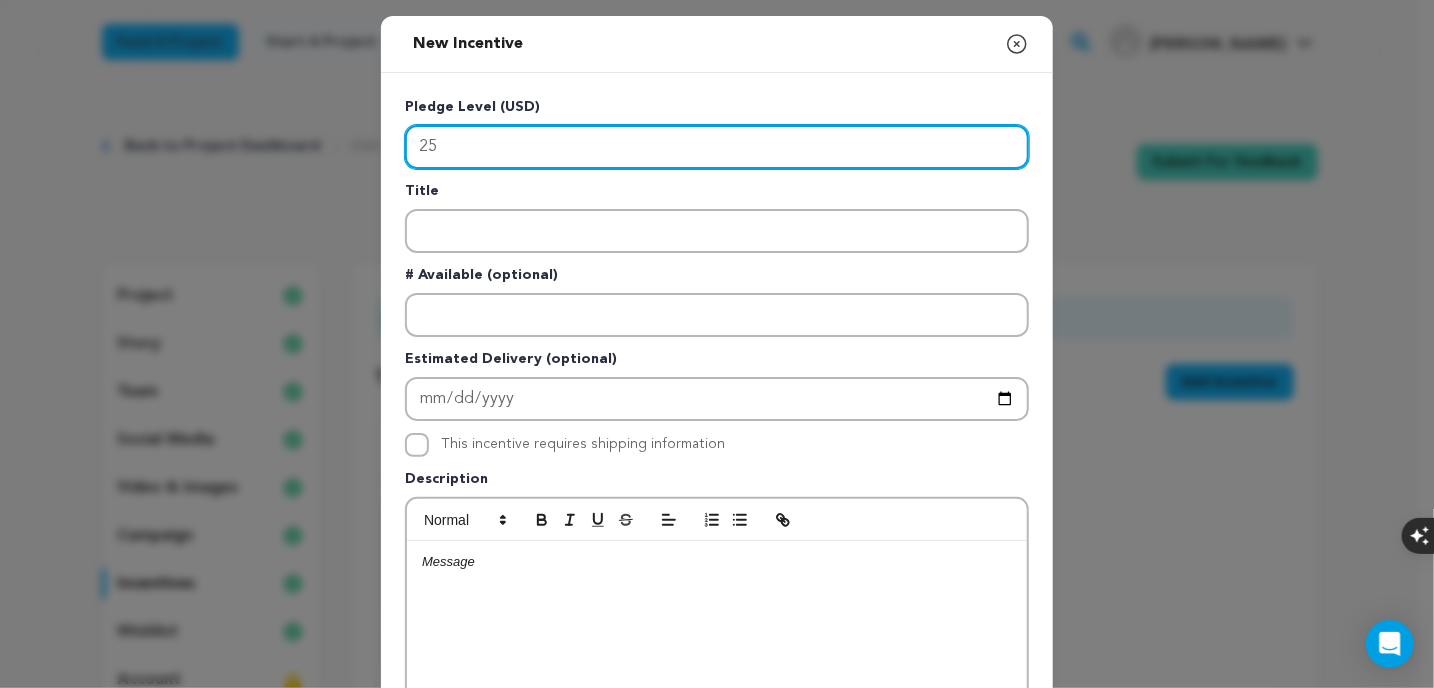 type on "25" 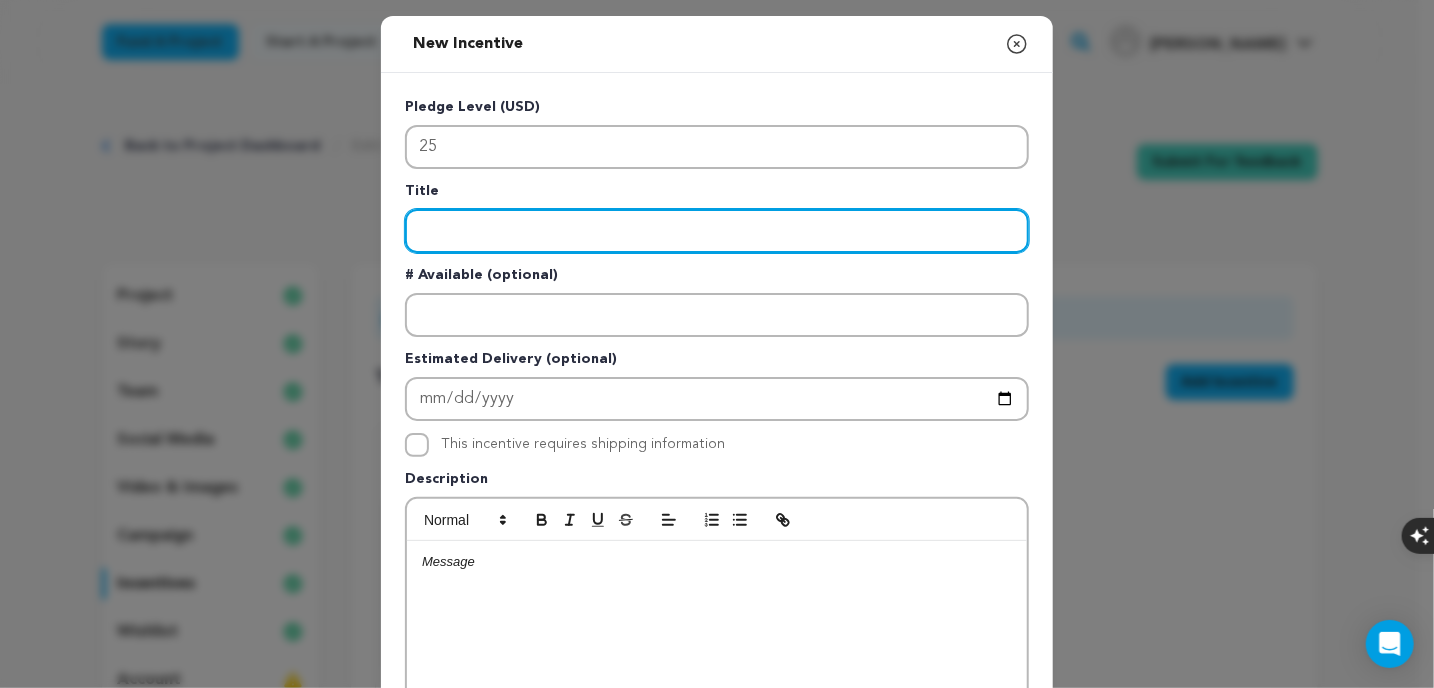 click at bounding box center (717, 231) 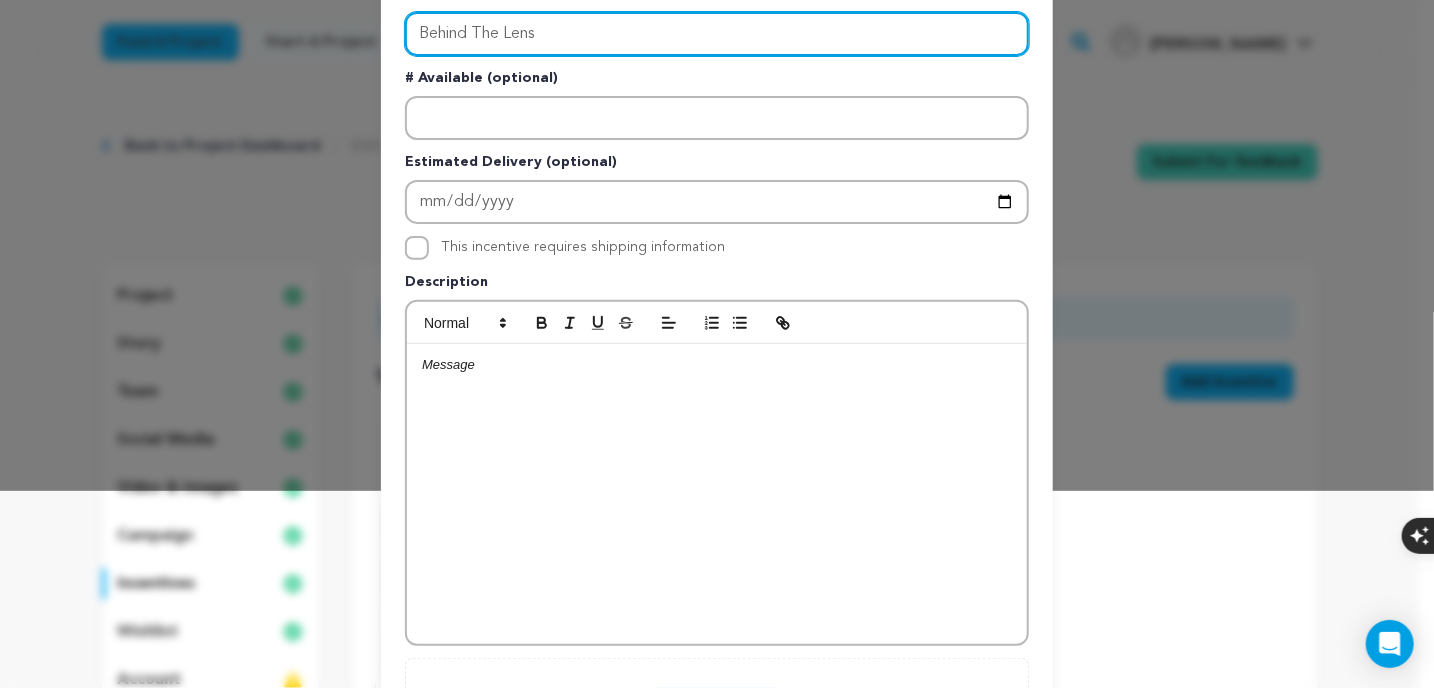 scroll, scrollTop: 166, scrollLeft: 0, axis: vertical 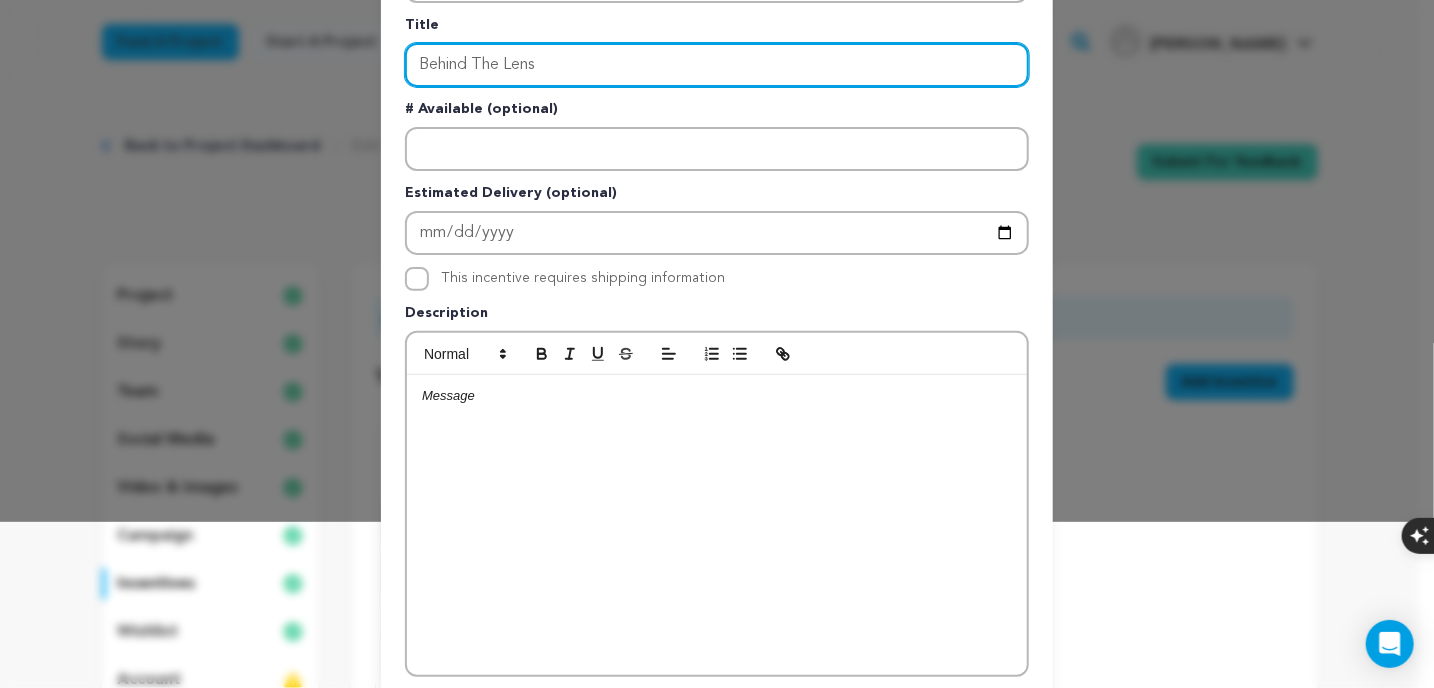 type on "Behind The Lens" 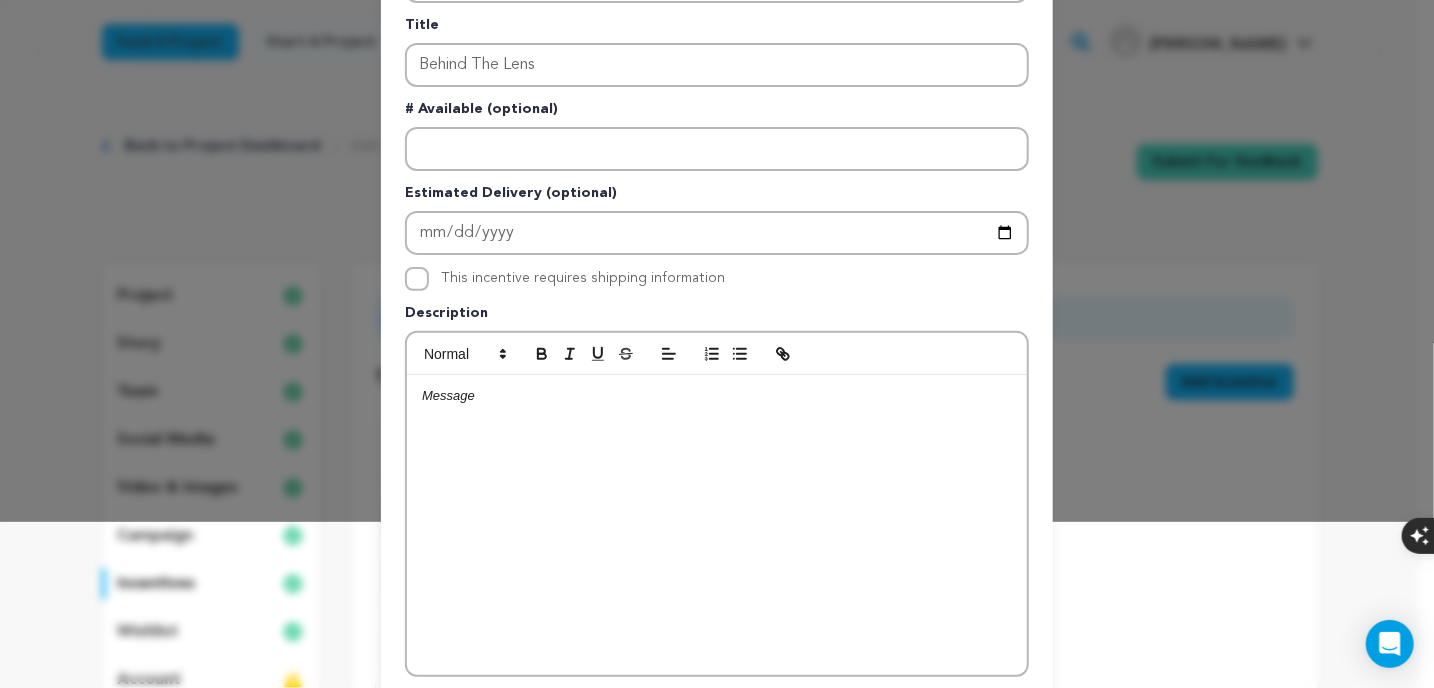 click at bounding box center [717, 525] 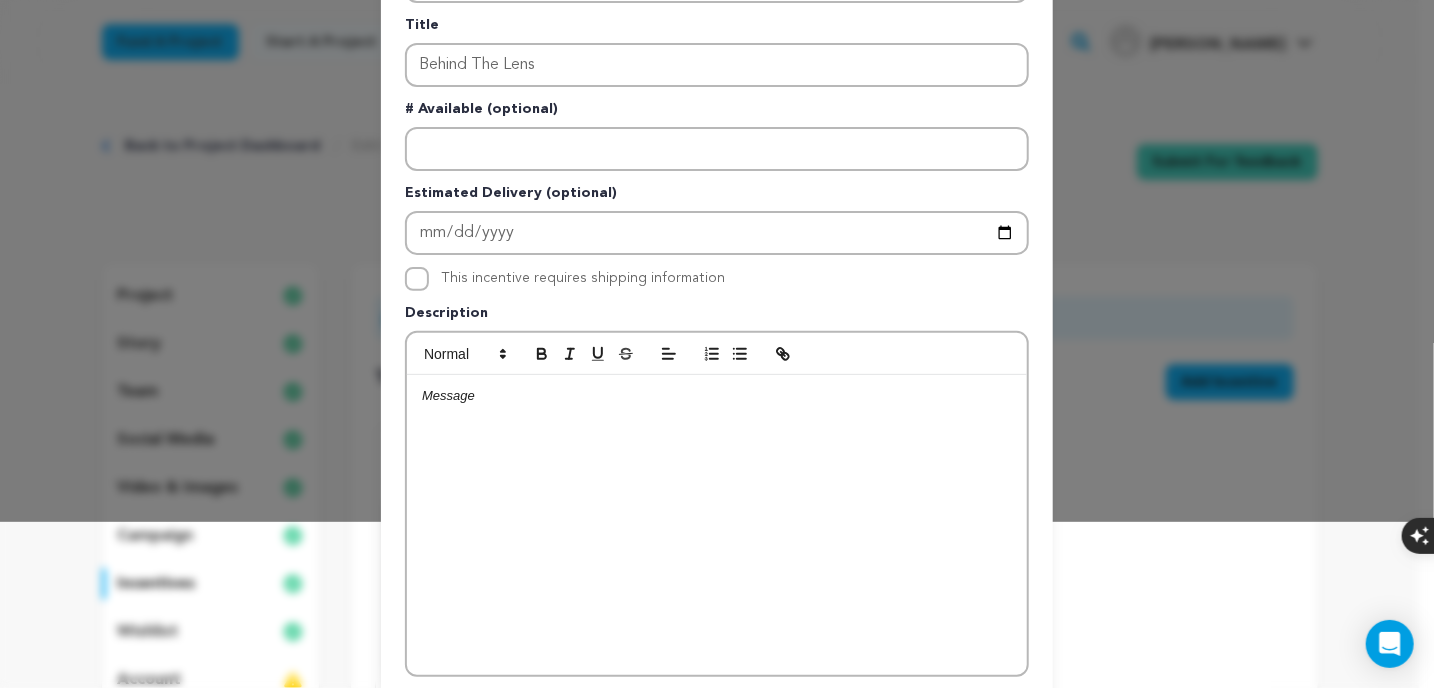 click at bounding box center (717, 525) 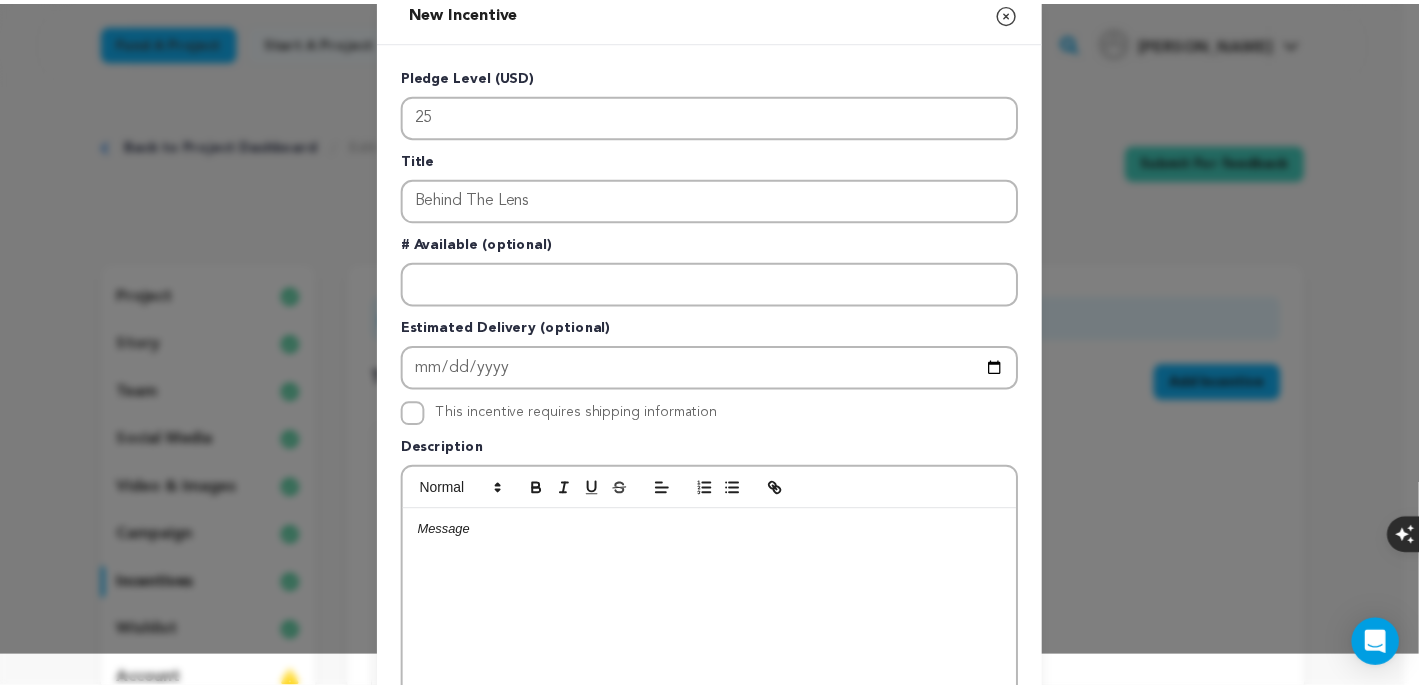 scroll, scrollTop: 0, scrollLeft: 0, axis: both 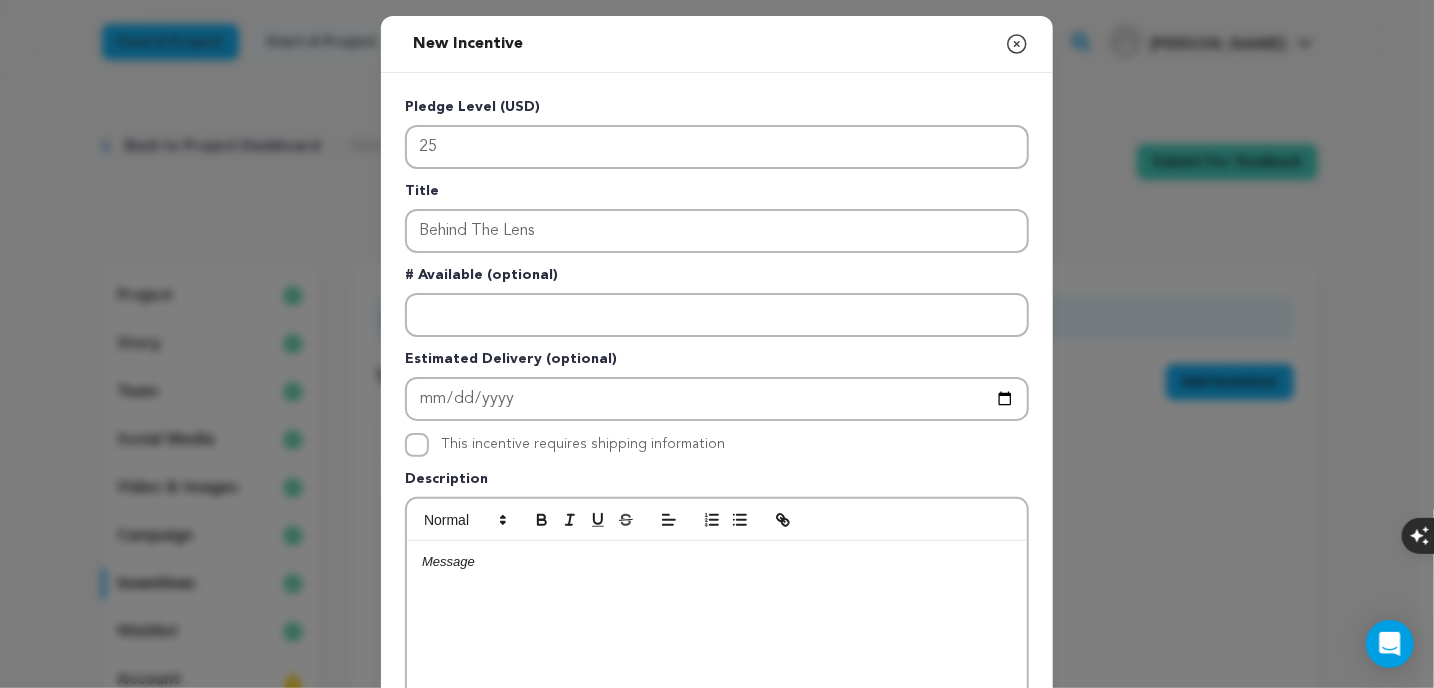 click 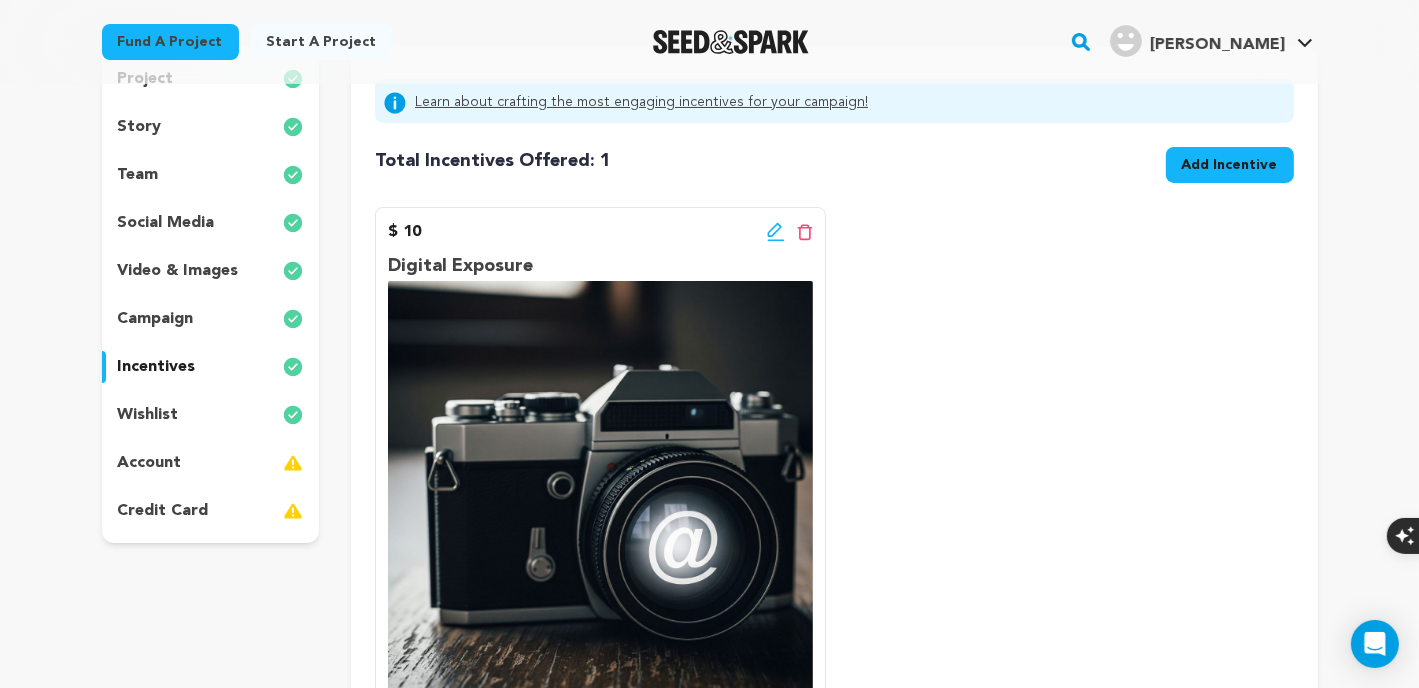 scroll, scrollTop: 0, scrollLeft: 0, axis: both 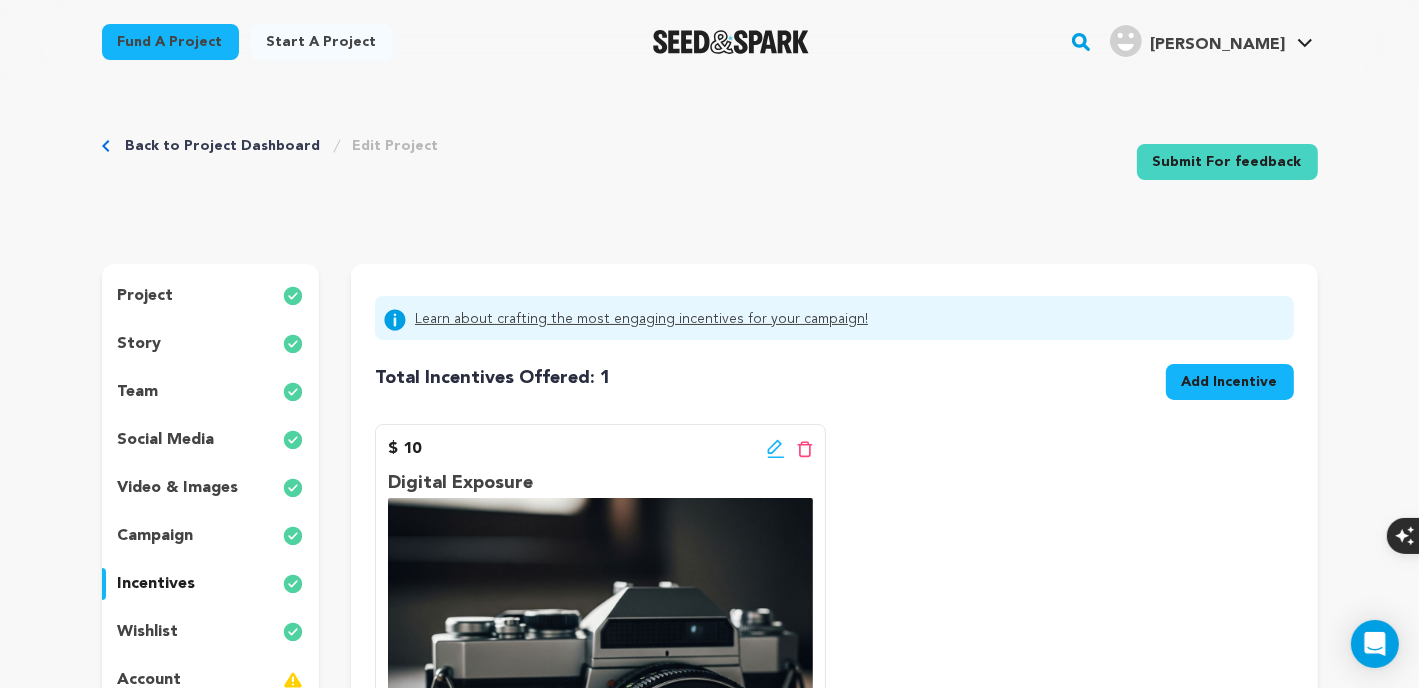click on "story" at bounding box center [140, 344] 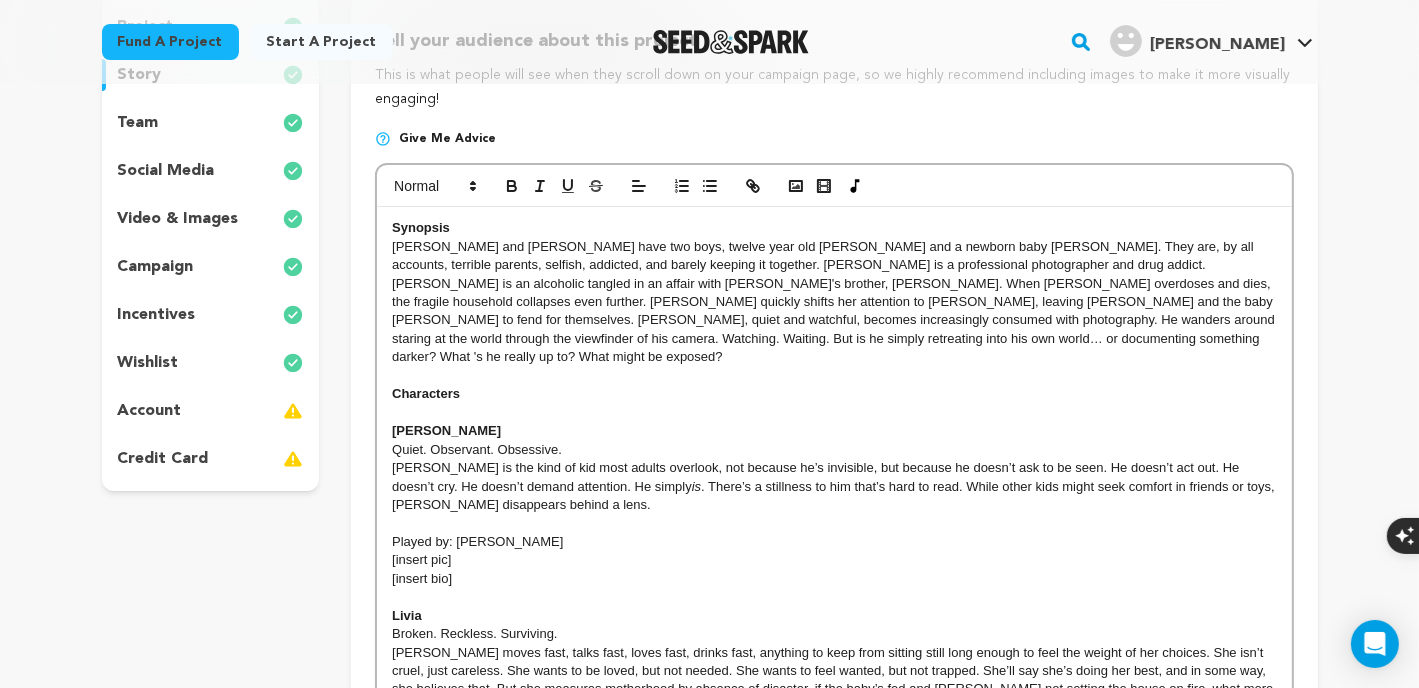 scroll, scrollTop: 166, scrollLeft: 0, axis: vertical 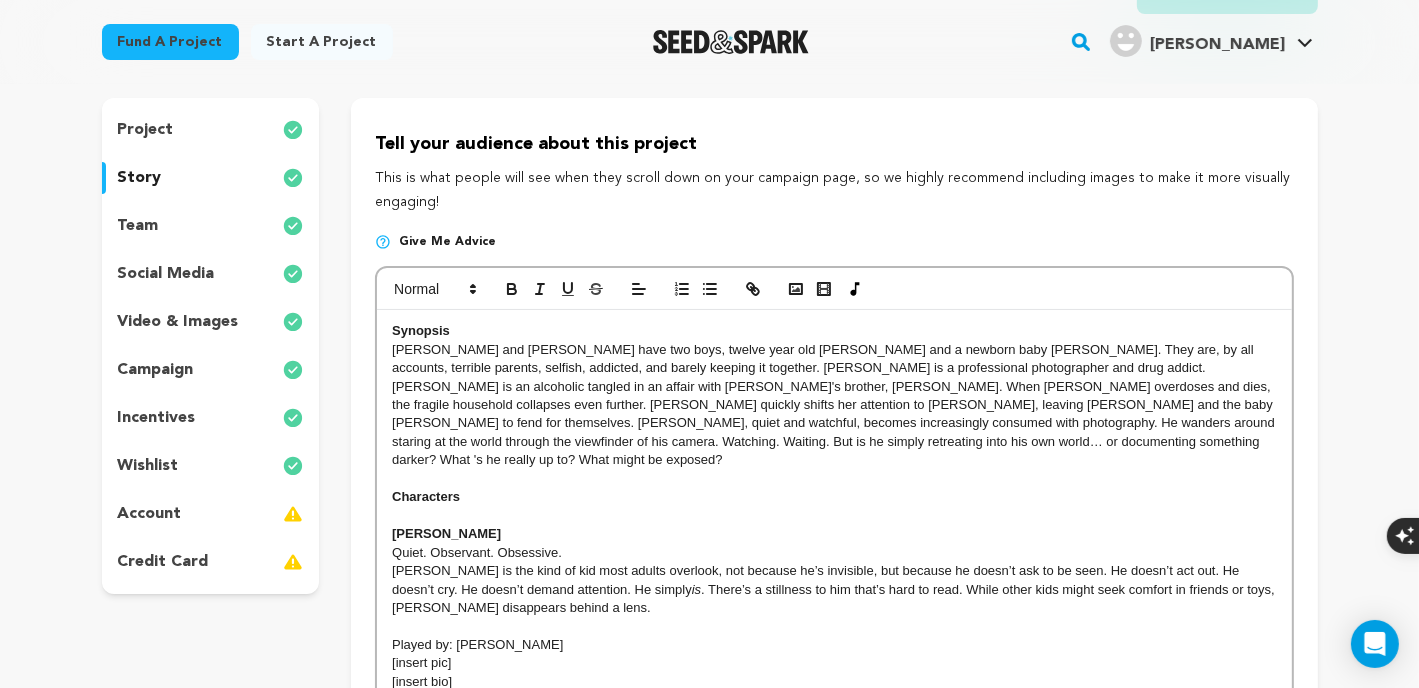 click on "project
story
team
social media
video & images
campaign
incentives
wishlist account" at bounding box center (211, 346) 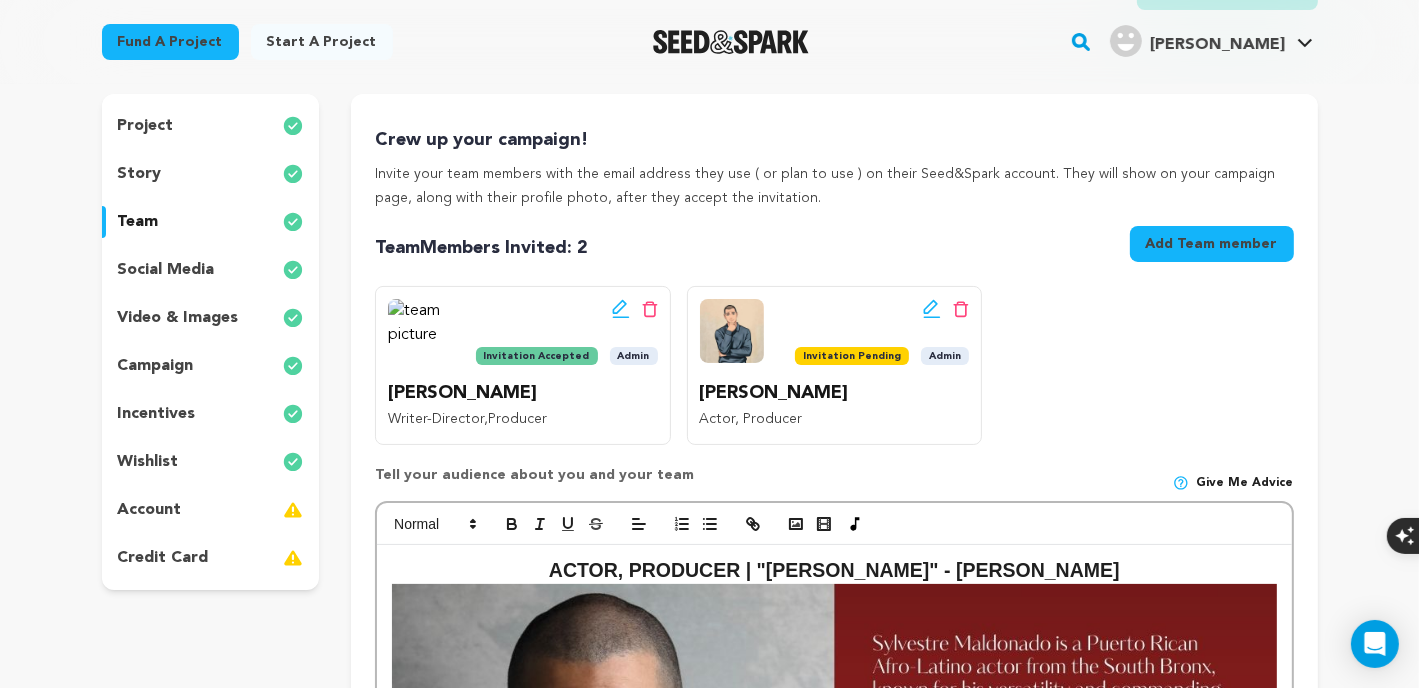 scroll, scrollTop: 166, scrollLeft: 0, axis: vertical 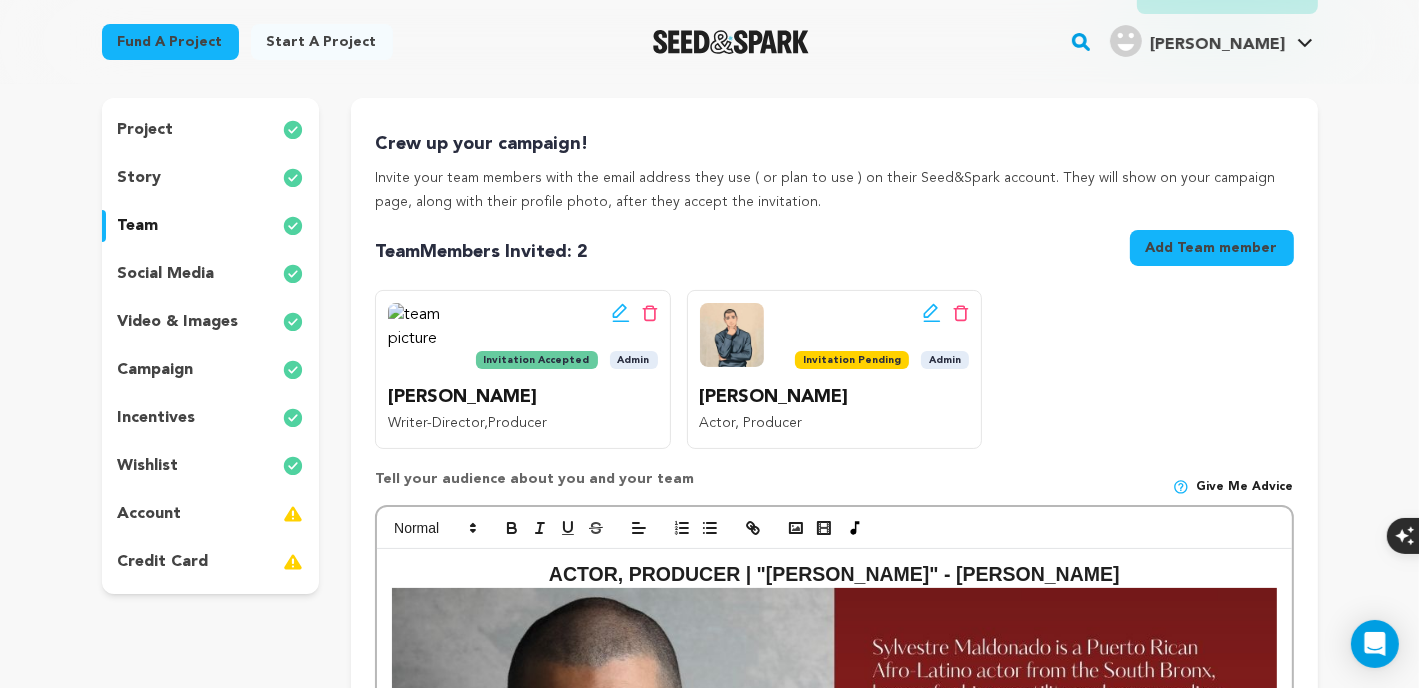 click on "story" at bounding box center [140, 178] 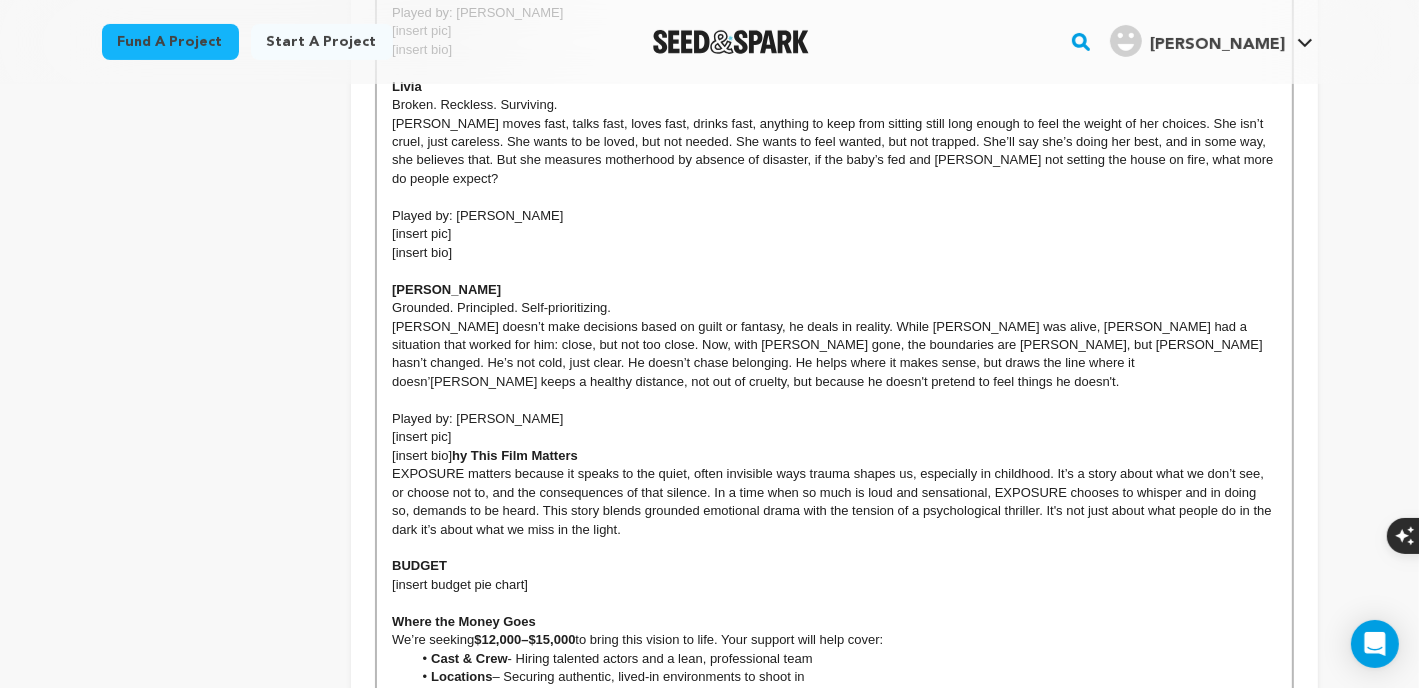 scroll, scrollTop: 833, scrollLeft: 0, axis: vertical 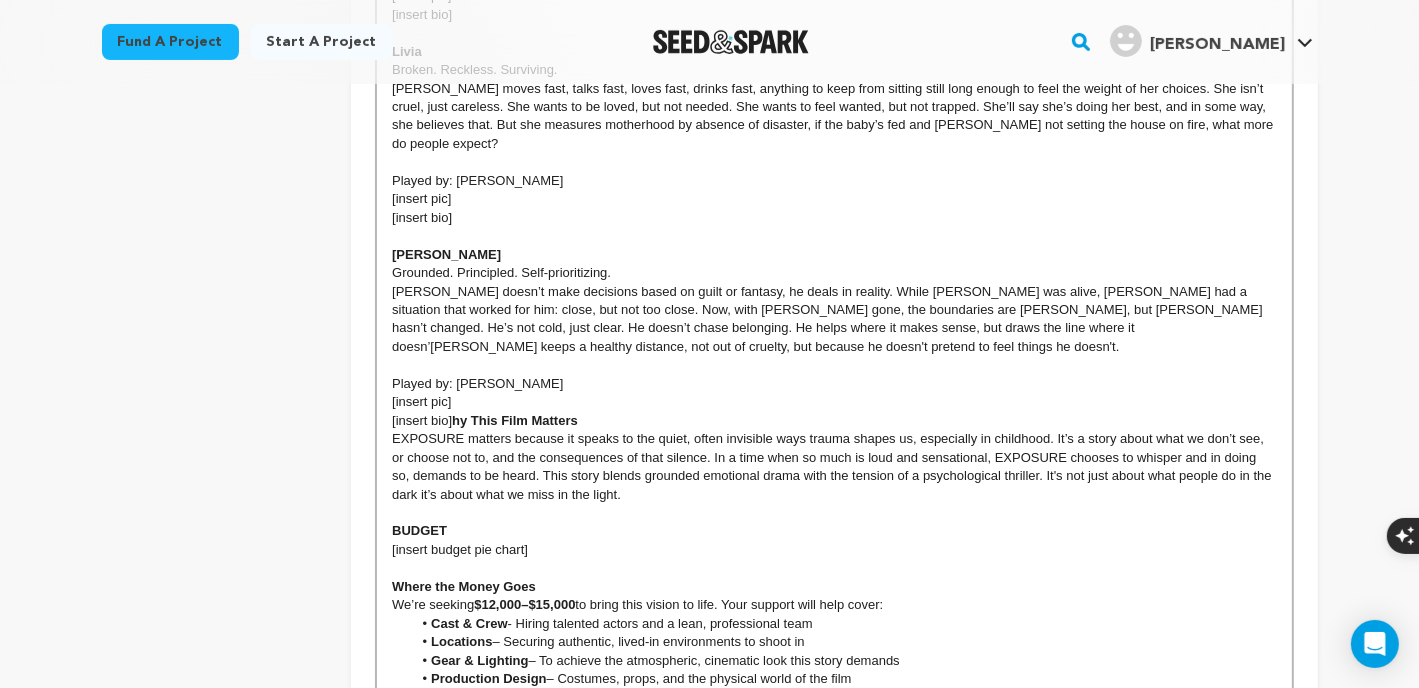 click at bounding box center [834, 236] 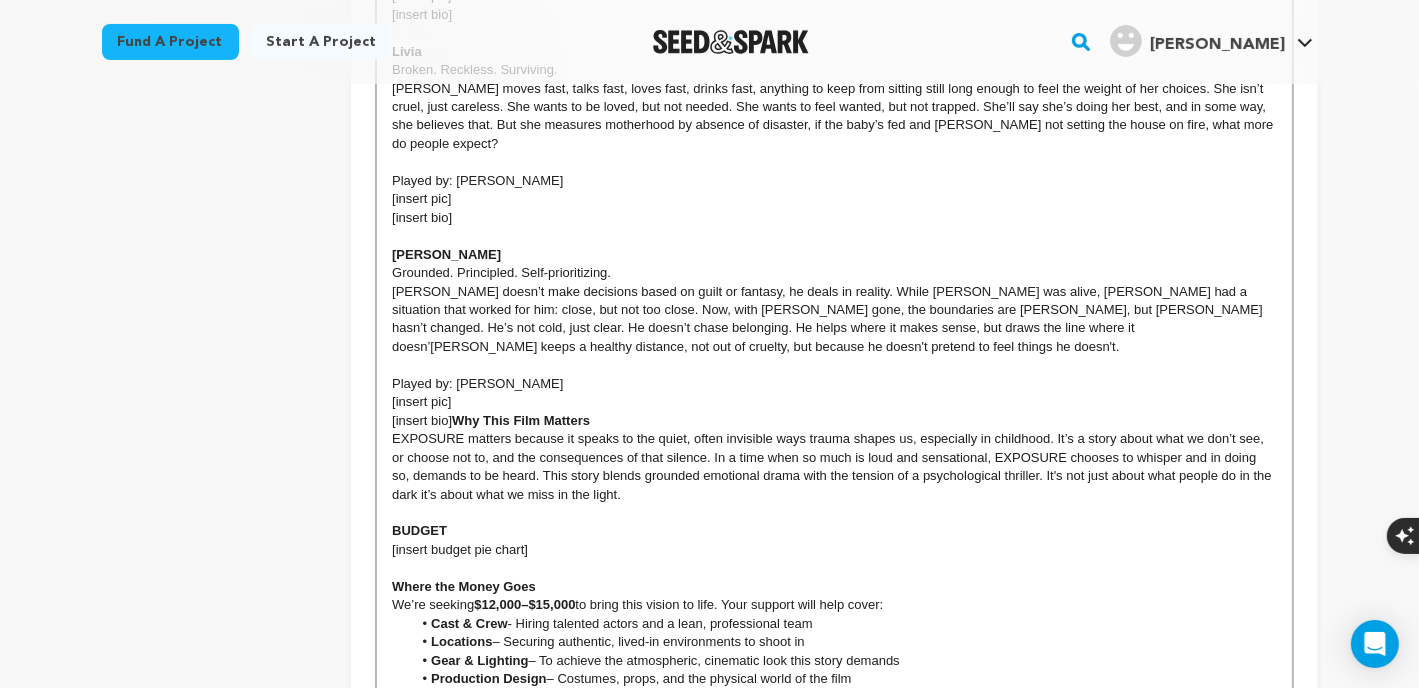 click on "Why This Film Matters" at bounding box center (521, 420) 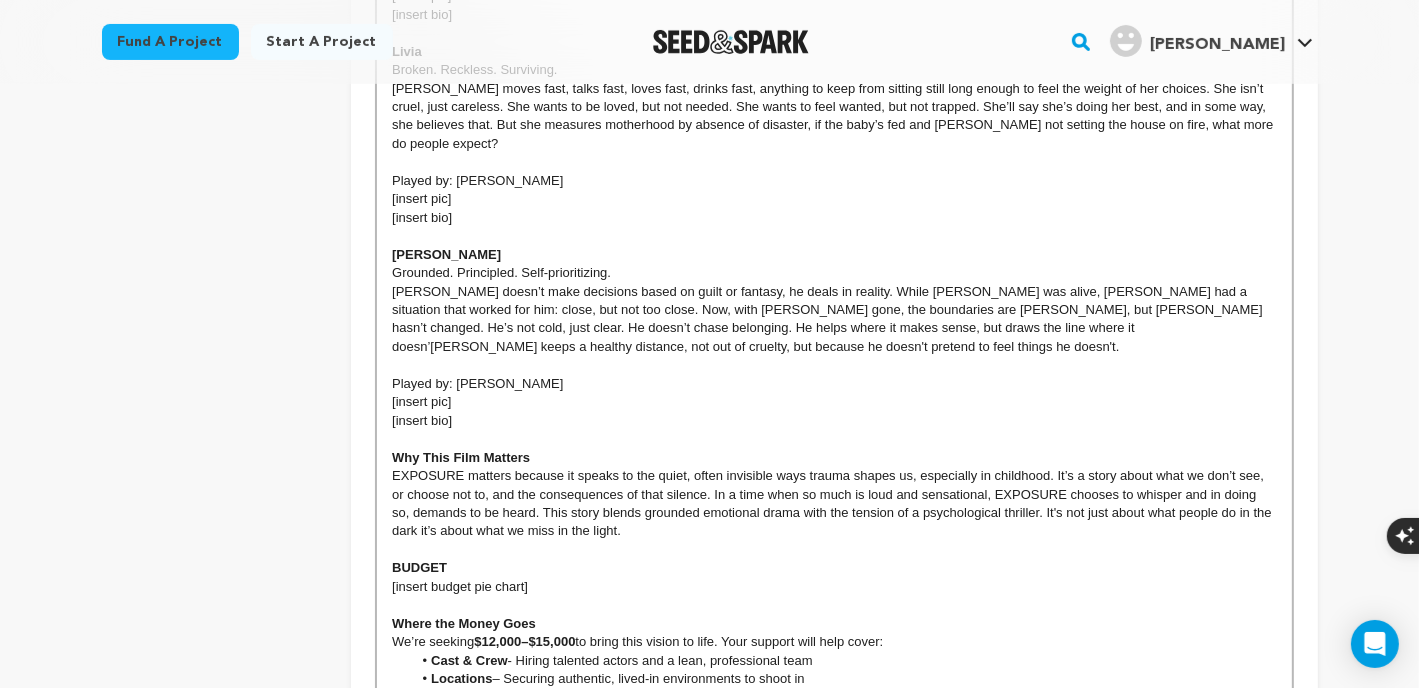 click on "[insert pic]" at bounding box center [834, 402] 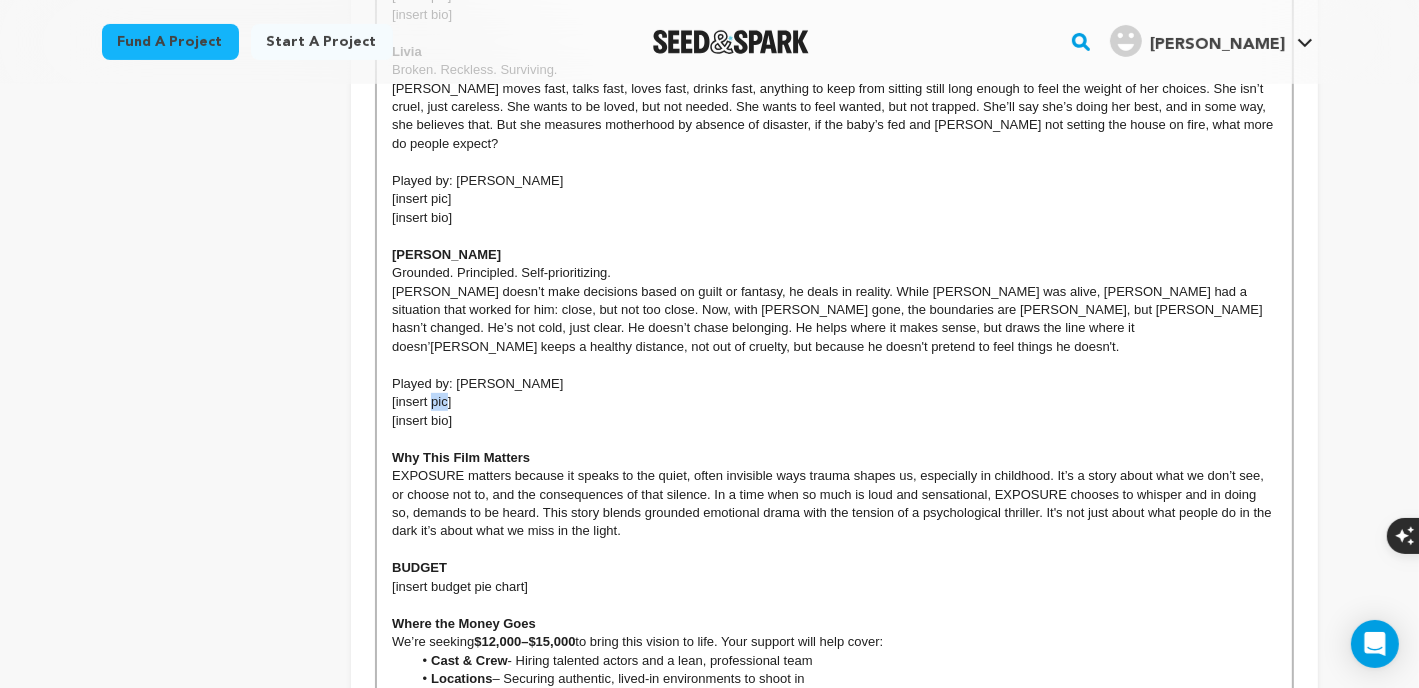click on "[insert pic]" at bounding box center [834, 402] 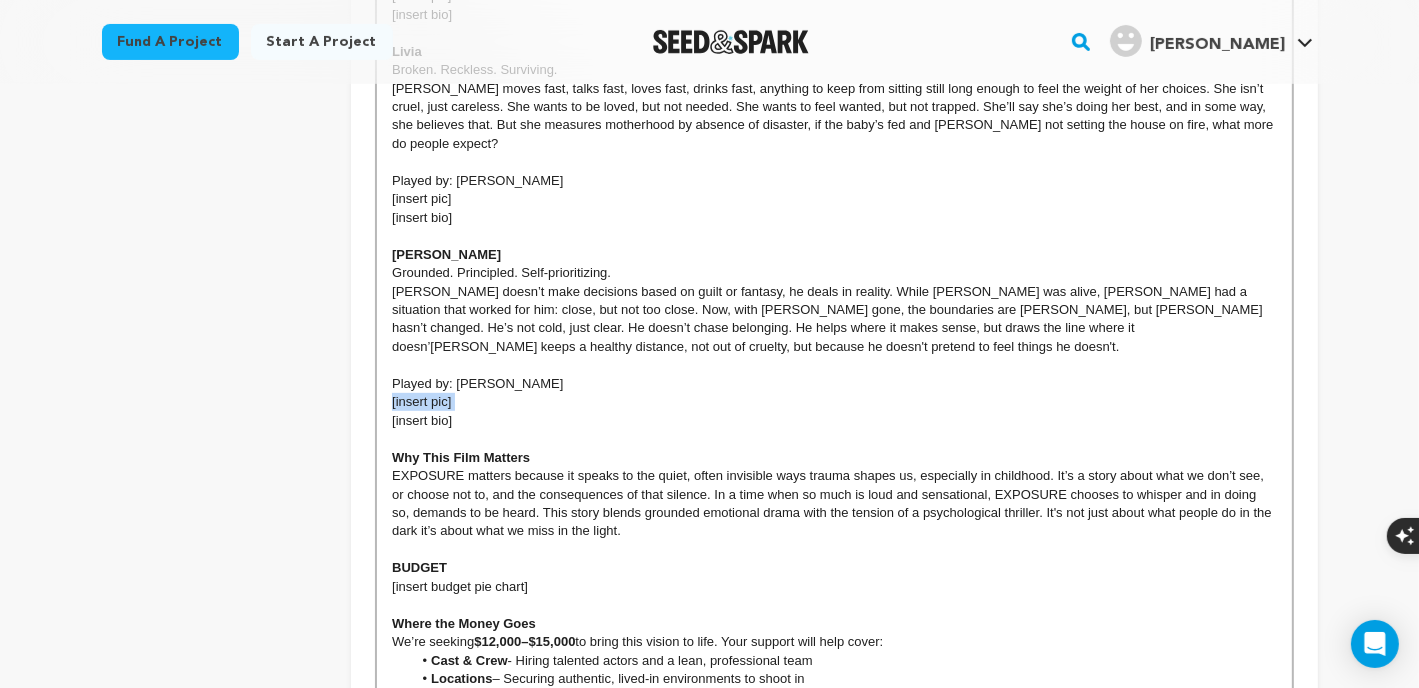 click on "[insert pic]" at bounding box center (834, 402) 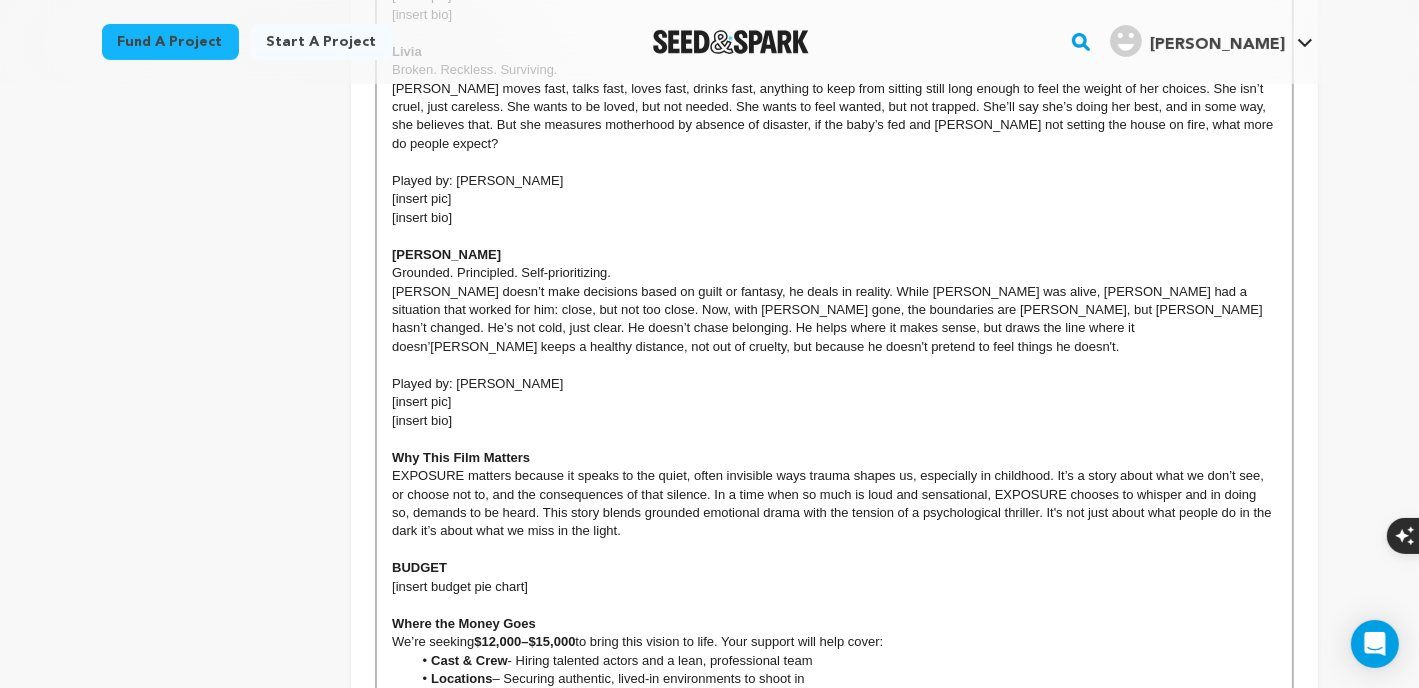 click on "Synopsis Livia and Adrian have two boys, twelve year old Dylan and a newborn baby Jacob. They are, by all accounts, terrible parents, selfish, addicted, and barely keeping it together. Adrian is a professional photographer and drug addict. Livia is an alcoholic tangled in an affair with Adrian's brother, Marcus. When Adrian overdoses and dies, the fragile household collapses even further. Livia quickly shifts her attention to Marcus, leaving Dylan and the baby Jacob to fend for themselves. Dylan, quiet and watchful, becomes increasingly consumed with photography. He wanders around staring at the world through the viewfinder of his camera. Watching. Waiting. But is he simply retreating into his own world… or documenting something darker? What 's he really up to? What might be exposed? Characters Dylan Quiet. Observant. Obsessive. is . There’s a stillness to him that’s hard to read. While other kids might seek comfort in friends or toys, Dylan disappears behind a lens.  Played by: Jameson Barros Livia" at bounding box center (834, 254) 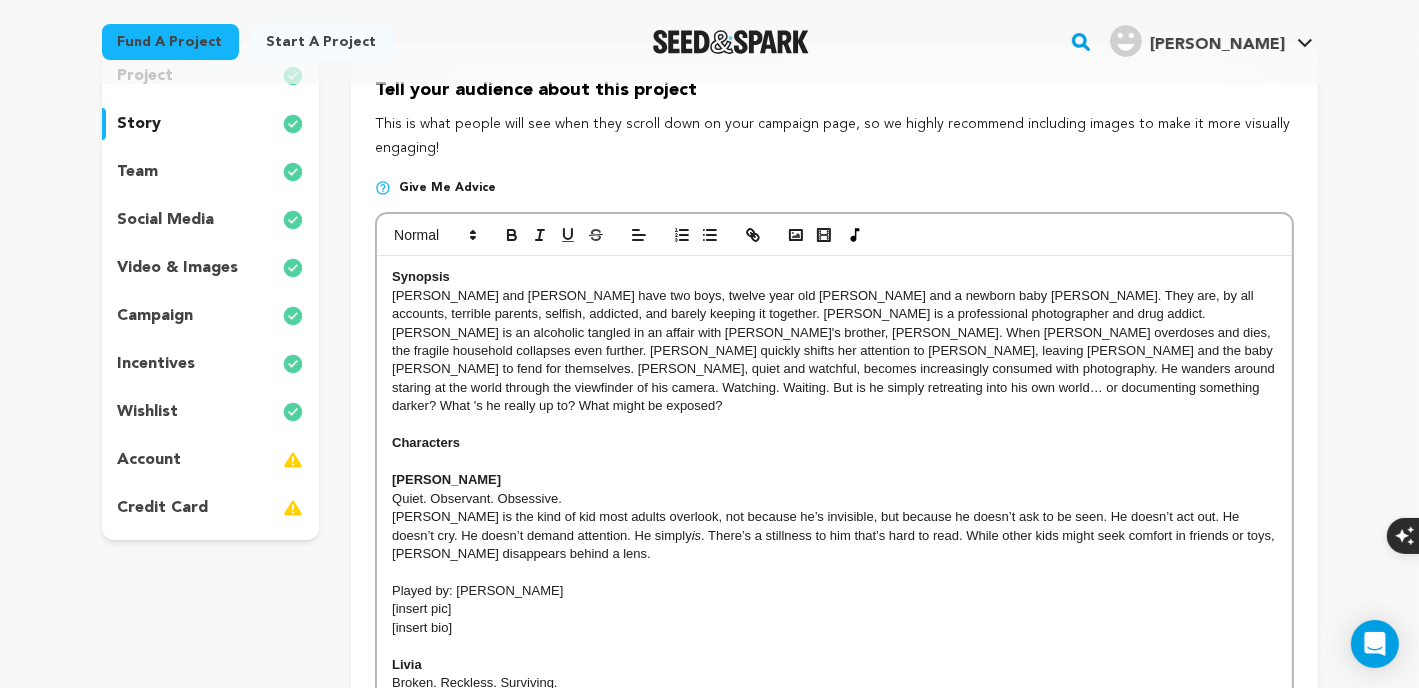 scroll, scrollTop: 333, scrollLeft: 0, axis: vertical 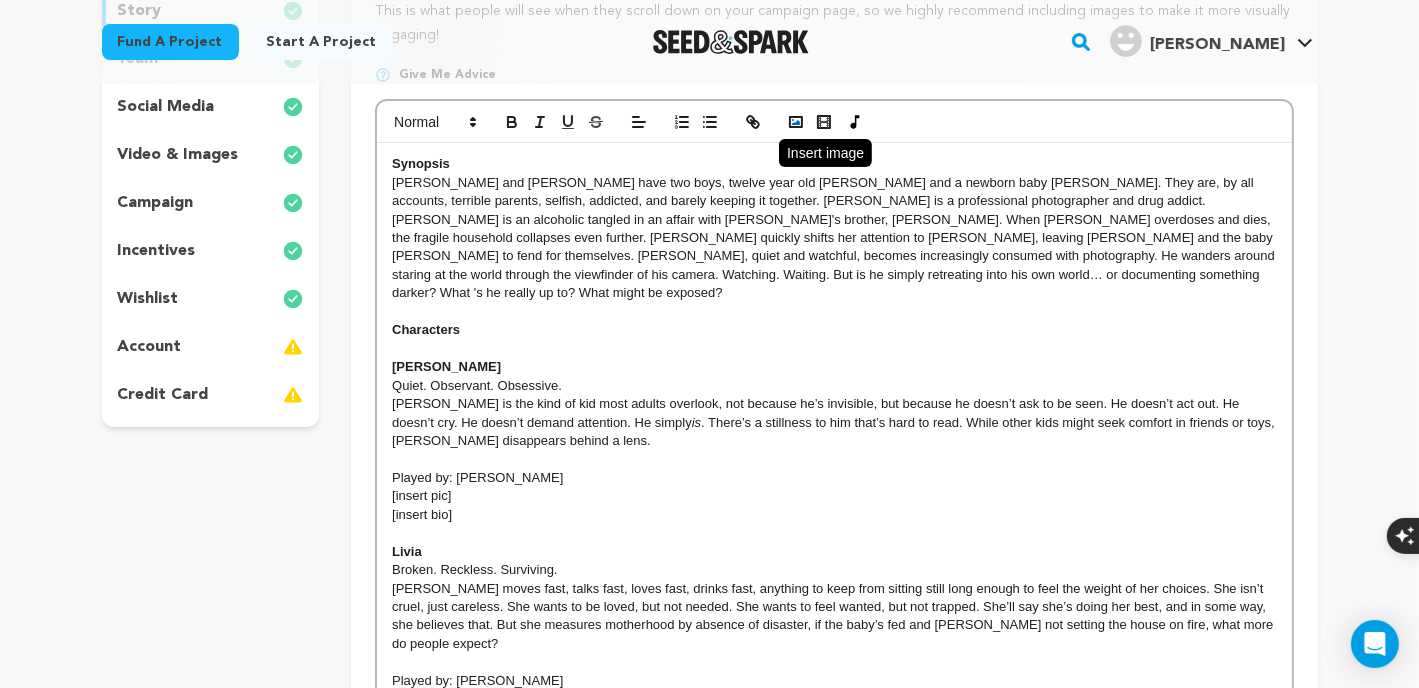 click 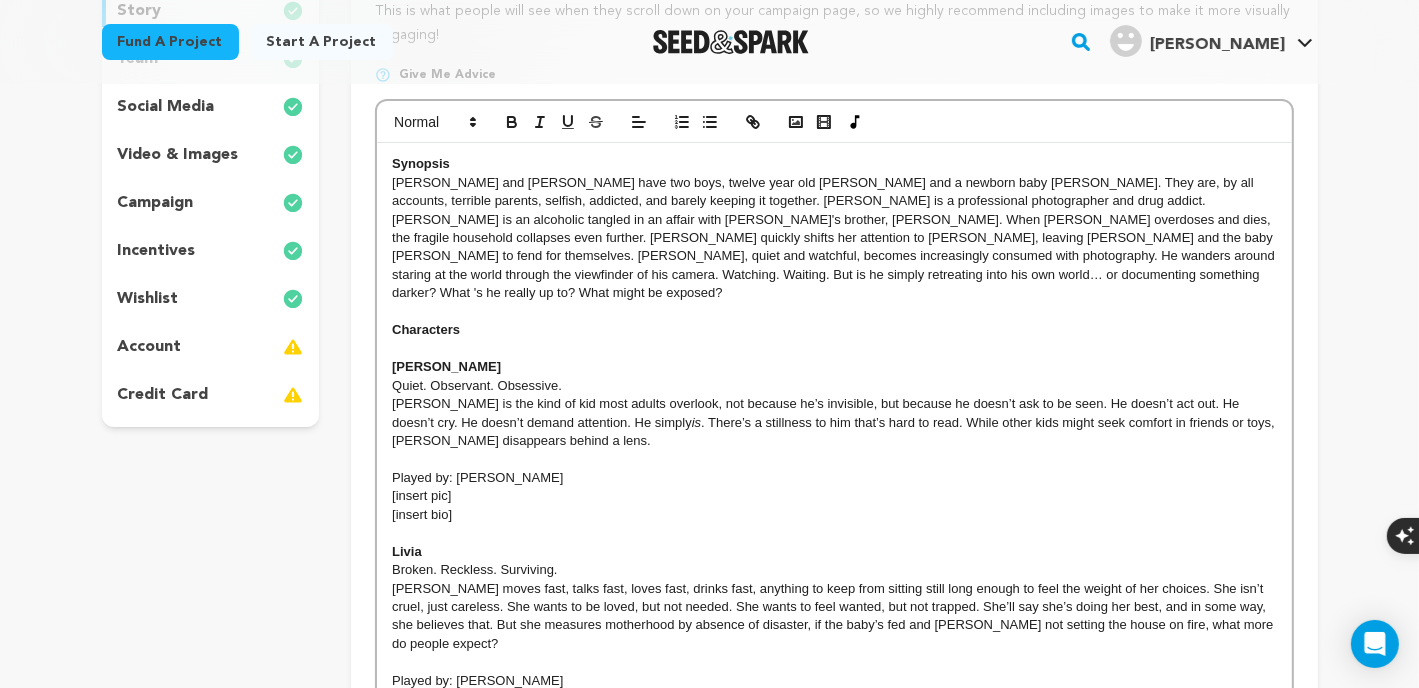 click at bounding box center [834, 533] 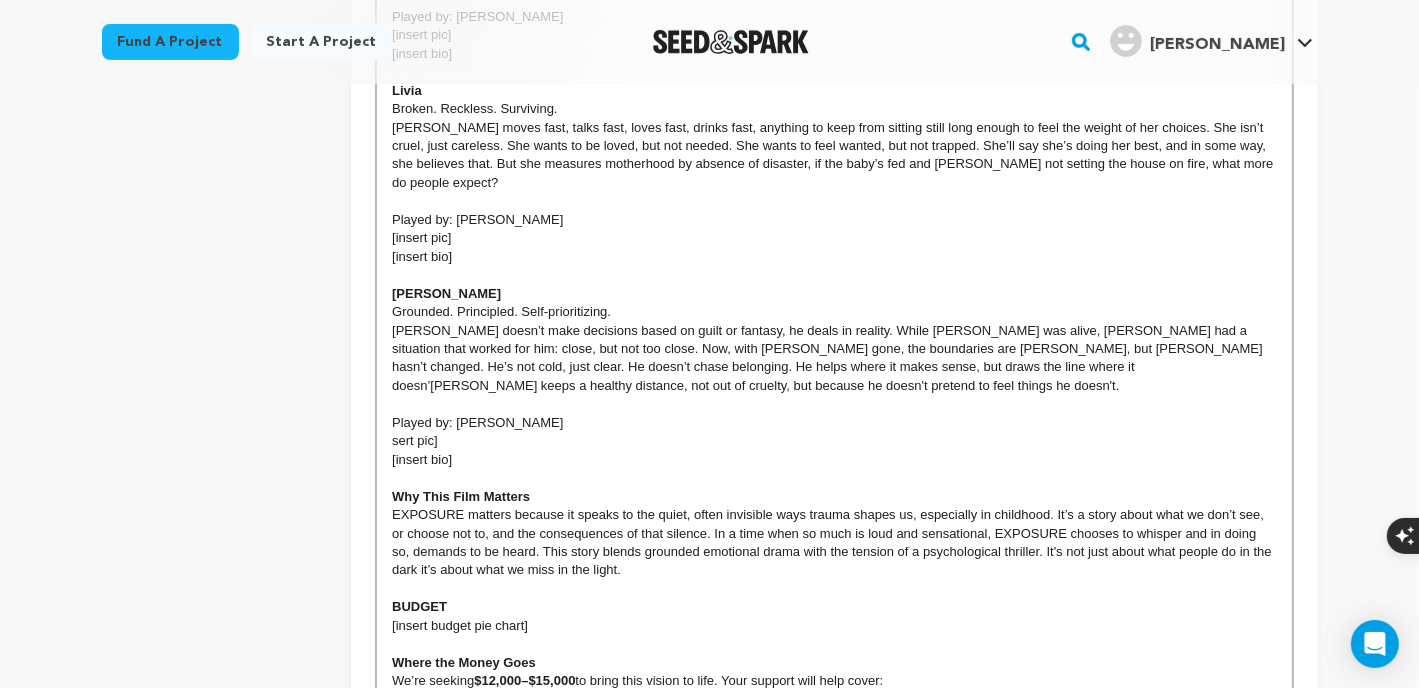 scroll, scrollTop: 833, scrollLeft: 0, axis: vertical 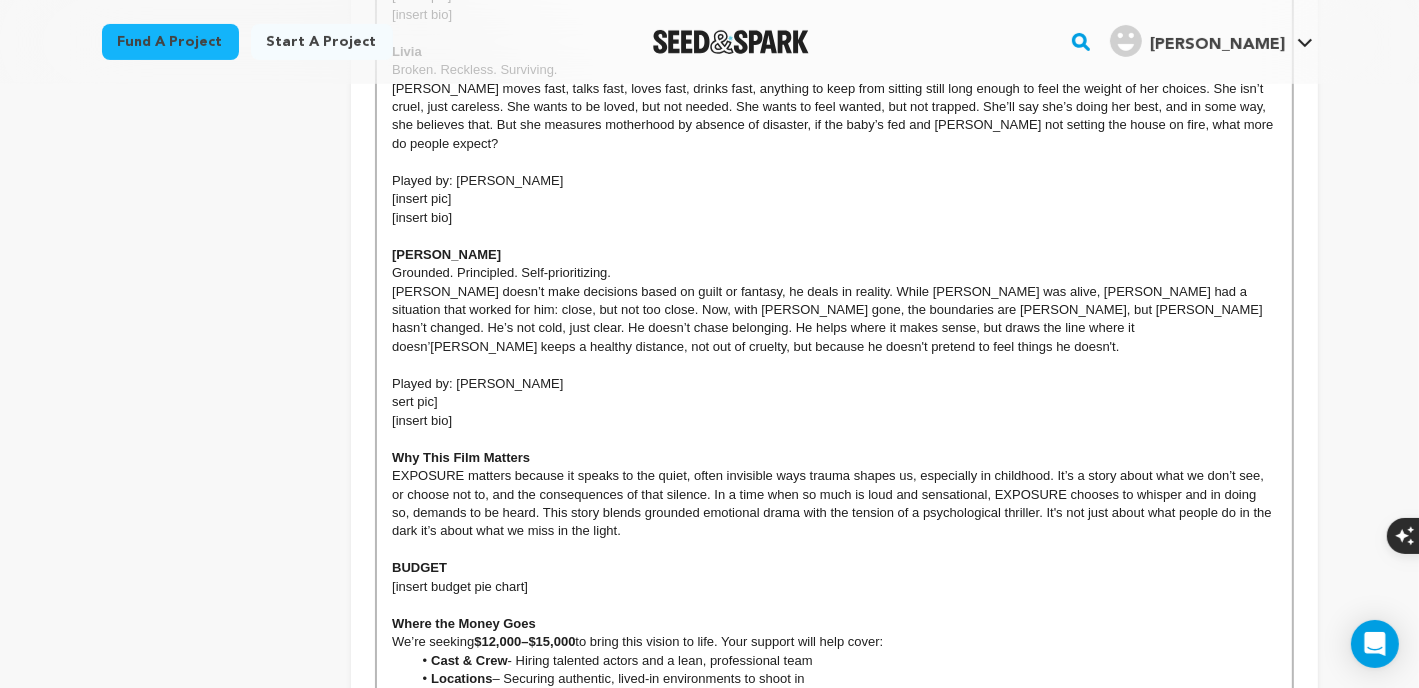click on "Synopsis Livia and Adrian have two boys, twelve year old Dylan and a newborn baby Jacob. They are, by all accounts, terrible parents, selfish, addicted, and barely keeping it together. Adrian is a professional photographer and drug addict. Livia is an alcoholic tangled in an affair with Adrian's brother, Marcus. When Adrian overdoses and dies, the fragile household collapses even further. Livia quickly shifts her attention to Marcus, leaving Dylan and the baby Jacob to fend for themselves. Dylan, quiet and watchful, becomes increasingly consumed with photography. He wanders around staring at the world through the viewfinder of his camera. Watching. Waiting. But is he simply retreating into his own world… or documenting something darker? What 's he really up to? What might be exposed? Characters Dylan Quiet. Observant. Obsessive. is . There’s a stillness to him that’s hard to read. While other kids might seek comfort in friends or toys, Dylan disappears behind a lens.  Played by: Jameson Barros Livia" at bounding box center [834, 254] 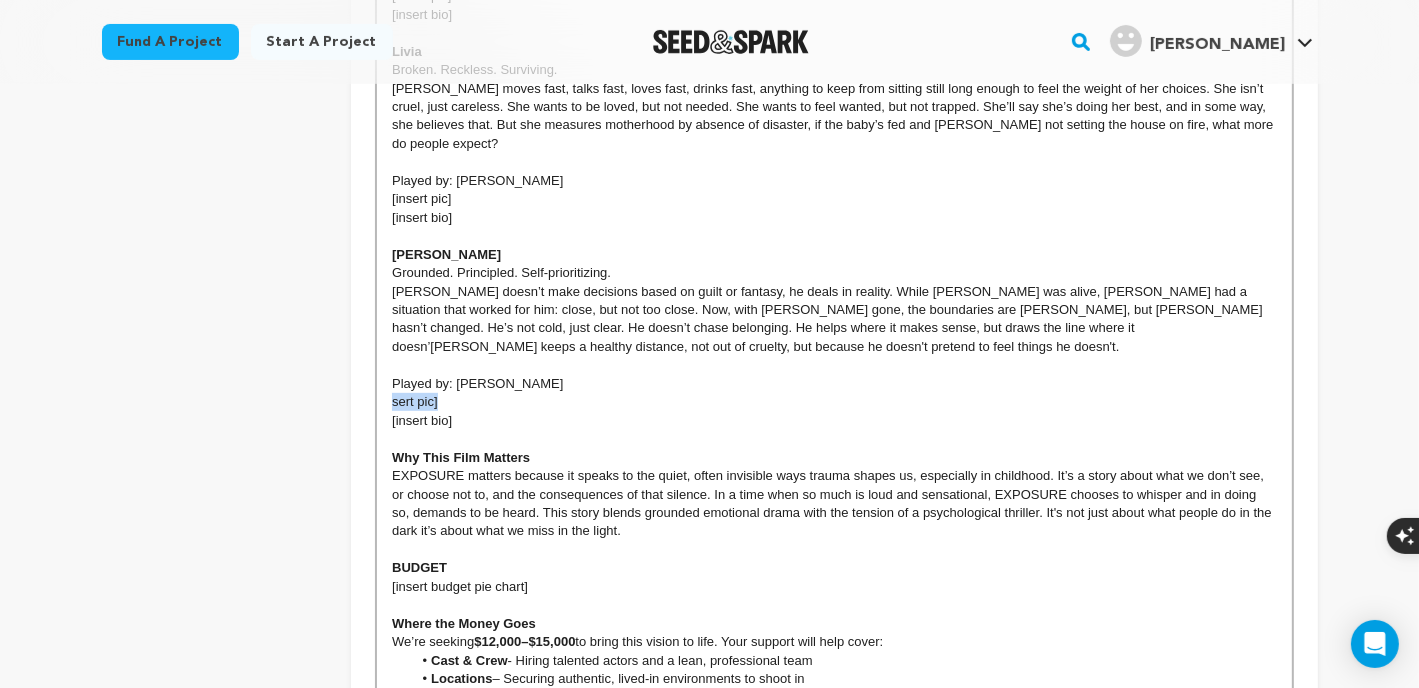 drag, startPoint x: 450, startPoint y: 380, endPoint x: 388, endPoint y: 377, distance: 62.072536 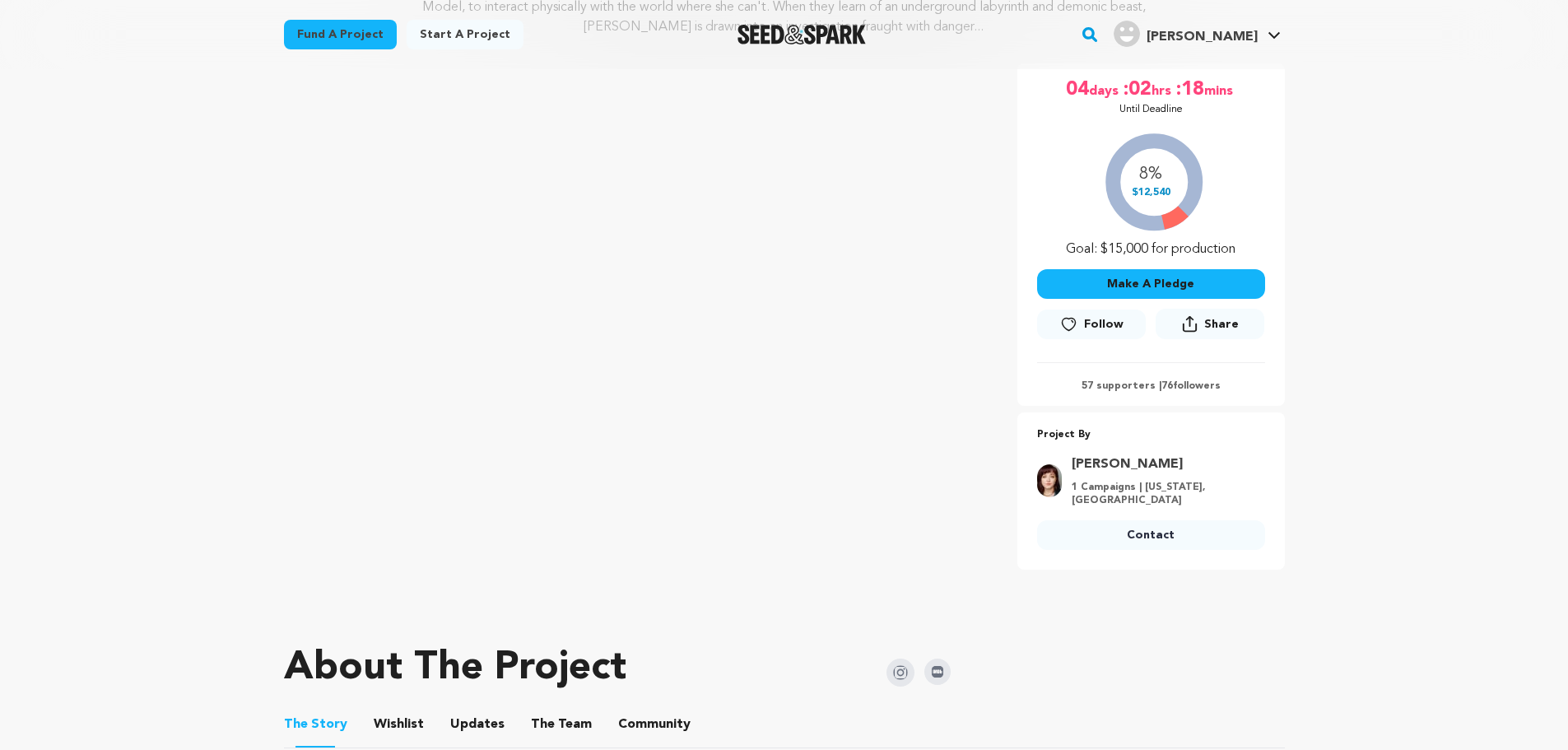 scroll, scrollTop: 823, scrollLeft: 0, axis: vertical 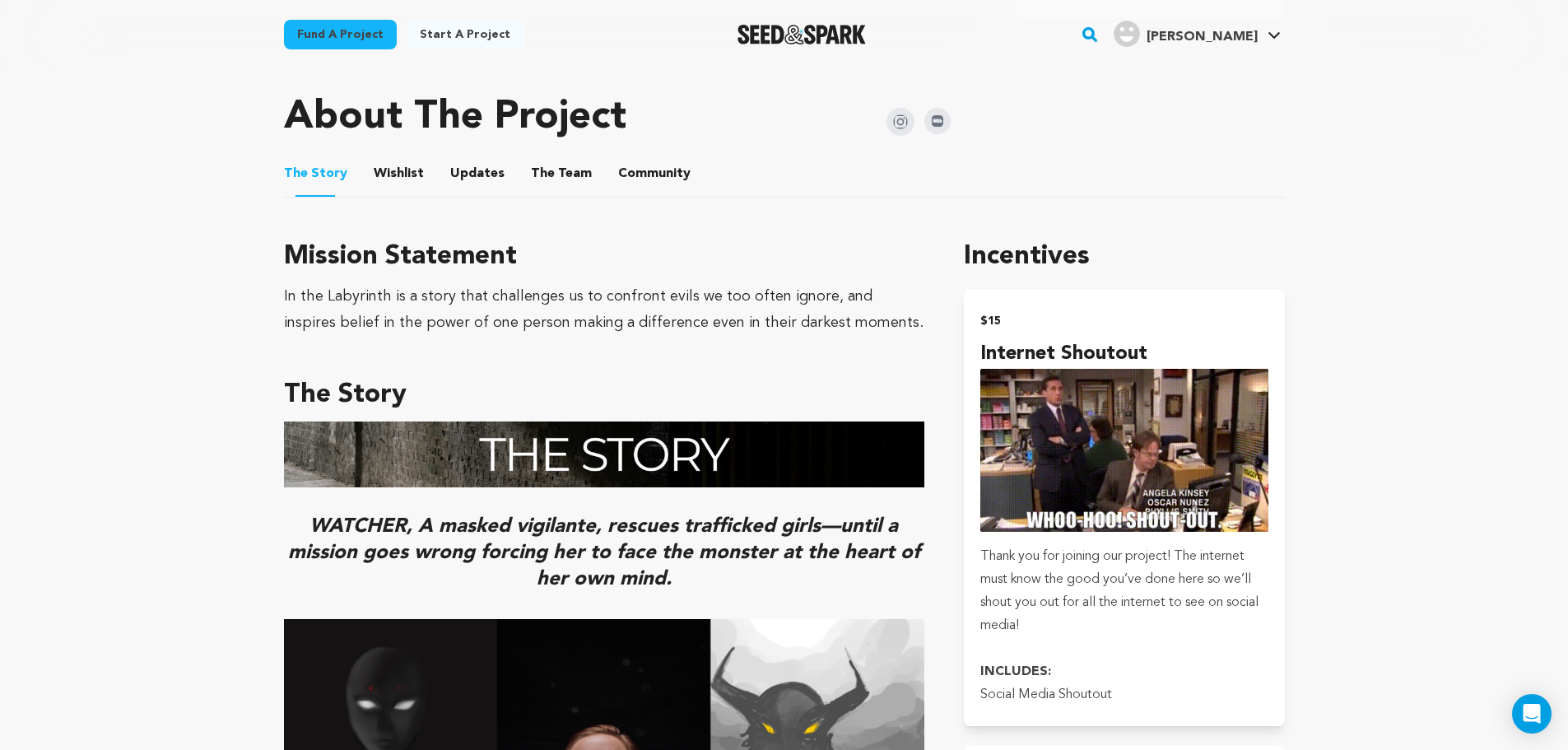 click on "Fund a project" at bounding box center (340, 35) 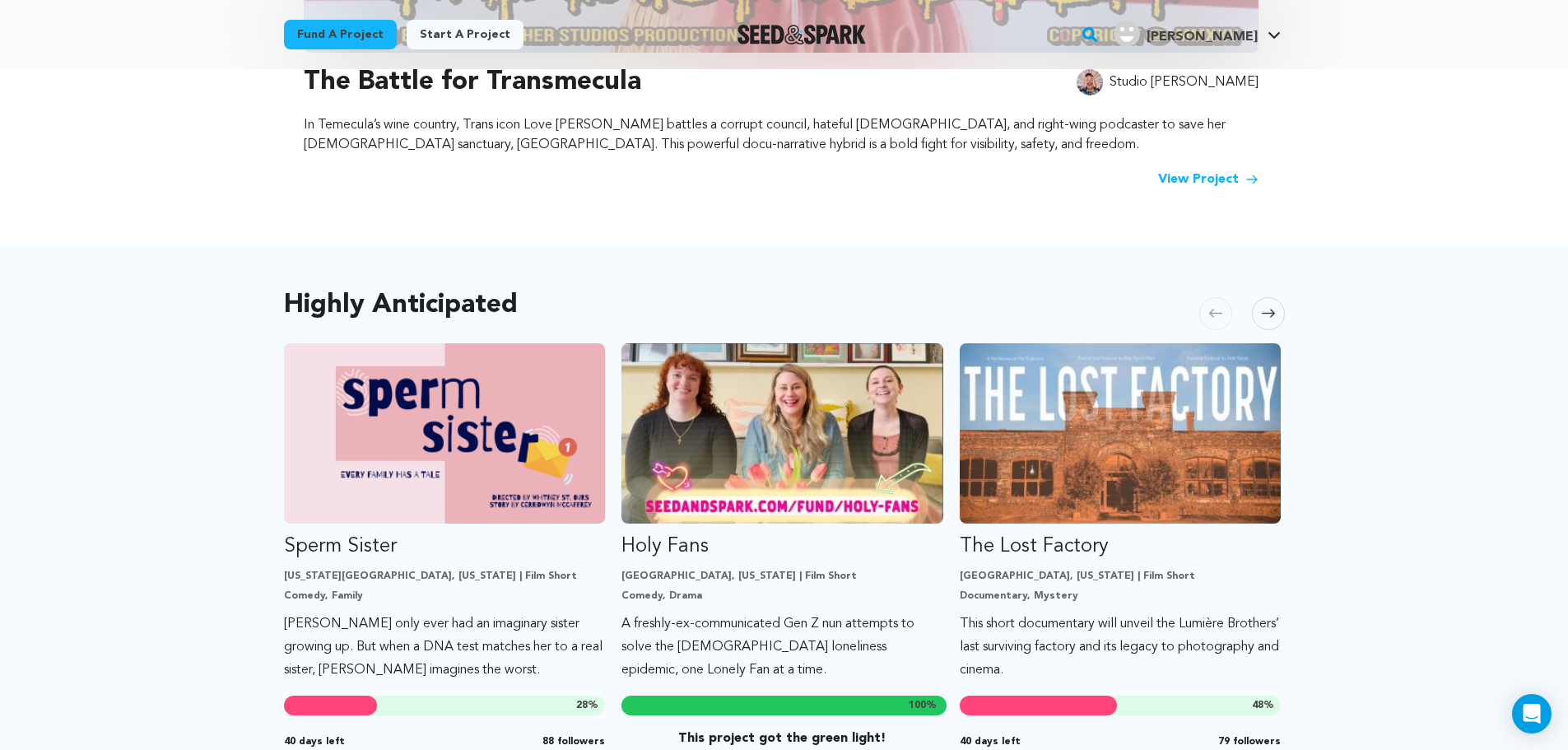 scroll, scrollTop: 823, scrollLeft: 0, axis: vertical 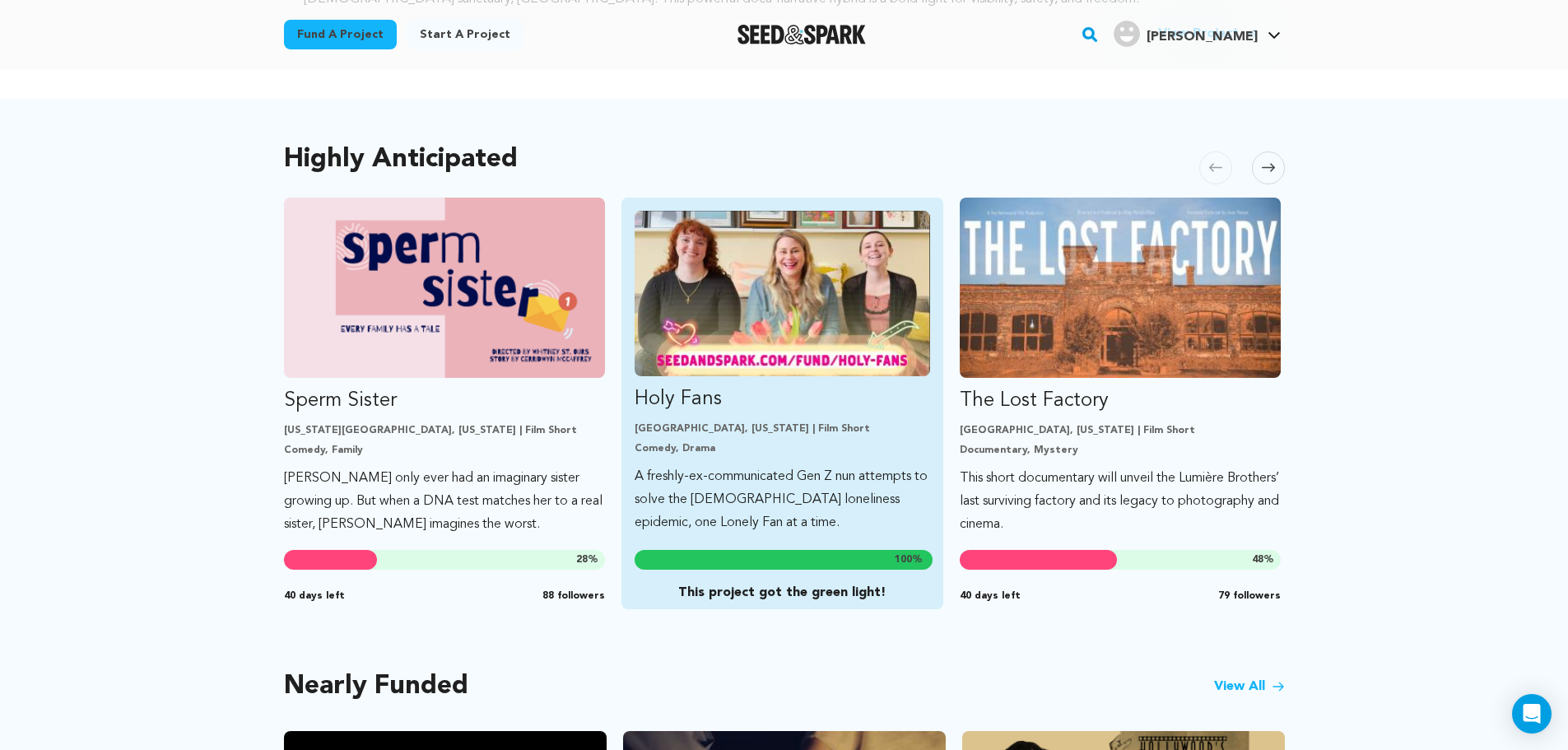 click on "Holy Fans" at bounding box center [782, 399] 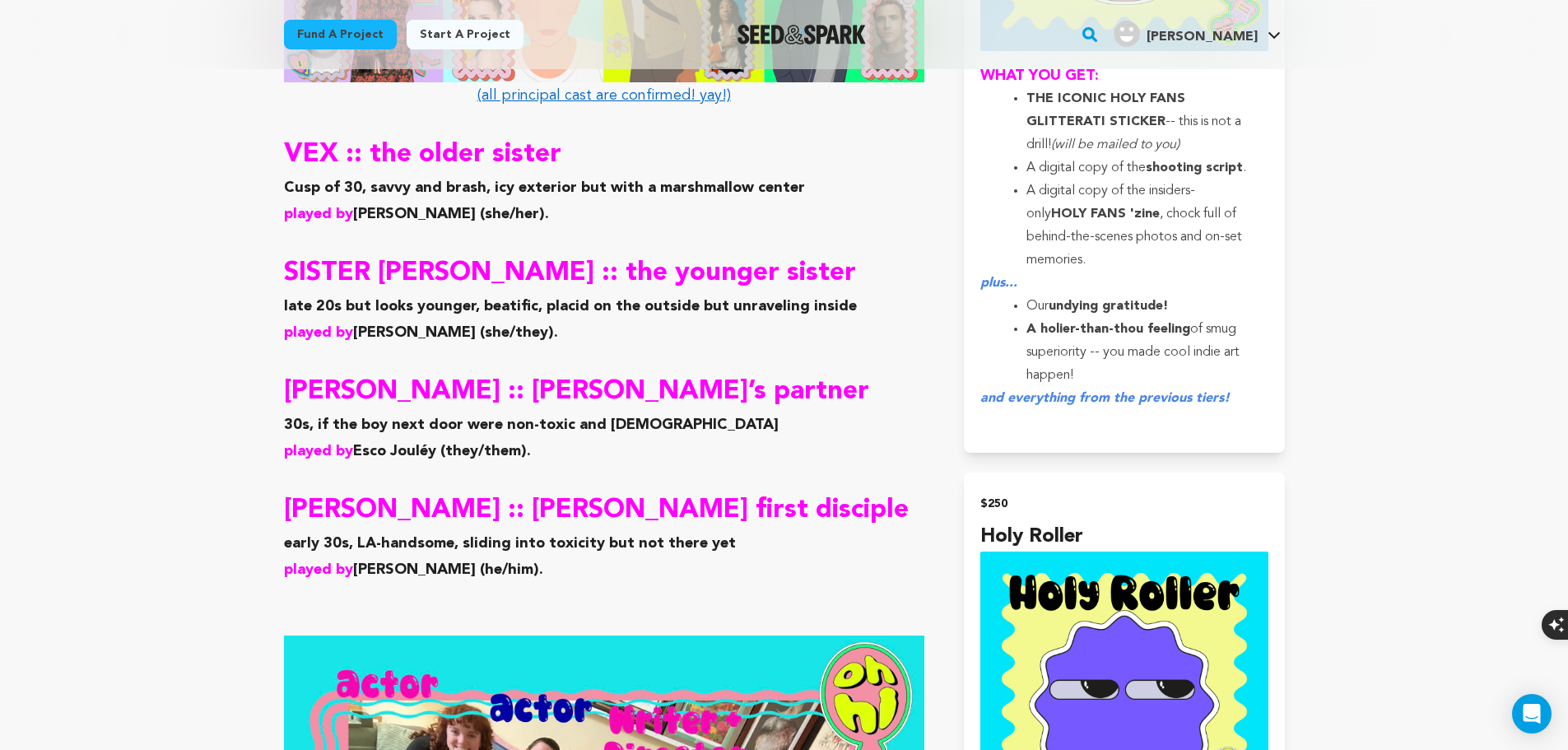 scroll, scrollTop: 2881, scrollLeft: 0, axis: vertical 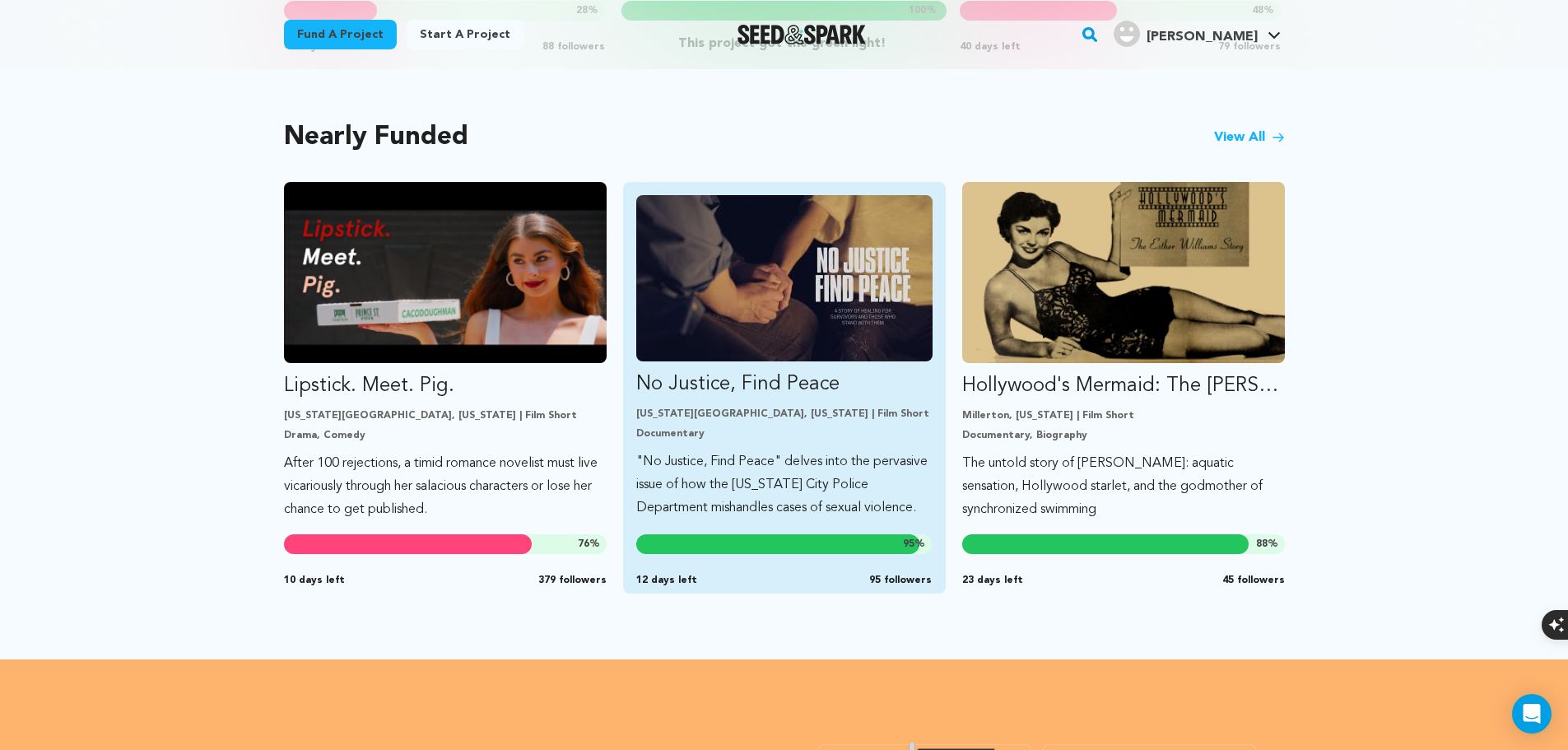 click at bounding box center (784, 278) 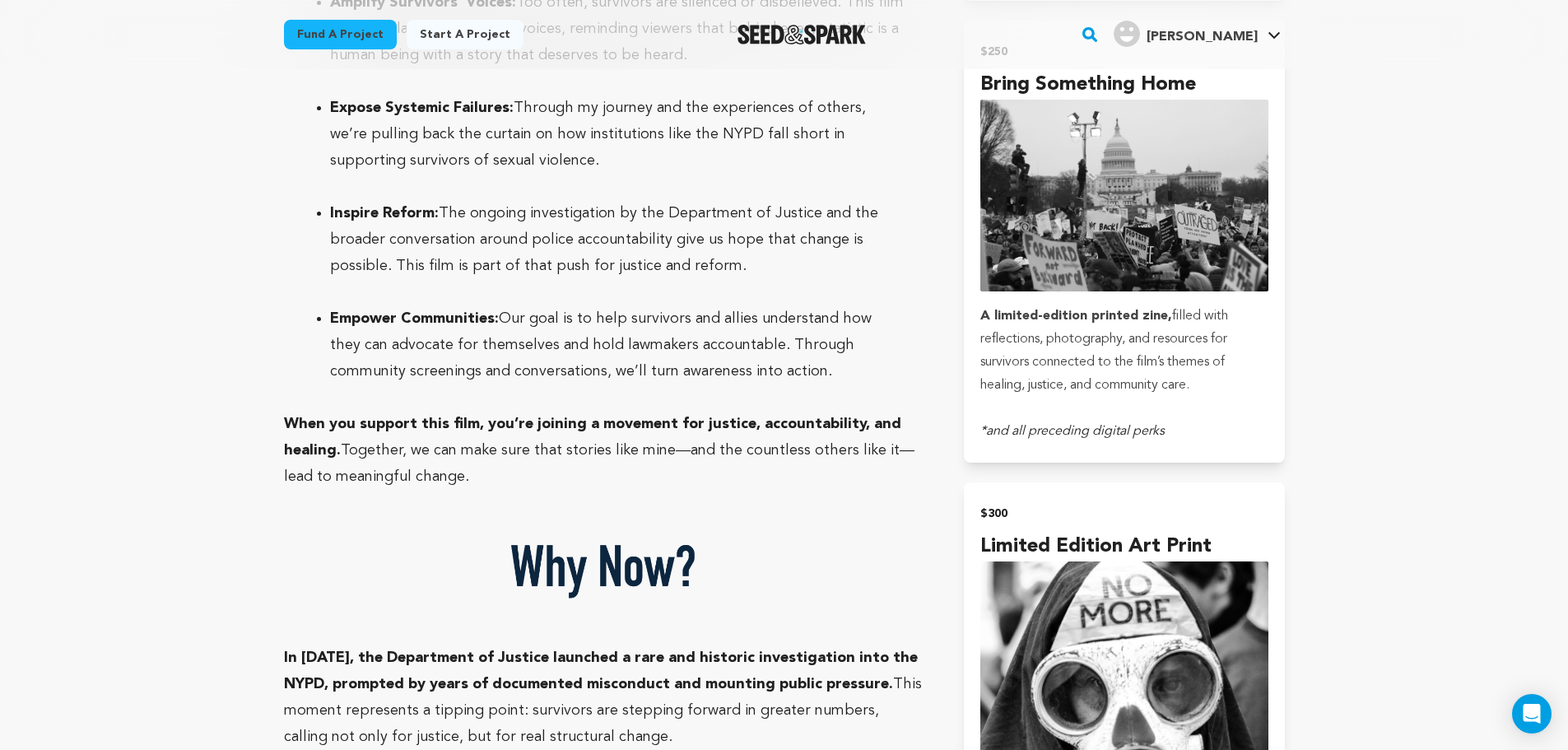 scroll, scrollTop: 4116, scrollLeft: 0, axis: vertical 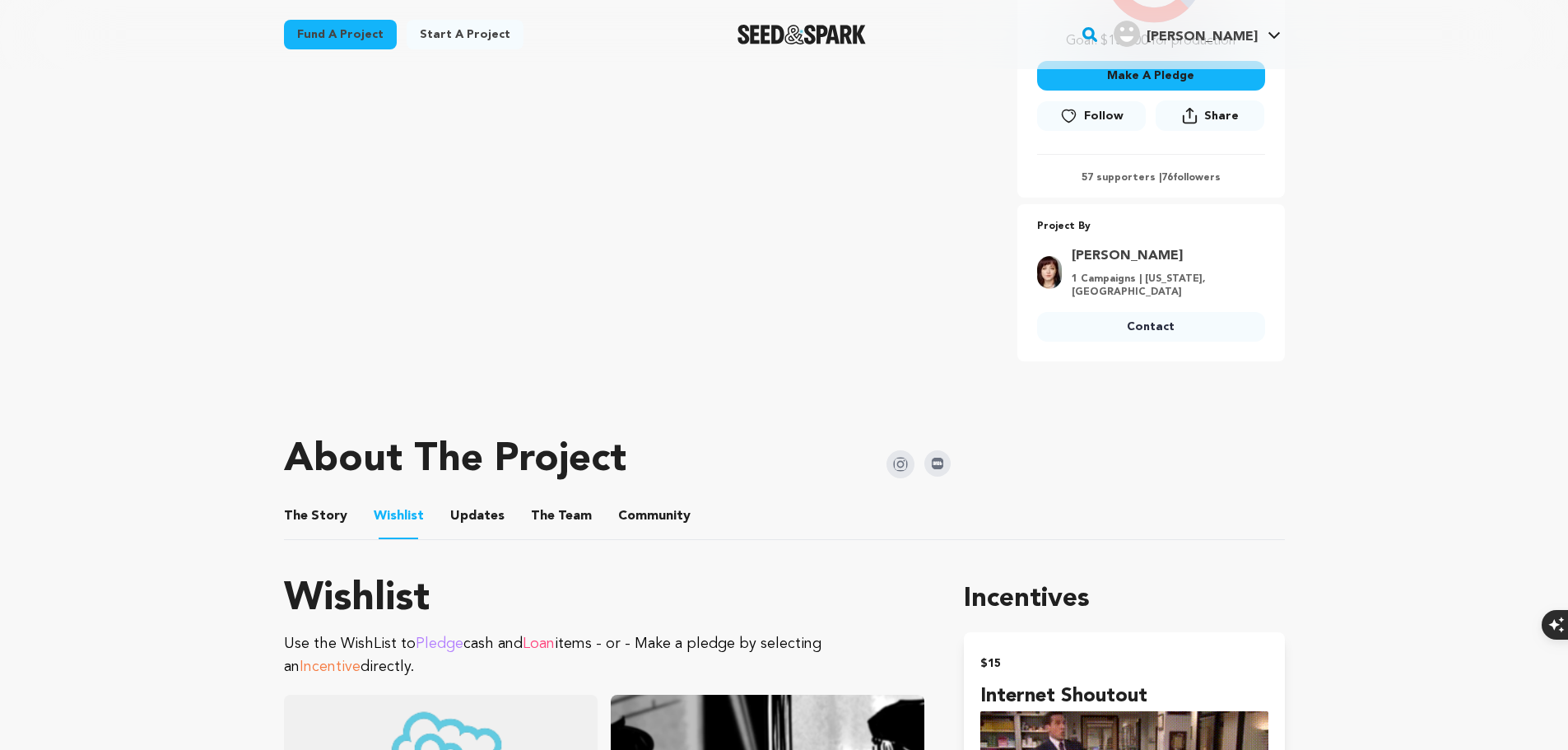 click on "The Story" at bounding box center [315, 519] 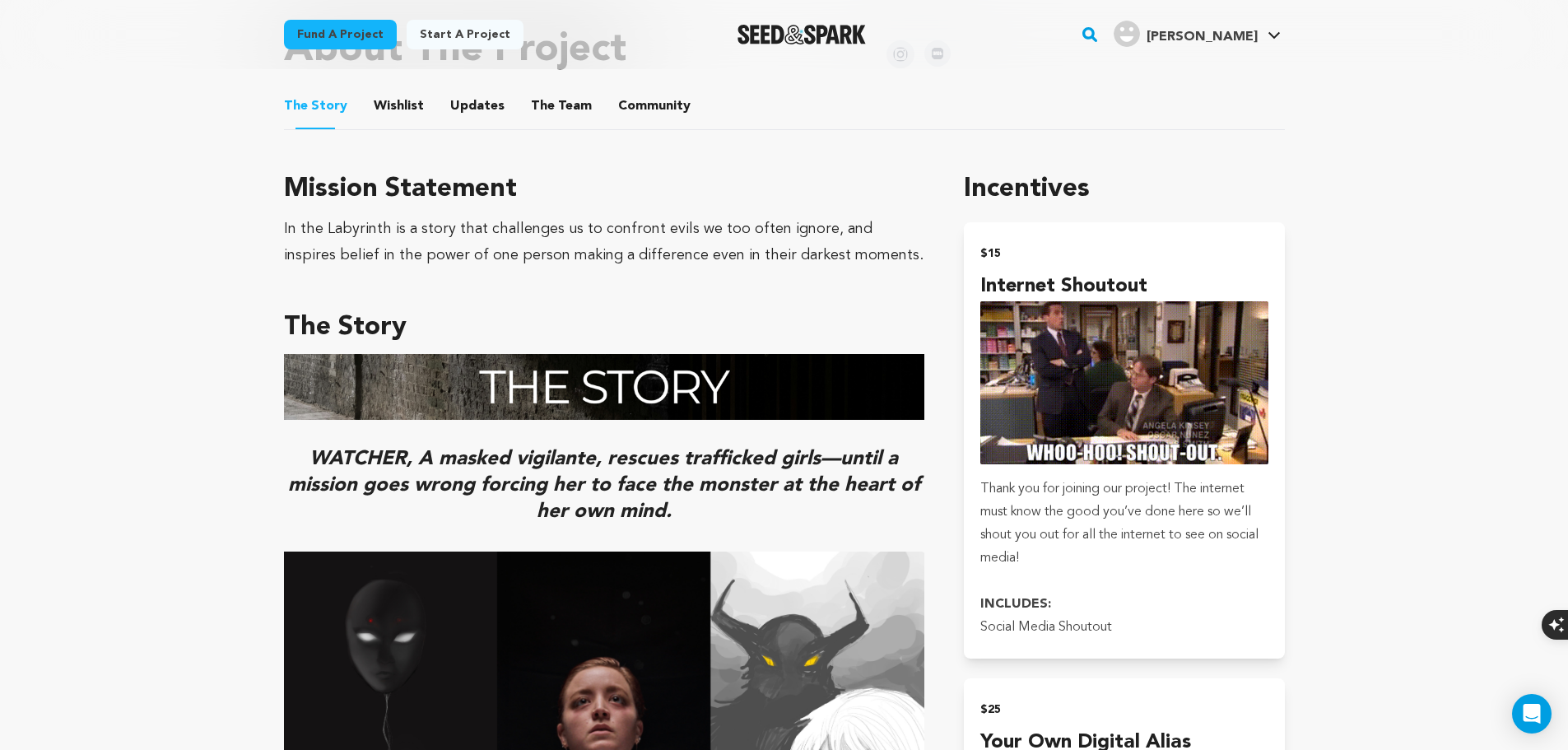 scroll, scrollTop: 892, scrollLeft: 0, axis: vertical 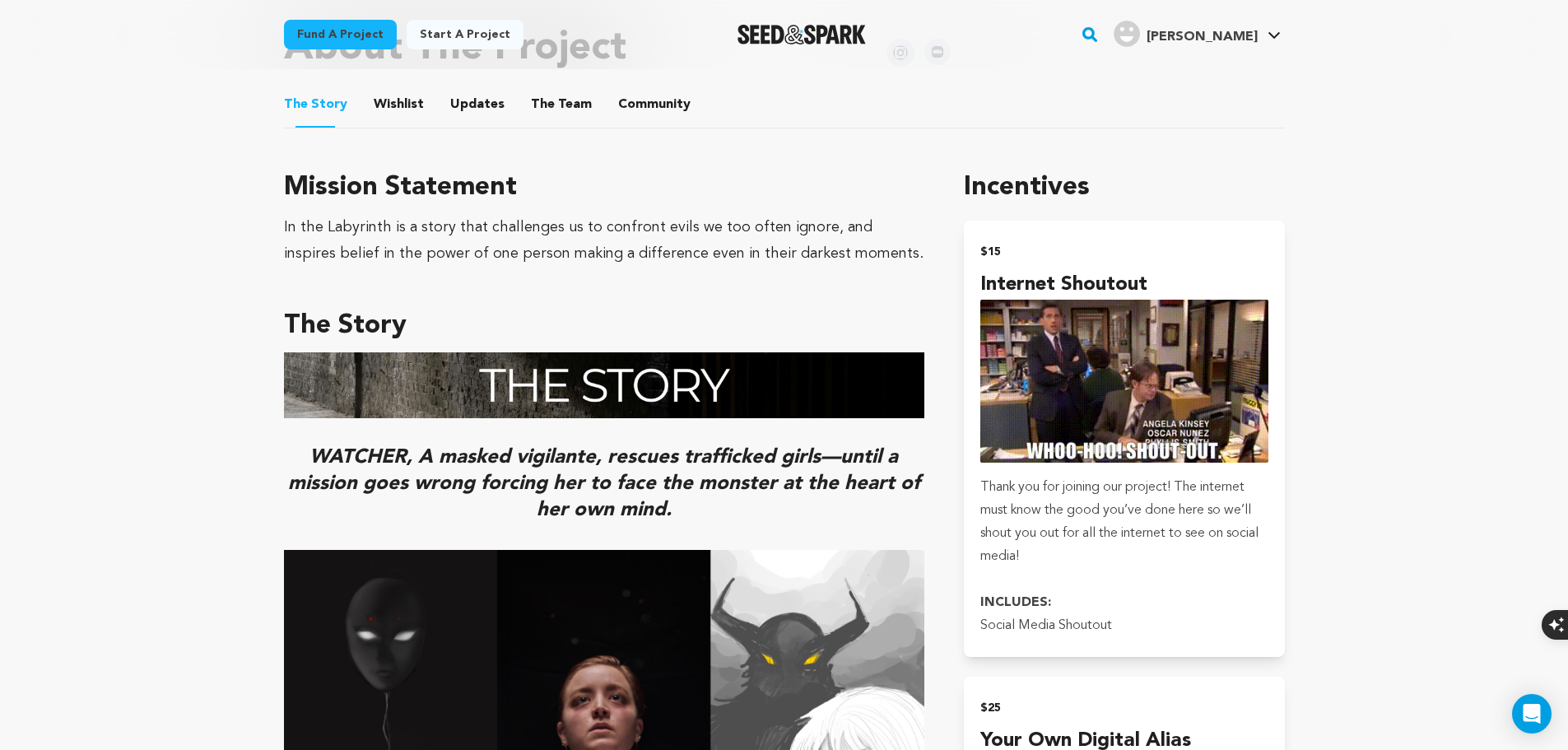 click at bounding box center [604, 385] 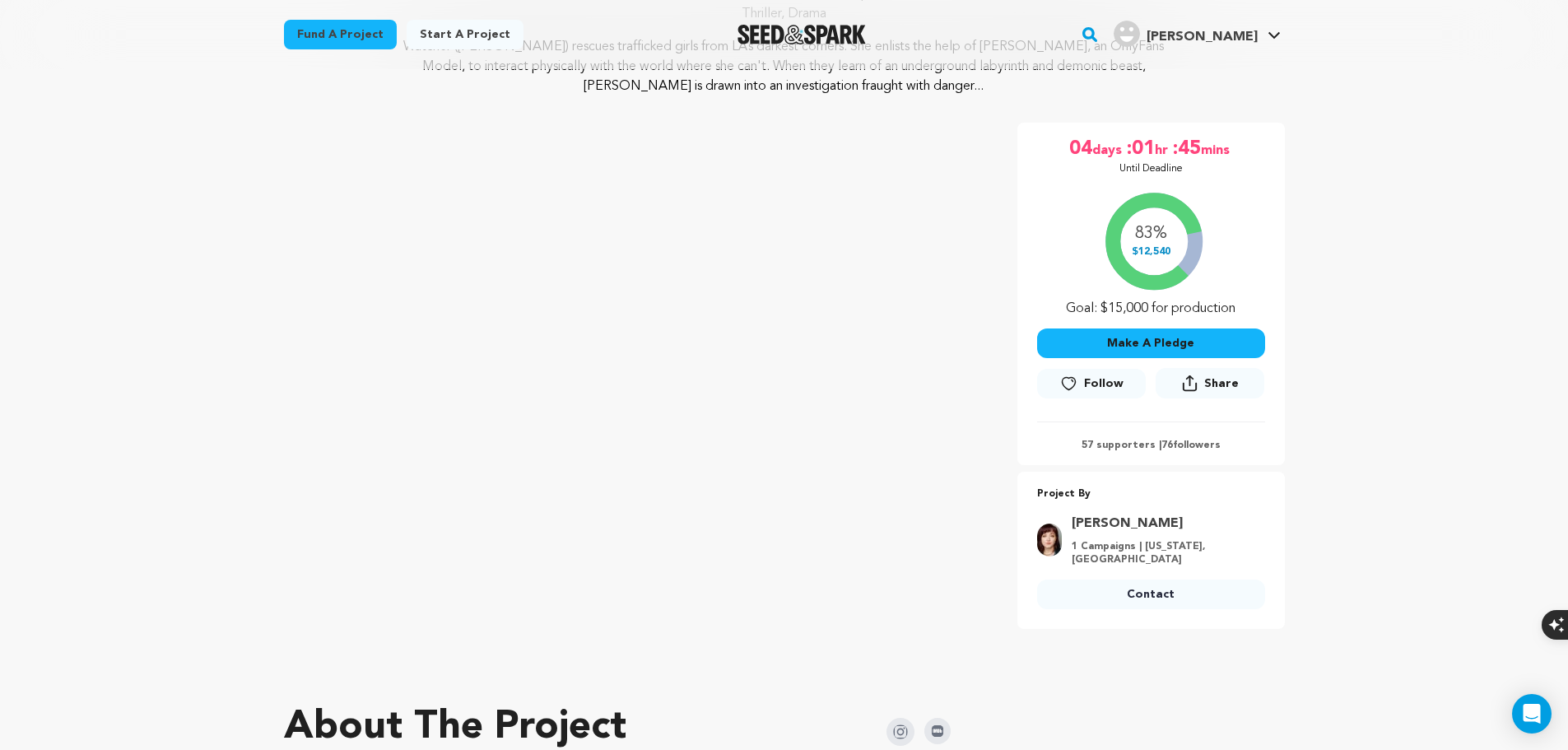 scroll, scrollTop: 0, scrollLeft: 0, axis: both 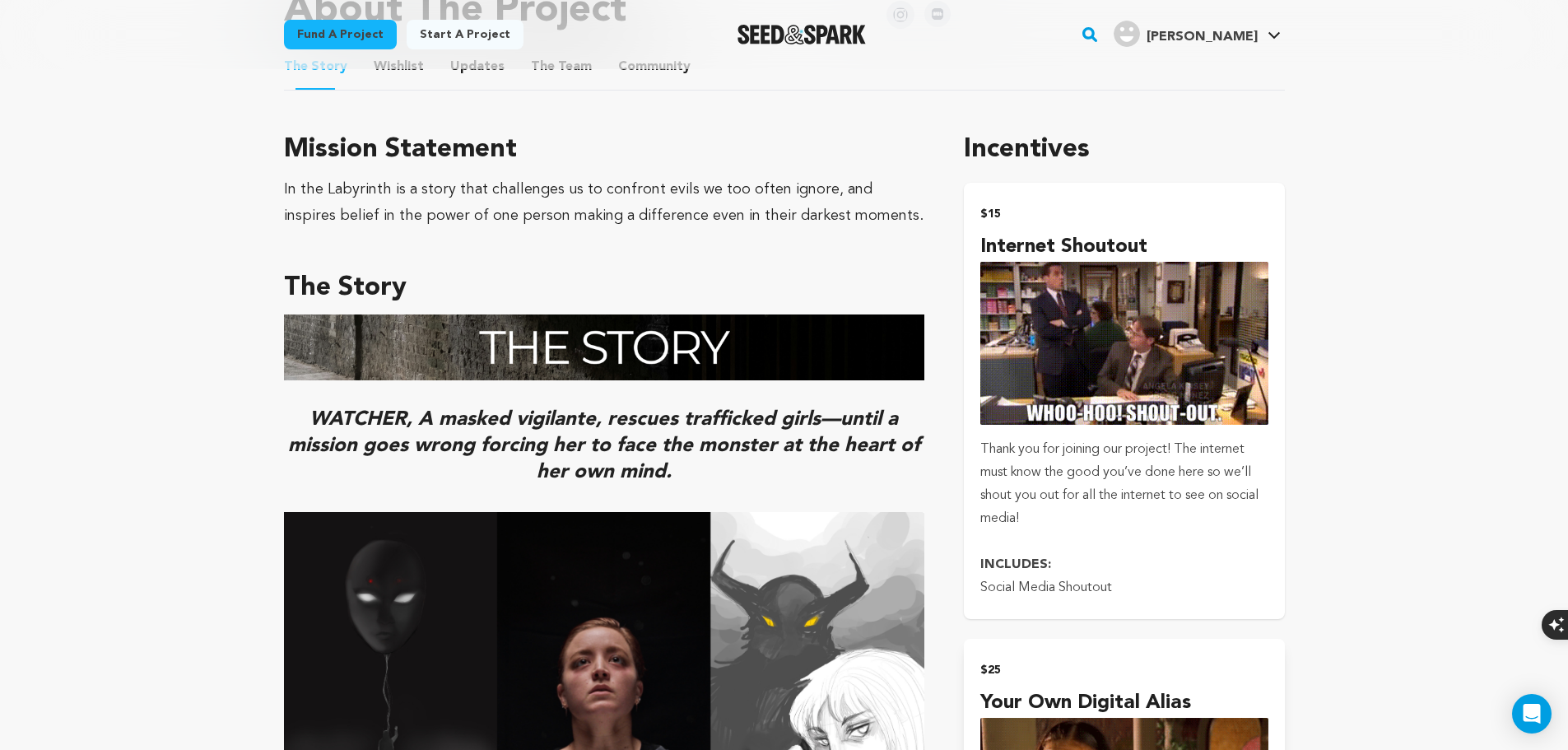 drag, startPoint x: 1024, startPoint y: 511, endPoint x: 984, endPoint y: 461, distance: 64.03124 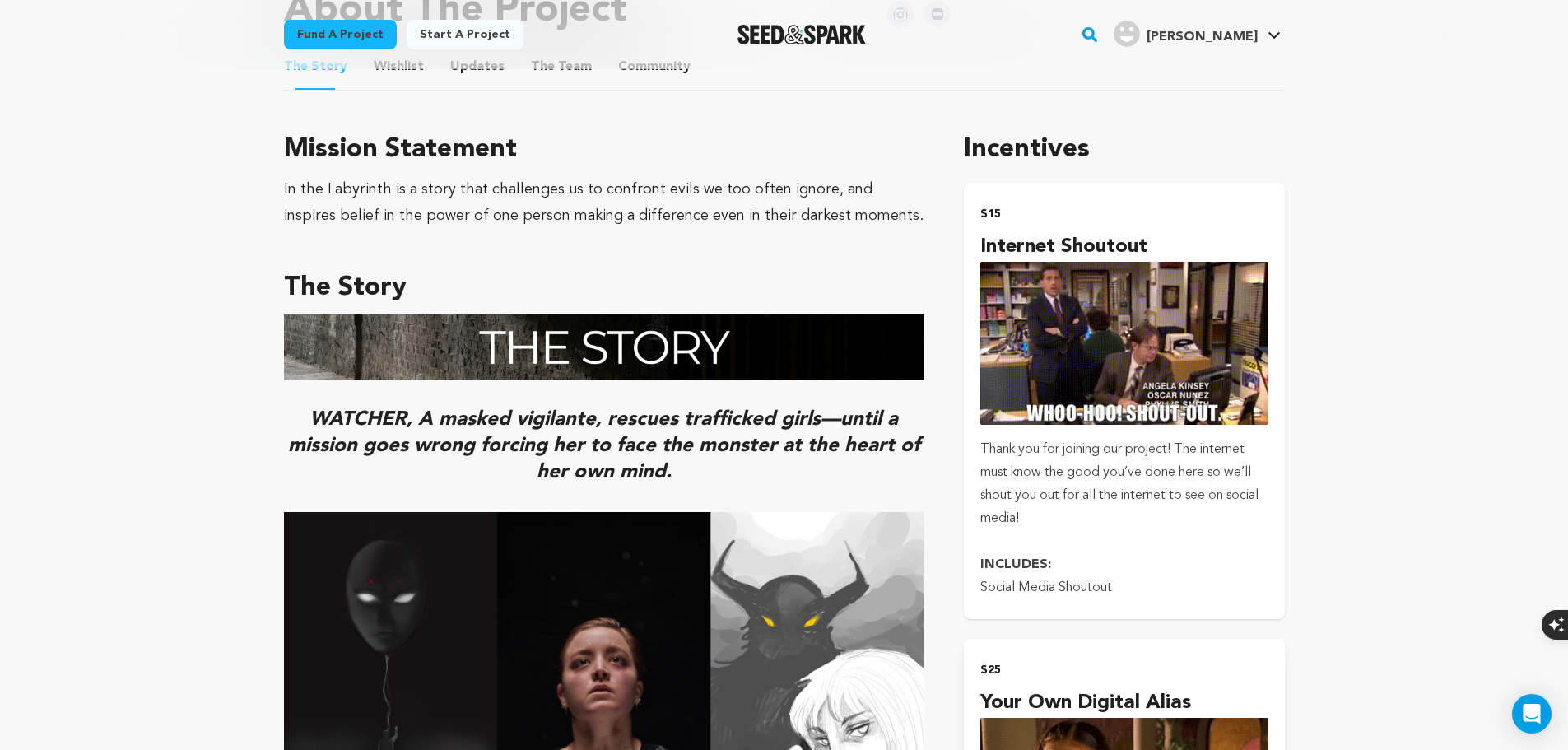 click on "Thank you for joining our project! The internet must know the good you’ve done here so we’ll shout you out for all the internet to see on social media!" at bounding box center [1124, 484] 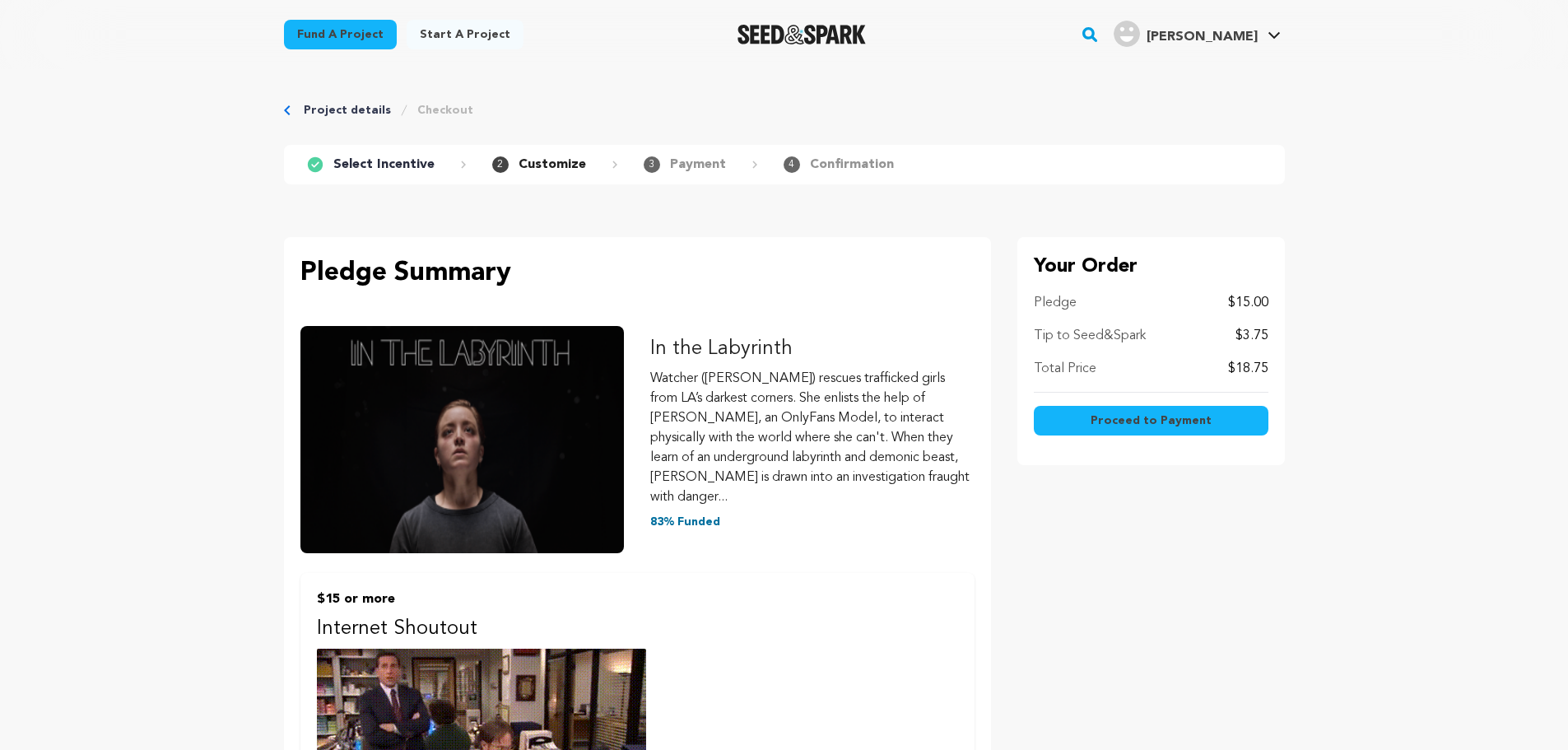 scroll, scrollTop: 0, scrollLeft: 0, axis: both 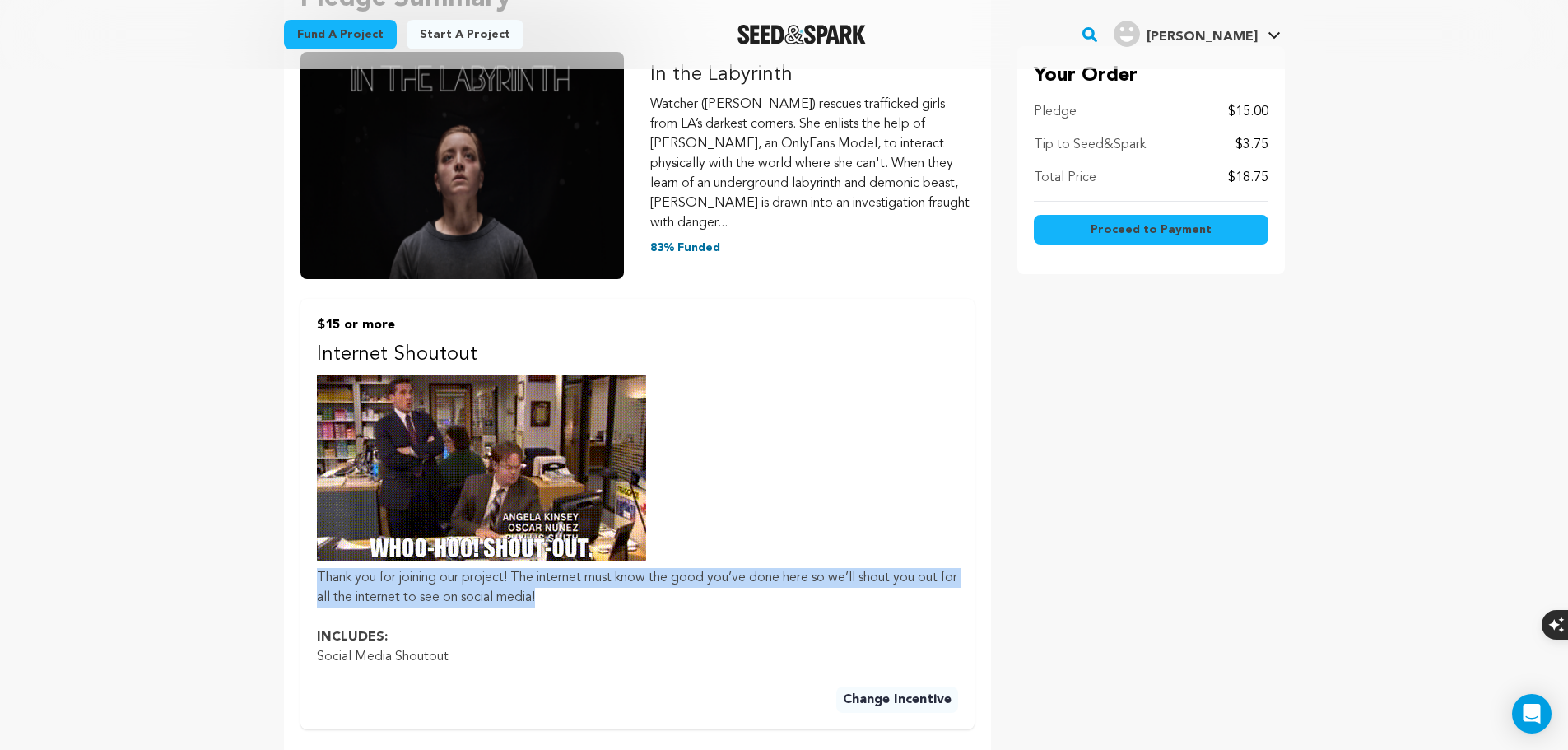 drag, startPoint x: 577, startPoint y: 583, endPoint x: 318, endPoint y: 561, distance: 259.93268 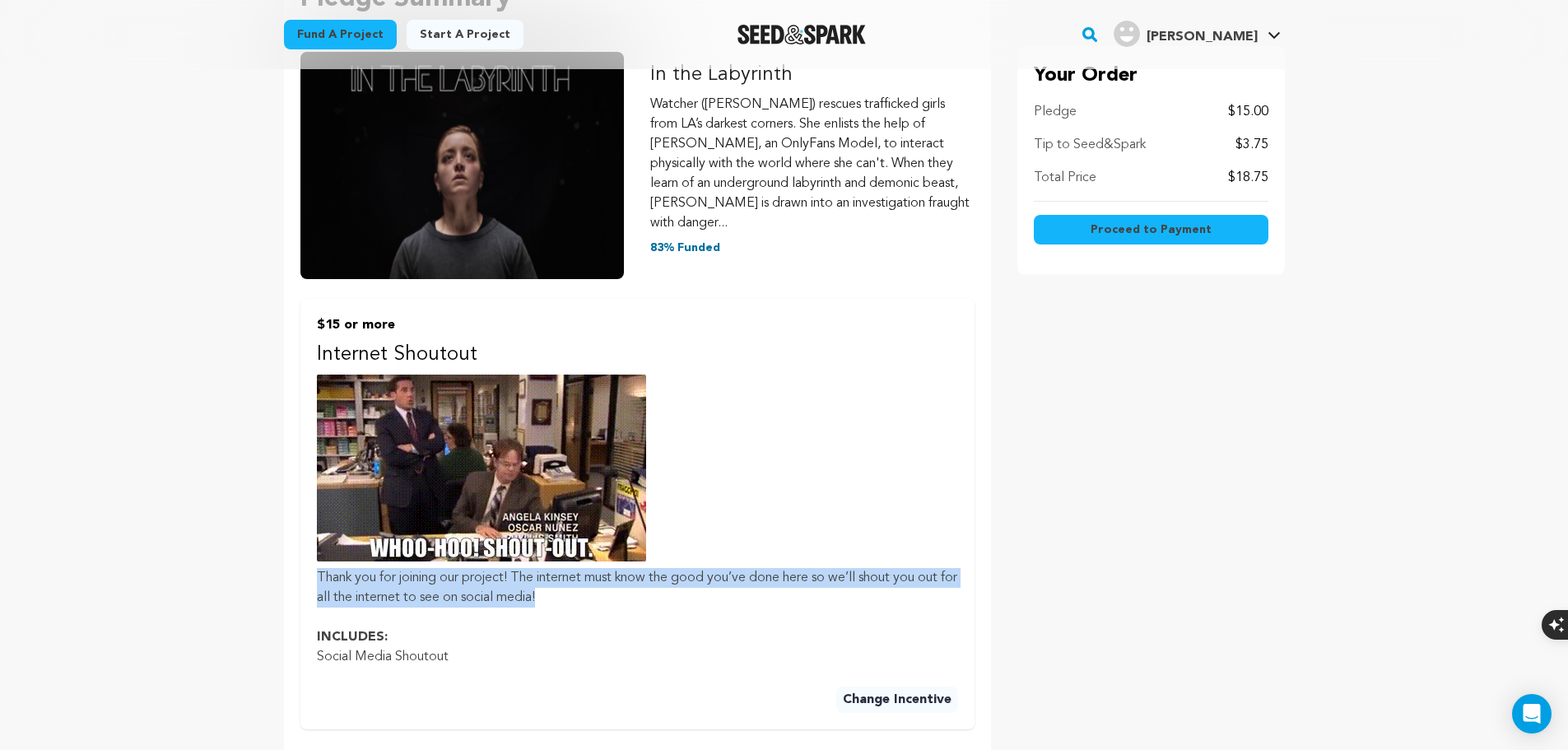 click on "Thank you for joining our project! The internet must know the good you’ve done here so we’ll shout you out for all the internet to see on social media!" at bounding box center [637, 588] 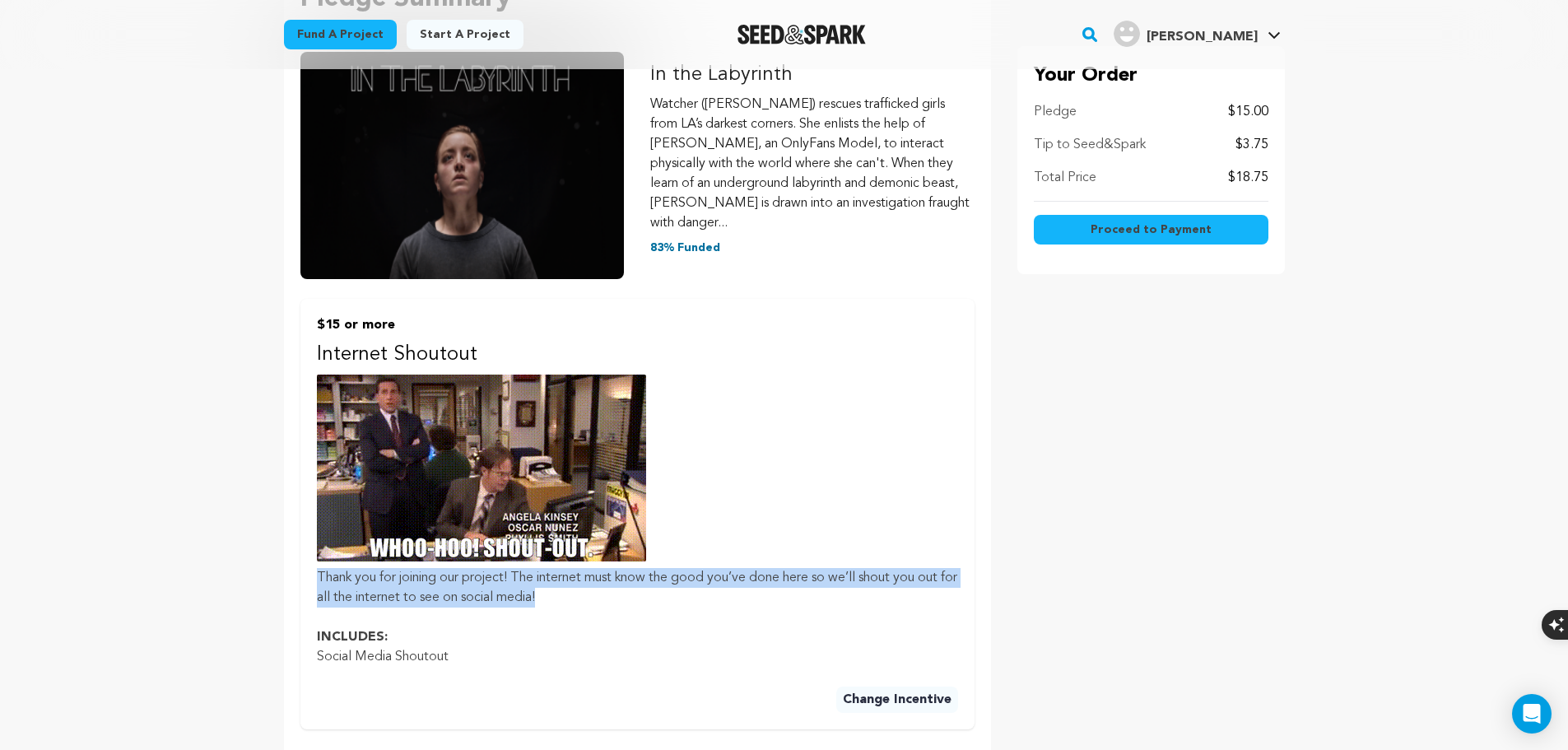 copy on "Thank you for joining our project! The internet must know the good you’ve done here so we’ll shout you out for all the internet to see on social media!" 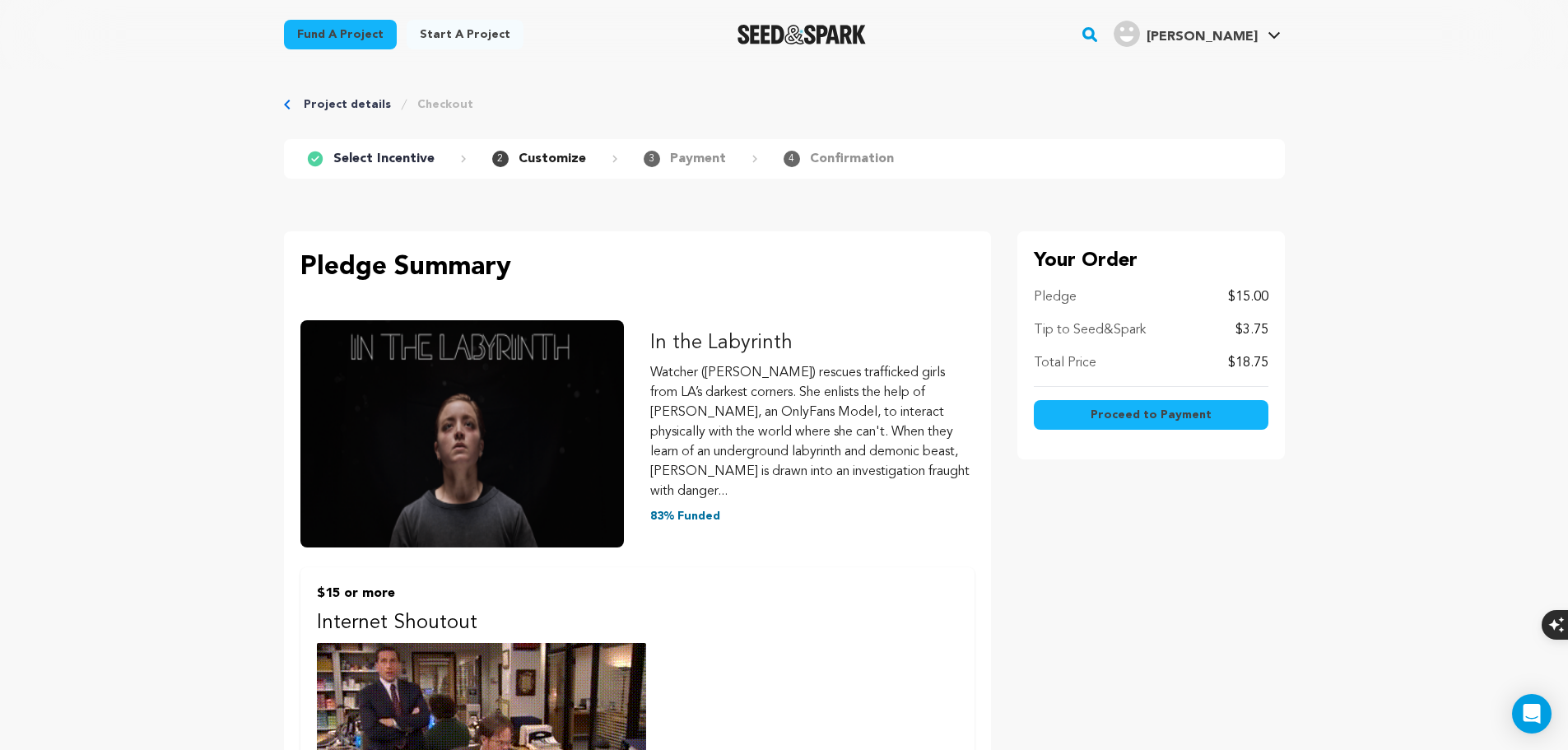 scroll, scrollTop: 0, scrollLeft: 0, axis: both 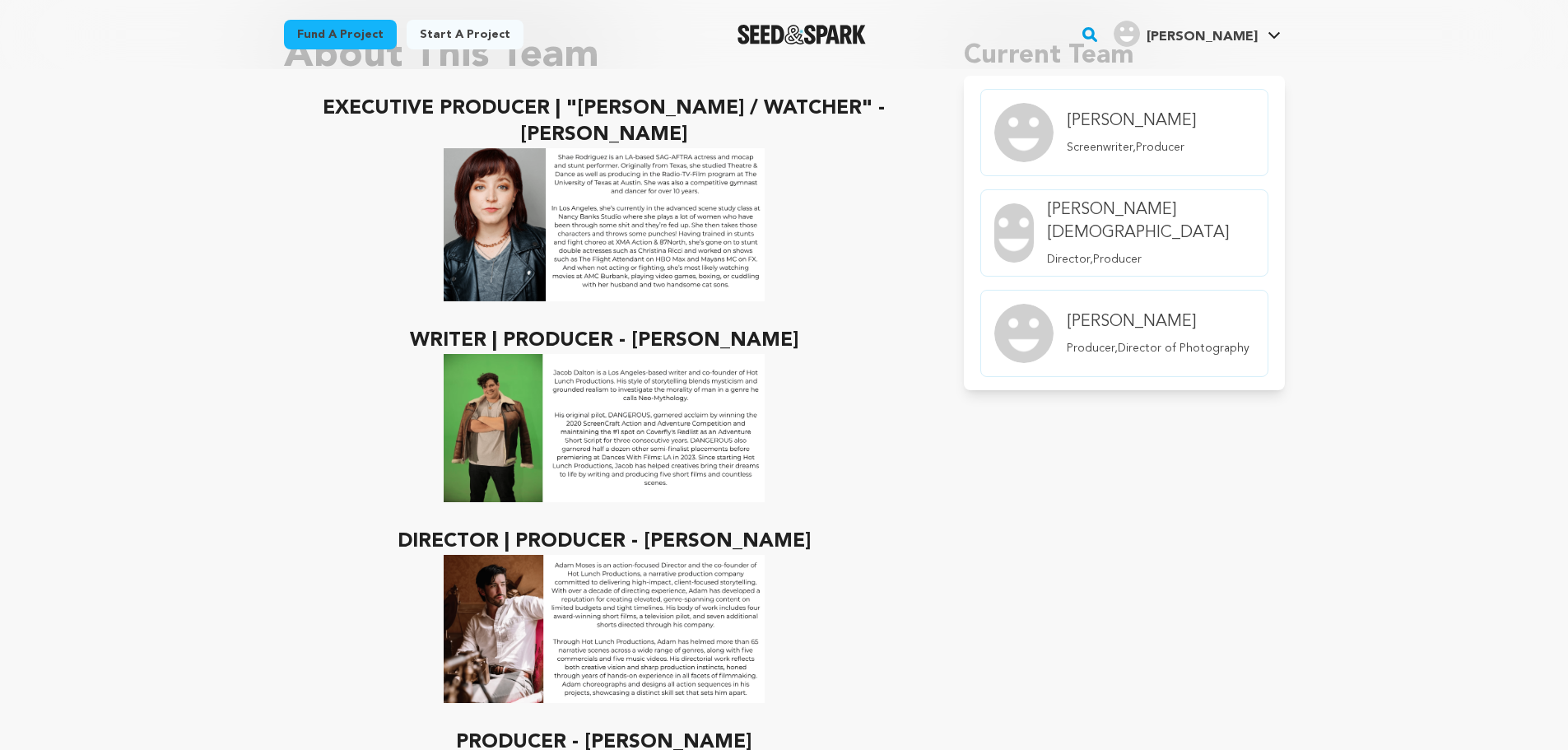click on "Fund a project" at bounding box center [340, 35] 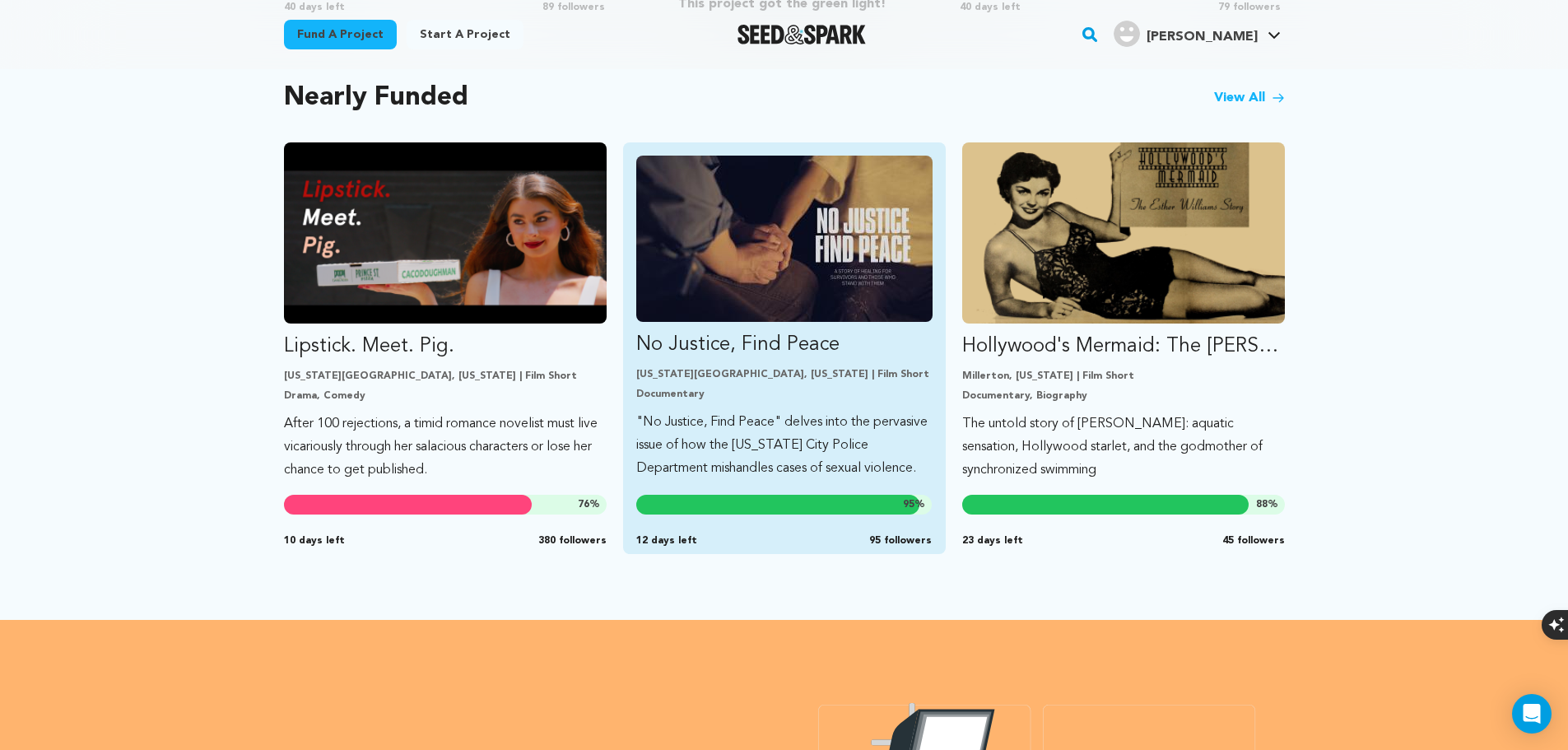 scroll, scrollTop: 1372, scrollLeft: 0, axis: vertical 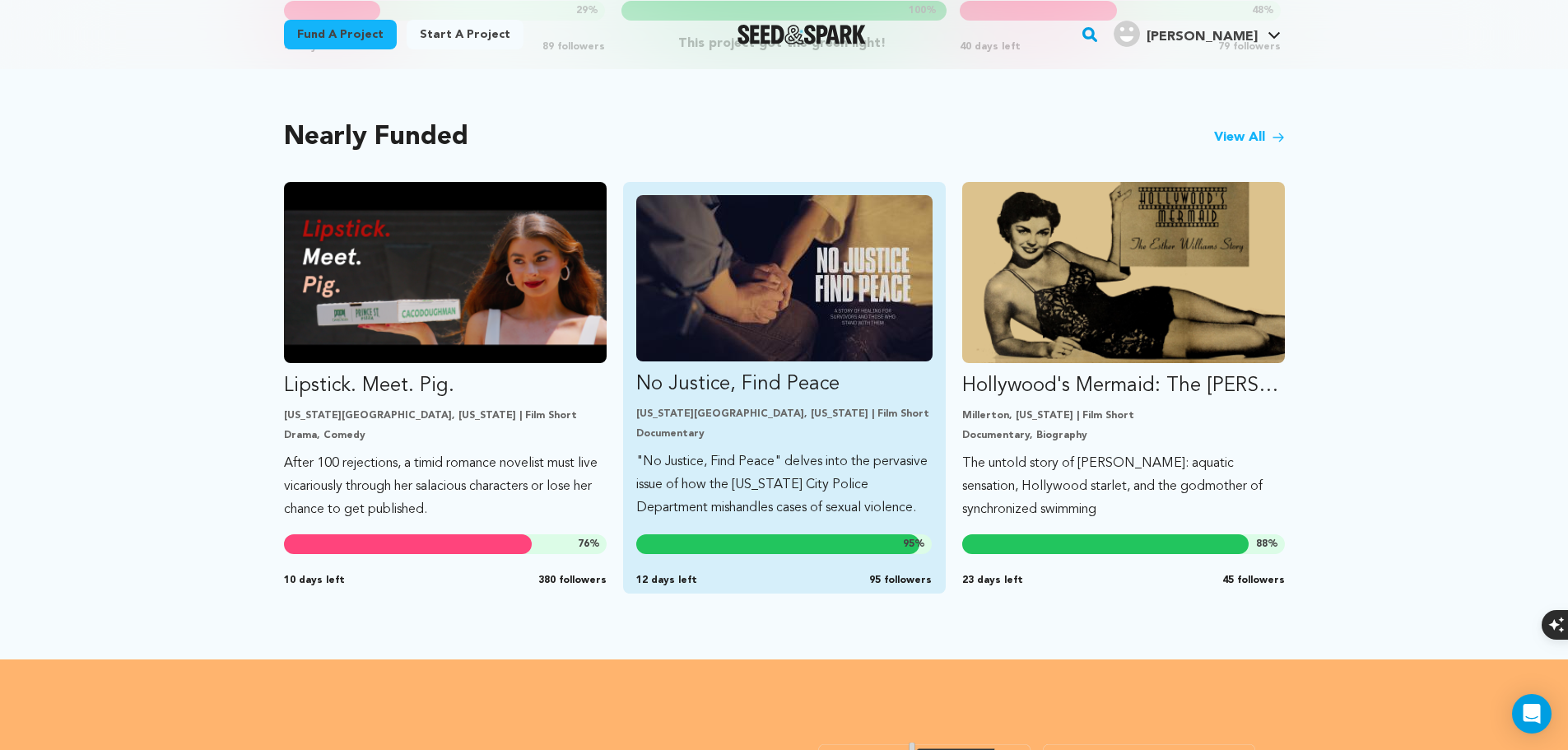 click at bounding box center (784, 278) 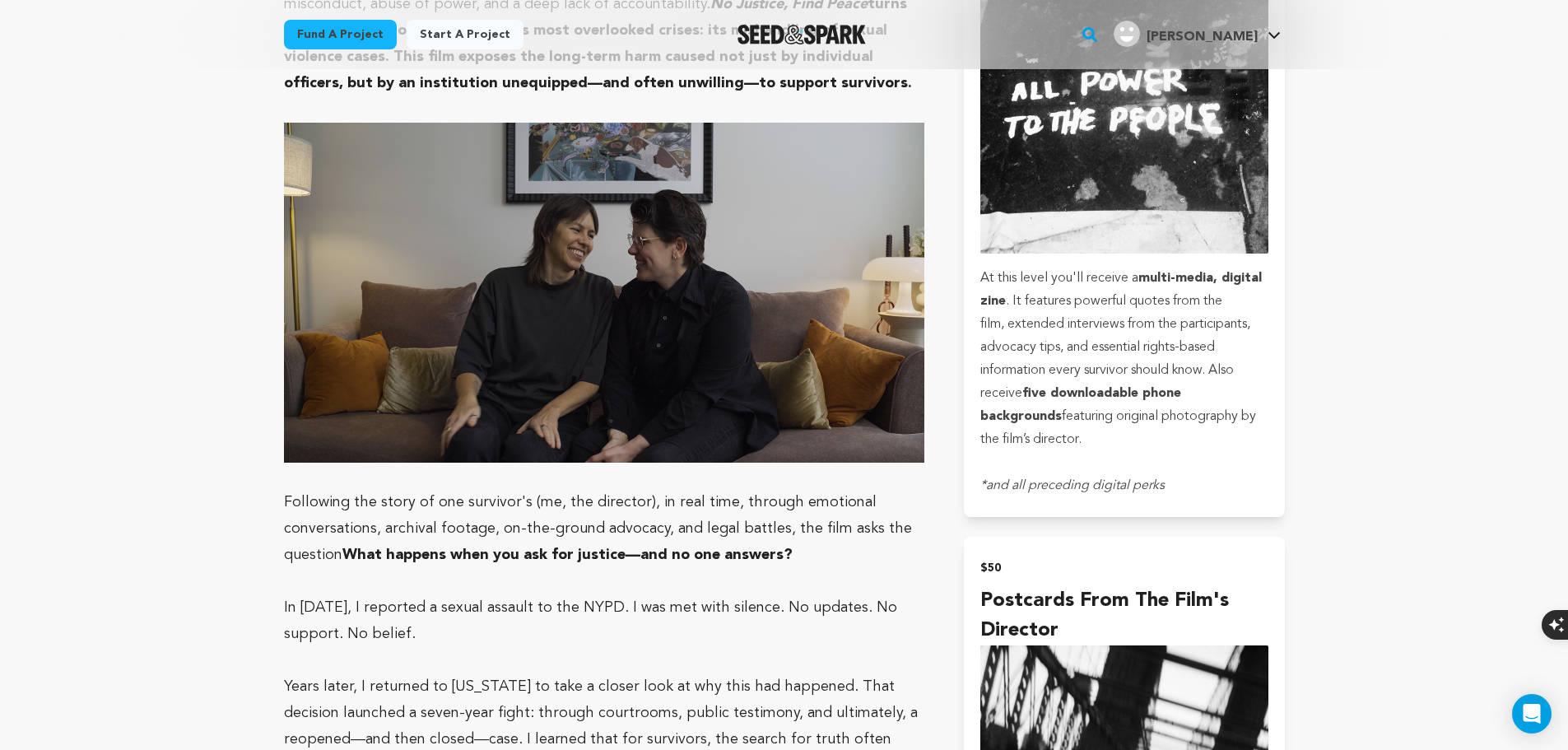 scroll, scrollTop: 1921, scrollLeft: 0, axis: vertical 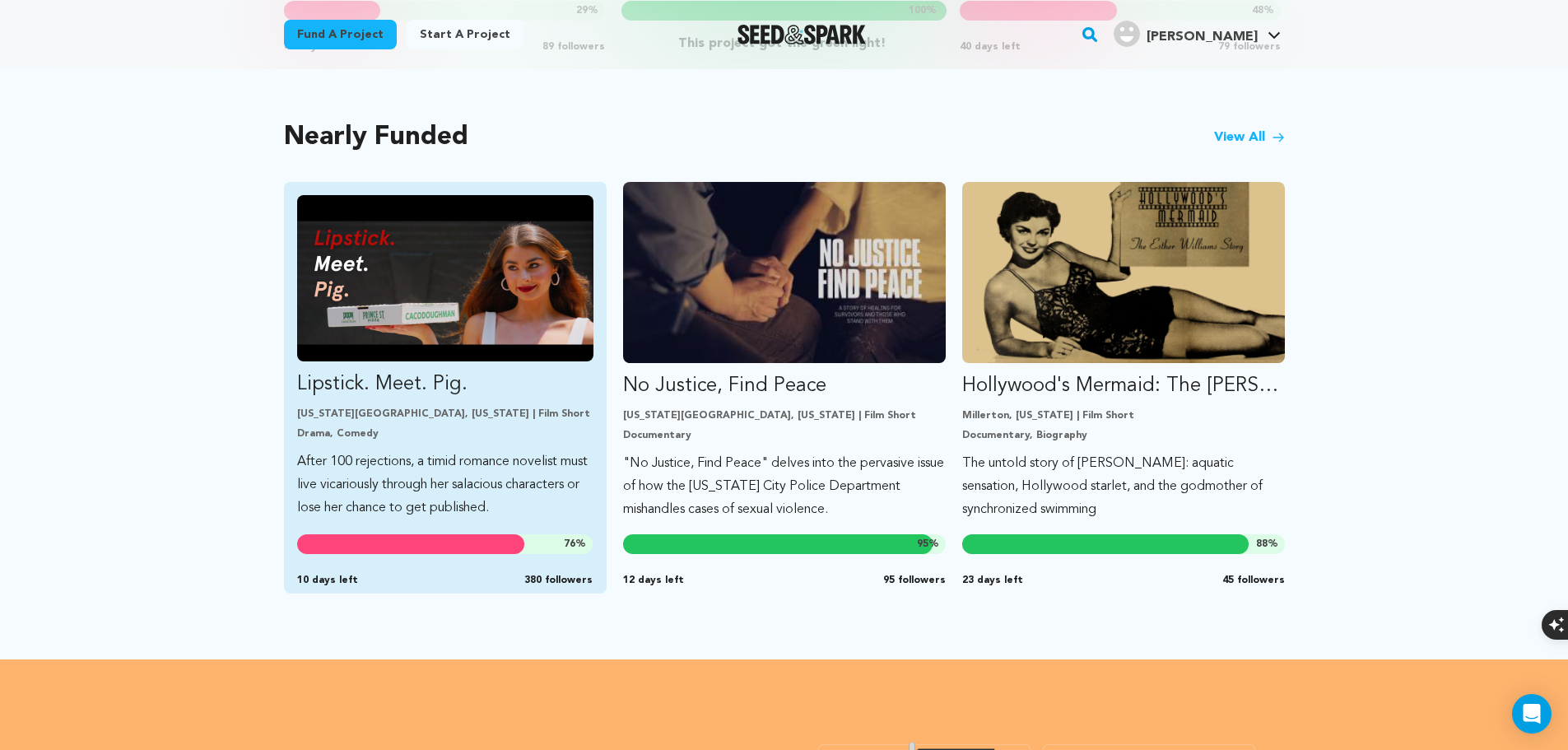 click at bounding box center [445, 278] 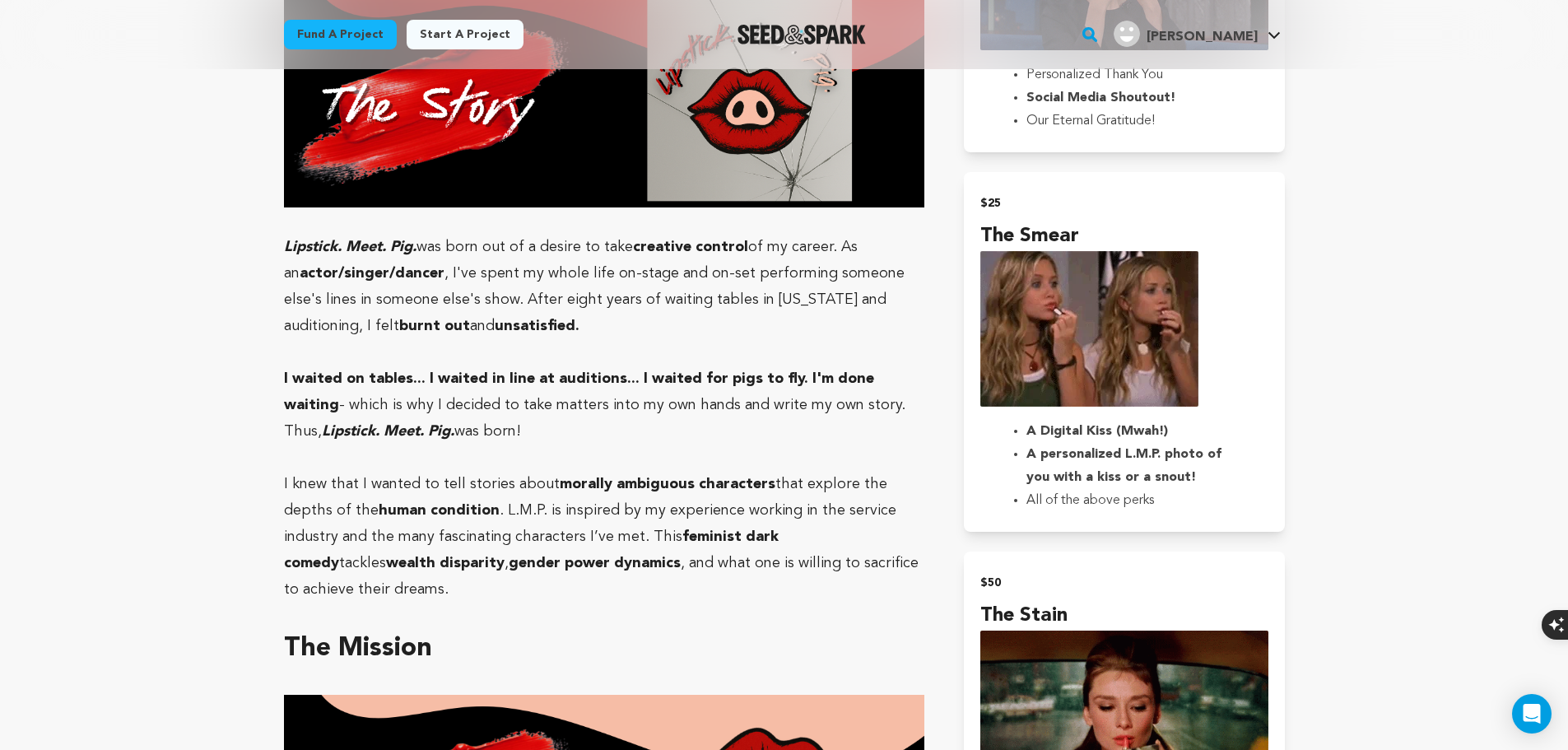 scroll, scrollTop: 1235, scrollLeft: 0, axis: vertical 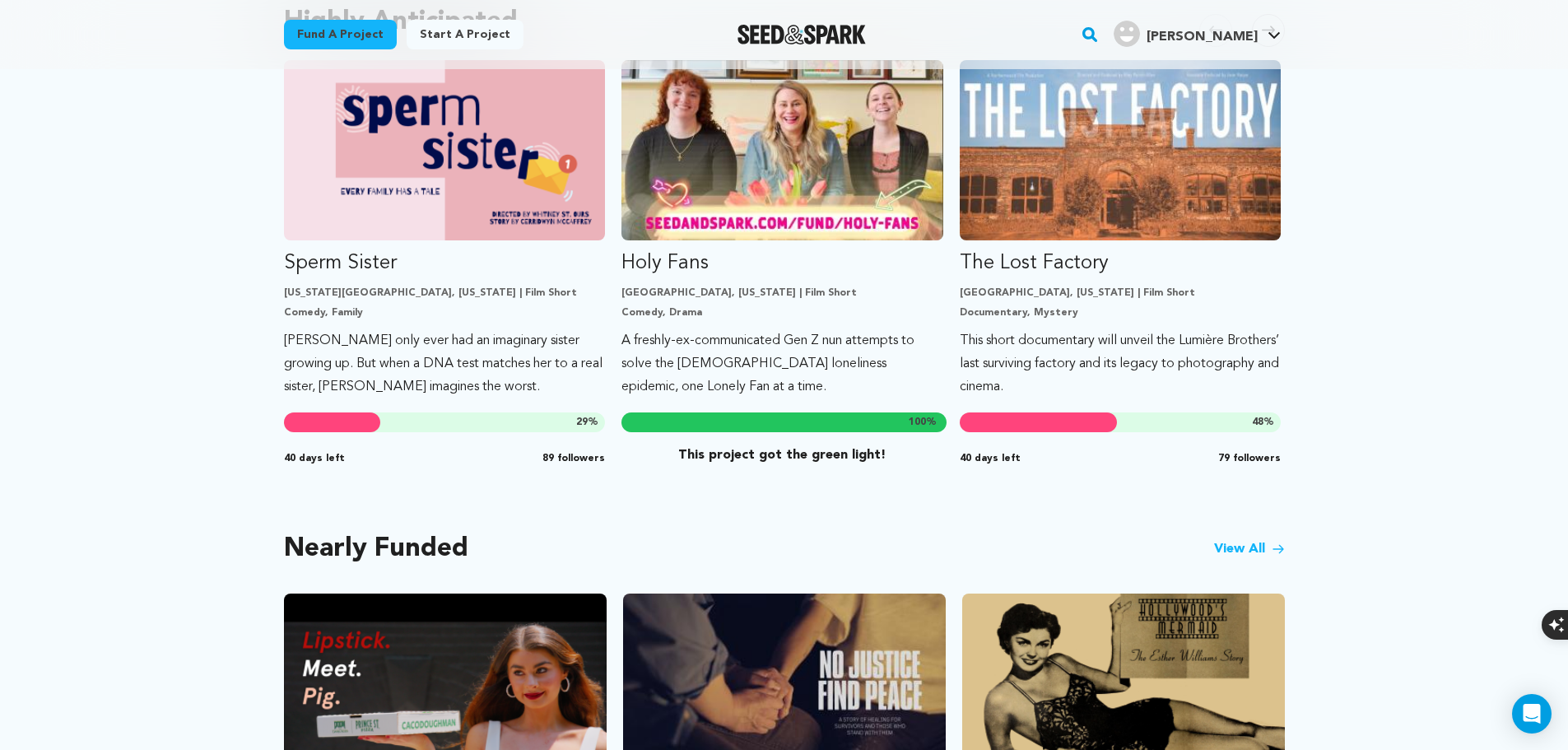 click on "View All" at bounding box center (1249, 549) 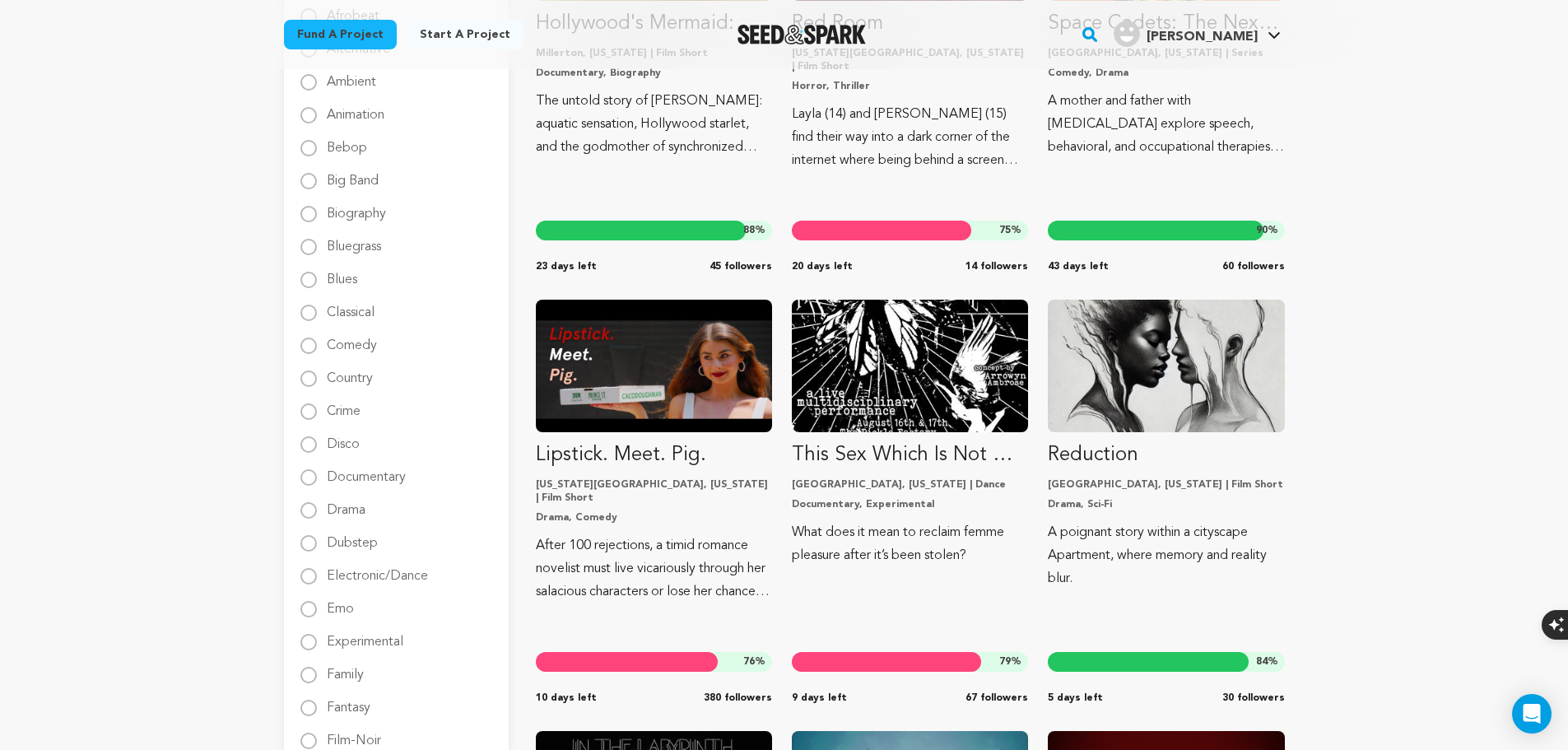 scroll, scrollTop: 549, scrollLeft: 0, axis: vertical 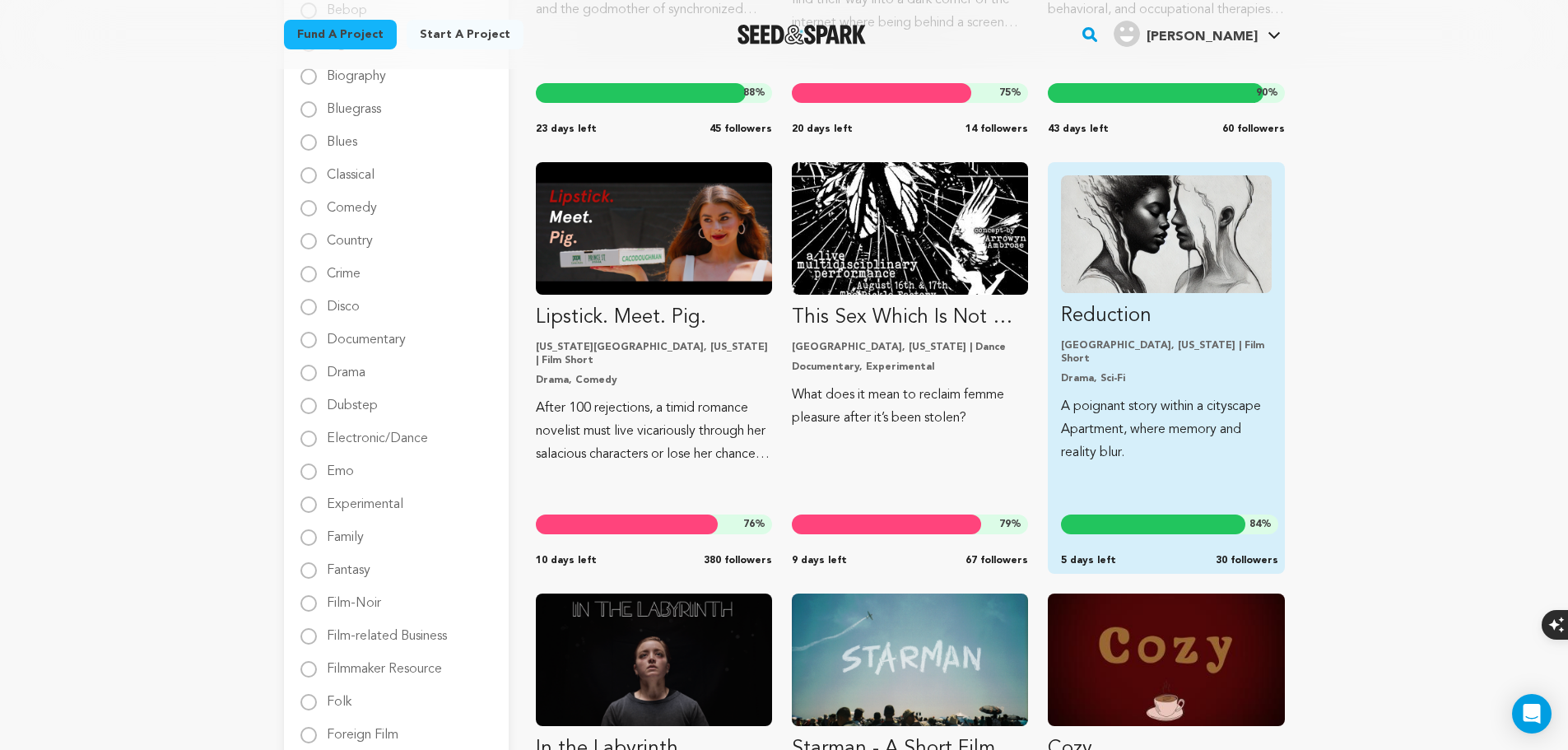 click at bounding box center [1166, 234] 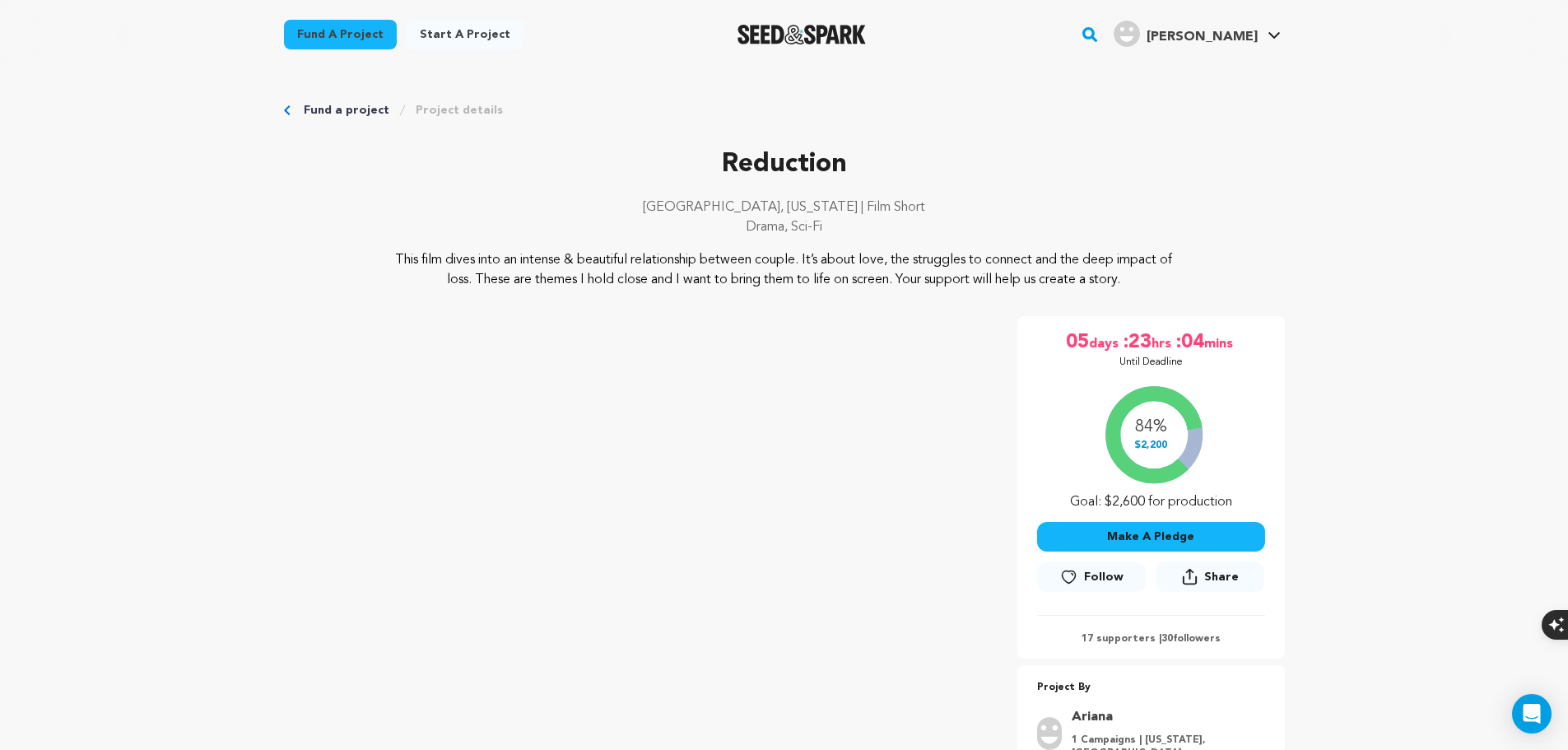 scroll, scrollTop: 14, scrollLeft: 0, axis: vertical 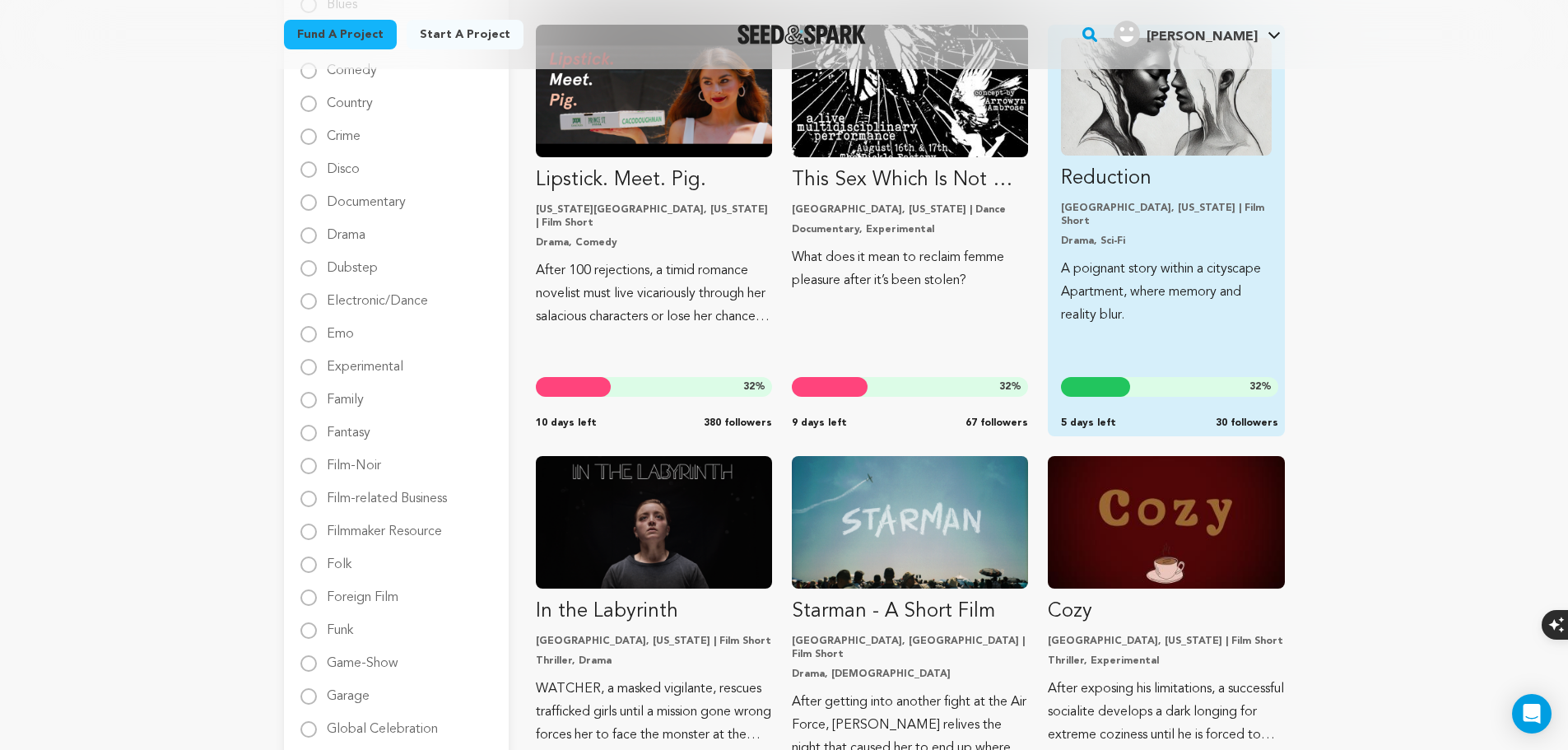 click on "Reduction
[GEOGRAPHIC_DATA], [US_STATE] | Film Short
Drama, Sci-Fi
A poignant story within a cityscape Apartment, where memory and reality blur.
32 %
5 days left
30 followers" at bounding box center [1166, 182] 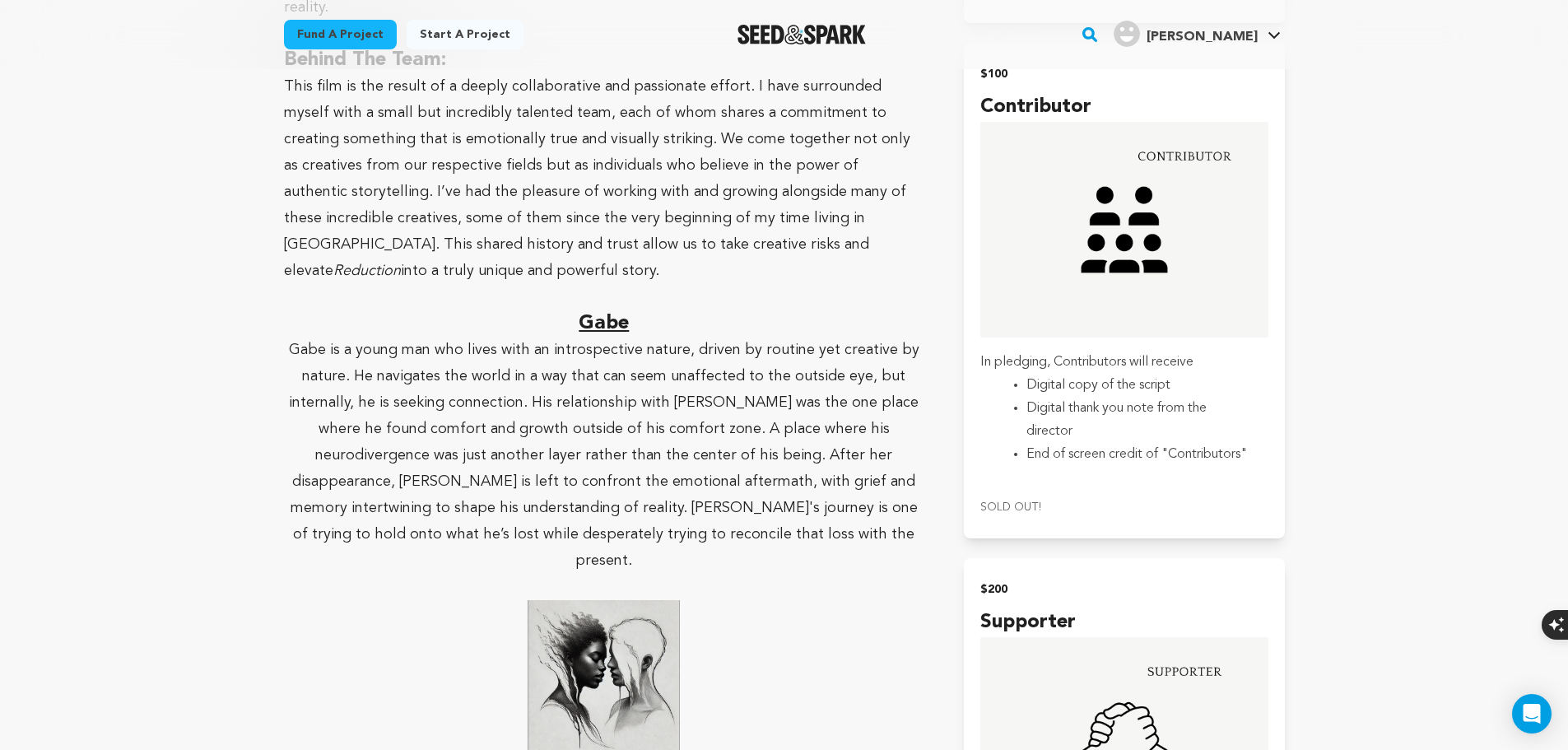 scroll, scrollTop: 2196, scrollLeft: 0, axis: vertical 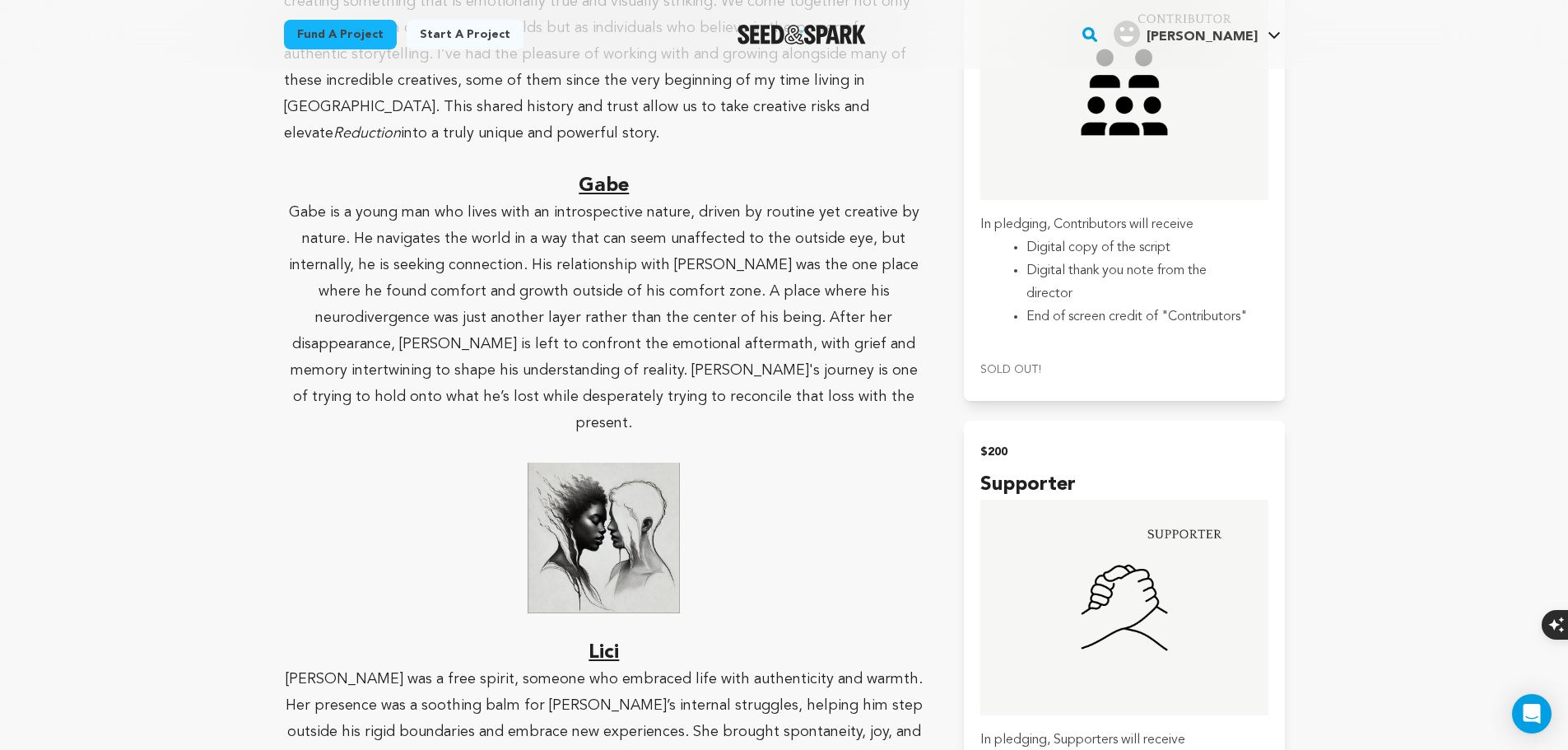 drag, startPoint x: 1342, startPoint y: 303, endPoint x: 1328, endPoint y: 303, distance: 14 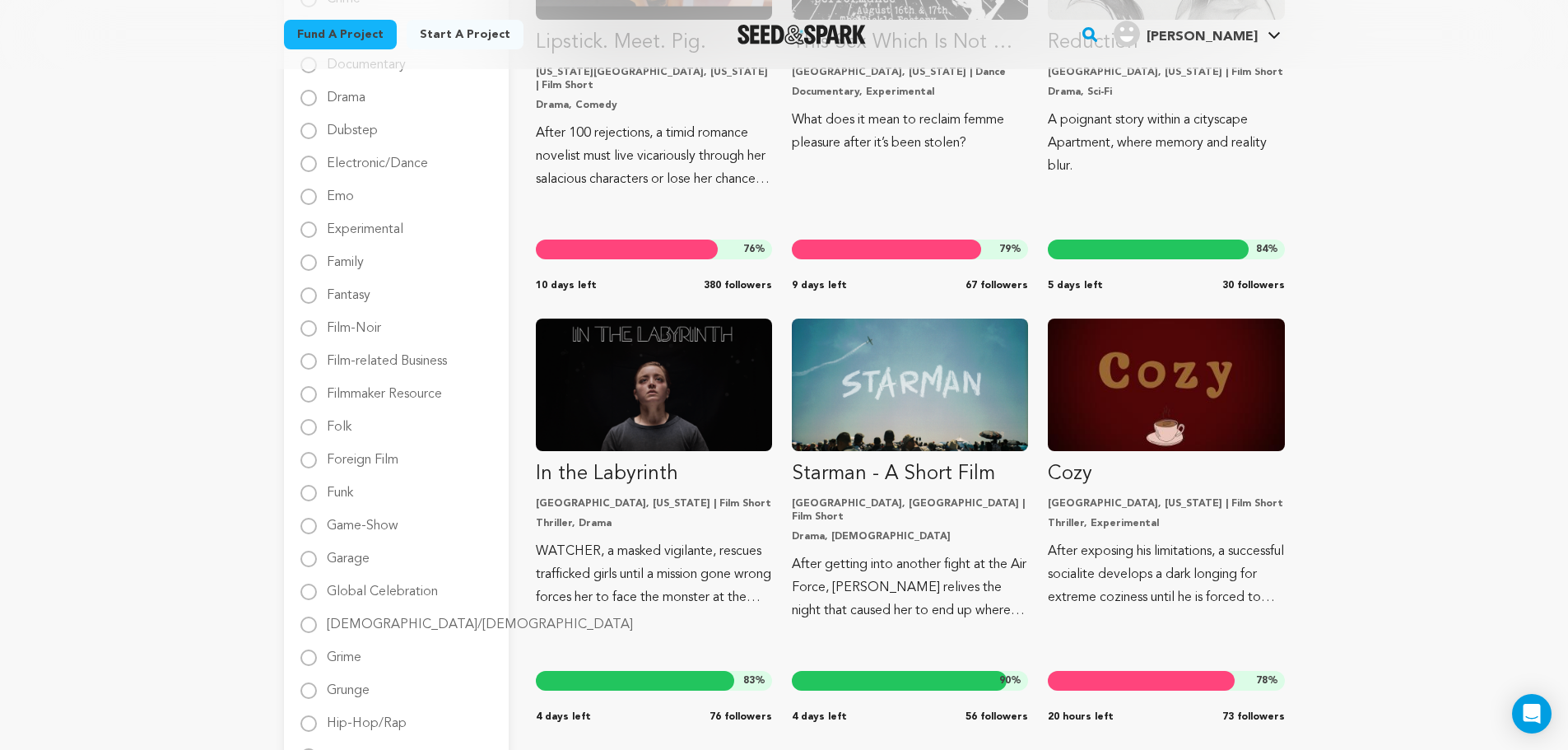 scroll, scrollTop: 961, scrollLeft: 0, axis: vertical 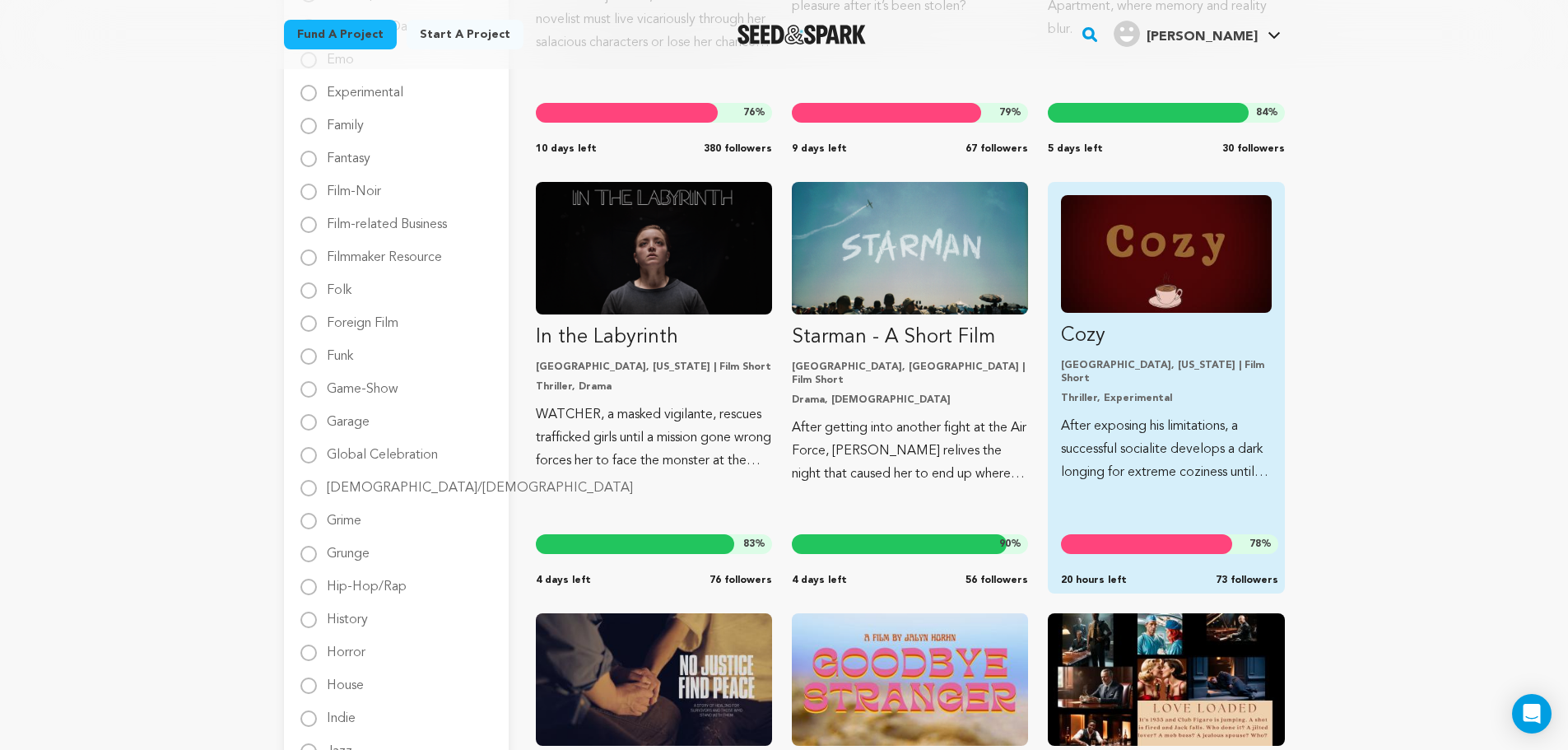 click at bounding box center [1166, 254] 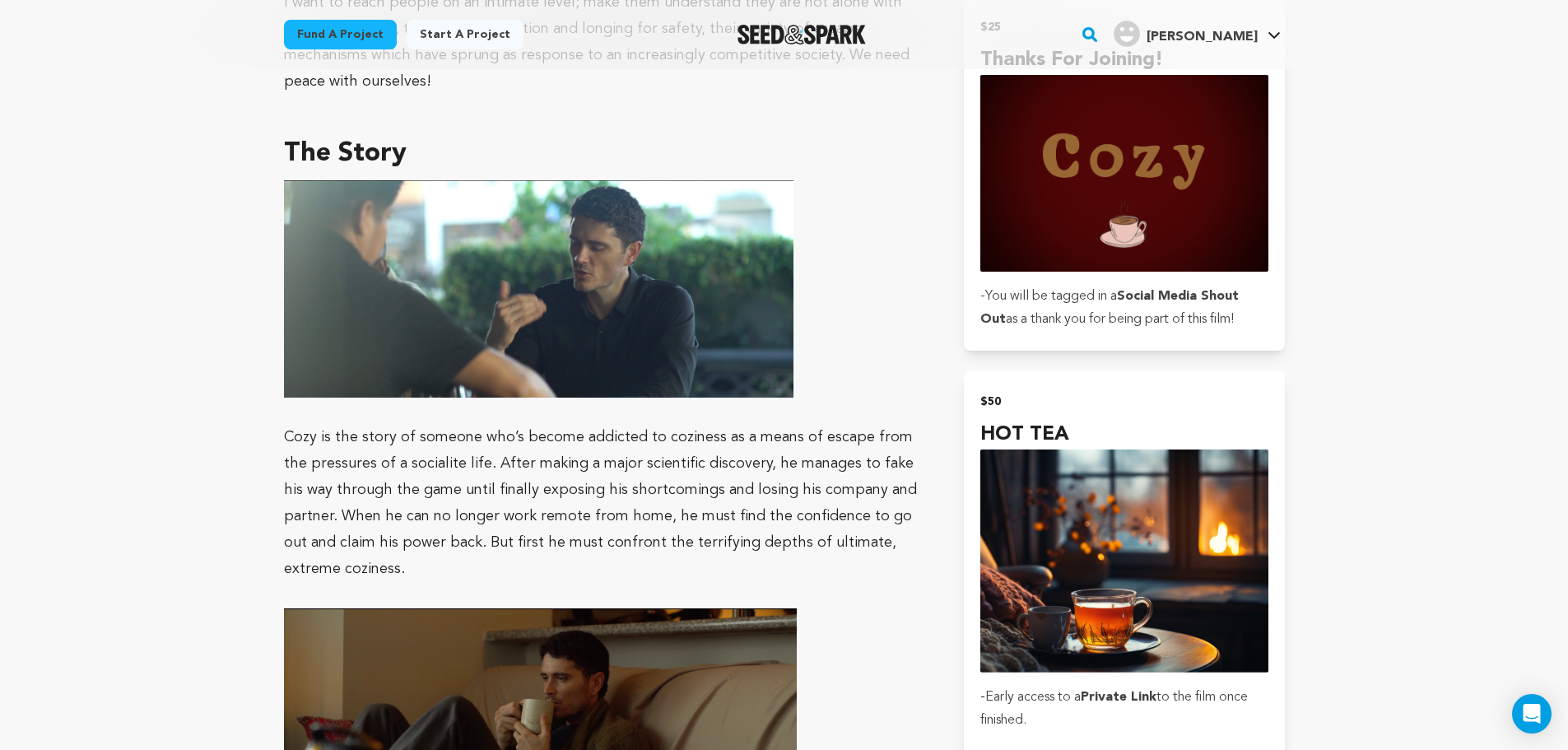 scroll, scrollTop: 961, scrollLeft: 0, axis: vertical 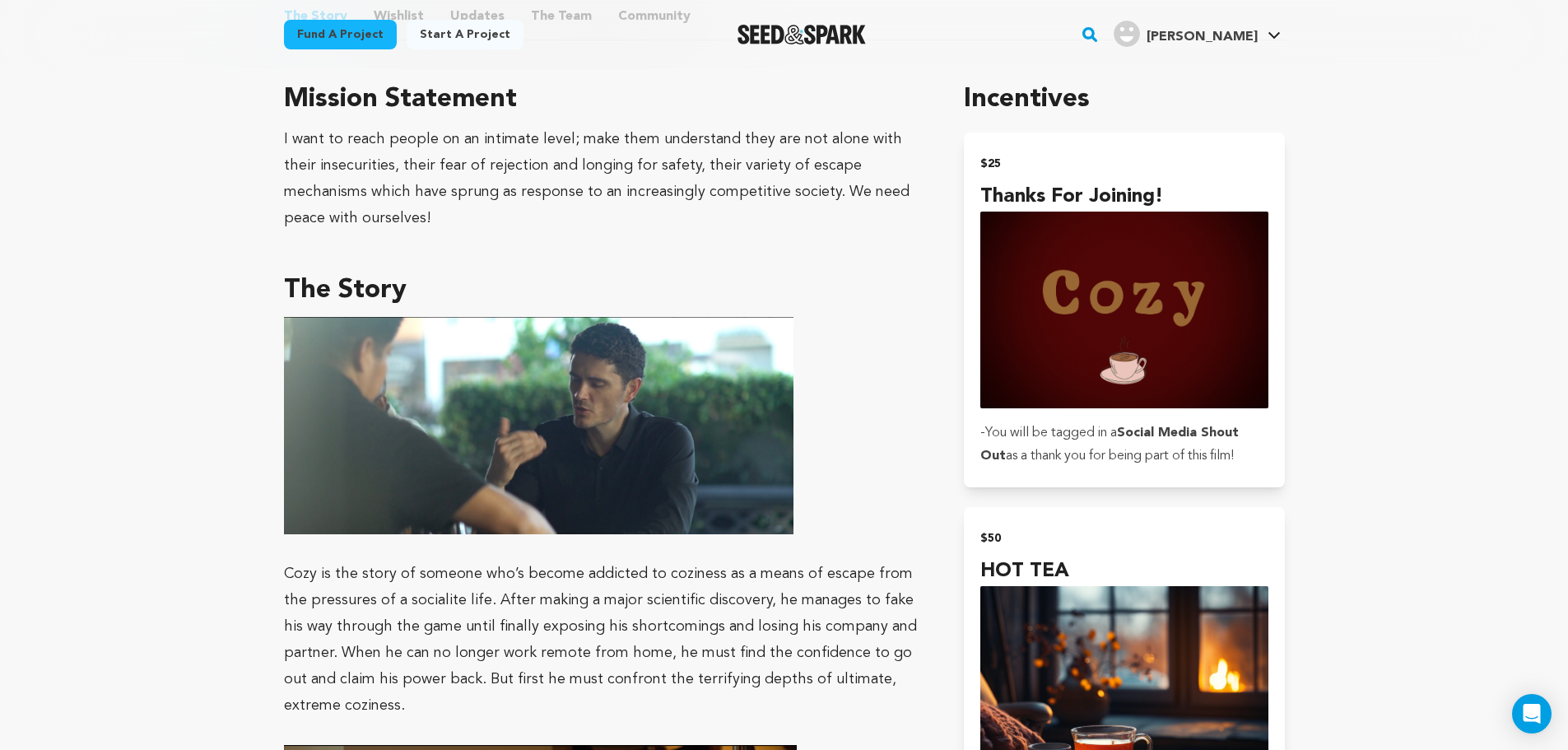 click on "Mission Statement
I want to reach people on an intimate level; make them understand they are not alone with their insecurities, their fear of rejection and longing for safety, their variety of escape mechanisms which have sprung as response to an increasingly competitive society.
We need peace with ourselves!
The Story
Personally, as much as I enjoy the art of putting on a show socially, I do crave the safety of my home and solitude sometimes. I feel many will resonate in our post-pandemic world where many are working from home while constantly being bombarded with content of "success". In a highly competitive society, I want to remind people that staying in can be ok... while a balance must be struck! Thank you so much for your interest!!" at bounding box center (604, 1000) 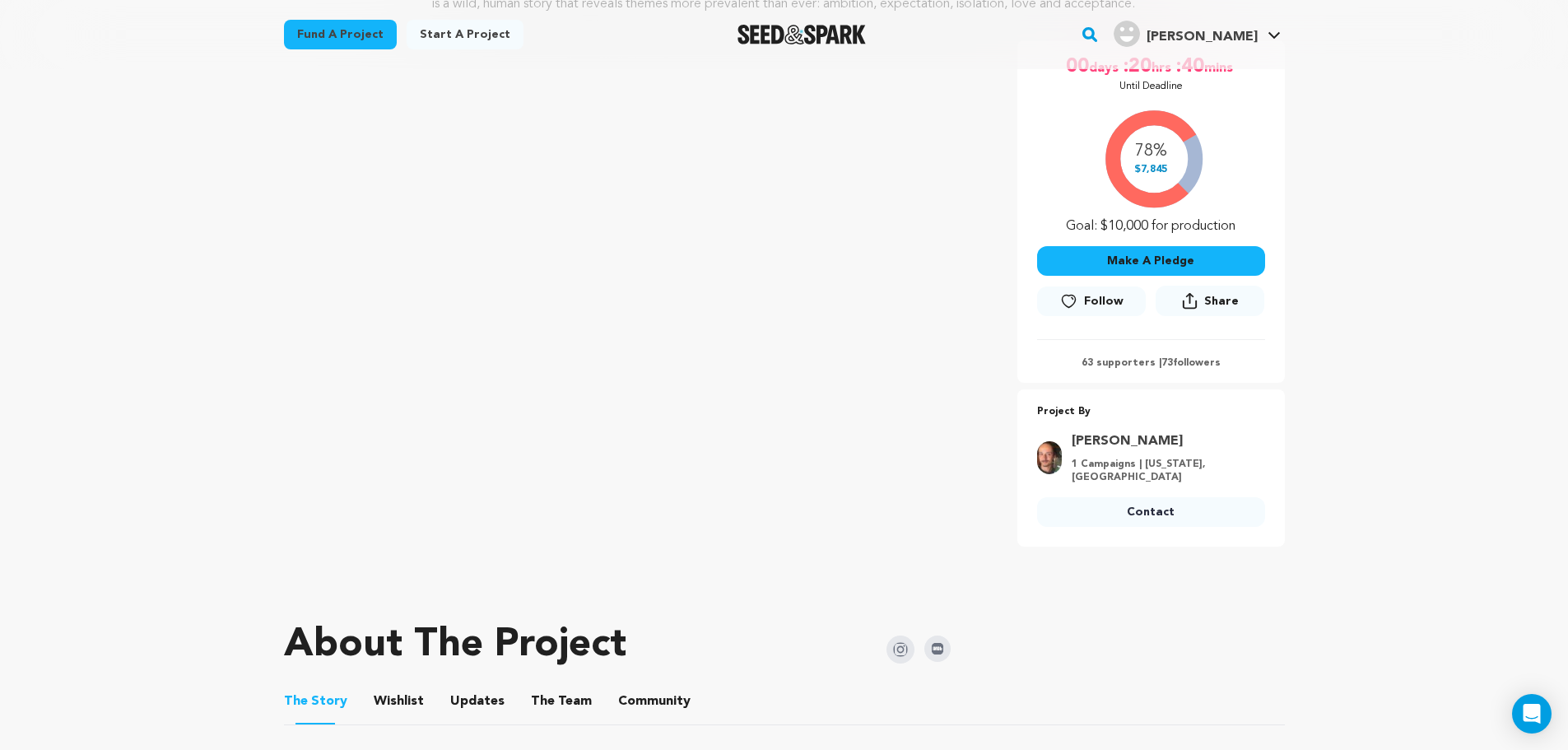 scroll, scrollTop: 274, scrollLeft: 0, axis: vertical 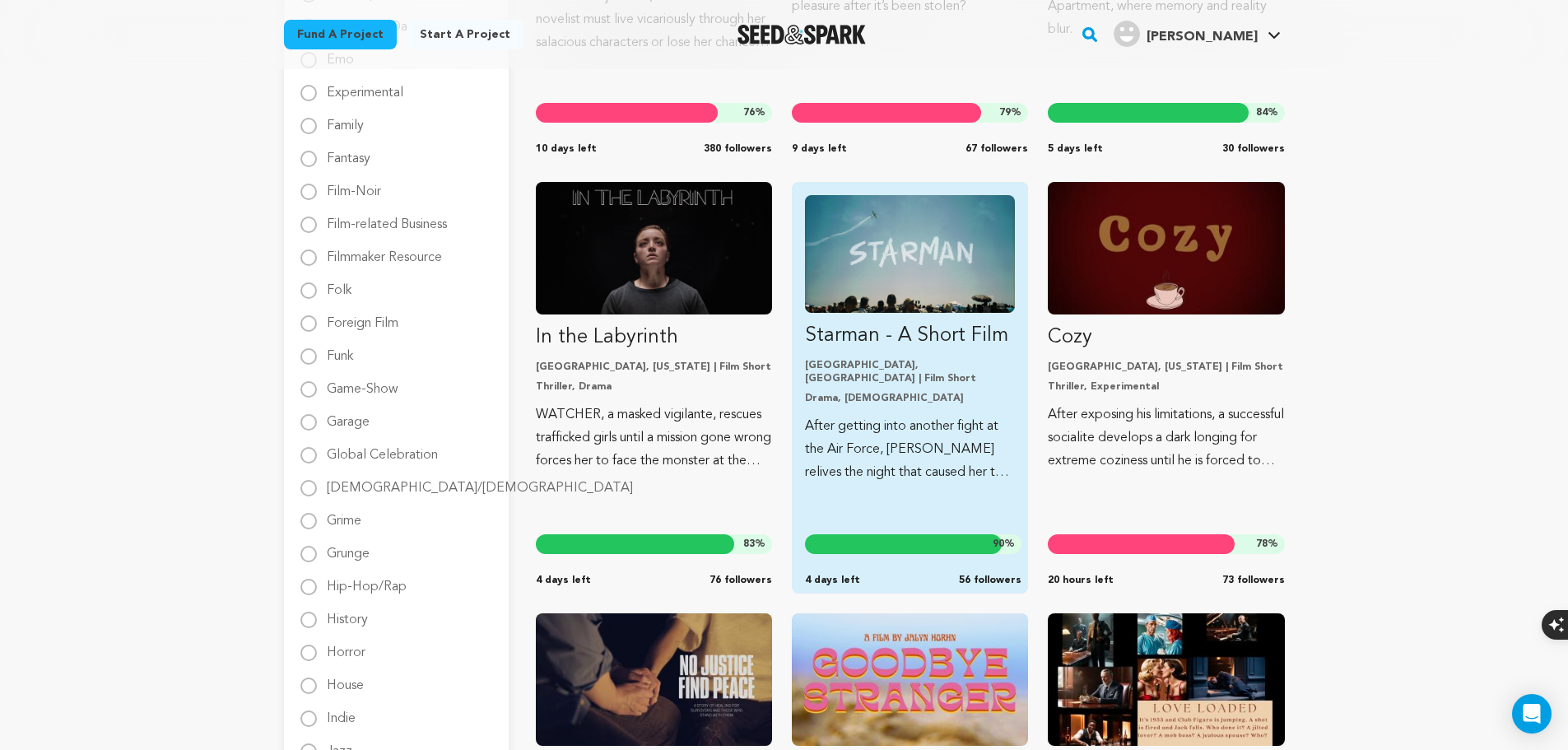 click on "Starman - A Short Film
[GEOGRAPHIC_DATA], [GEOGRAPHIC_DATA] | Film Short
Drama, [DEMOGRAPHIC_DATA]
After getting into another fight at the Air Force, [PERSON_NAME] relives the night that caused her to end up where she is.
90 %
4 days left
56 followers" at bounding box center [910, 339] 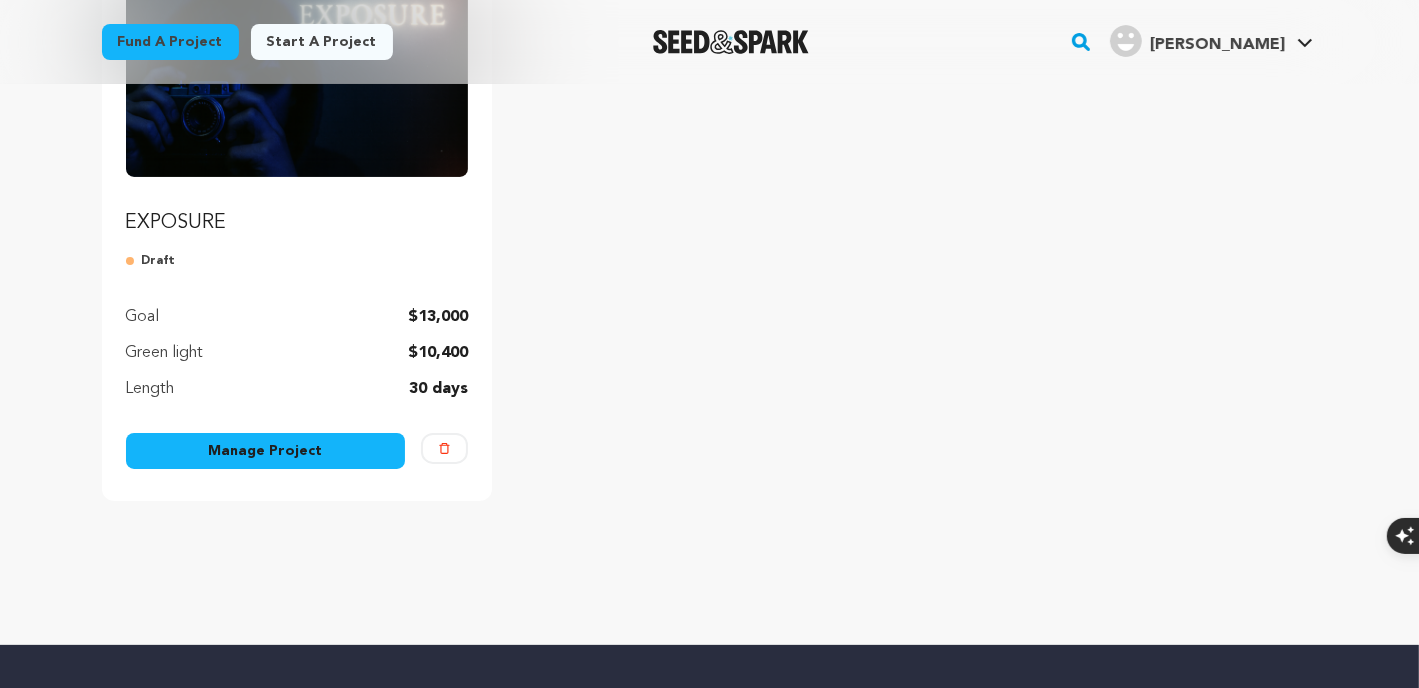 scroll, scrollTop: 333, scrollLeft: 0, axis: vertical 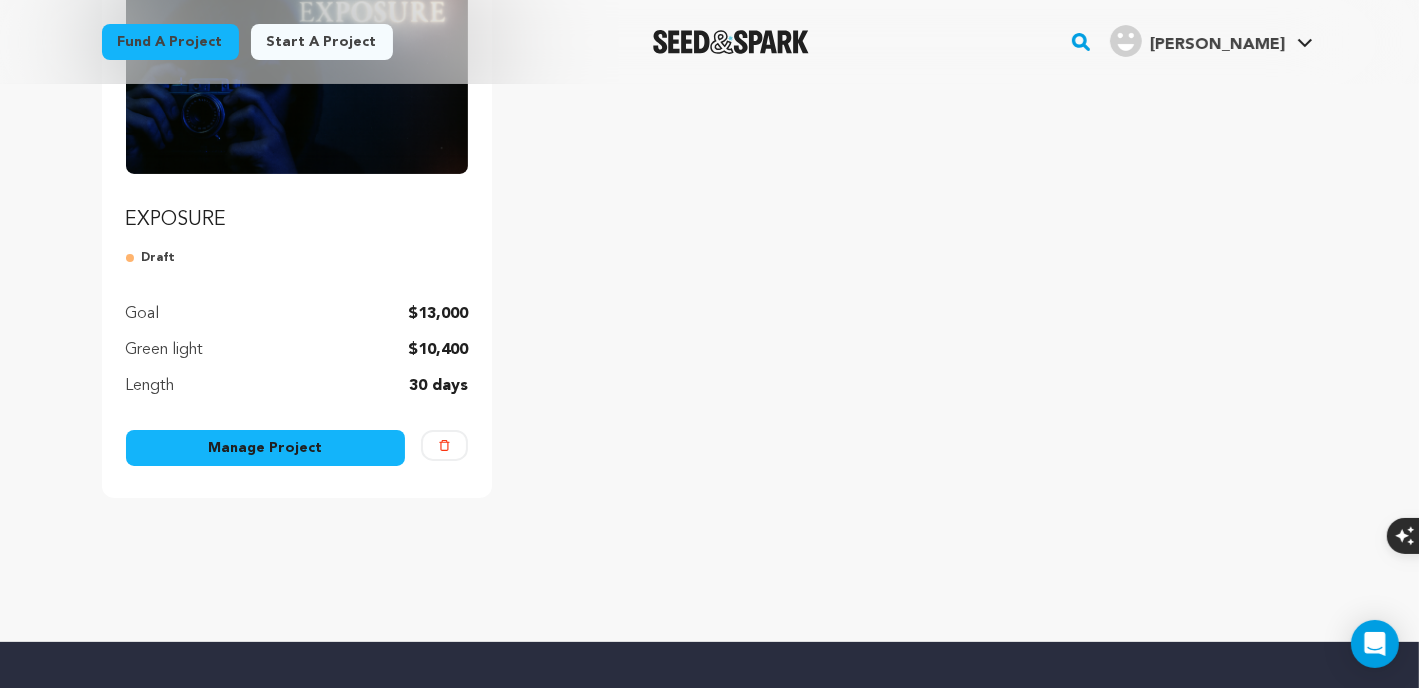 click on "Manage Project" at bounding box center (266, 448) 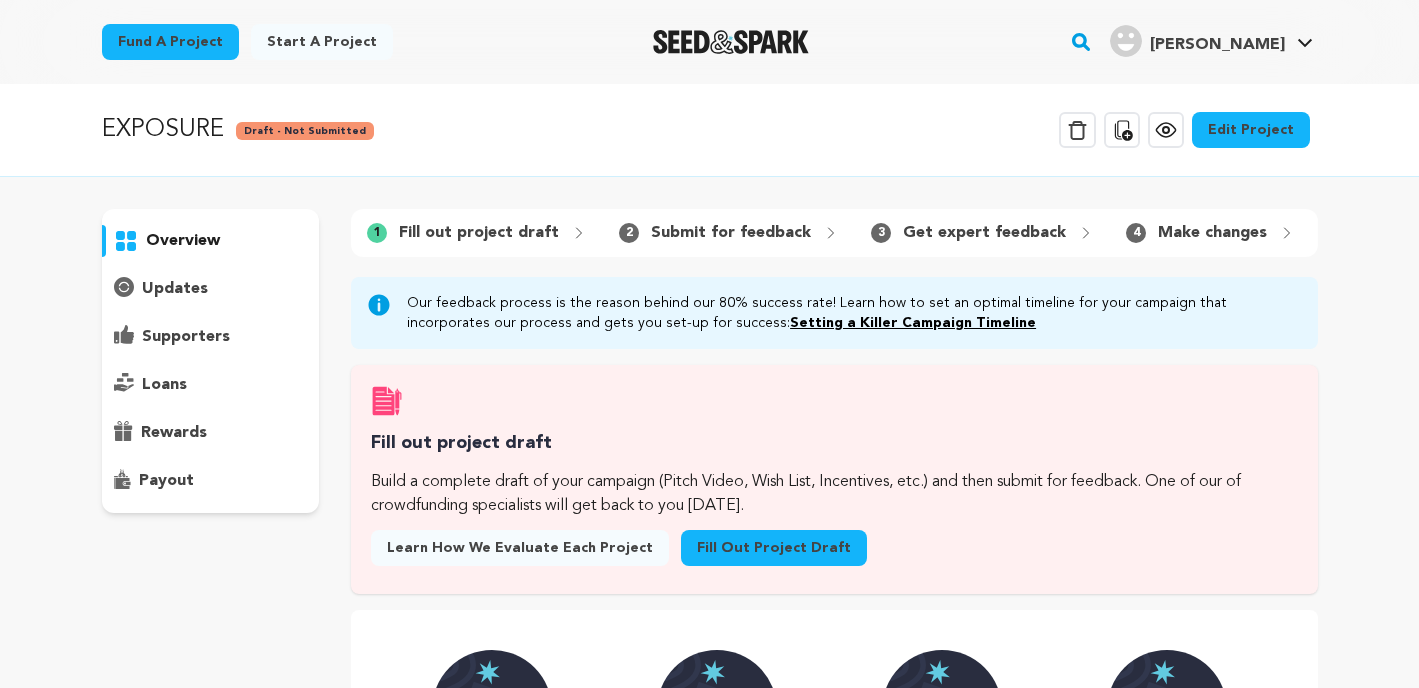 scroll, scrollTop: 0, scrollLeft: 0, axis: both 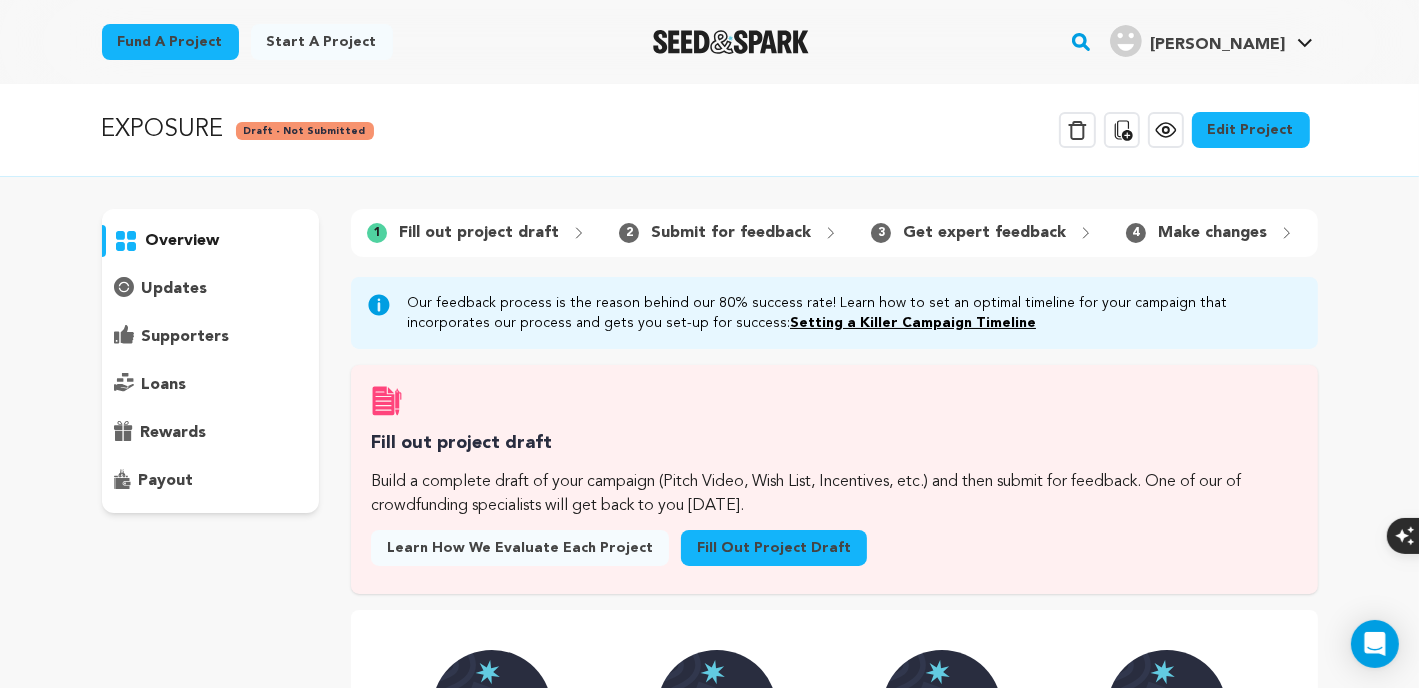click on "Edit Project" at bounding box center [1251, 130] 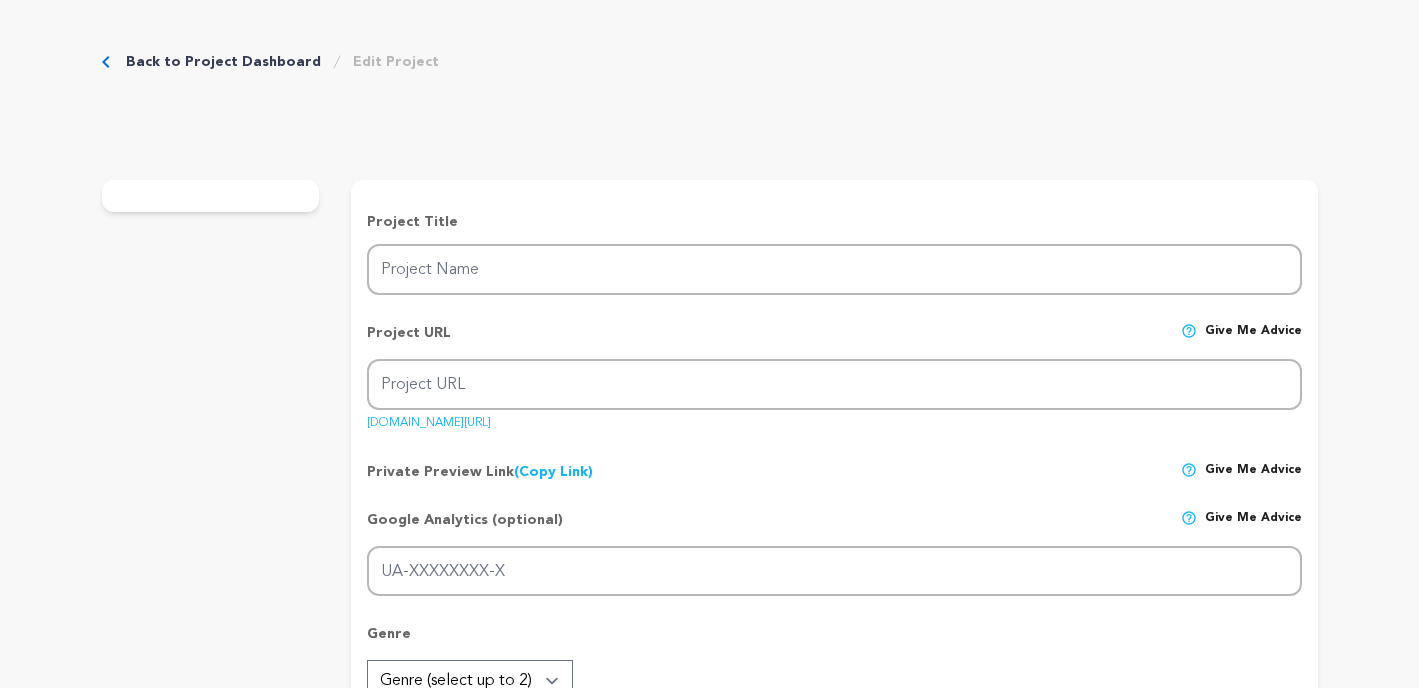 scroll, scrollTop: 0, scrollLeft: 0, axis: both 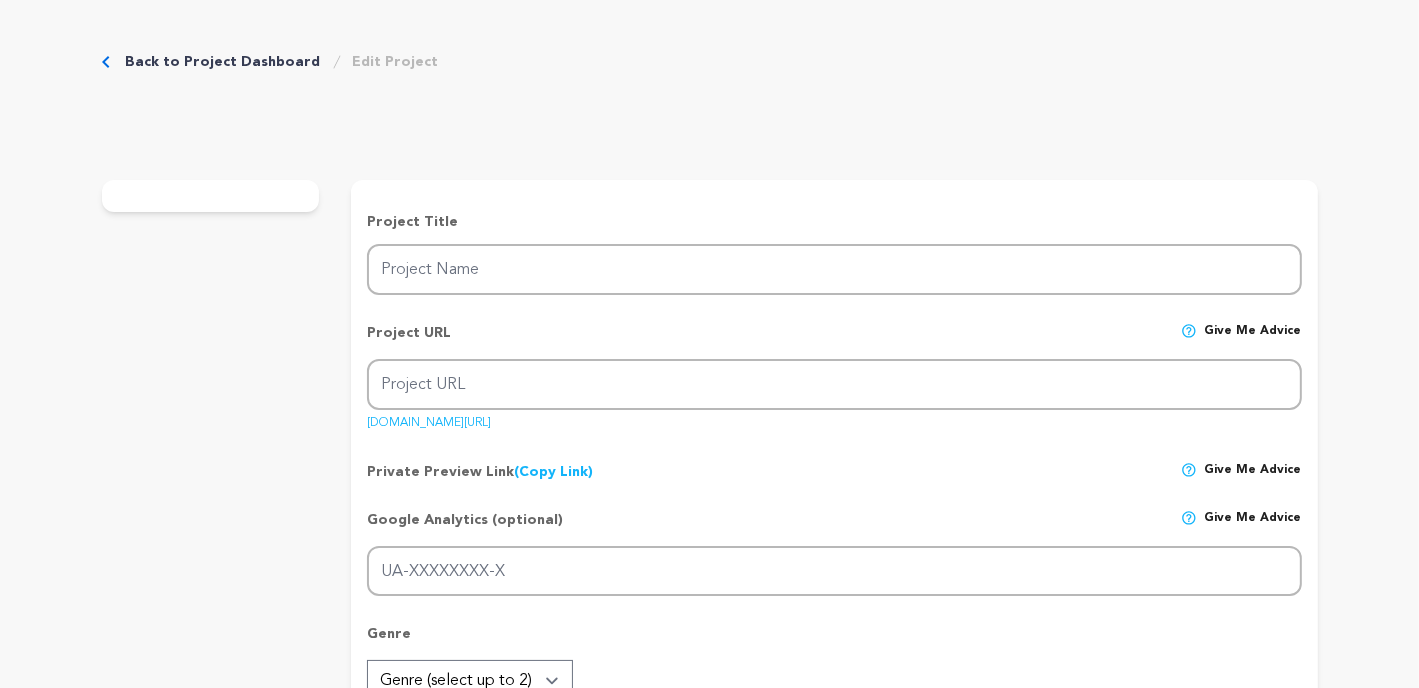 type on "EXPOSURE" 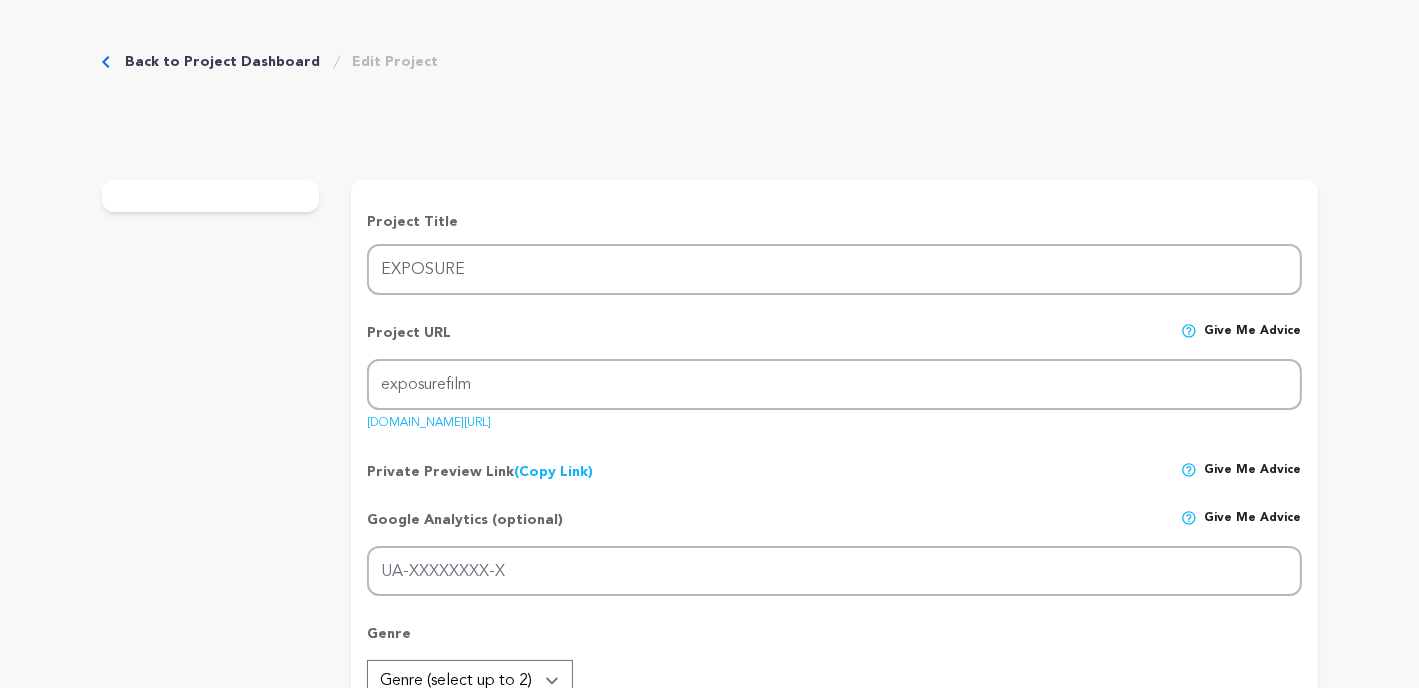 type on "EXPOSURE explores how pain doesn’t disappear but hides, changes form, and spreads. Our mission is to tell a story about how the things we suppress and neglect always find a way to resurface." 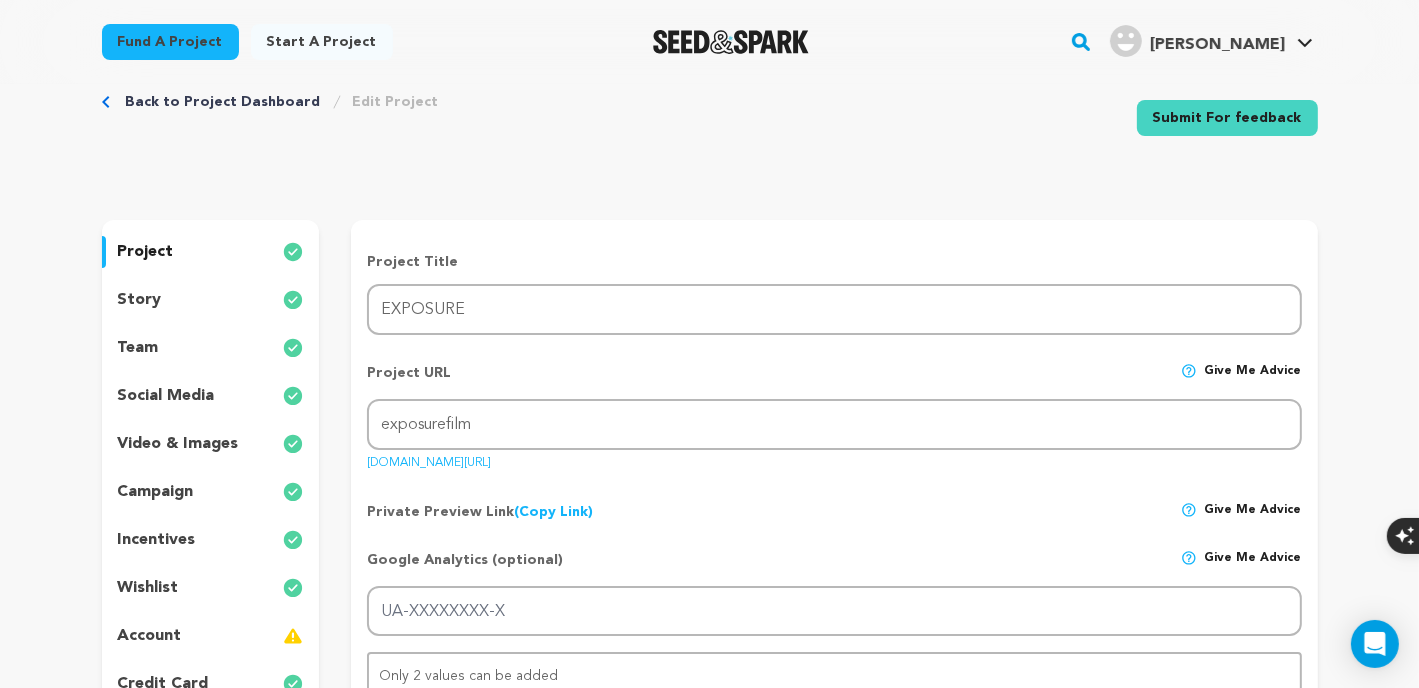 scroll, scrollTop: 0, scrollLeft: 0, axis: both 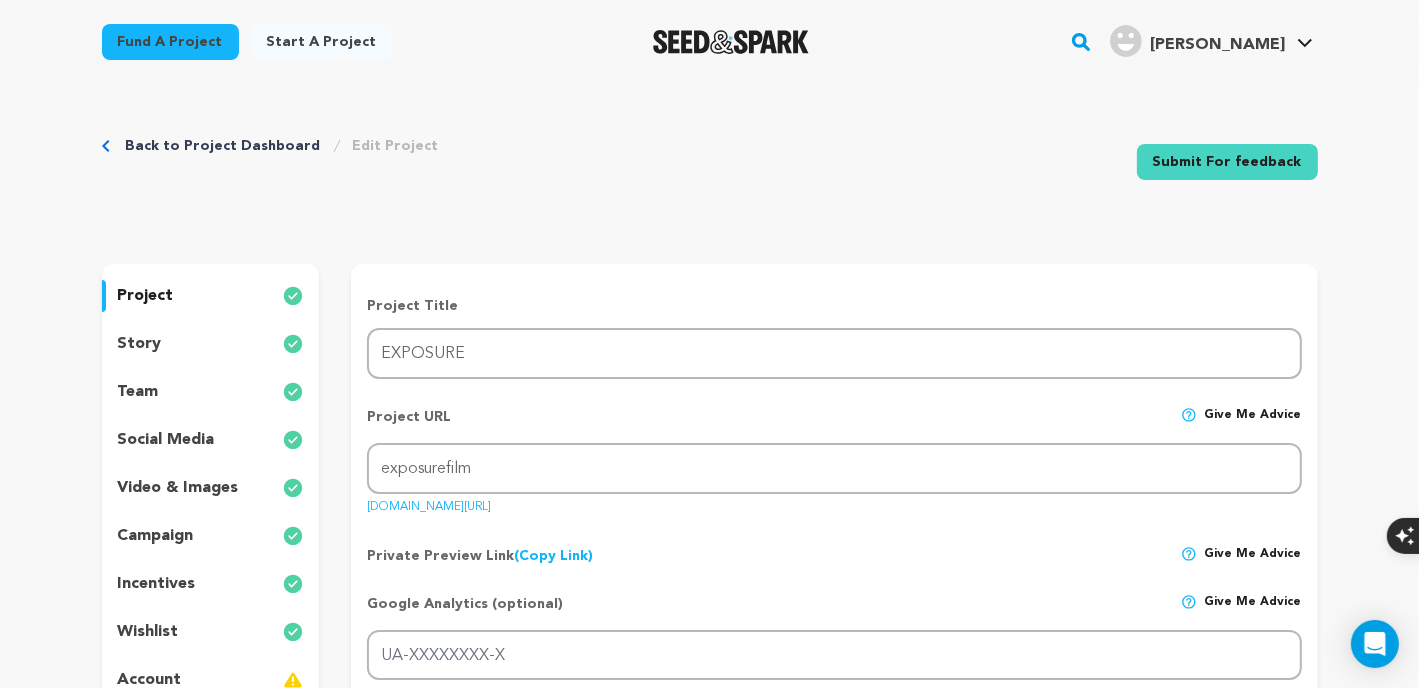 click on "story" at bounding box center (211, 344) 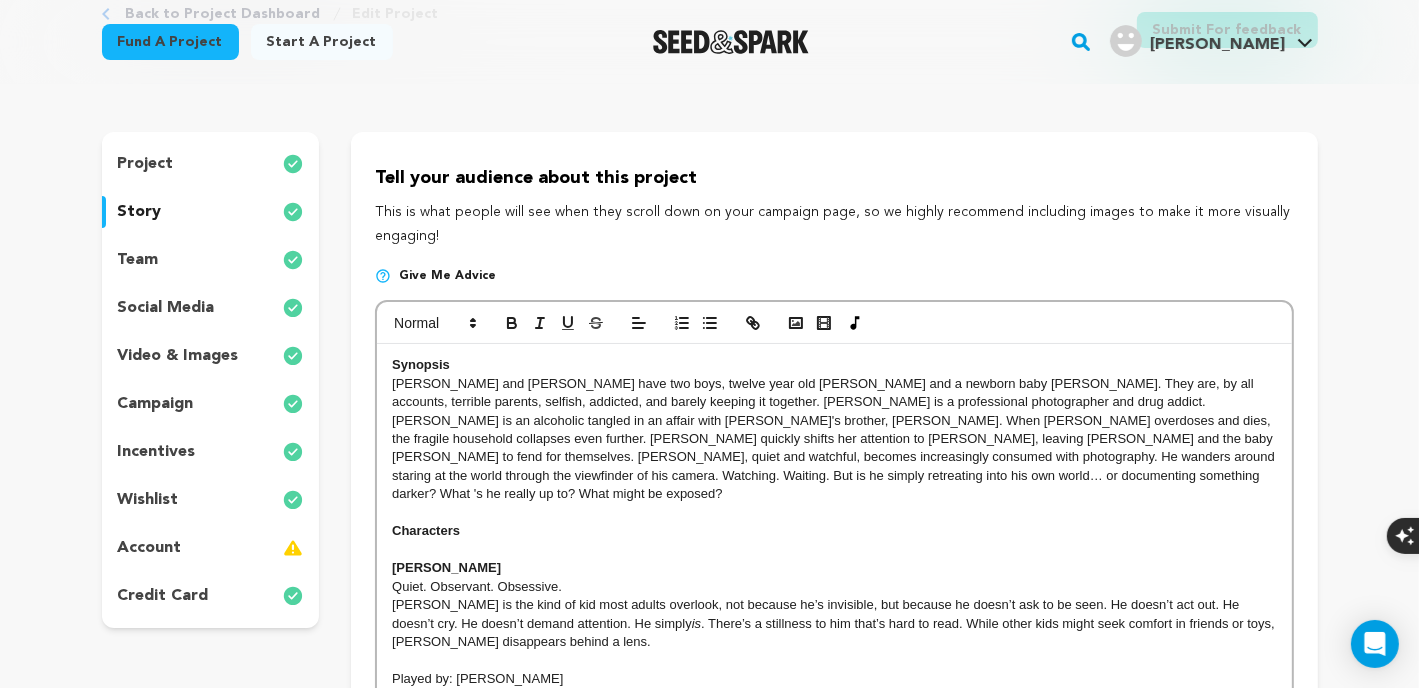 scroll, scrollTop: 0, scrollLeft: 0, axis: both 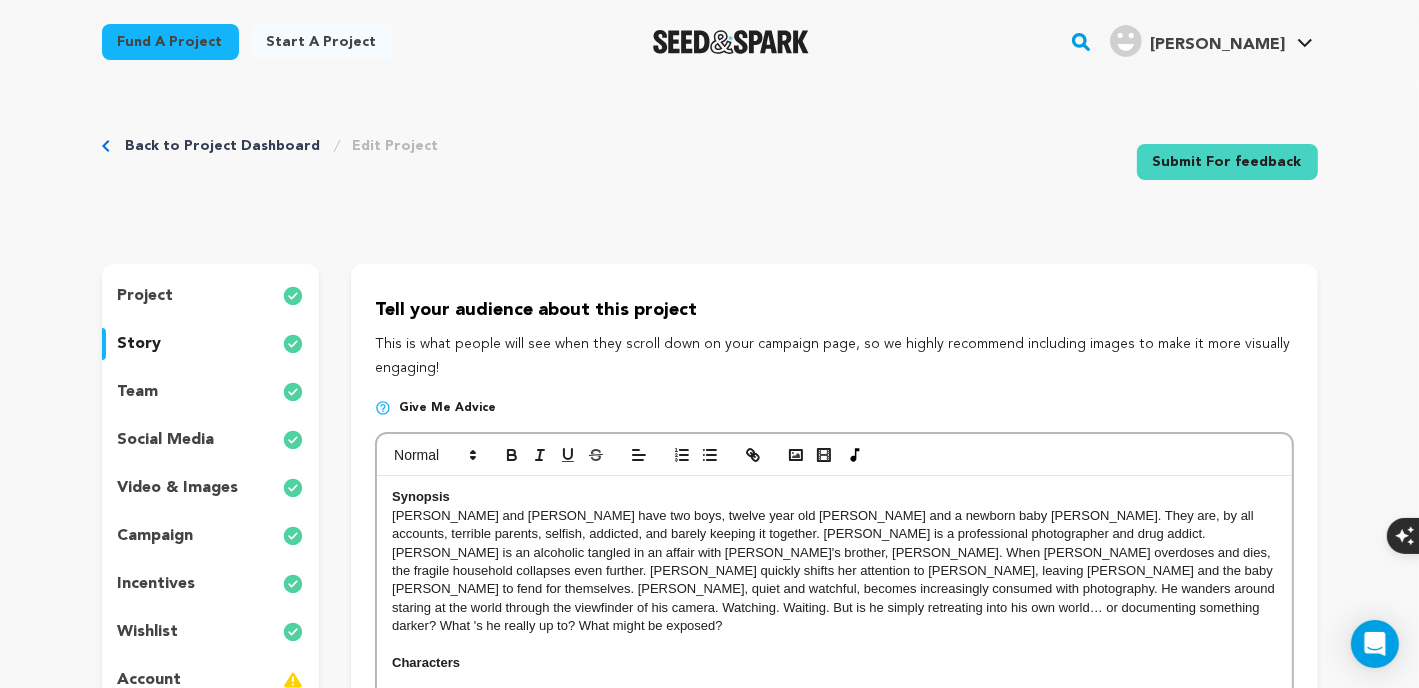 click on "Synopsis" at bounding box center [834, 497] 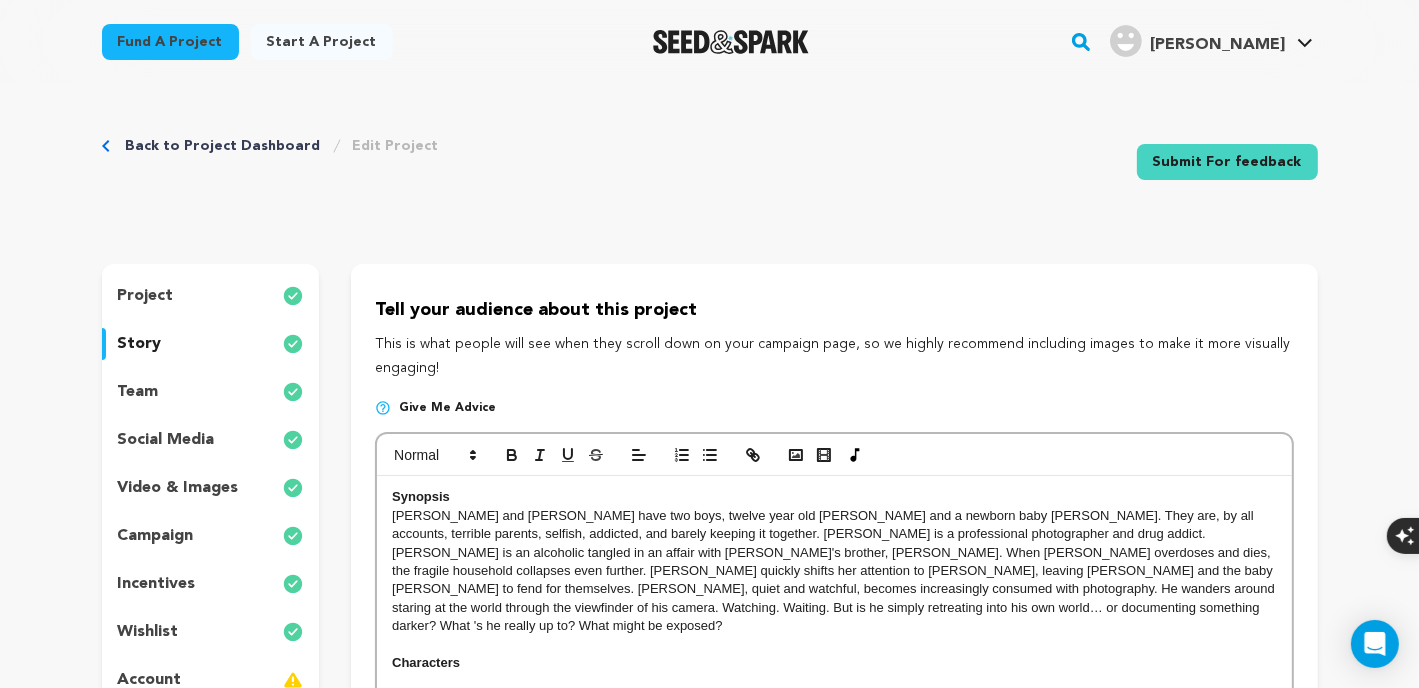 click on "Synopsis Livia and Adrian have two boys, twelve year old Dylan and a newborn baby Jacob. They are, by all accounts, terrible parents, selfish, addicted, and barely keeping it together. Adrian is a professional photographer and drug addict. Livia is an alcoholic tangled in an affair with Adrian's brother, Marcus. When Adrian overdoses and dies, the fragile household collapses even further. Livia quickly shifts her attention to Marcus, leaving Dylan and the baby Jacob to fend for themselves. Dylan, quiet and watchful, becomes increasingly consumed with photography. He wanders around staring at the world through the viewfinder of his camera. Watching. Waiting. But is he simply retreating into his own world… or documenting something darker? What 's he really up to? What might be exposed? Characters Dylan Quiet. Observant. Obsessive. is . There’s a stillness to him that’s hard to read. While other kids might seek comfort in friends or toys, Dylan disappears behind a lens.  Played by: Jameson Barros Livia" at bounding box center (834, 1087) 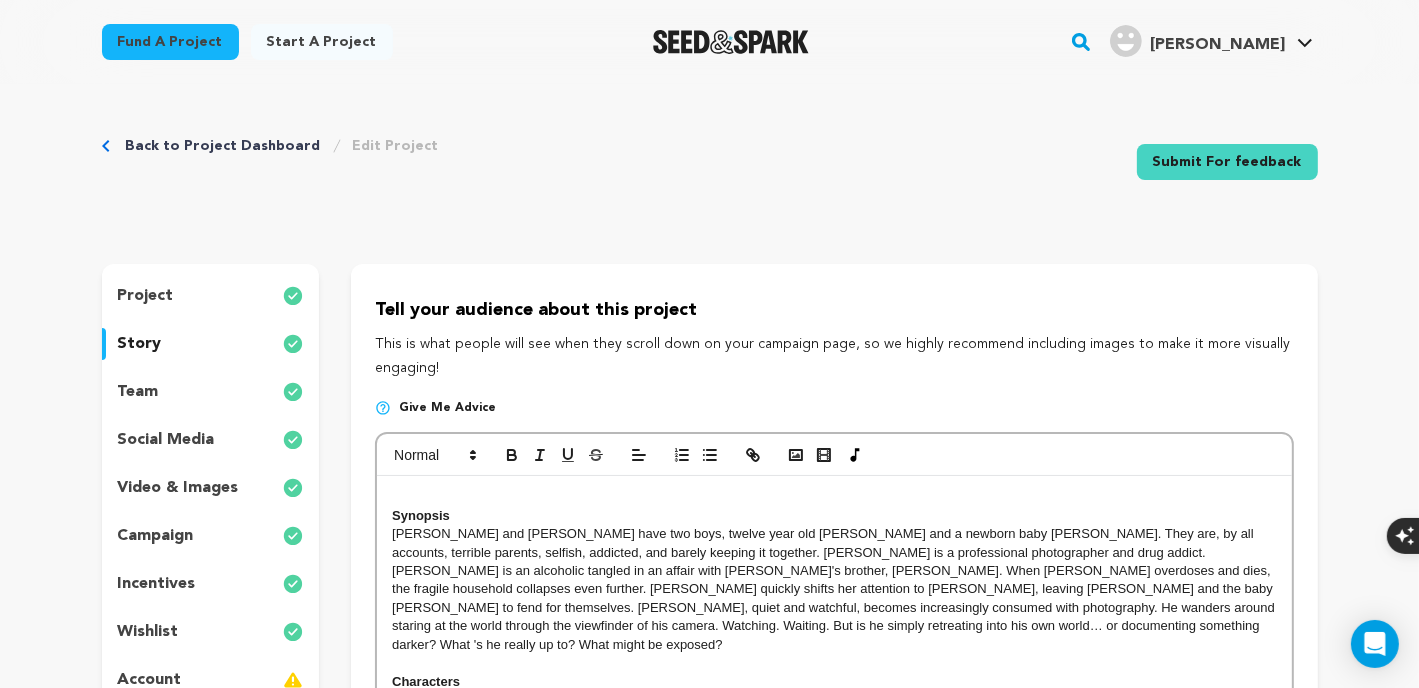drag, startPoint x: 493, startPoint y: 490, endPoint x: 859, endPoint y: 491, distance: 366.00137 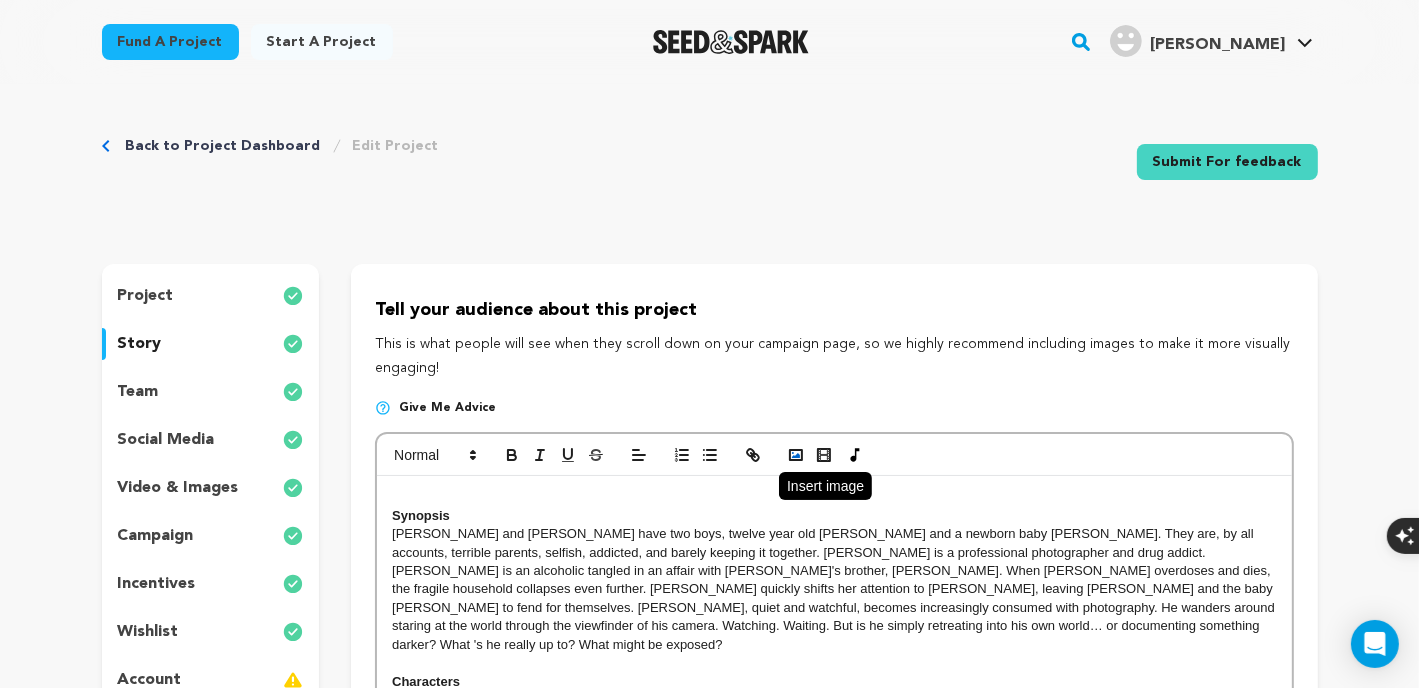 click 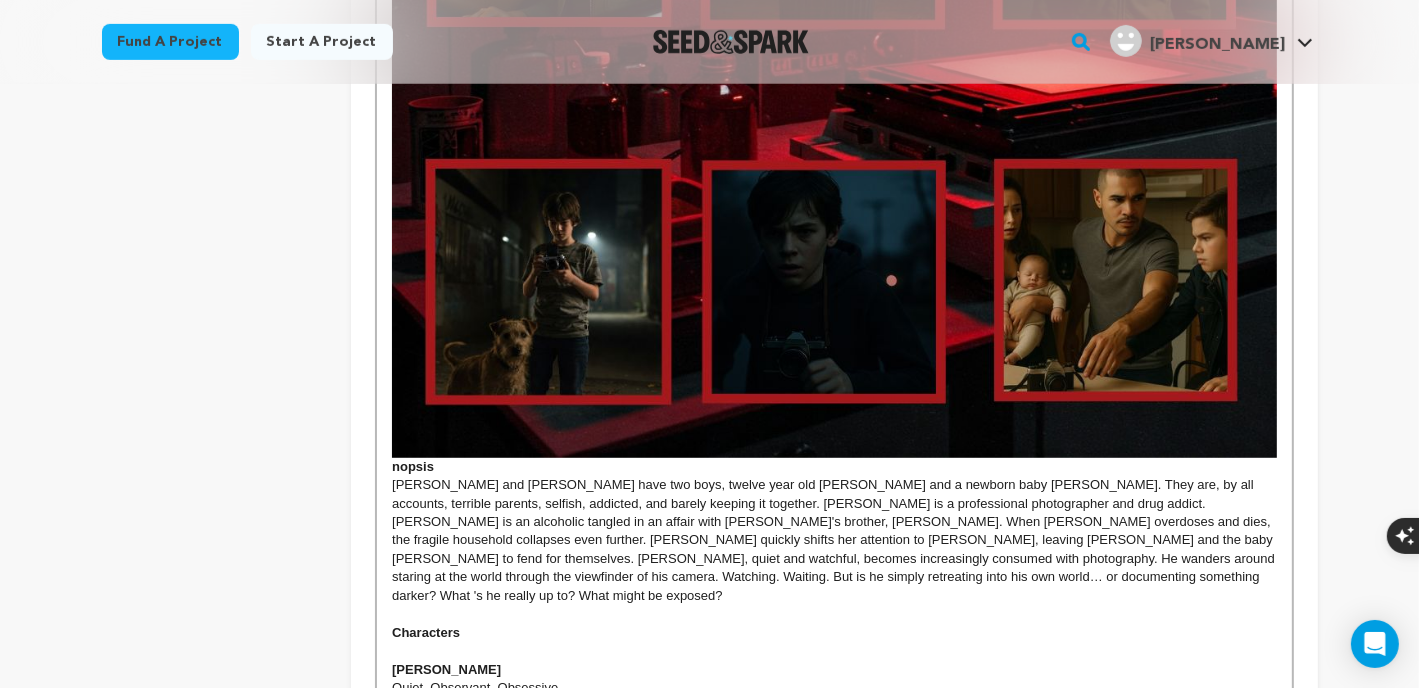 scroll, scrollTop: 1166, scrollLeft: 0, axis: vertical 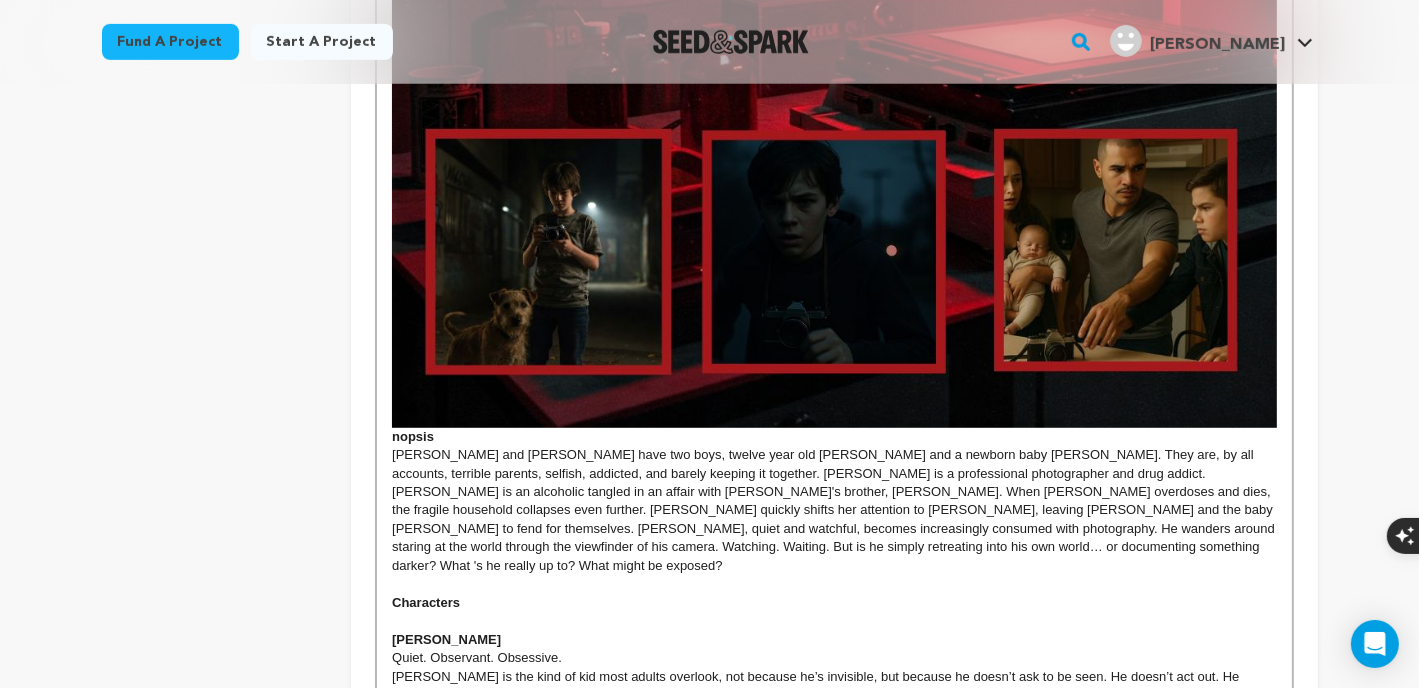 type 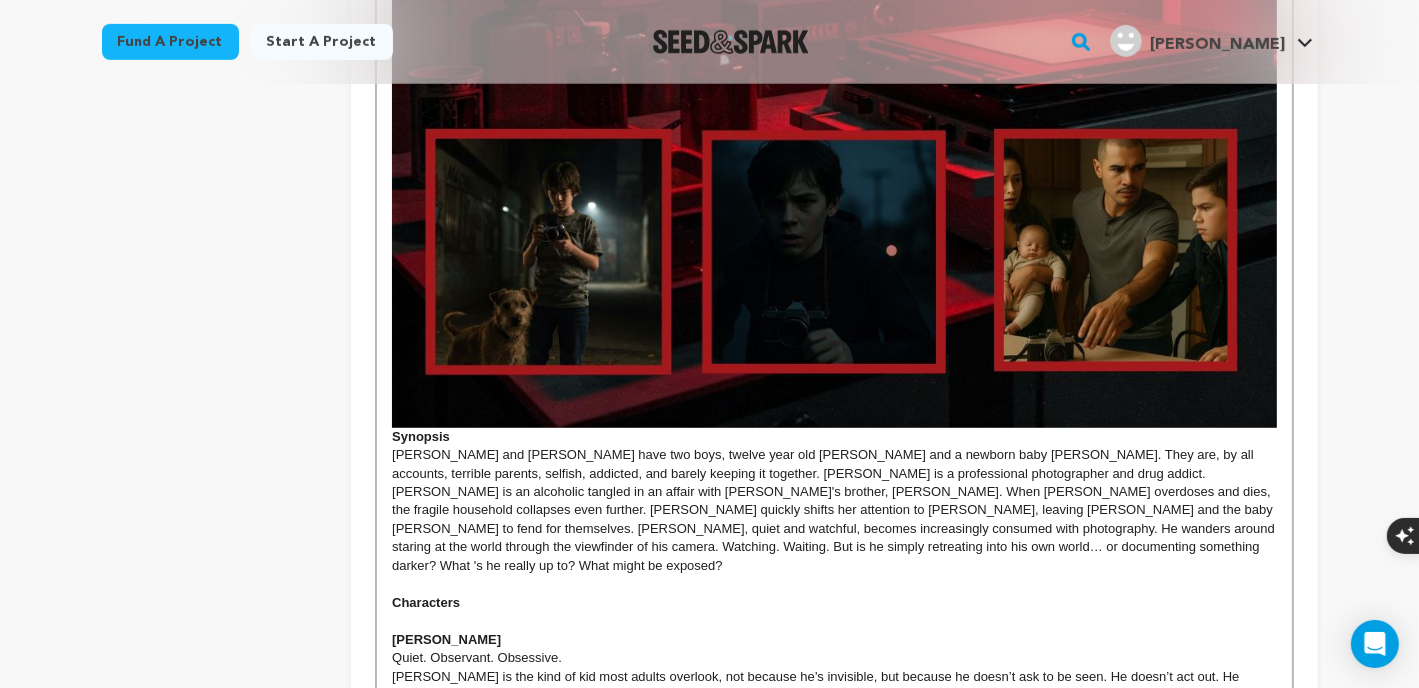 click on "Synopsis" at bounding box center (834, -117) 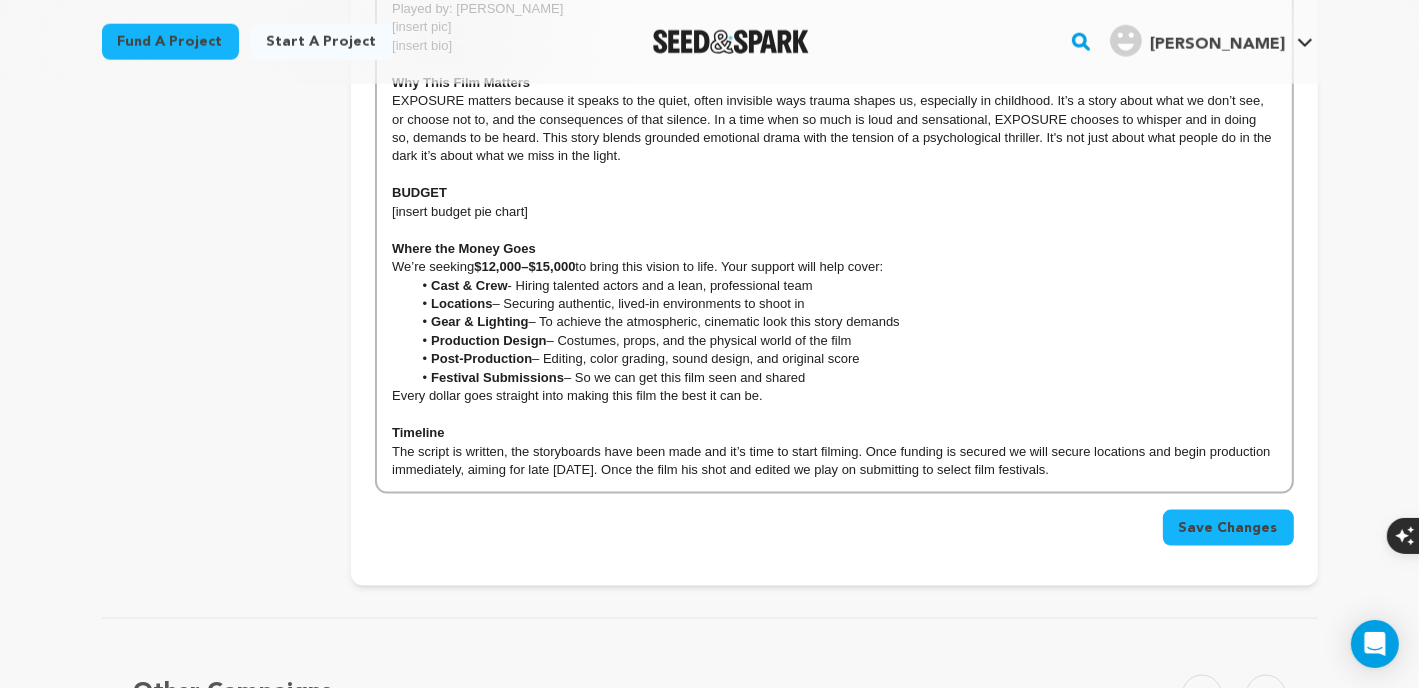 scroll, scrollTop: 2333, scrollLeft: 0, axis: vertical 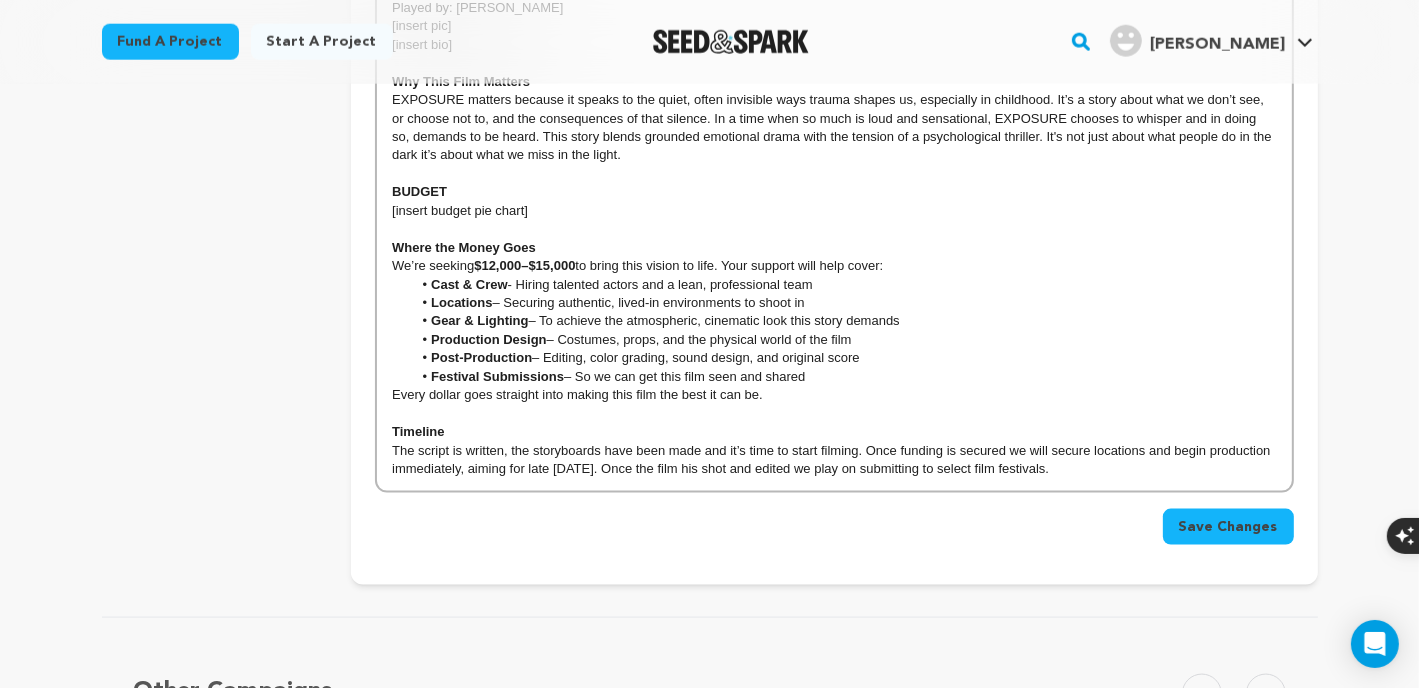 click on "Save Changes" at bounding box center (1228, 527) 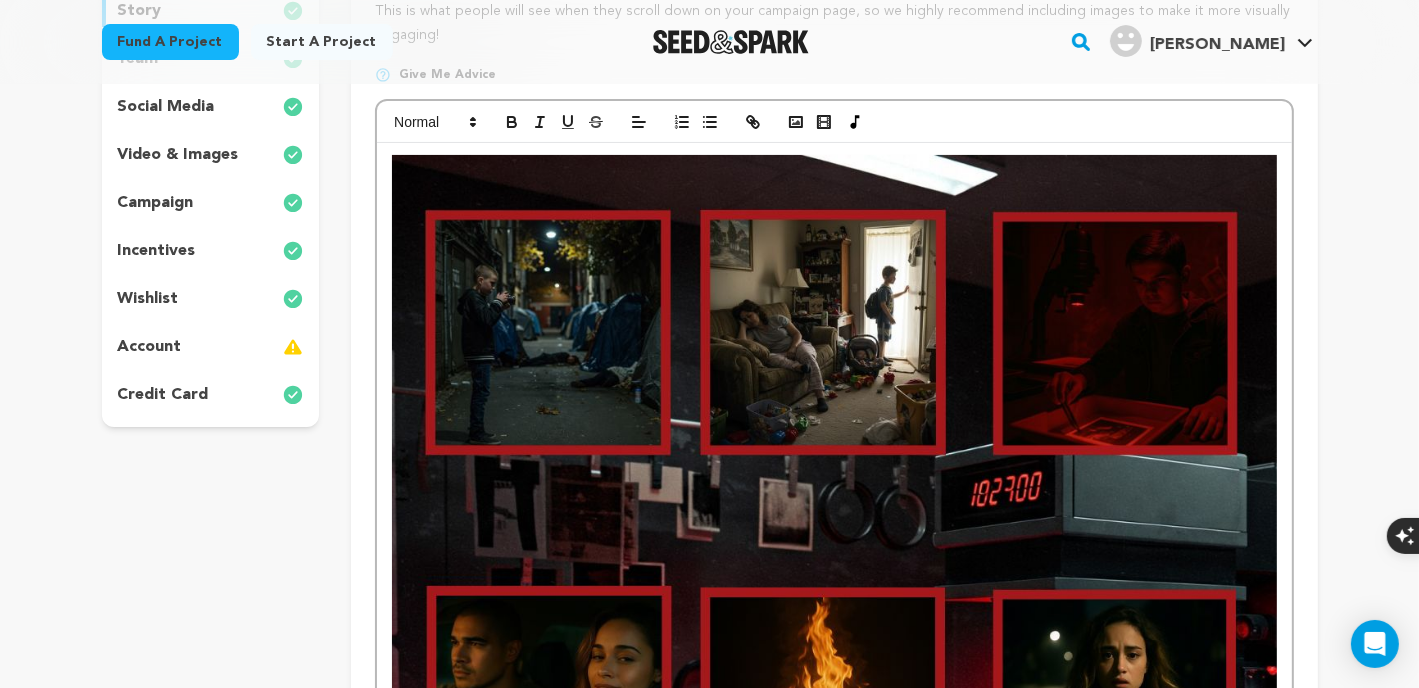 scroll, scrollTop: 166, scrollLeft: 0, axis: vertical 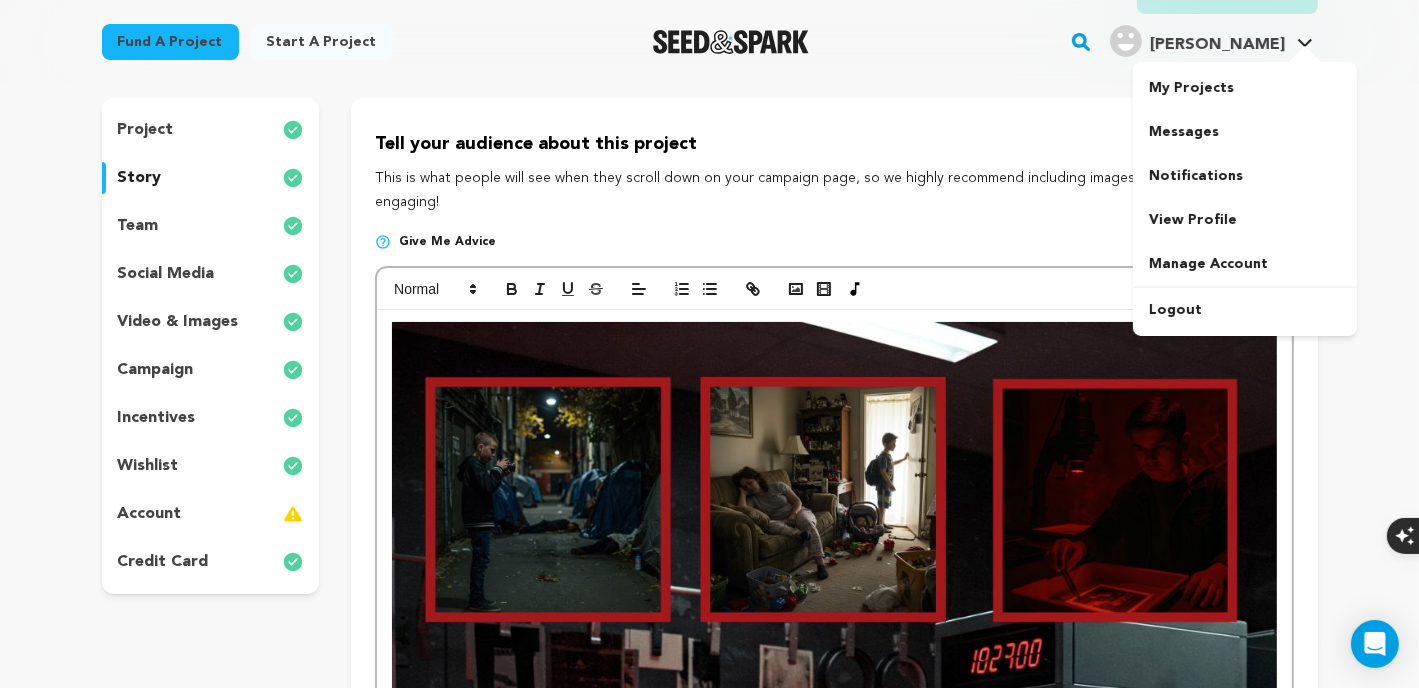 click on "[PERSON_NAME]" at bounding box center [1217, 45] 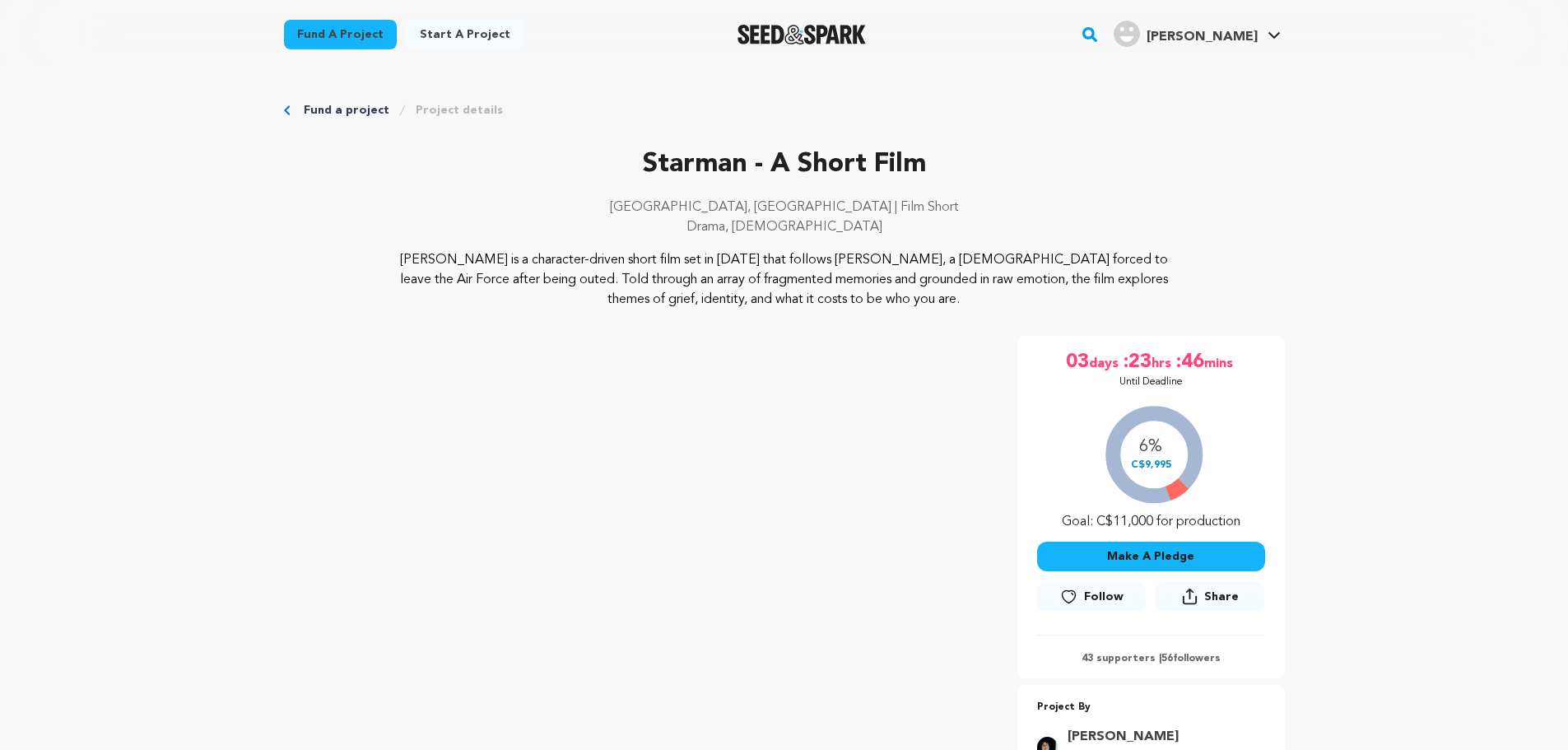 scroll, scrollTop: 0, scrollLeft: 0, axis: both 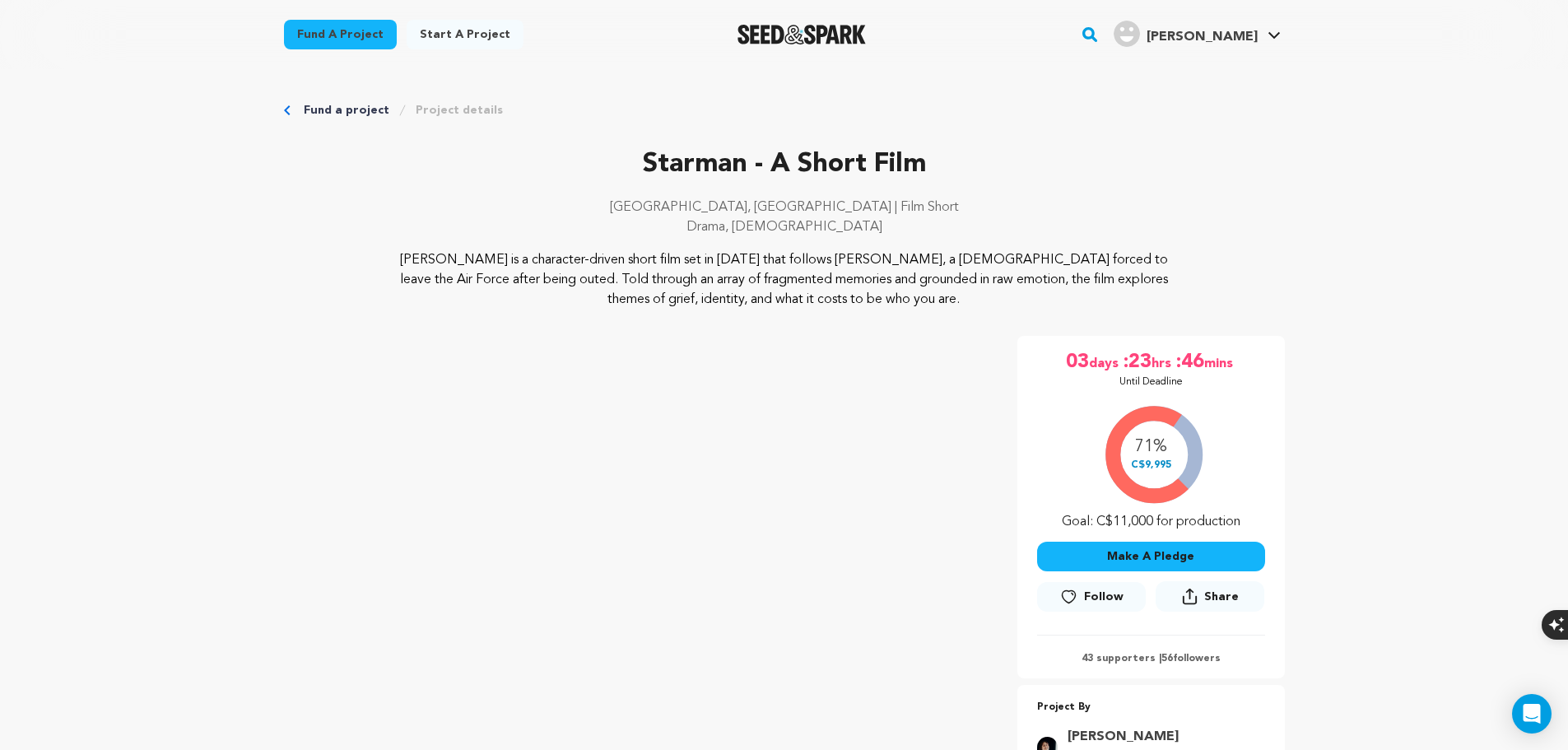 drag, startPoint x: 0, startPoint y: 0, endPoint x: 1310, endPoint y: 218, distance: 1328.0151 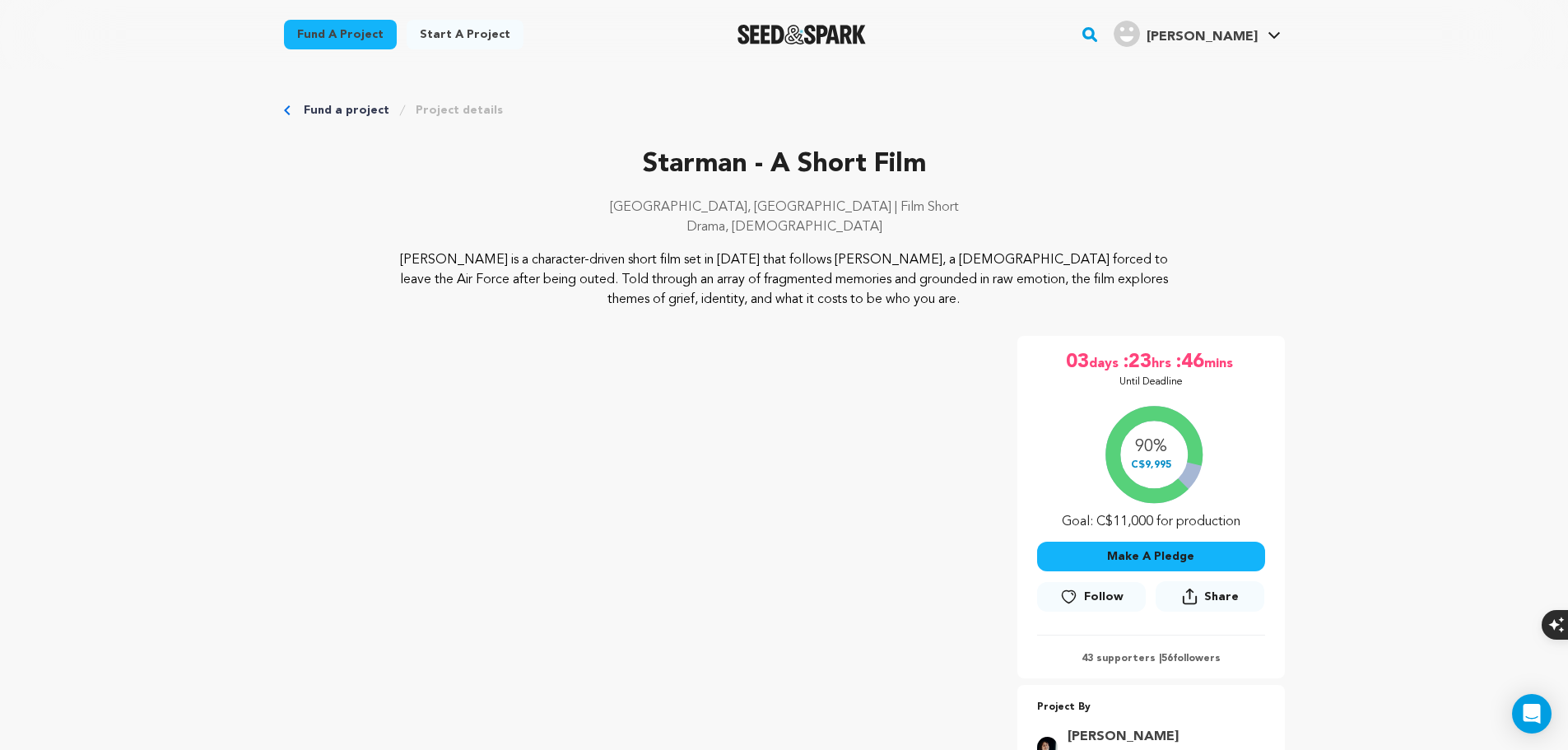 scroll, scrollTop: 137, scrollLeft: 0, axis: vertical 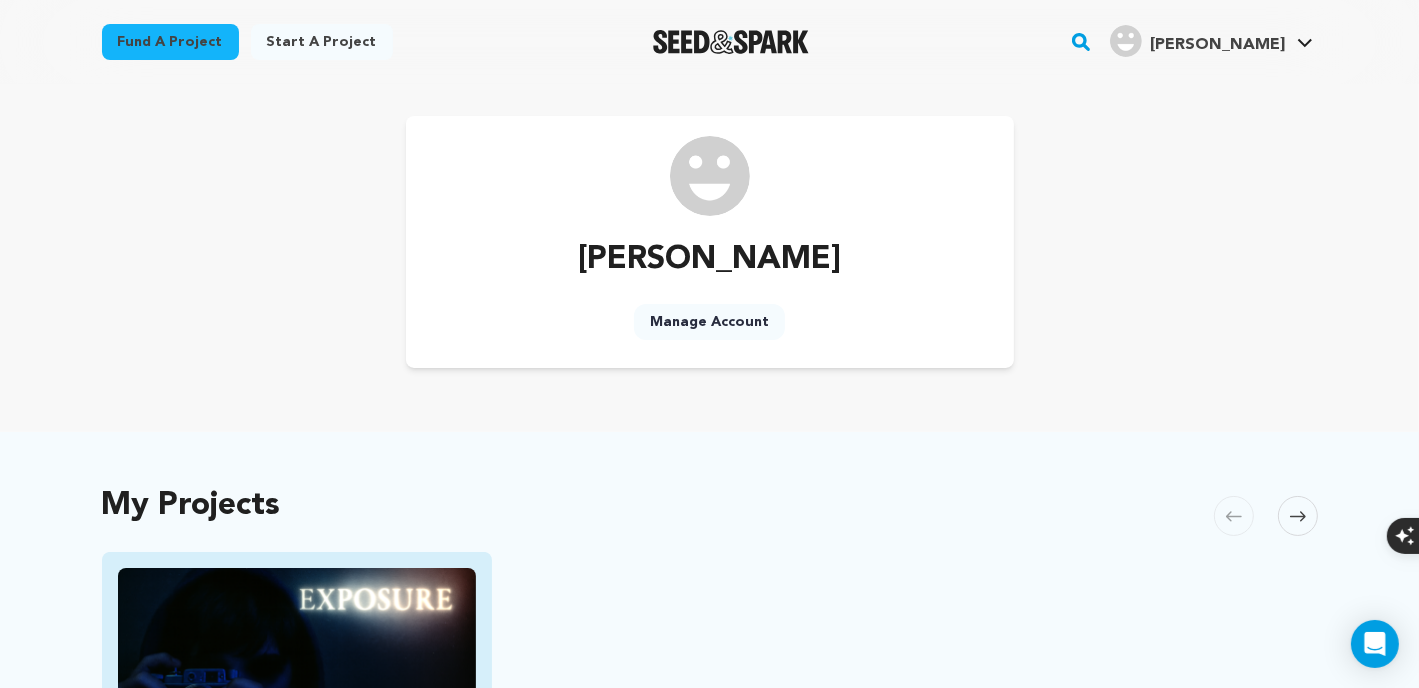 click at bounding box center [297, 668] 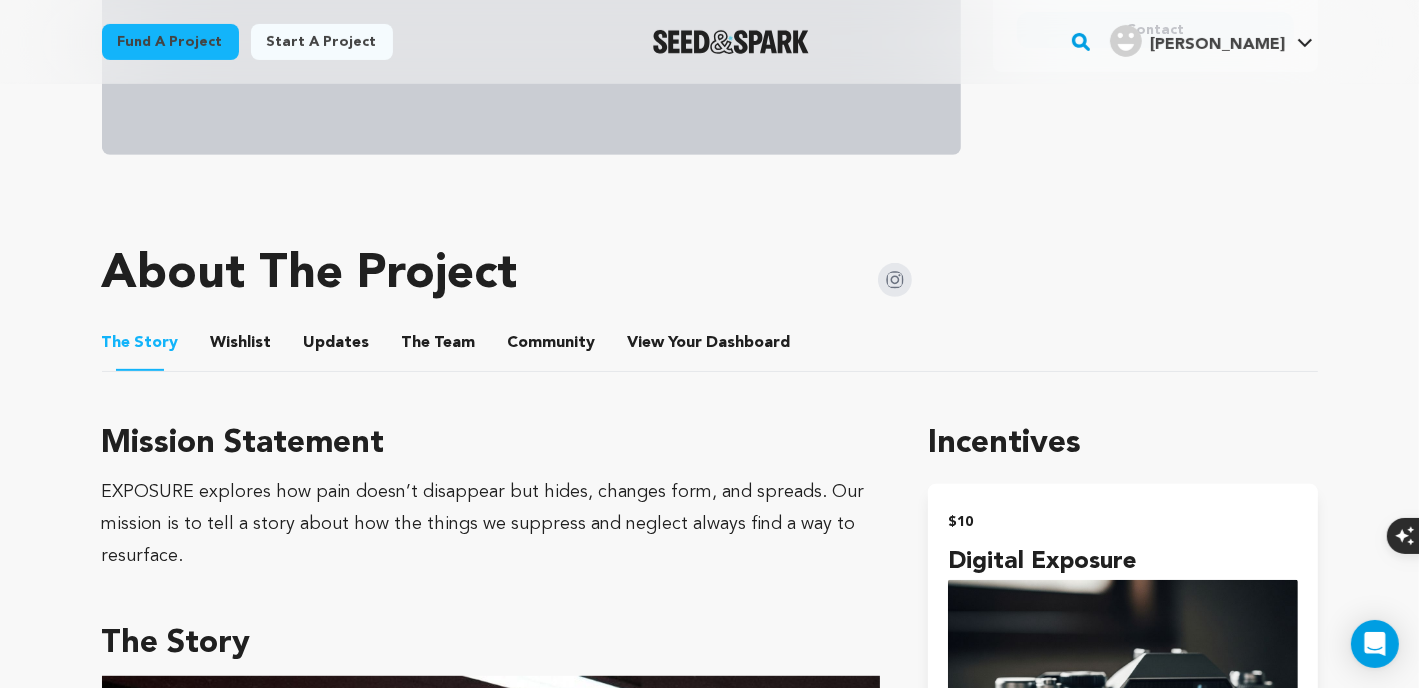 scroll, scrollTop: 500, scrollLeft: 0, axis: vertical 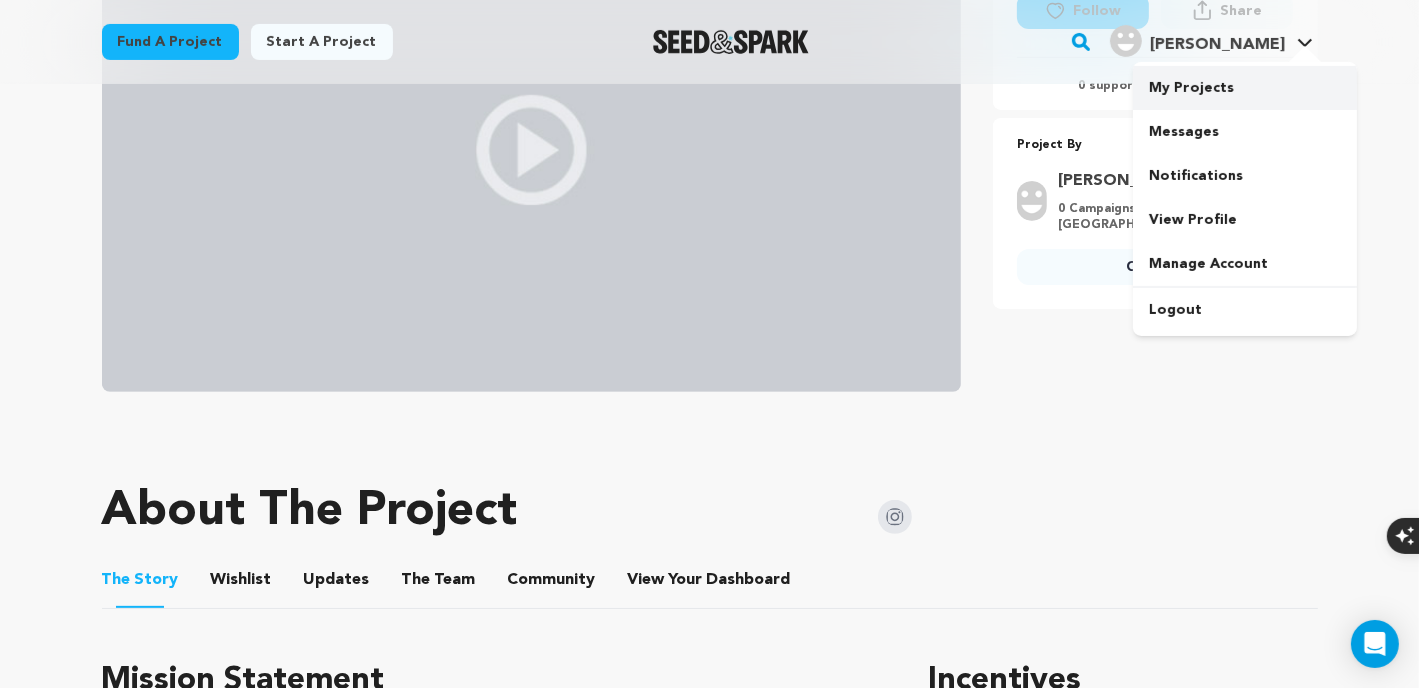 click on "My Projects" at bounding box center (1245, 88) 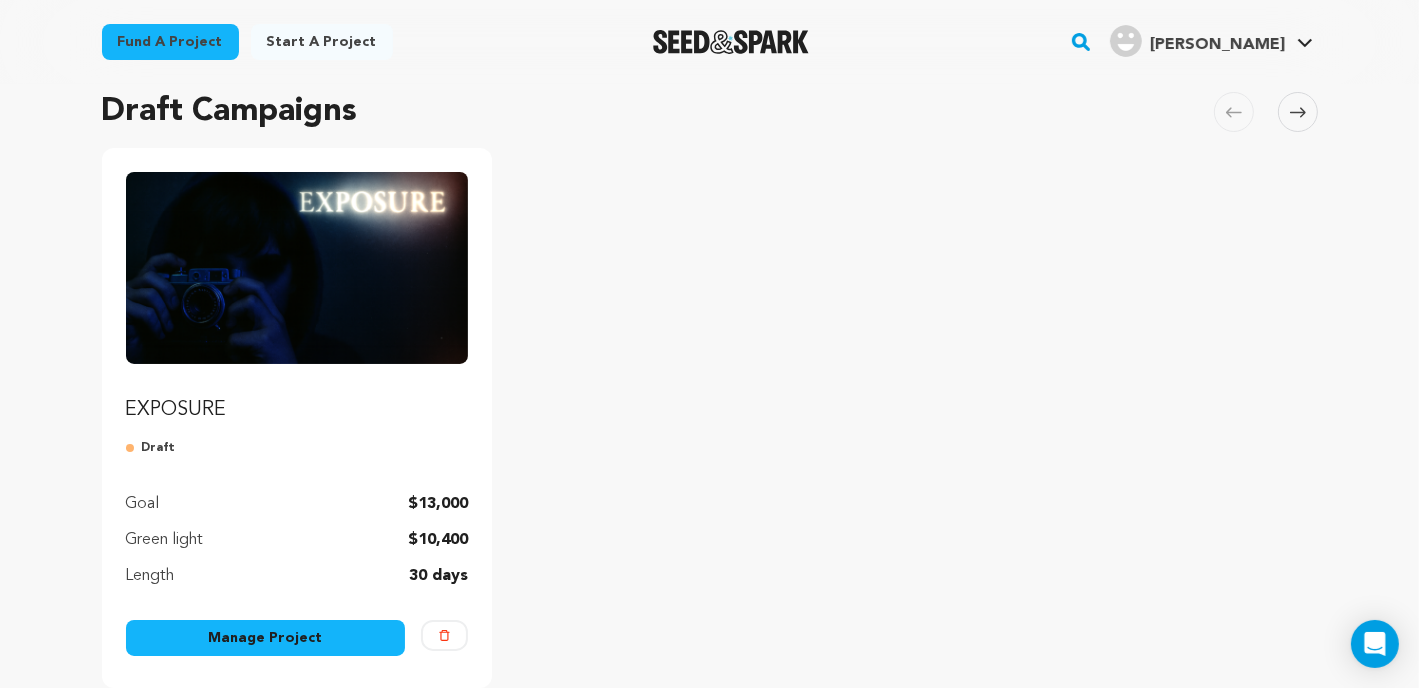 scroll, scrollTop: 166, scrollLeft: 0, axis: vertical 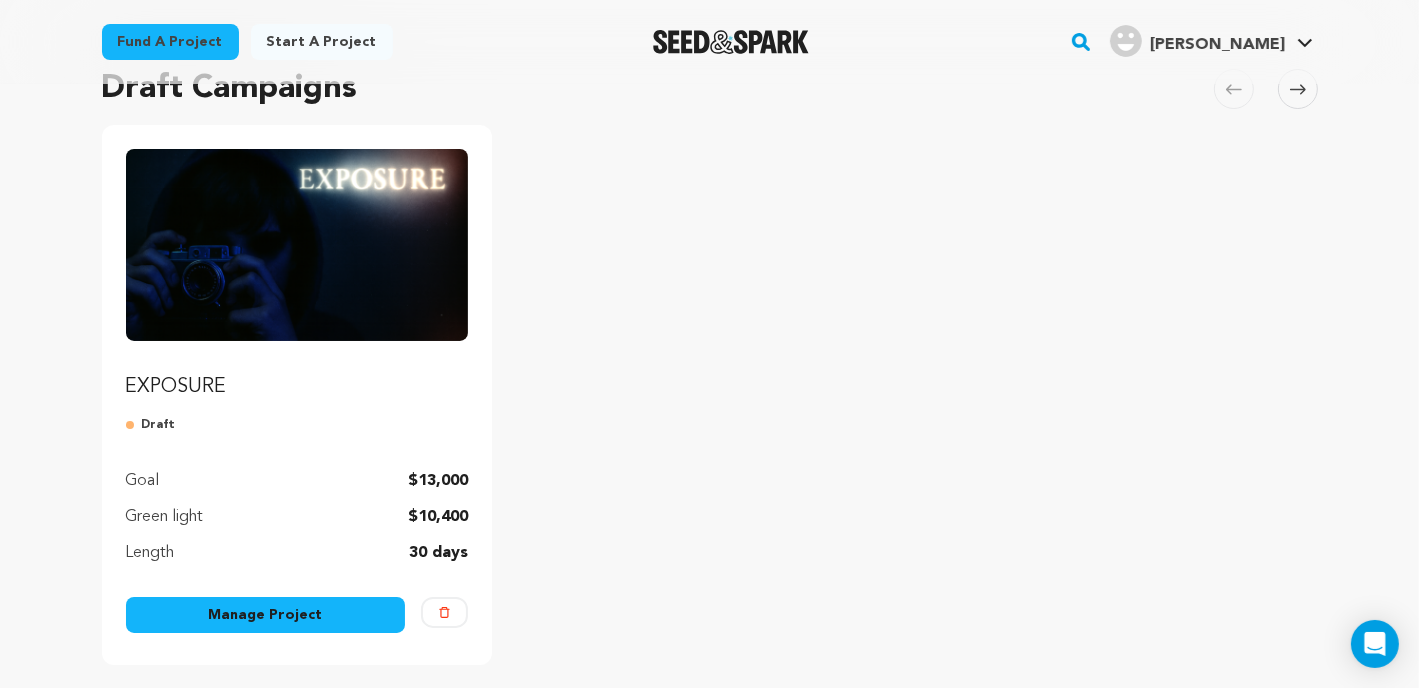 click on "Manage Project" at bounding box center (266, 615) 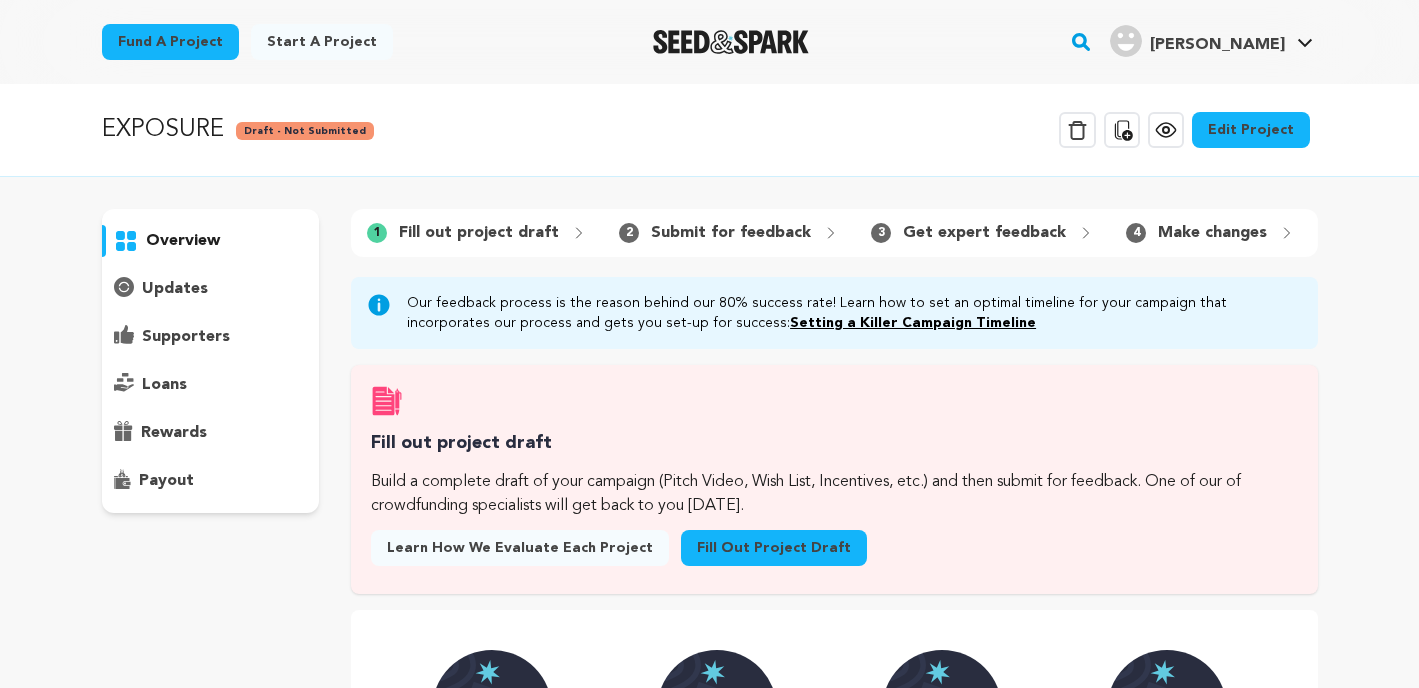 scroll, scrollTop: 0, scrollLeft: 0, axis: both 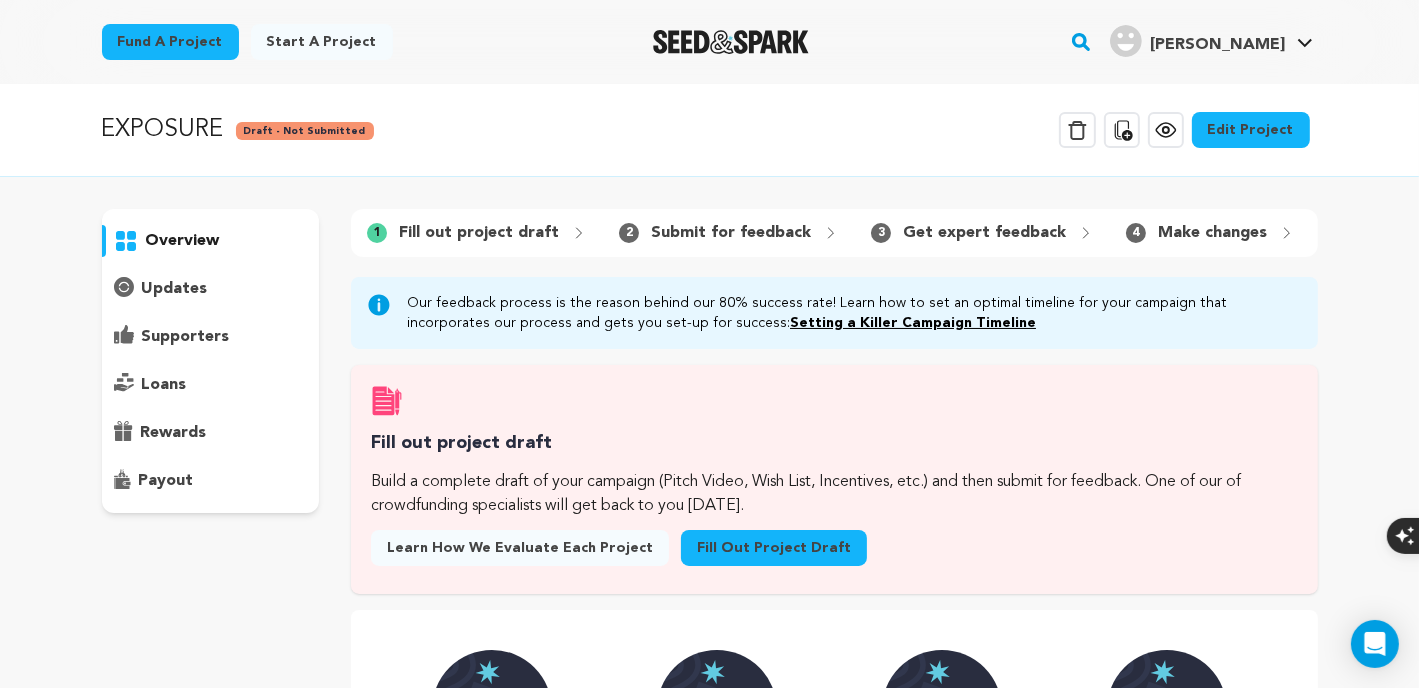 click on "Edit Project" at bounding box center [1251, 130] 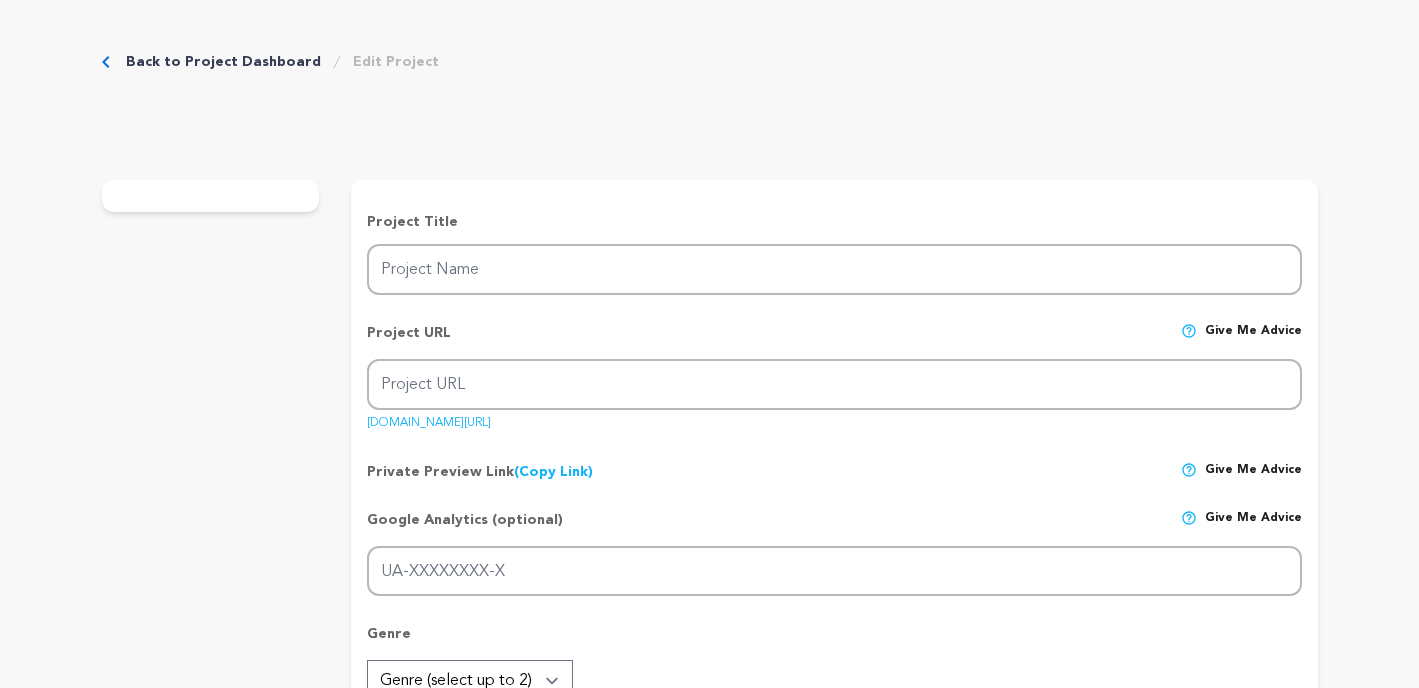 type on "EXPOSURE" 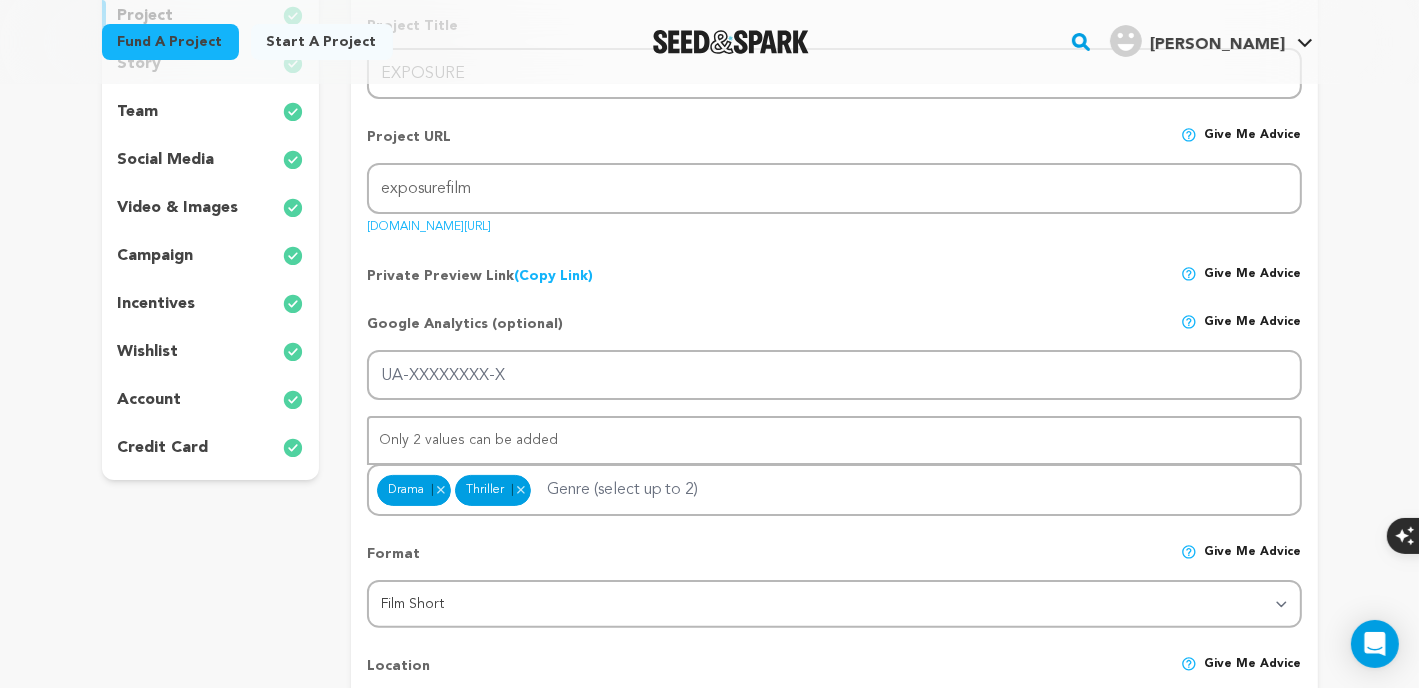 scroll, scrollTop: 166, scrollLeft: 0, axis: vertical 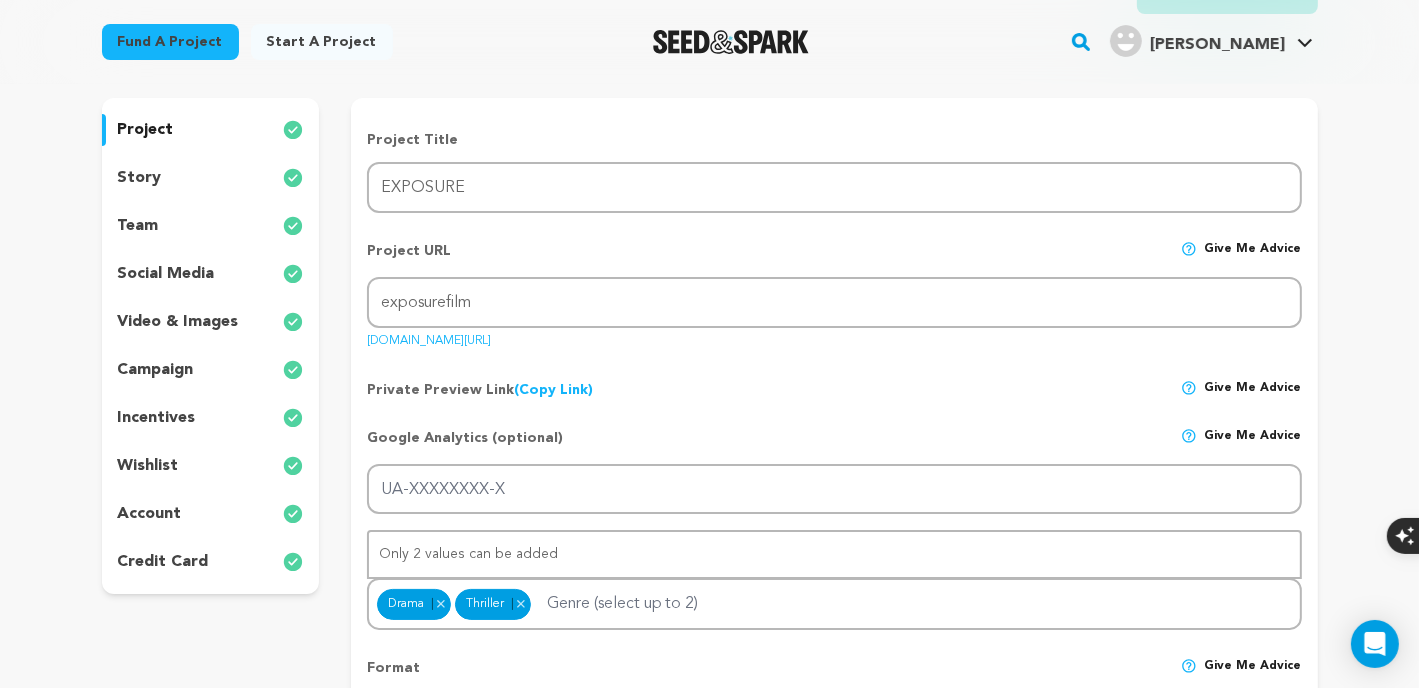 click on "story" at bounding box center (140, 178) 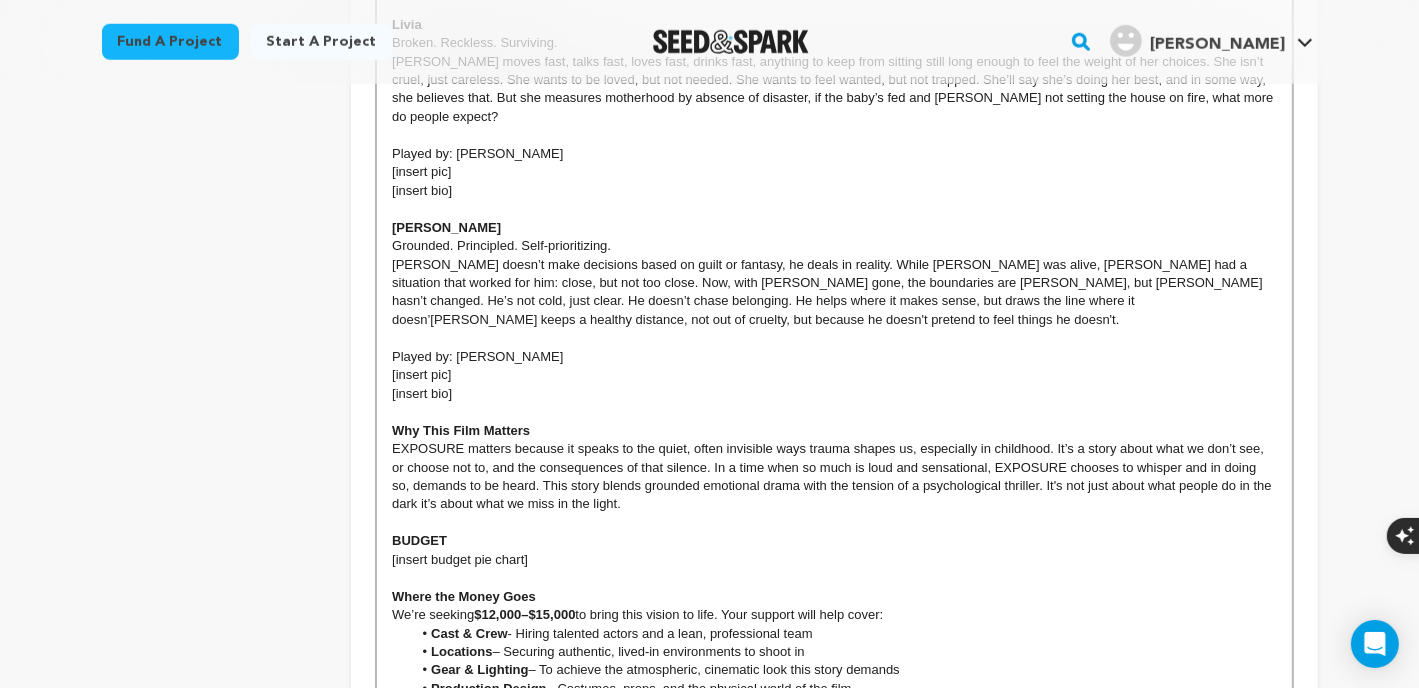 scroll, scrollTop: 2000, scrollLeft: 0, axis: vertical 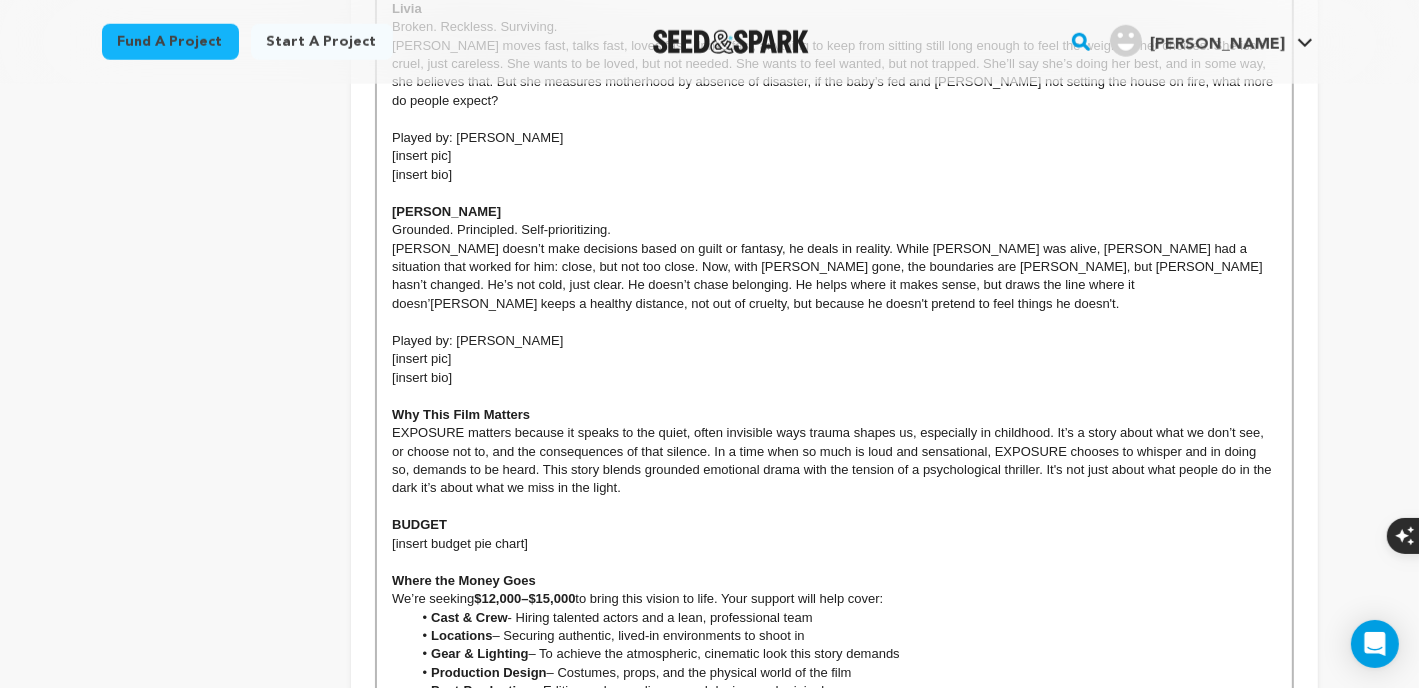 click on "[insert pic]" at bounding box center [834, 359] 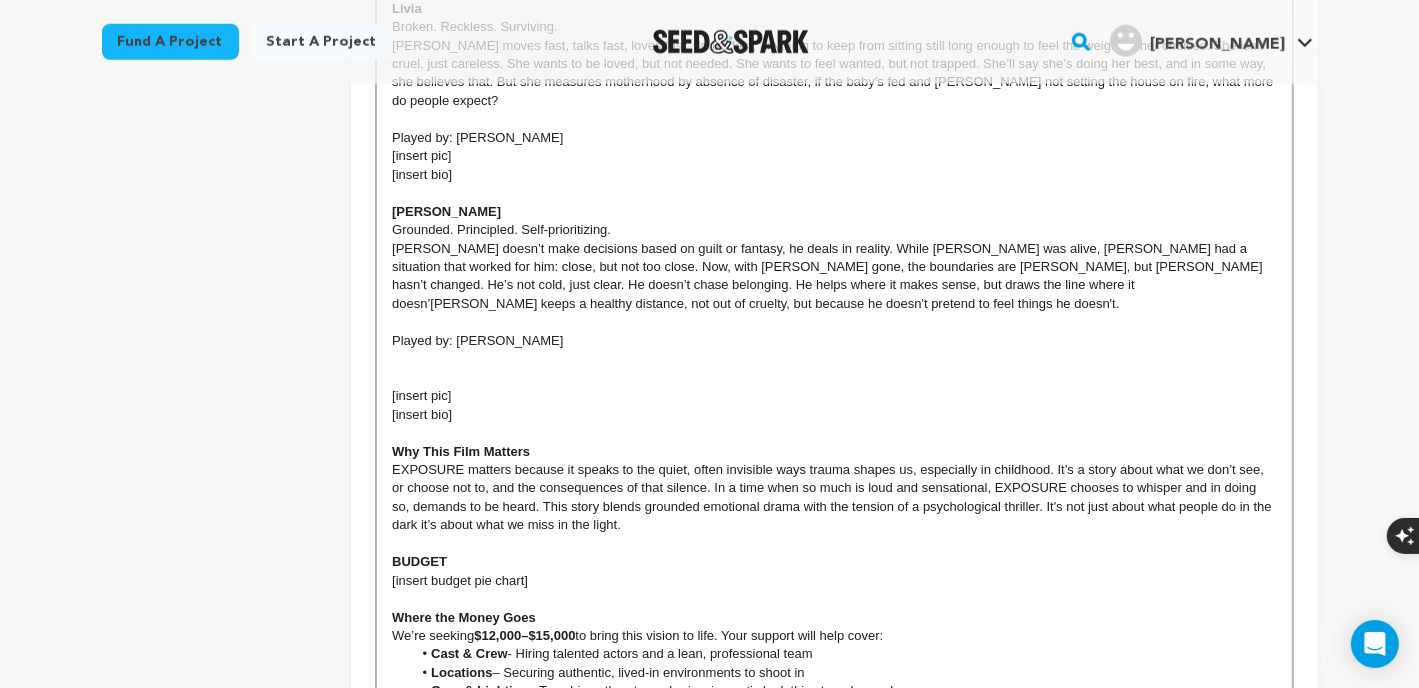 click at bounding box center [834, 378] 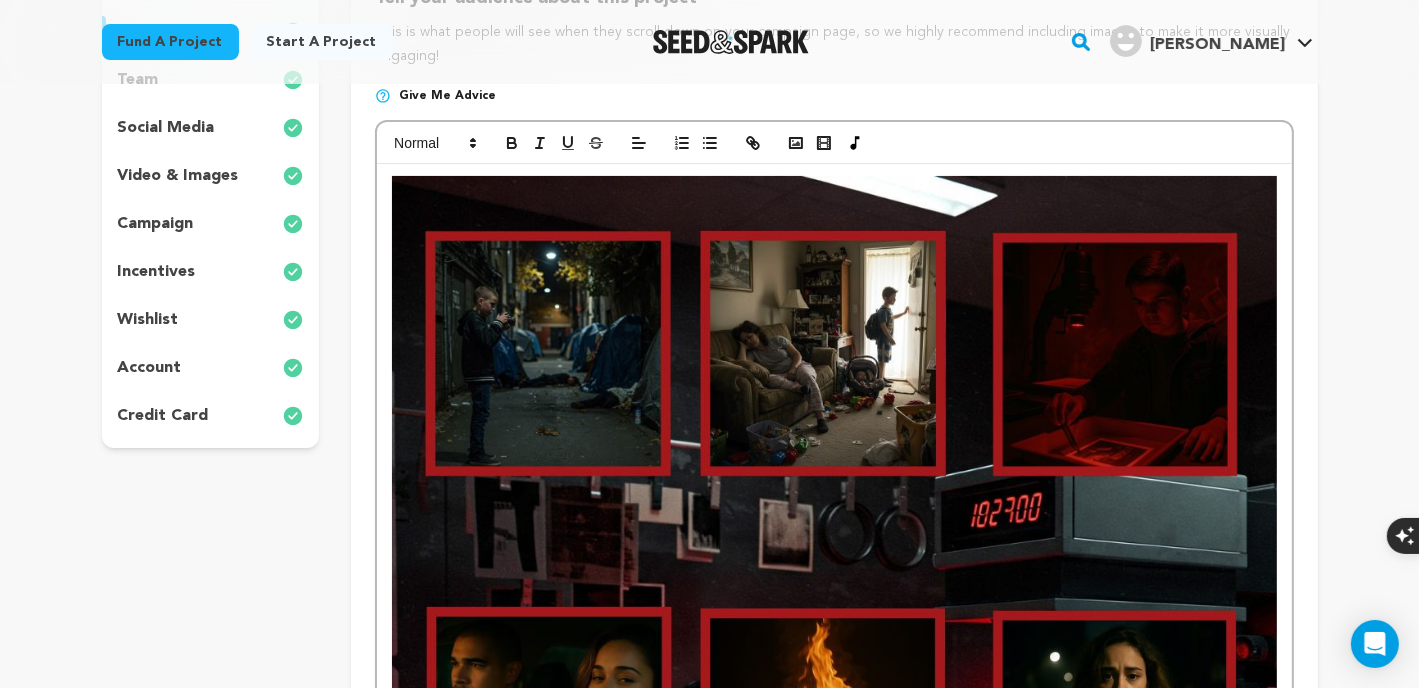 scroll, scrollTop: 0, scrollLeft: 0, axis: both 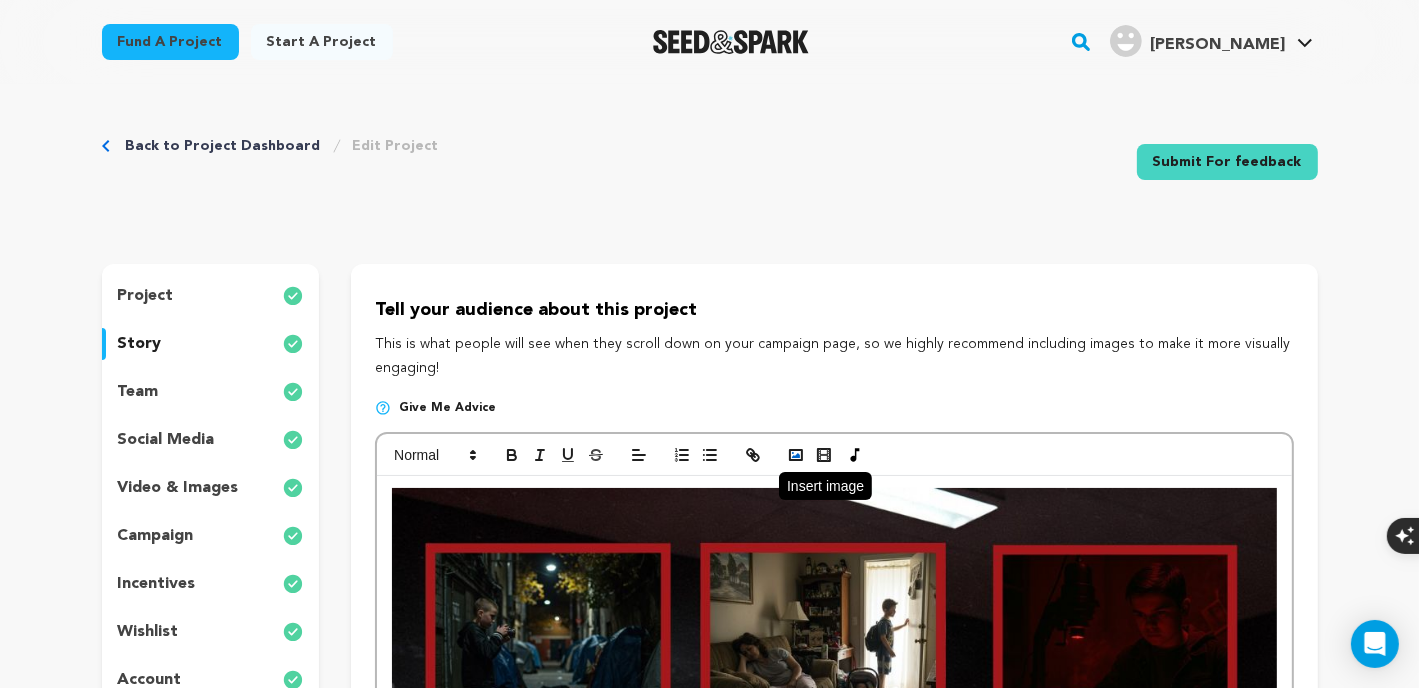 click 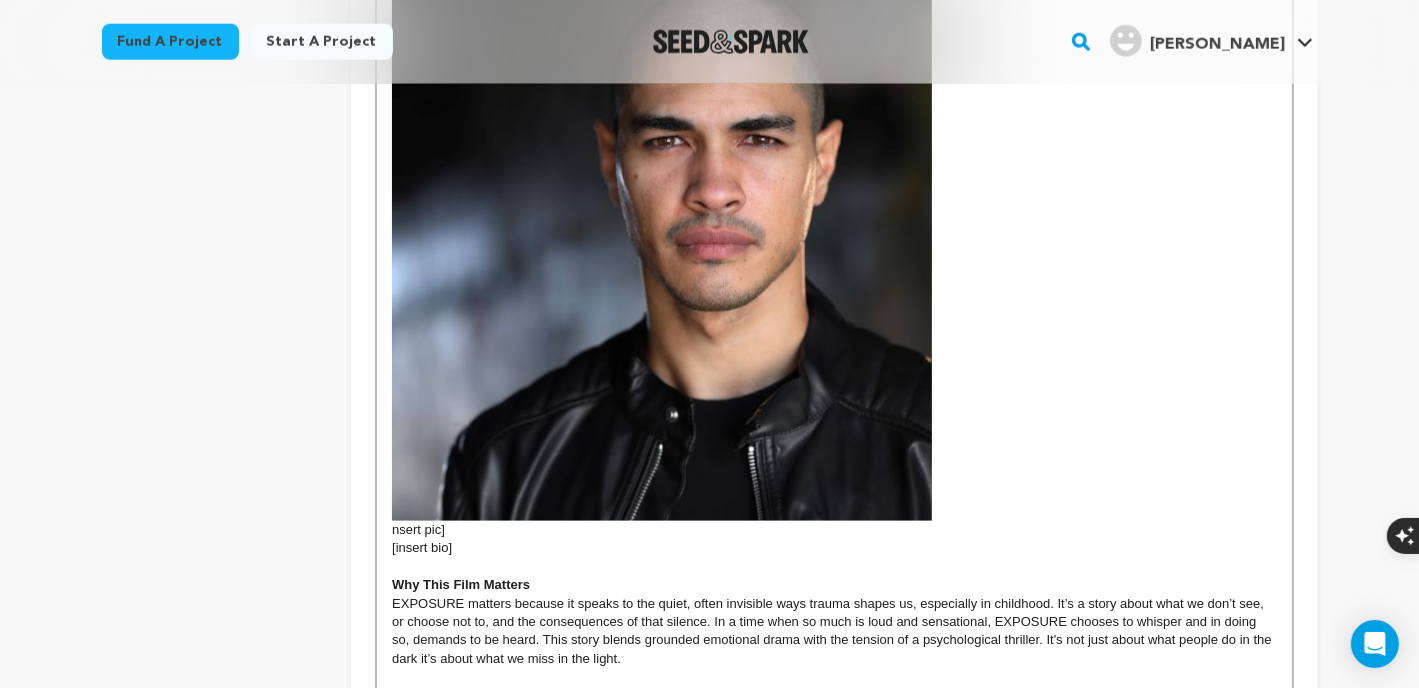 scroll, scrollTop: 2500, scrollLeft: 0, axis: vertical 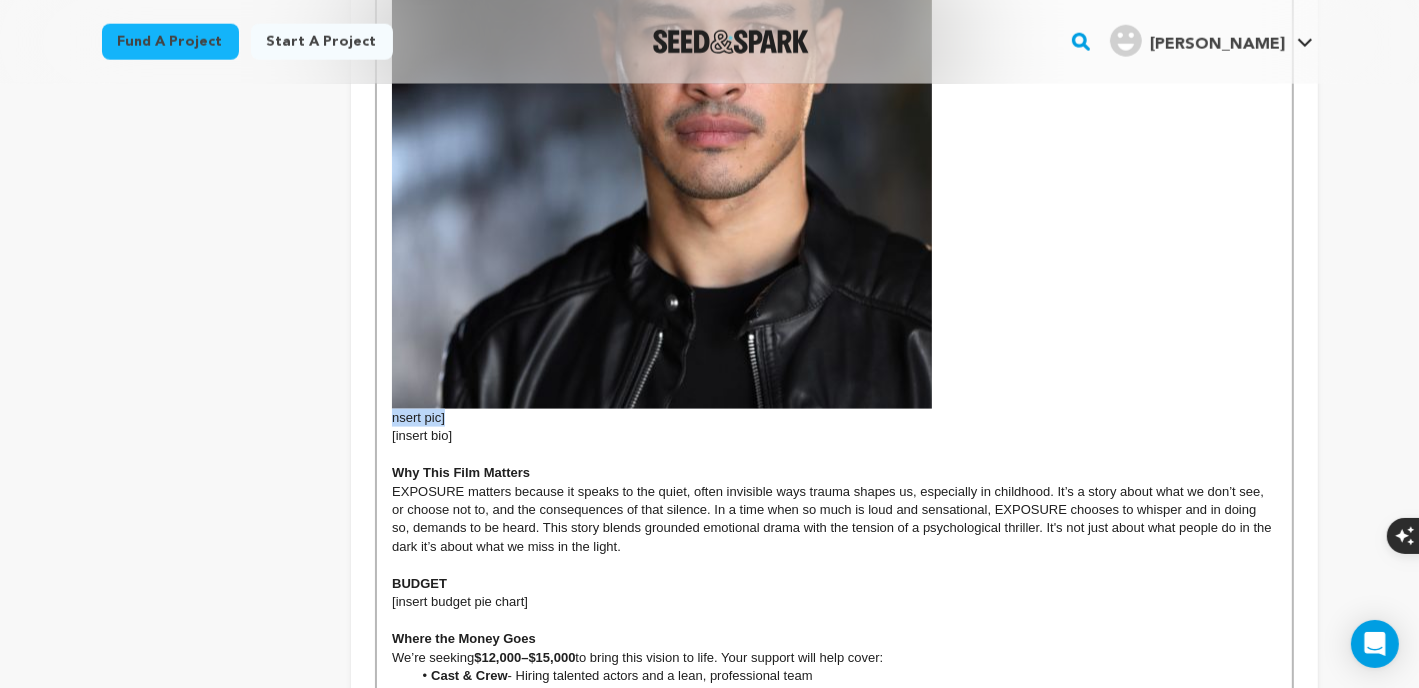drag, startPoint x: 460, startPoint y: 407, endPoint x: 392, endPoint y: 394, distance: 69.2315 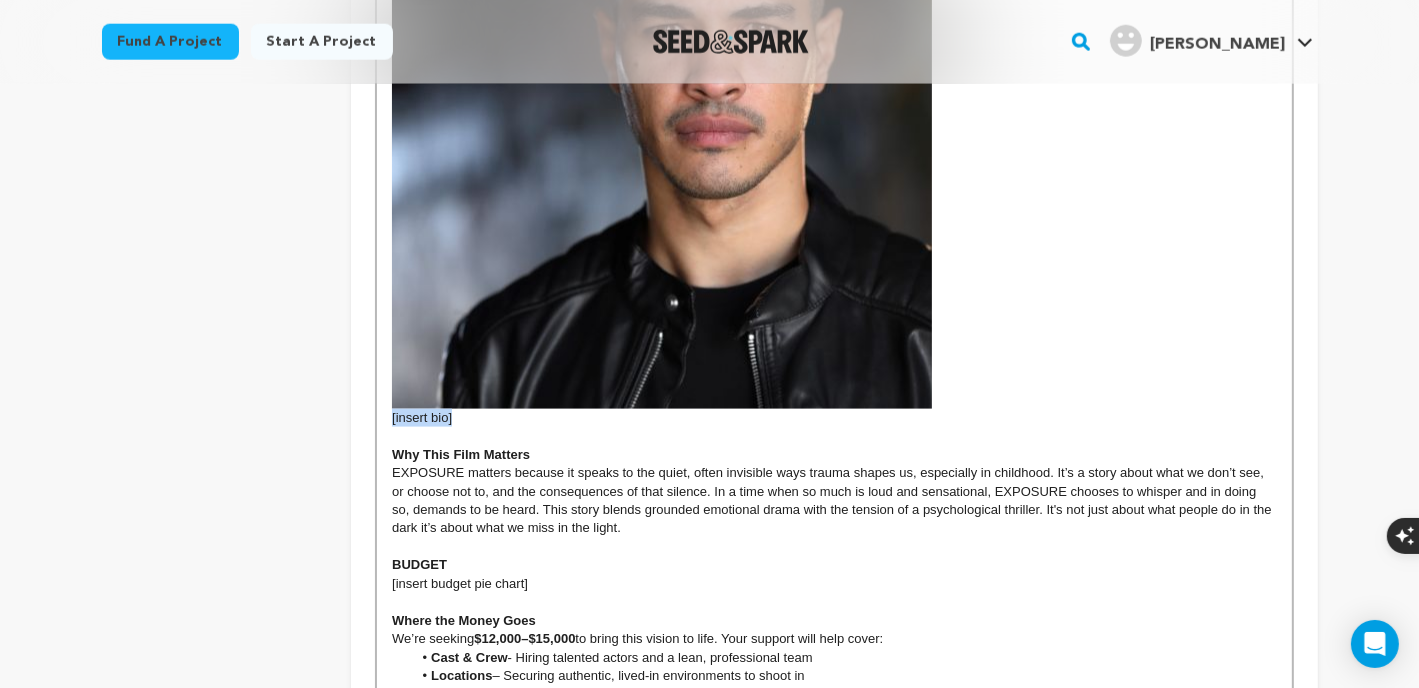 drag, startPoint x: 467, startPoint y: 403, endPoint x: 390, endPoint y: 399, distance: 77.10383 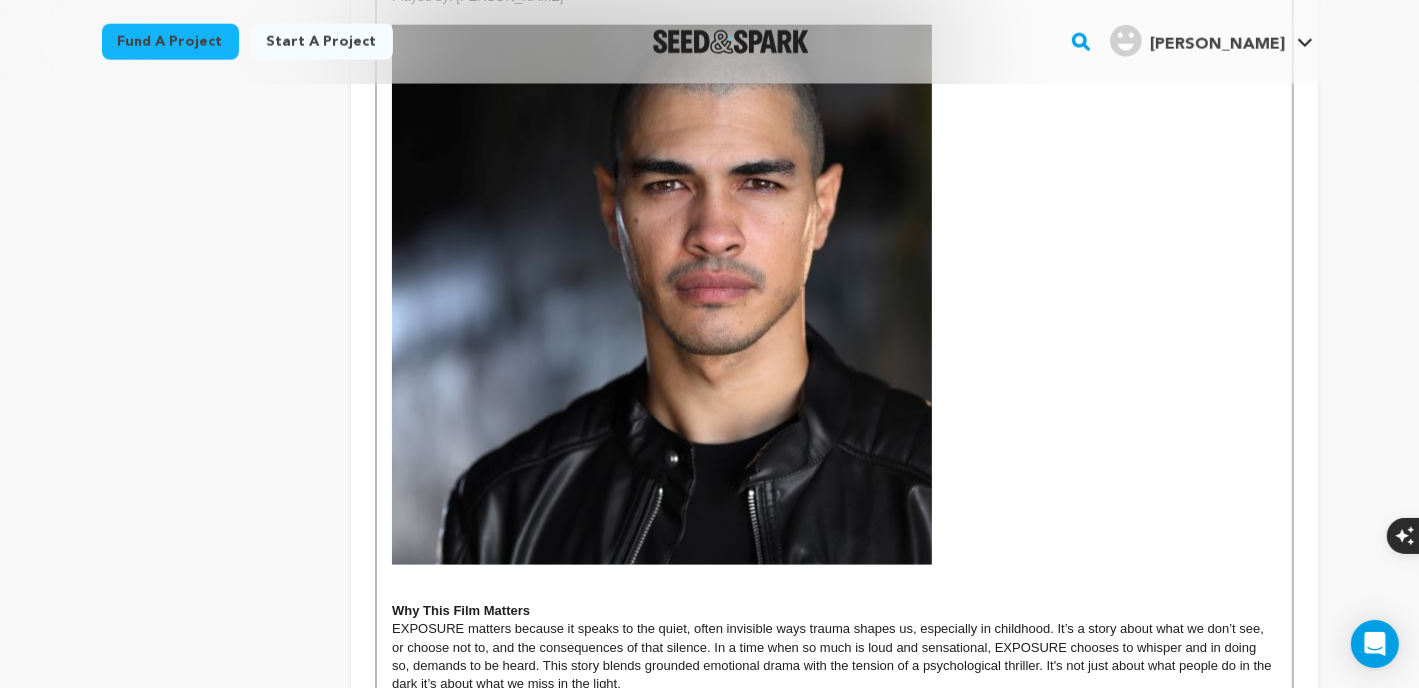 scroll, scrollTop: 2333, scrollLeft: 0, axis: vertical 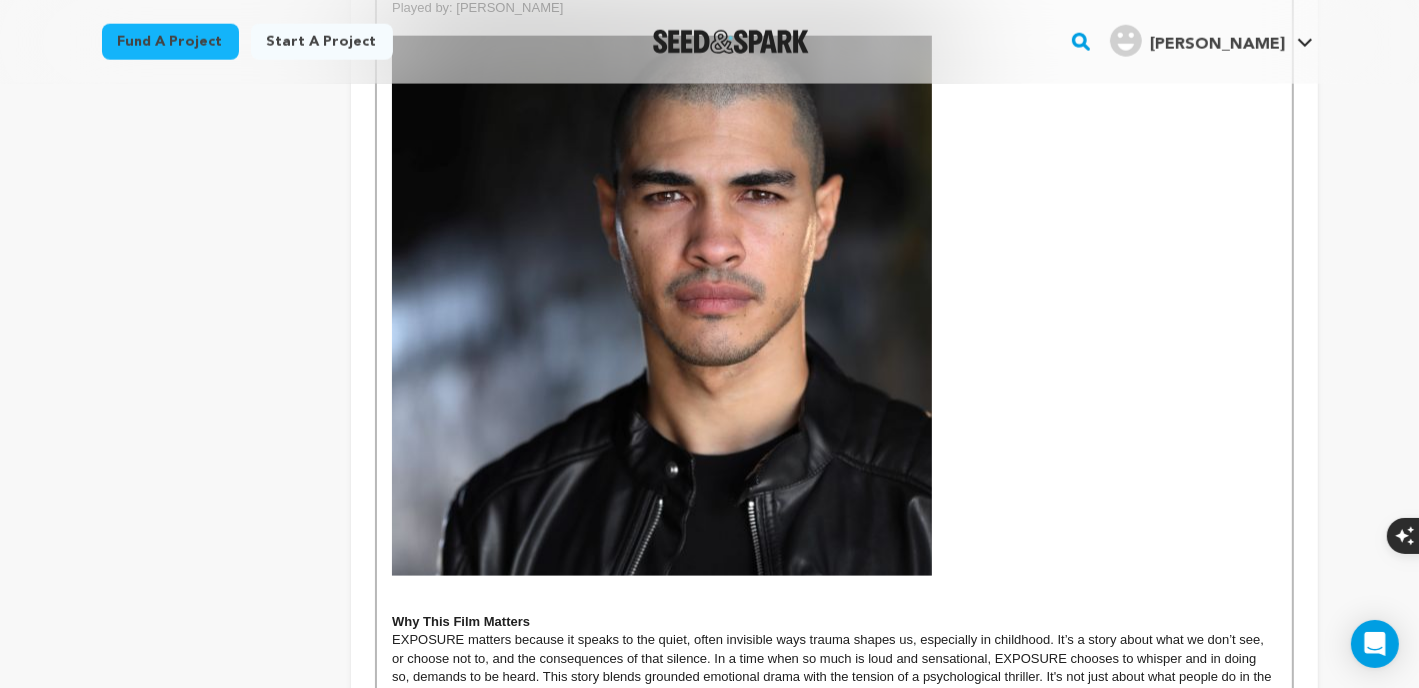 click at bounding box center [834, 585] 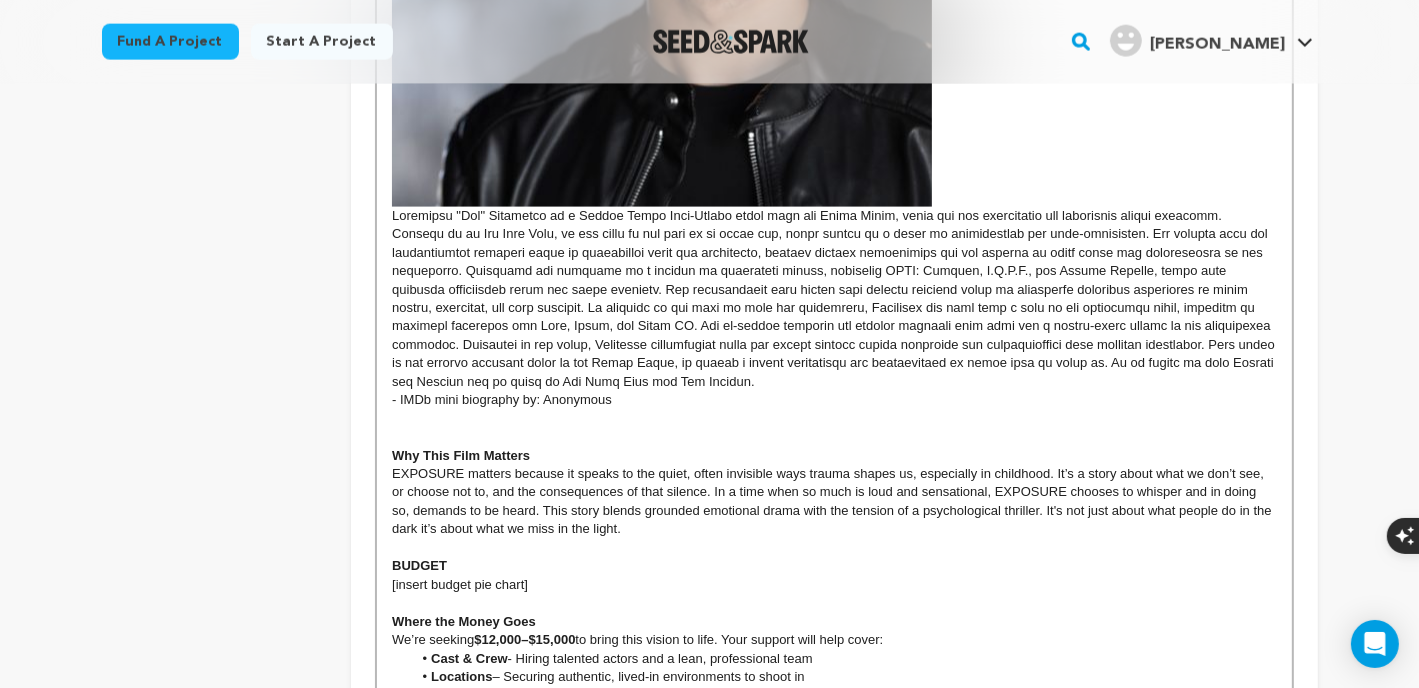 scroll, scrollTop: 2740, scrollLeft: 0, axis: vertical 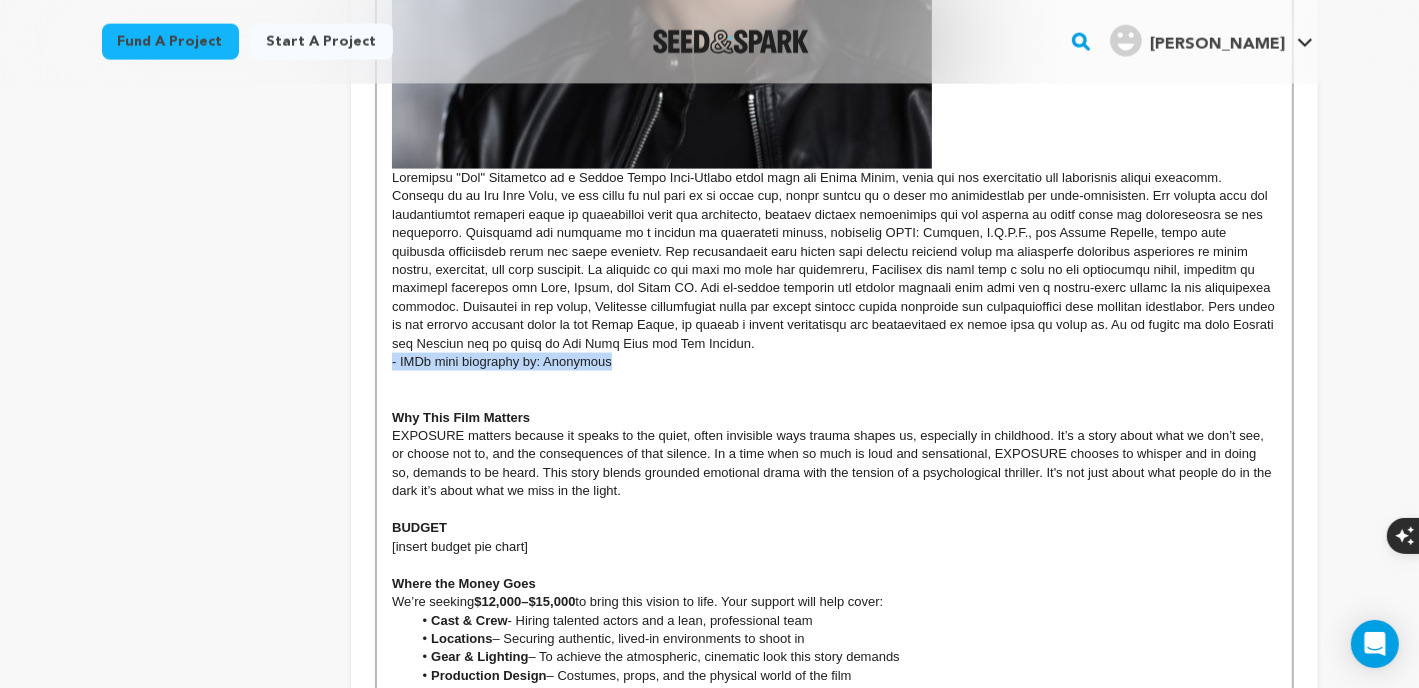 drag, startPoint x: 637, startPoint y: 343, endPoint x: 376, endPoint y: 349, distance: 261.06897 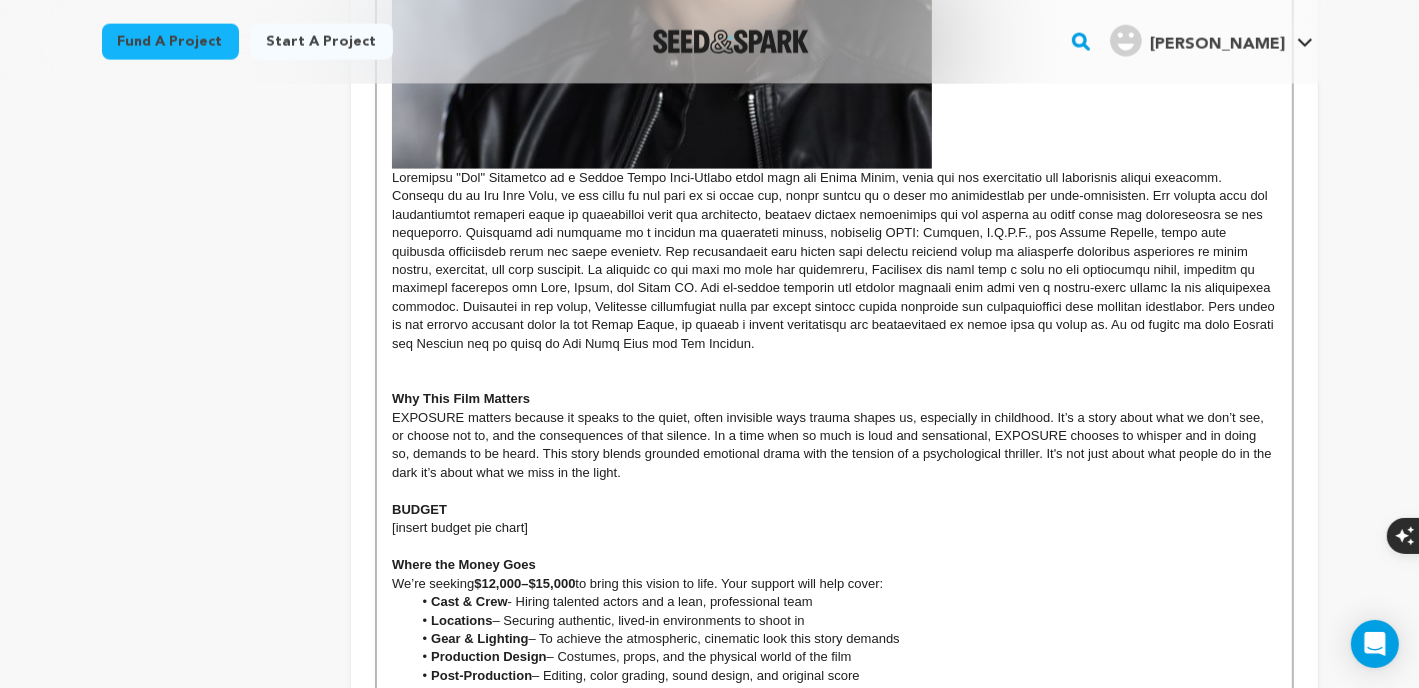 type 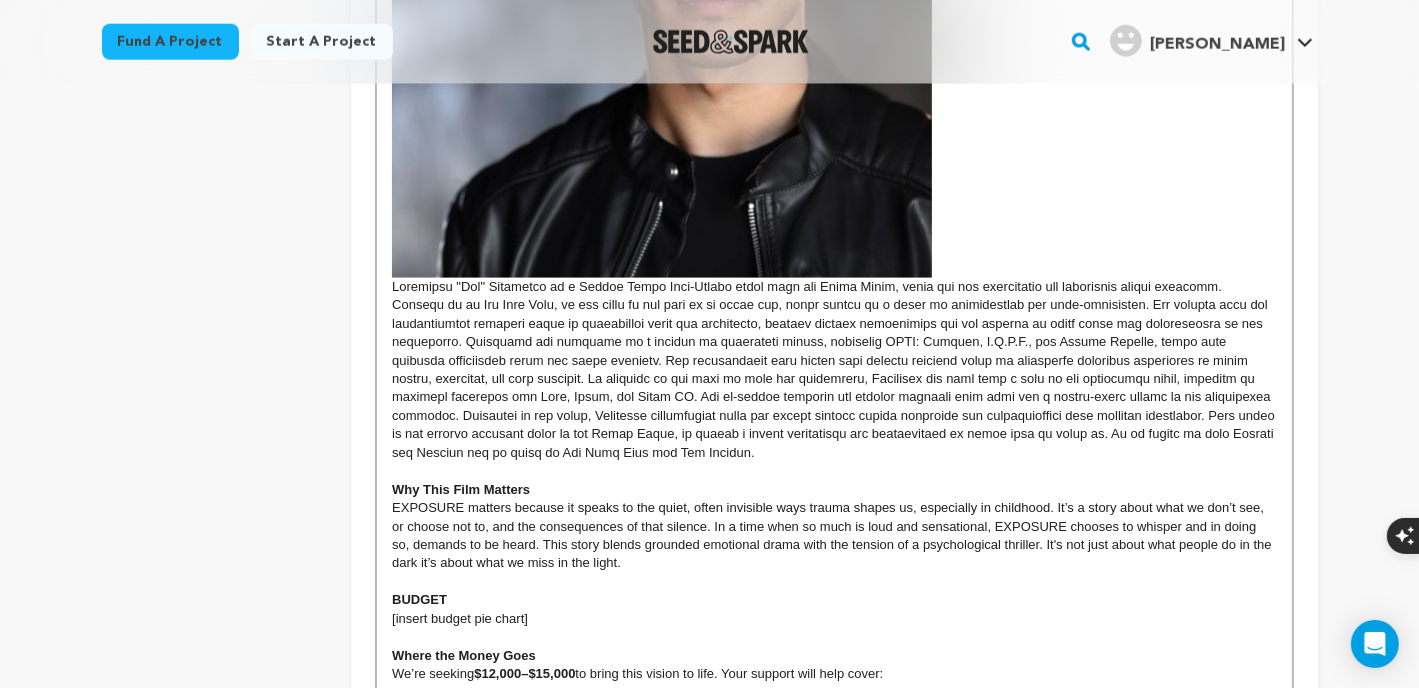 scroll, scrollTop: 2573, scrollLeft: 0, axis: vertical 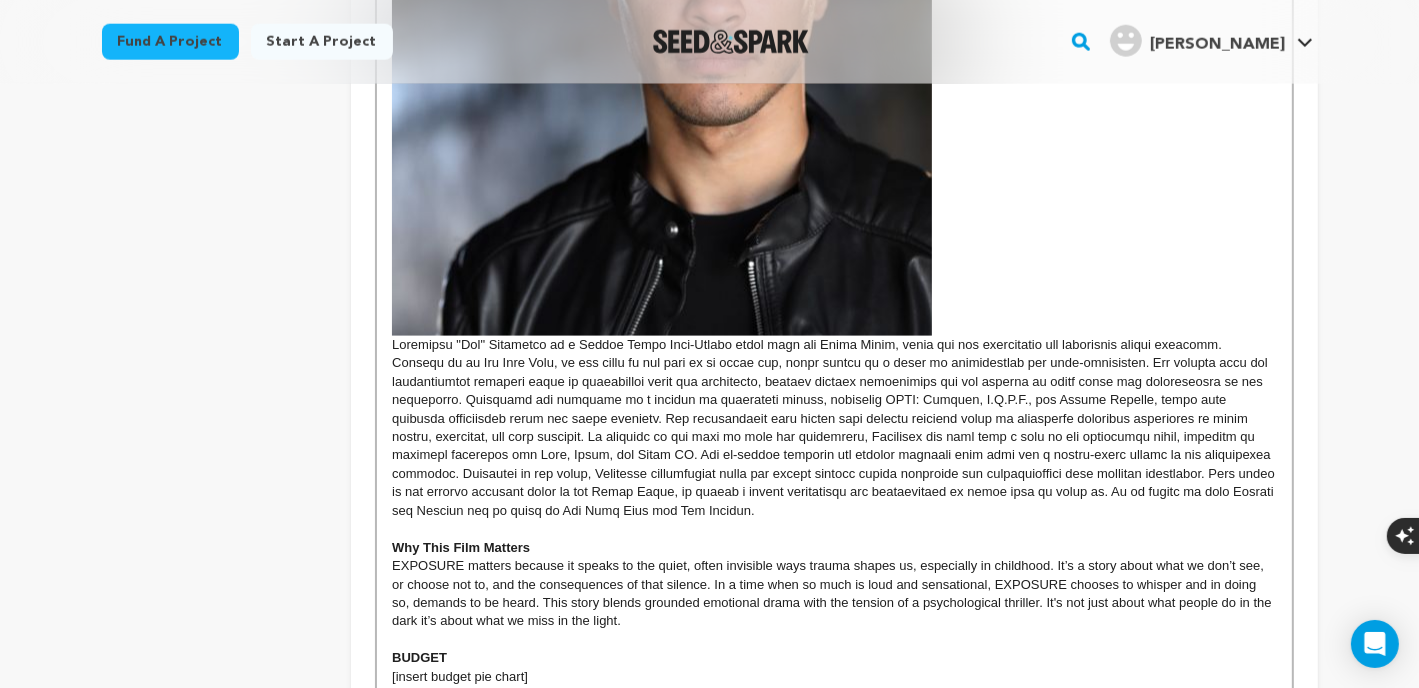 click at bounding box center [834, 428] 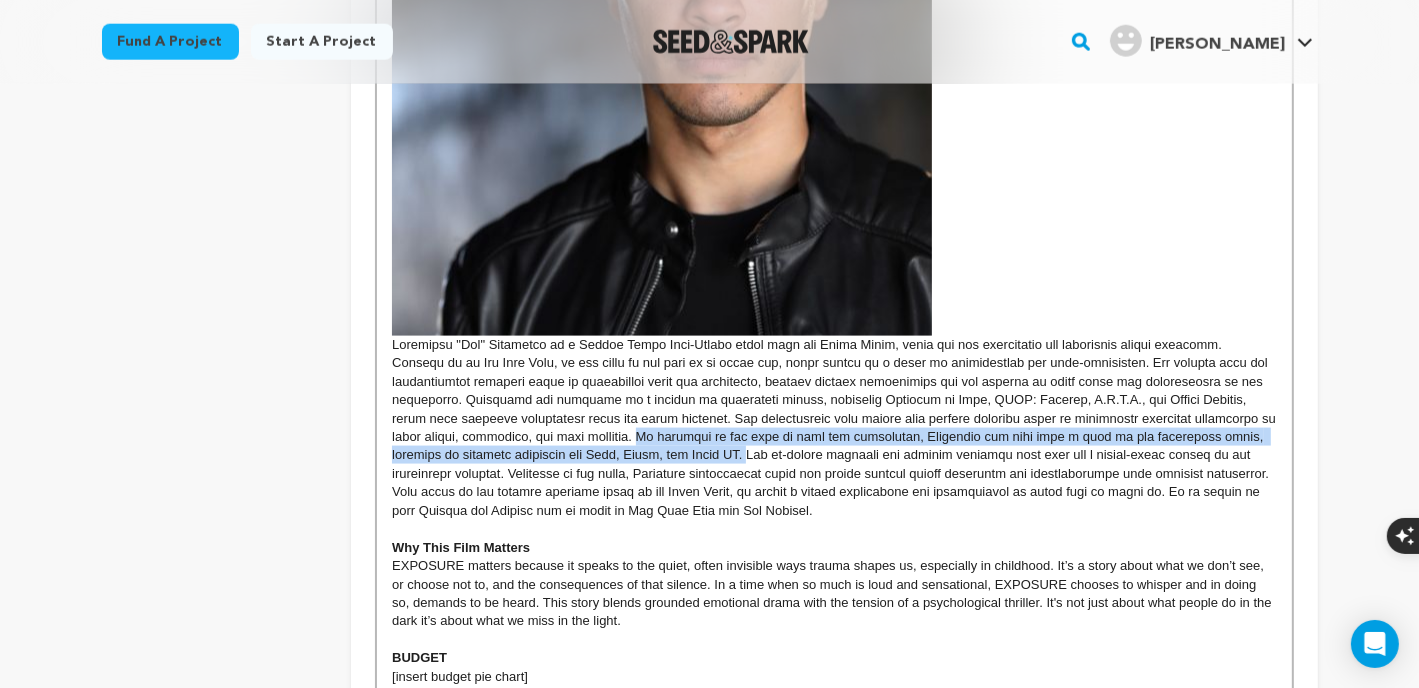 drag, startPoint x: 642, startPoint y: 417, endPoint x: 743, endPoint y: 435, distance: 102.59142 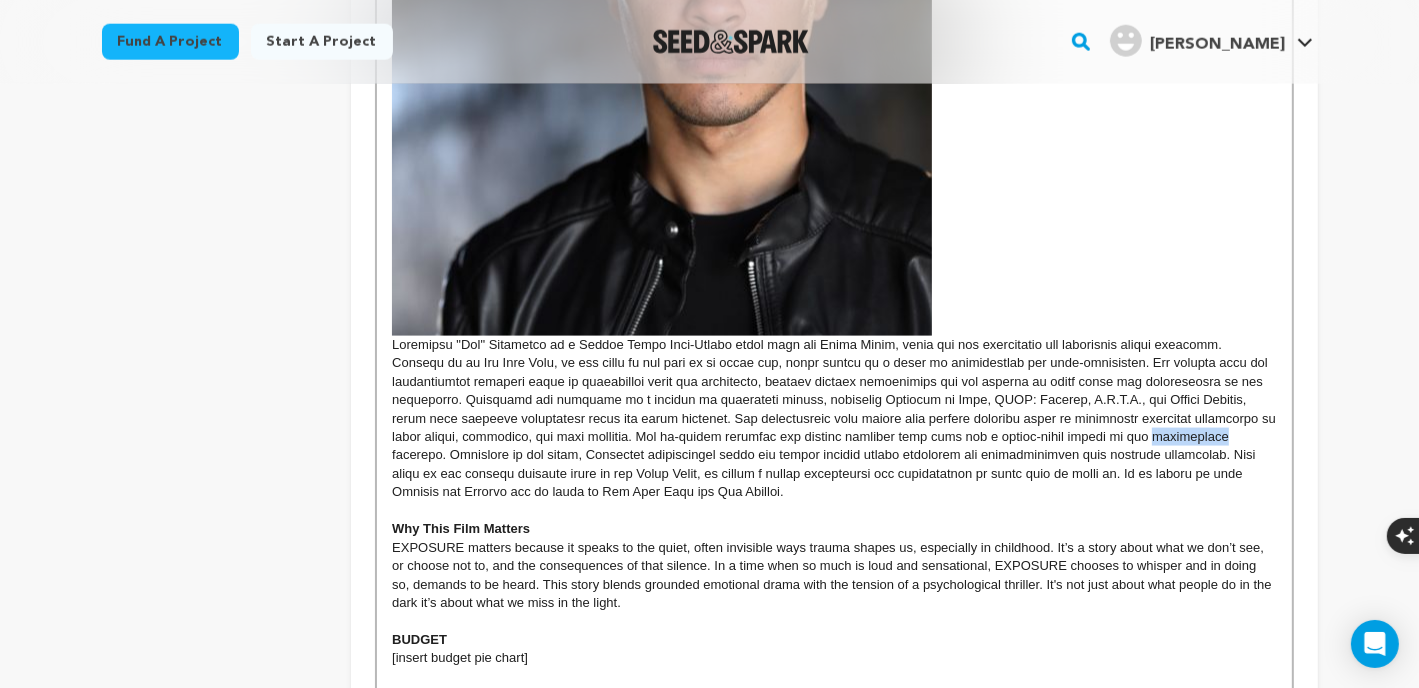 drag, startPoint x: 1220, startPoint y: 414, endPoint x: 1159, endPoint y: 423, distance: 61.66036 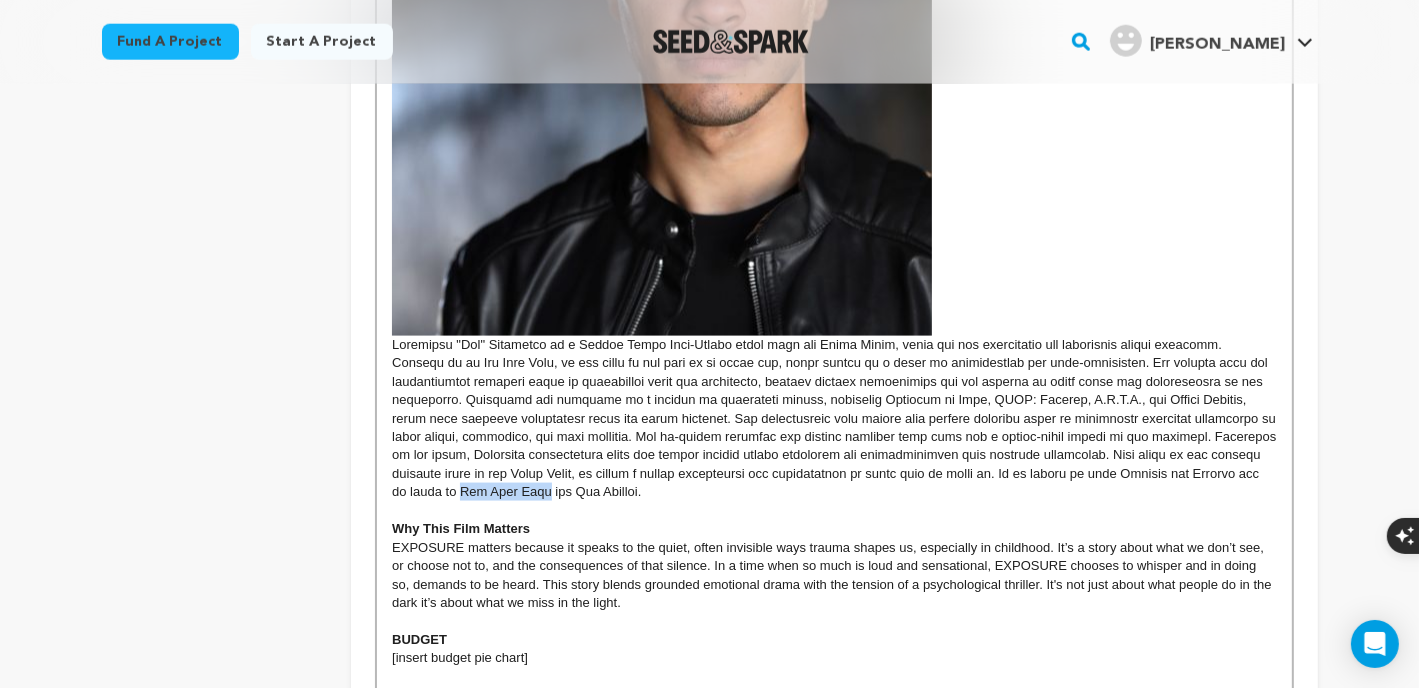 drag, startPoint x: 540, startPoint y: 473, endPoint x: 458, endPoint y: 477, distance: 82.0975 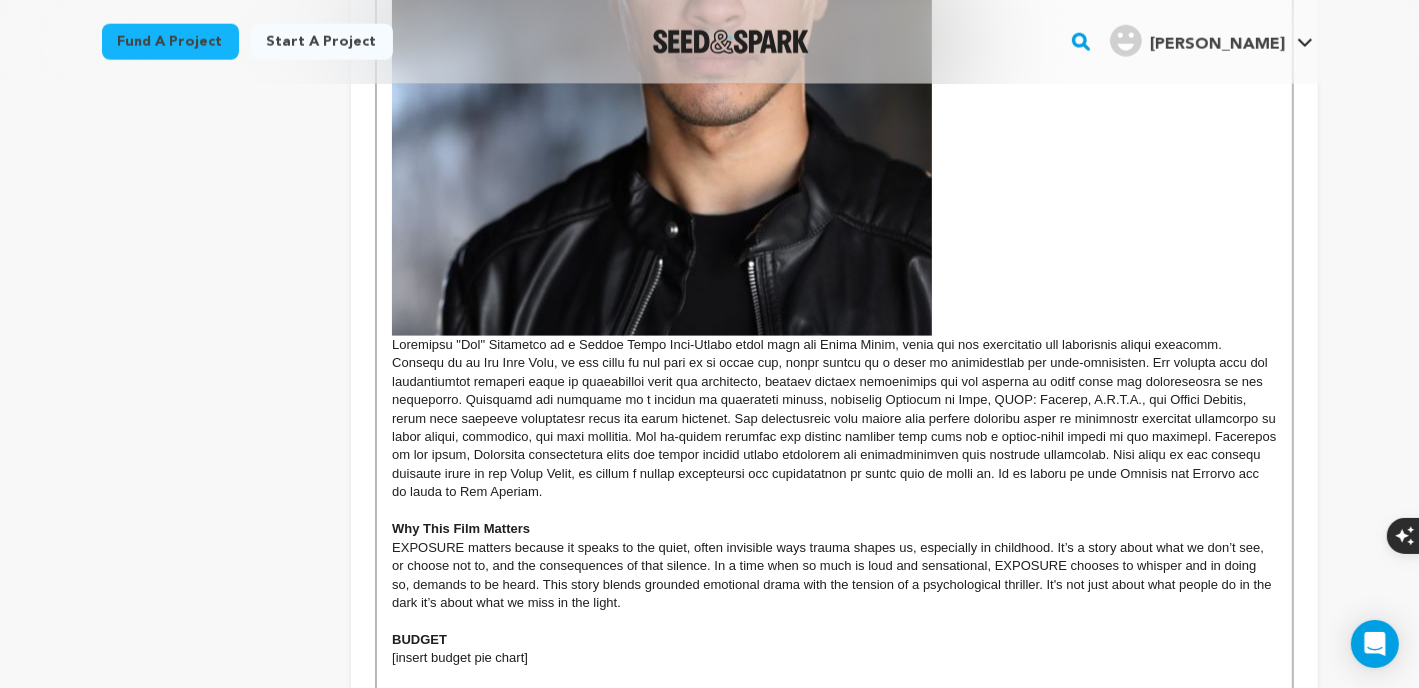 click at bounding box center [834, 419] 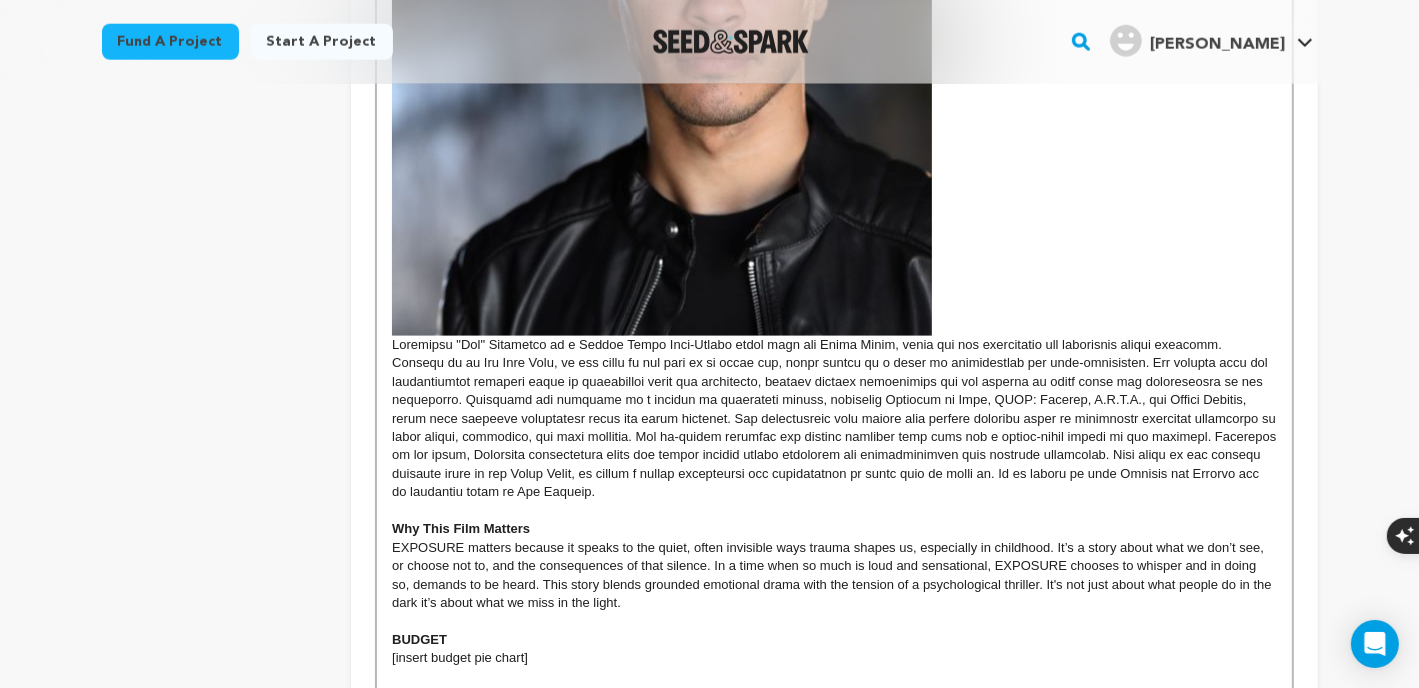 click at bounding box center [834, 419] 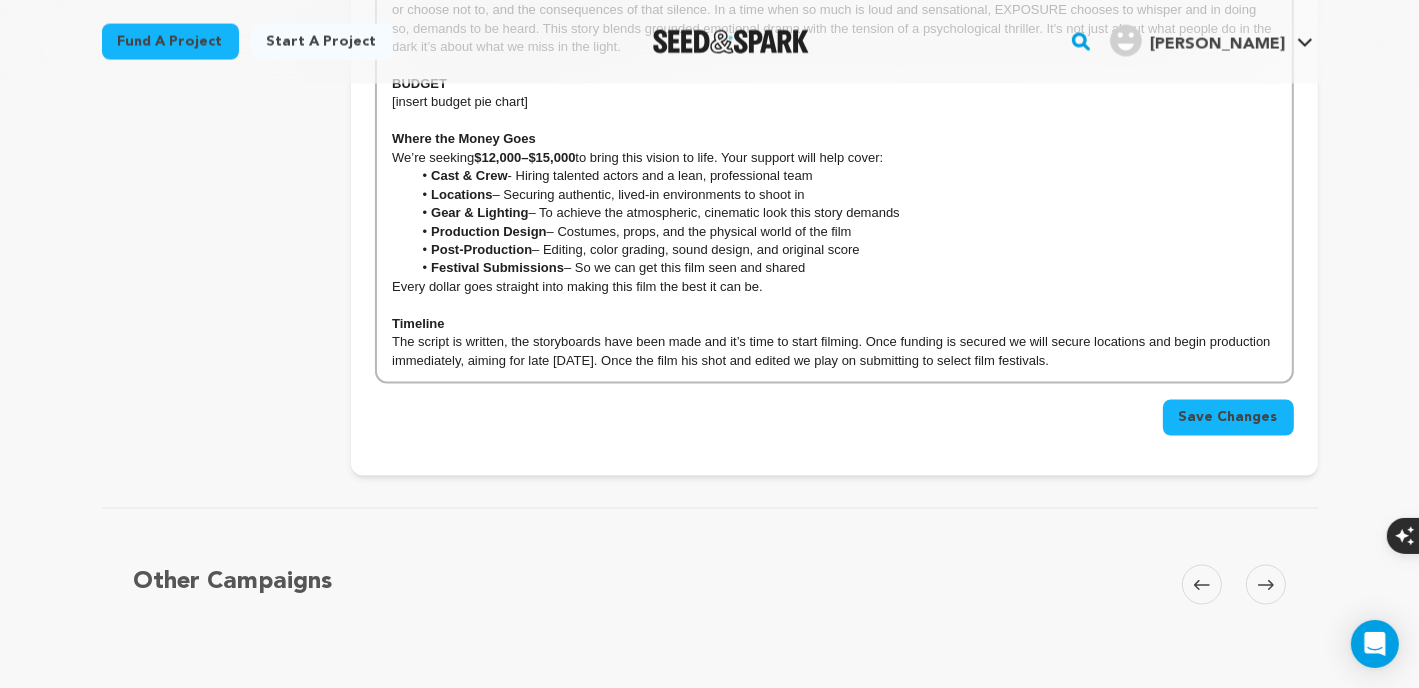 scroll, scrollTop: 3240, scrollLeft: 0, axis: vertical 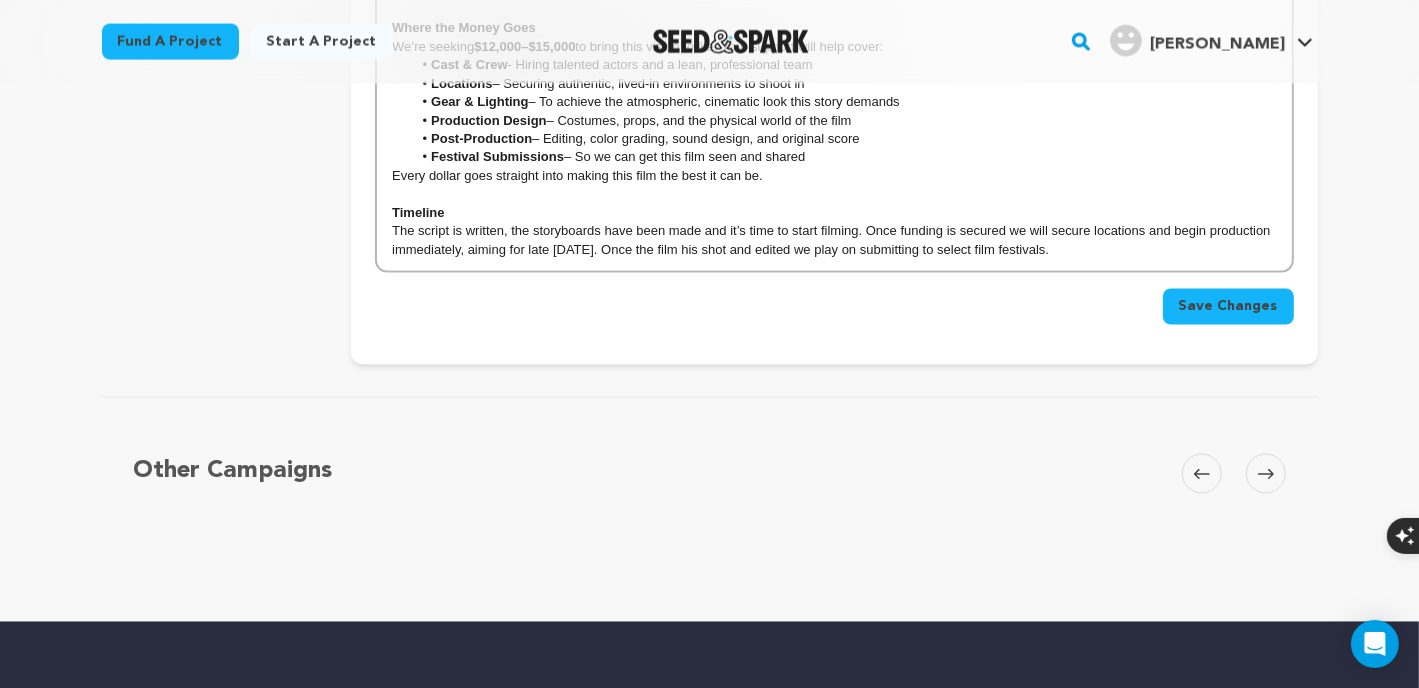 click on "Save Changes" at bounding box center (1228, 307) 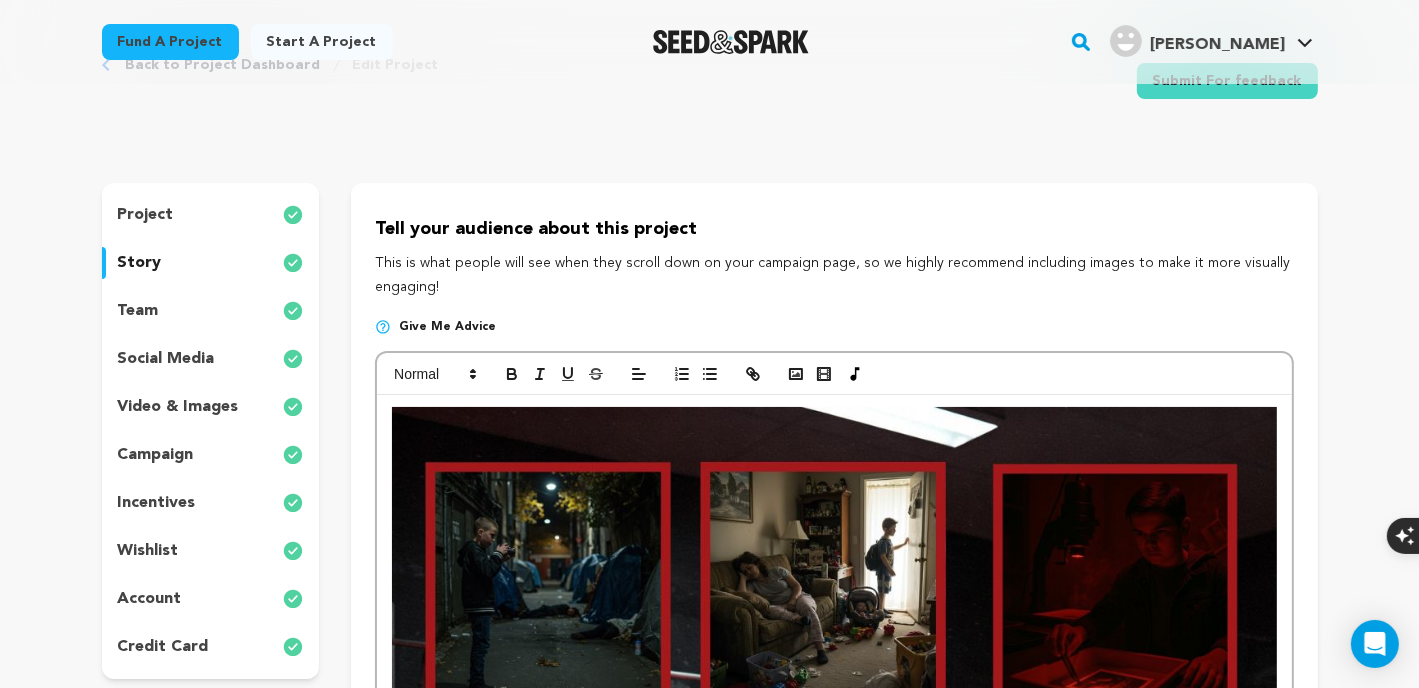 scroll, scrollTop: 0, scrollLeft: 0, axis: both 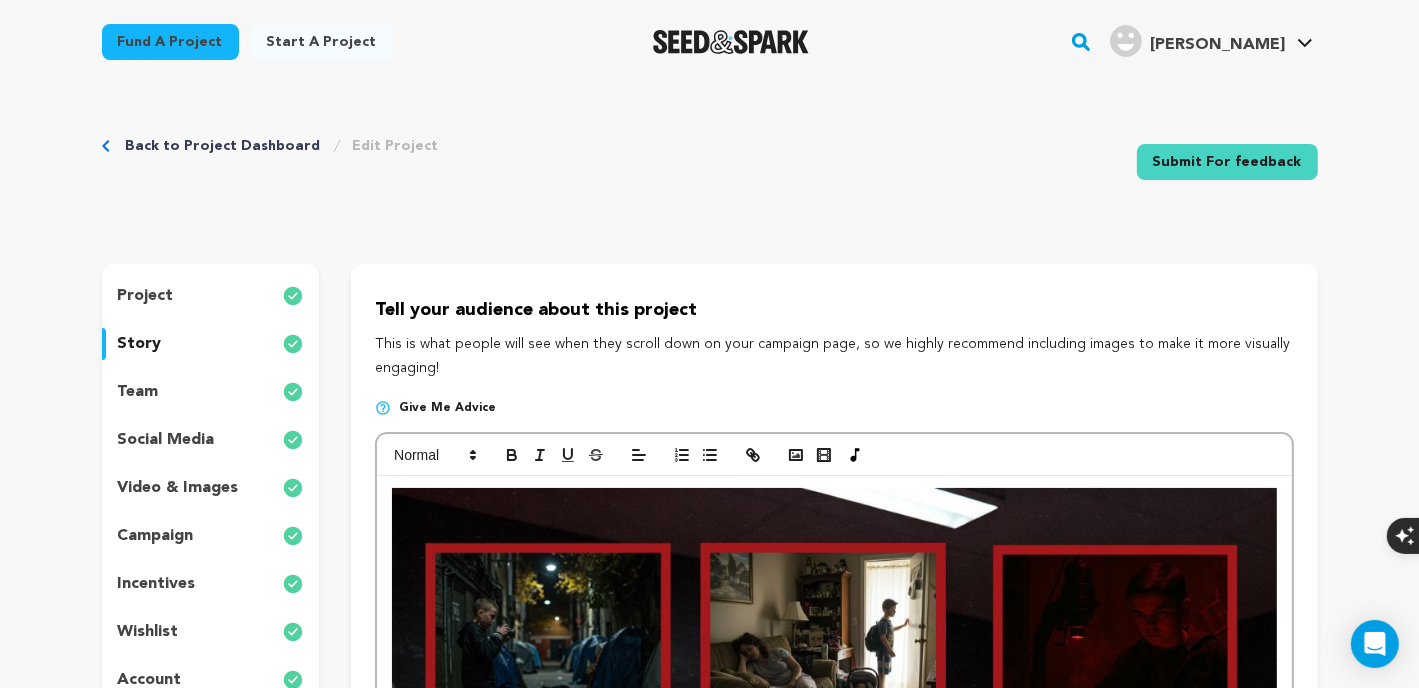 click on "Back to Project Dashboard" at bounding box center (223, 146) 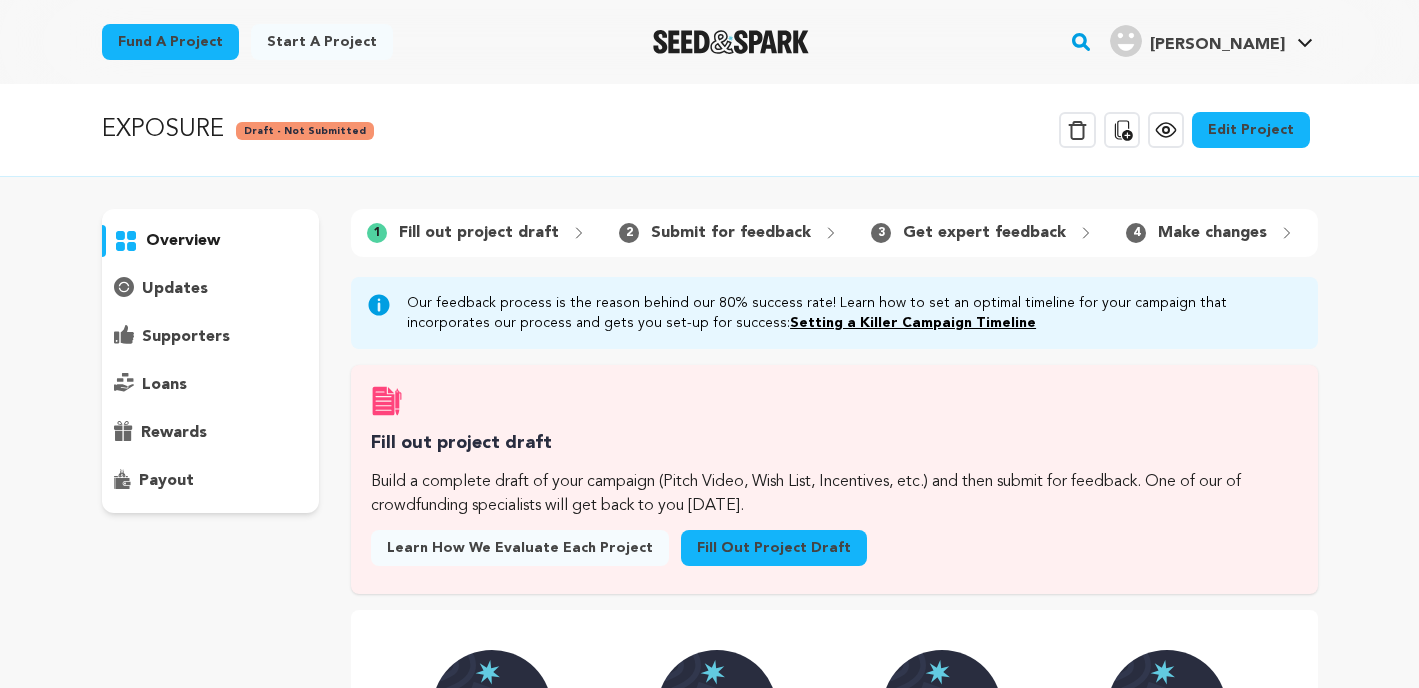 scroll, scrollTop: 0, scrollLeft: 0, axis: both 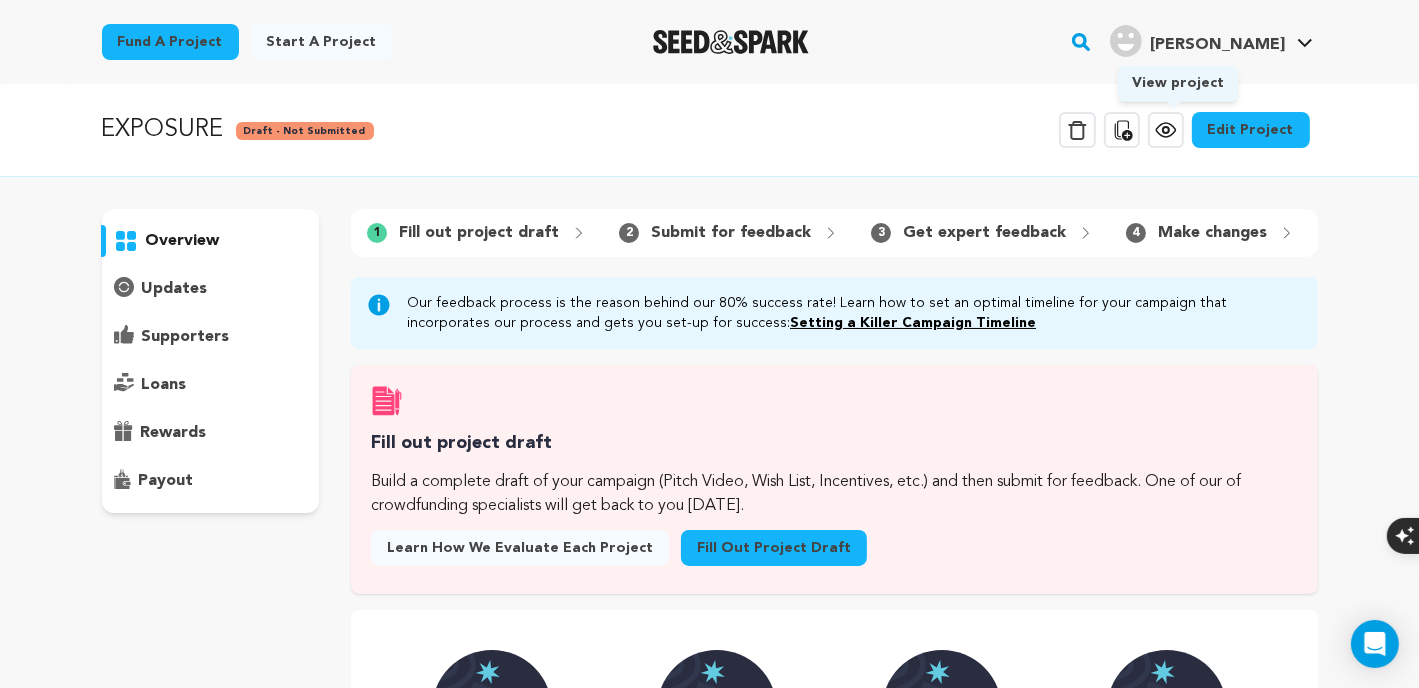 click 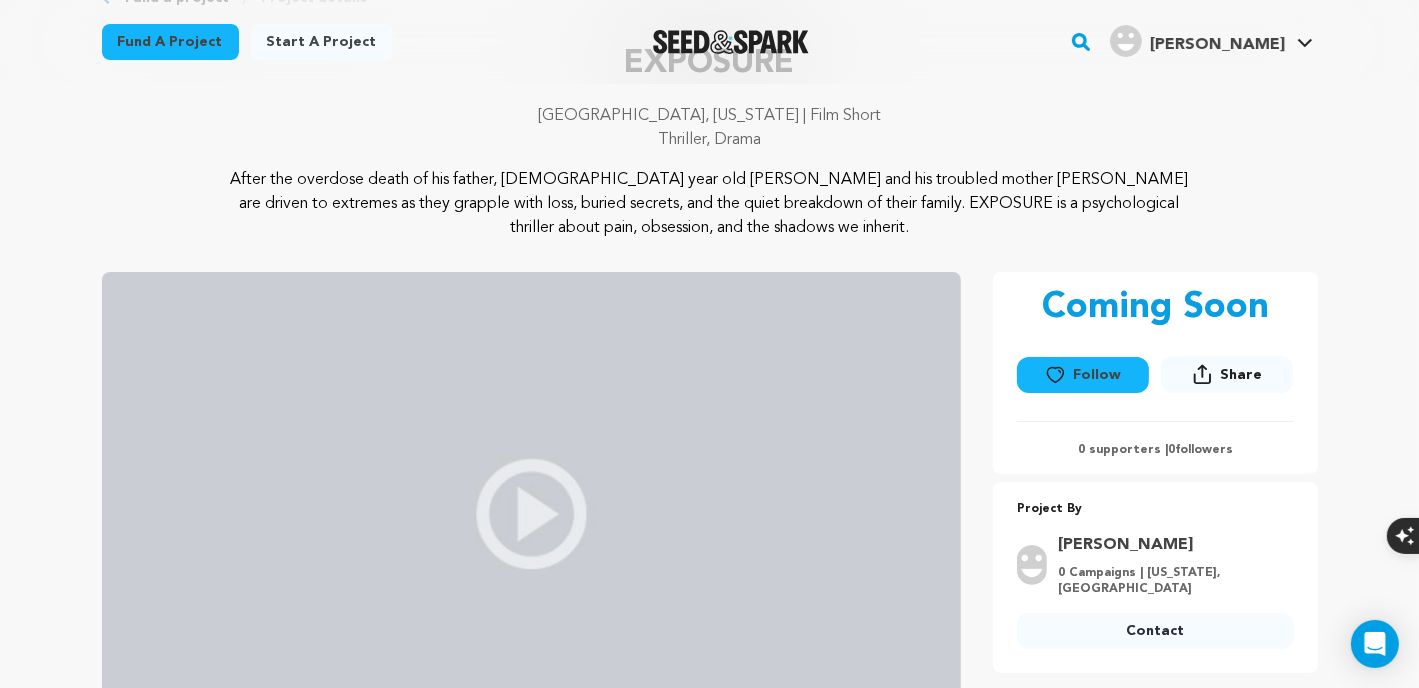 scroll, scrollTop: 0, scrollLeft: 0, axis: both 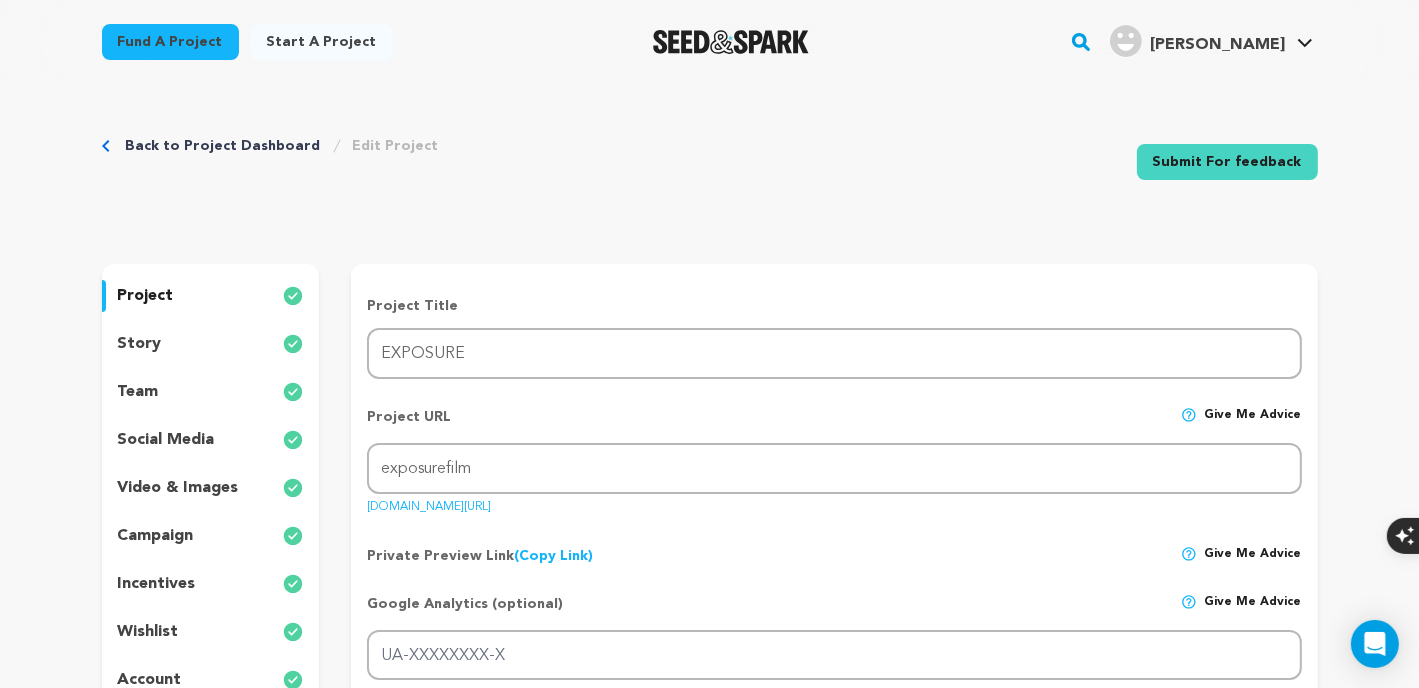 click on "story" at bounding box center [140, 344] 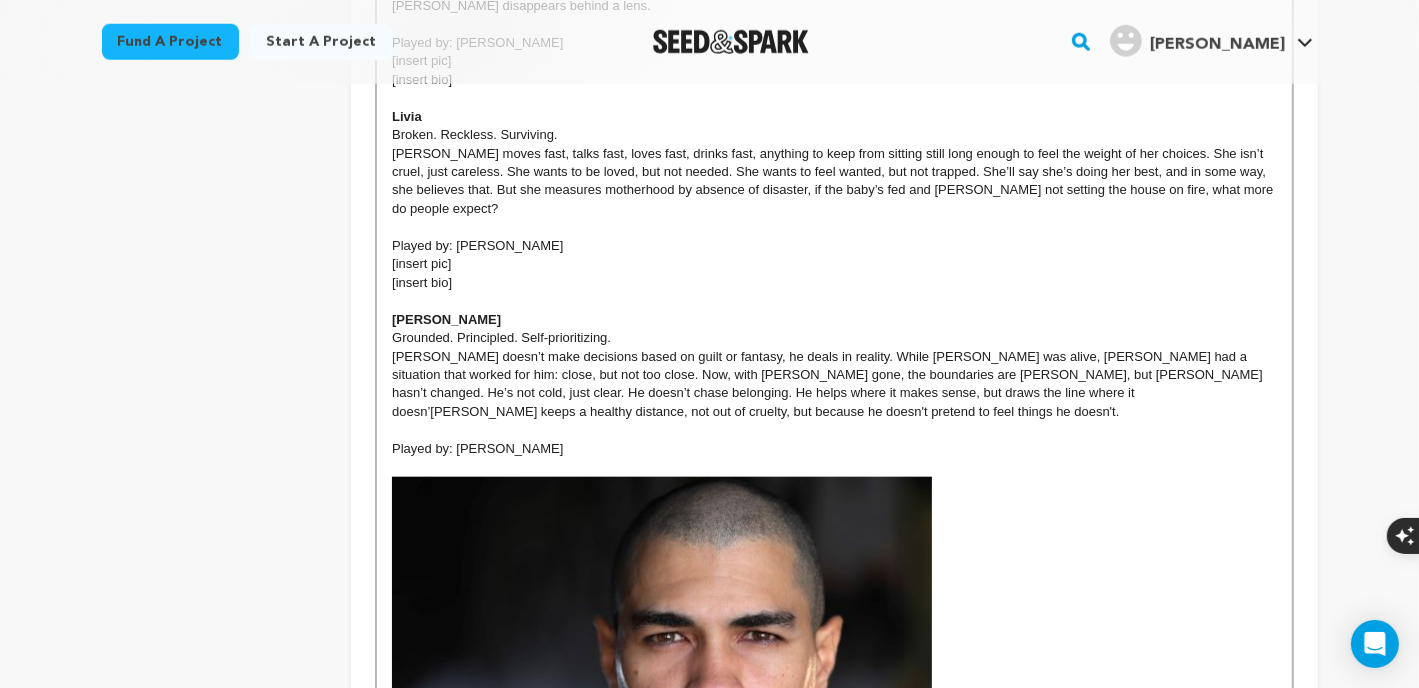 scroll, scrollTop: 1833, scrollLeft: 0, axis: vertical 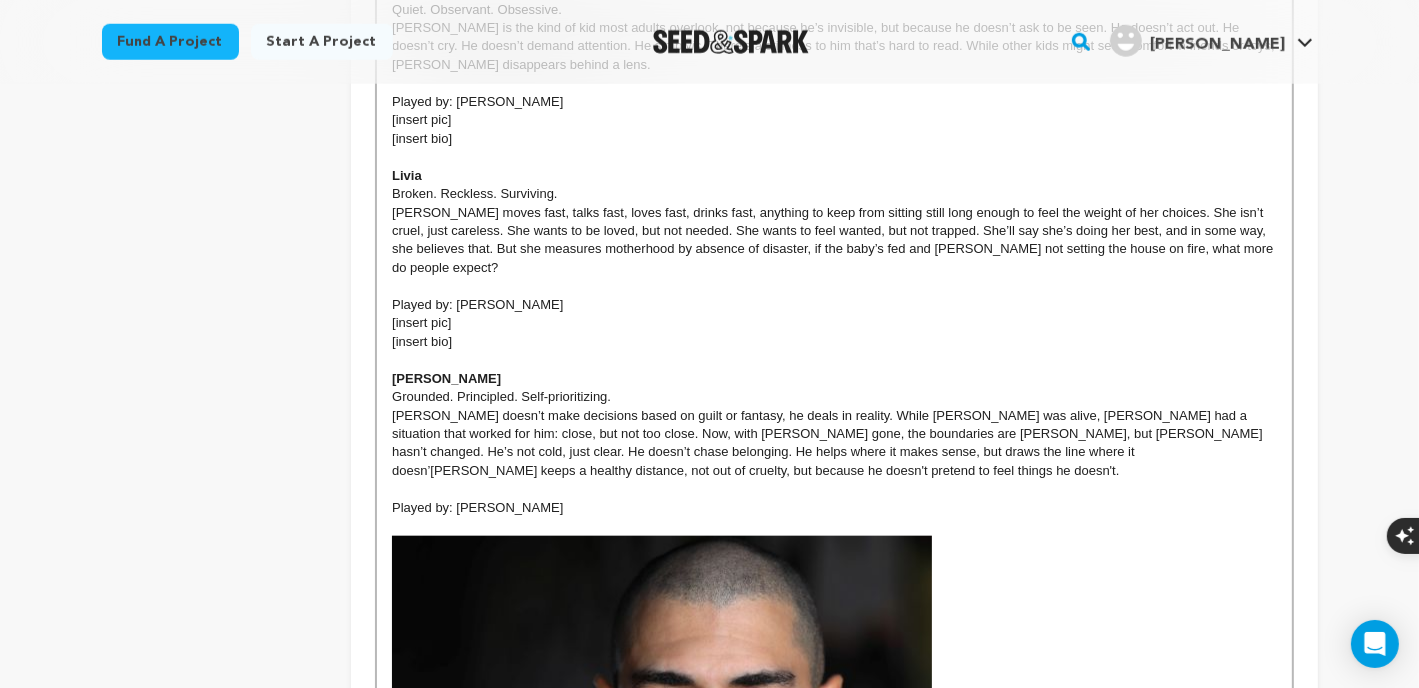 click at bounding box center [834, 489] 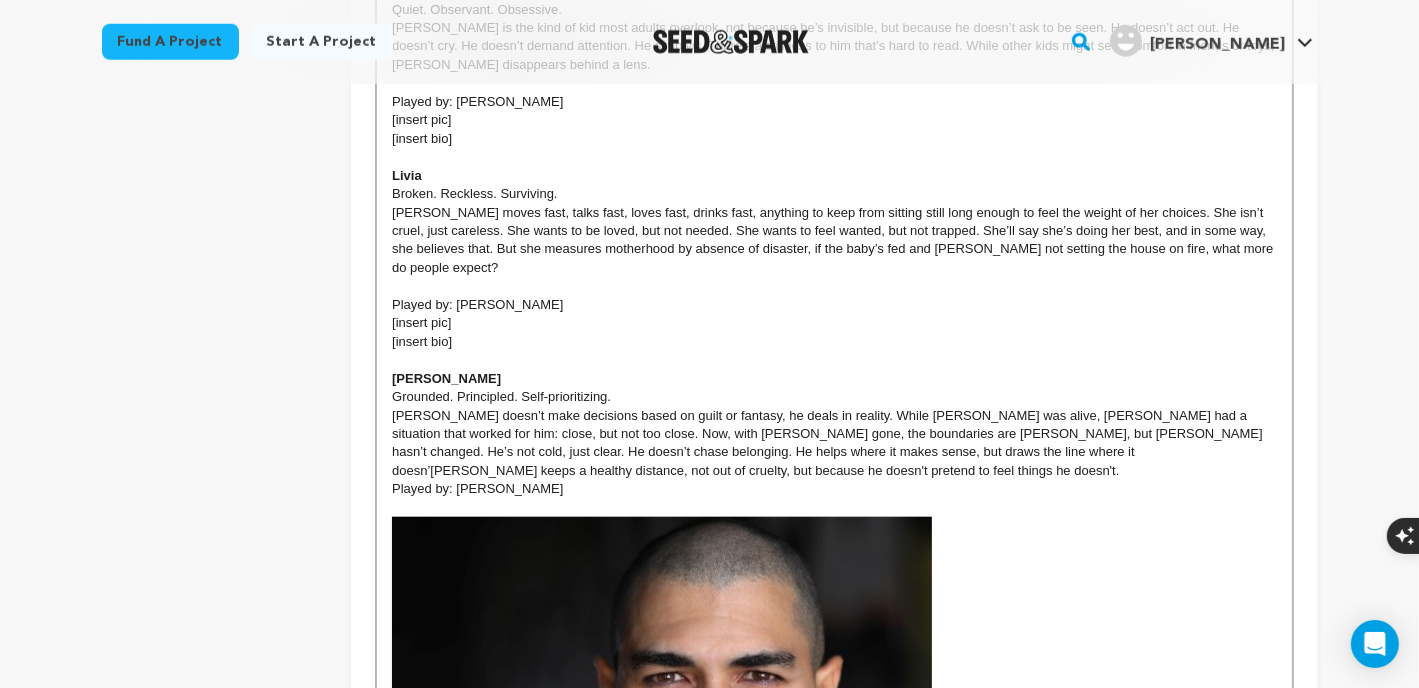 click at bounding box center [834, 508] 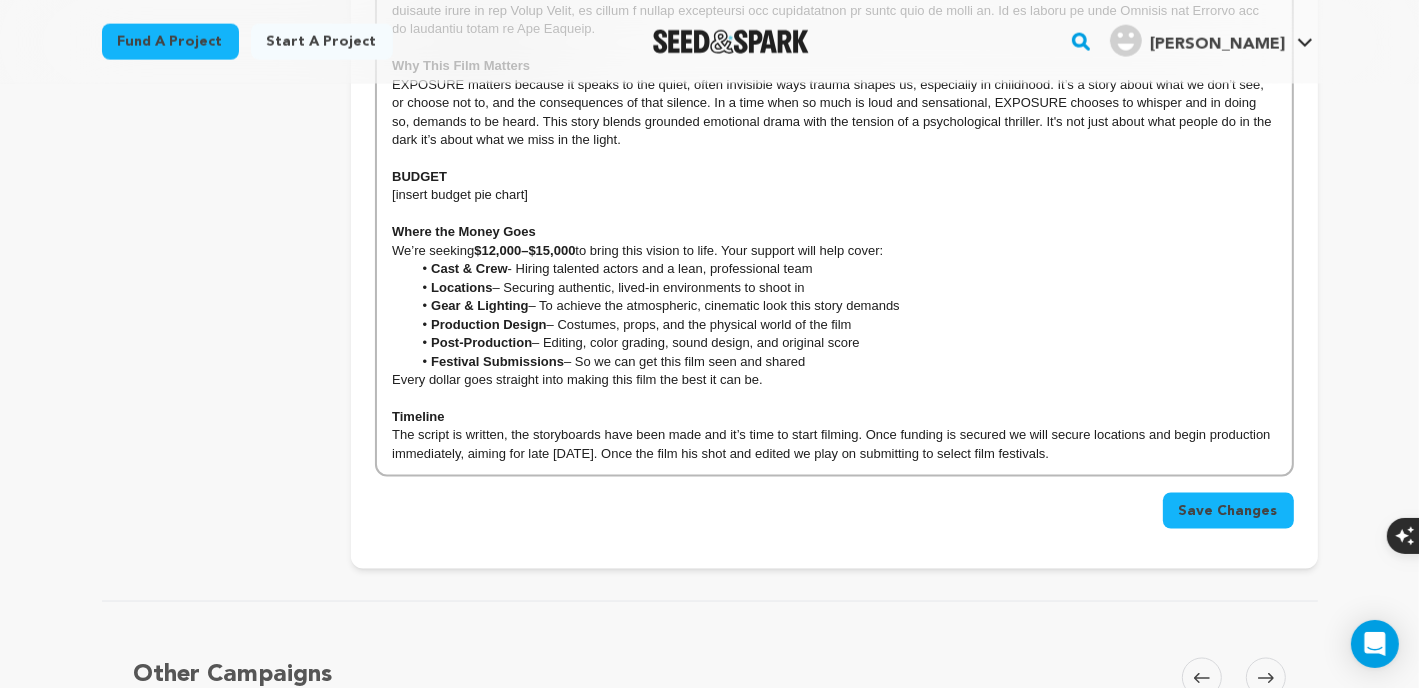 scroll, scrollTop: 3166, scrollLeft: 0, axis: vertical 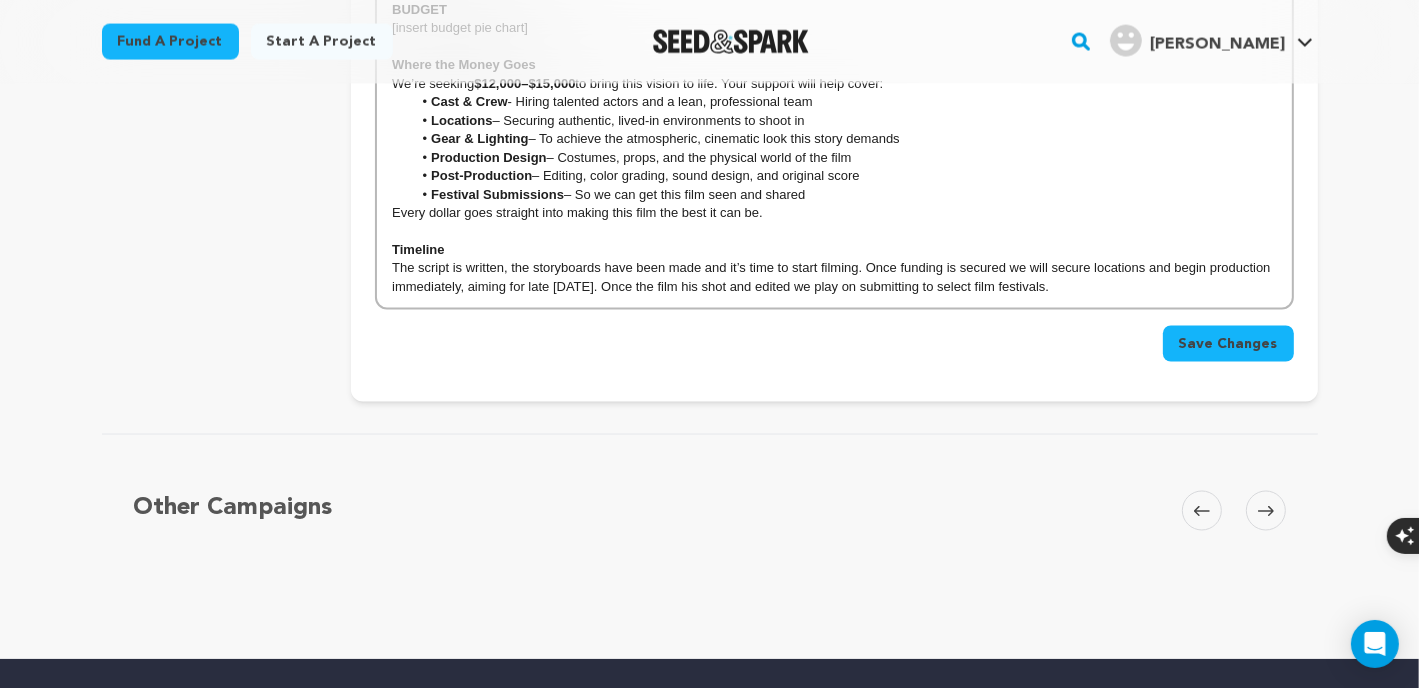 click on "Save Changes" at bounding box center [1228, 344] 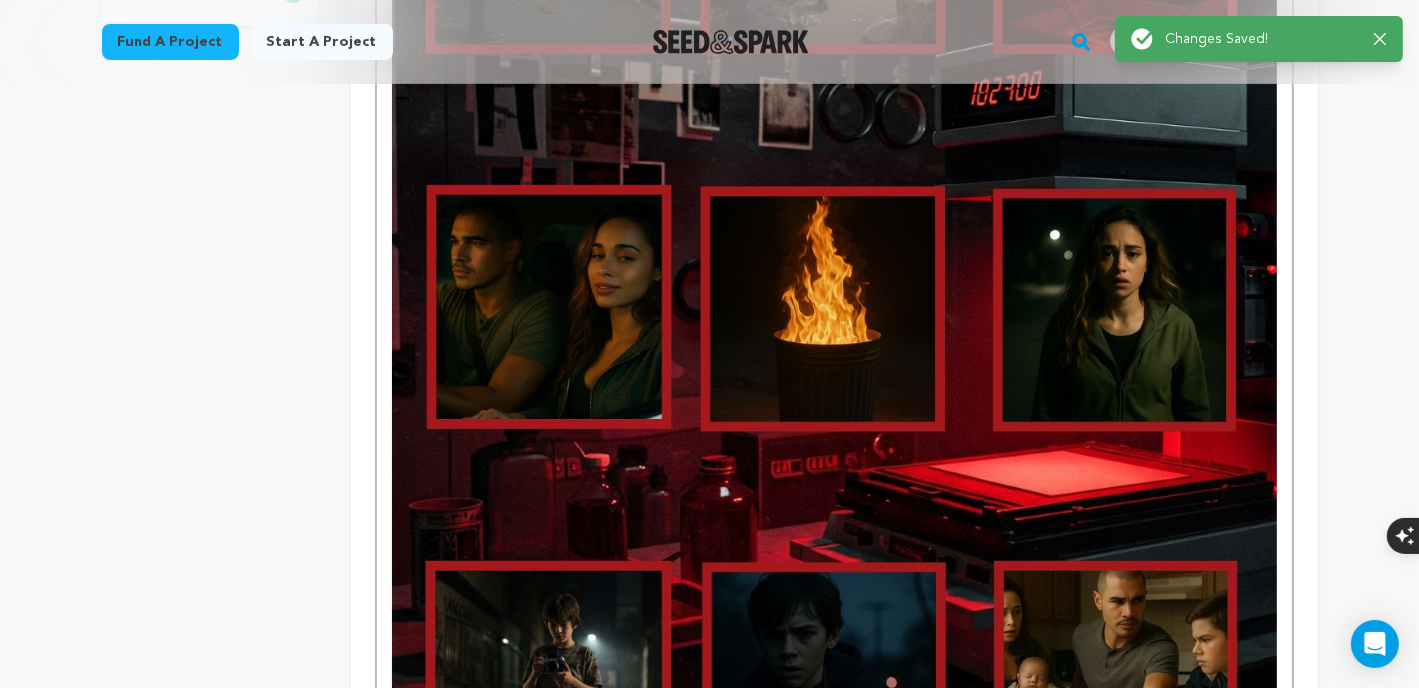 scroll, scrollTop: 0, scrollLeft: 0, axis: both 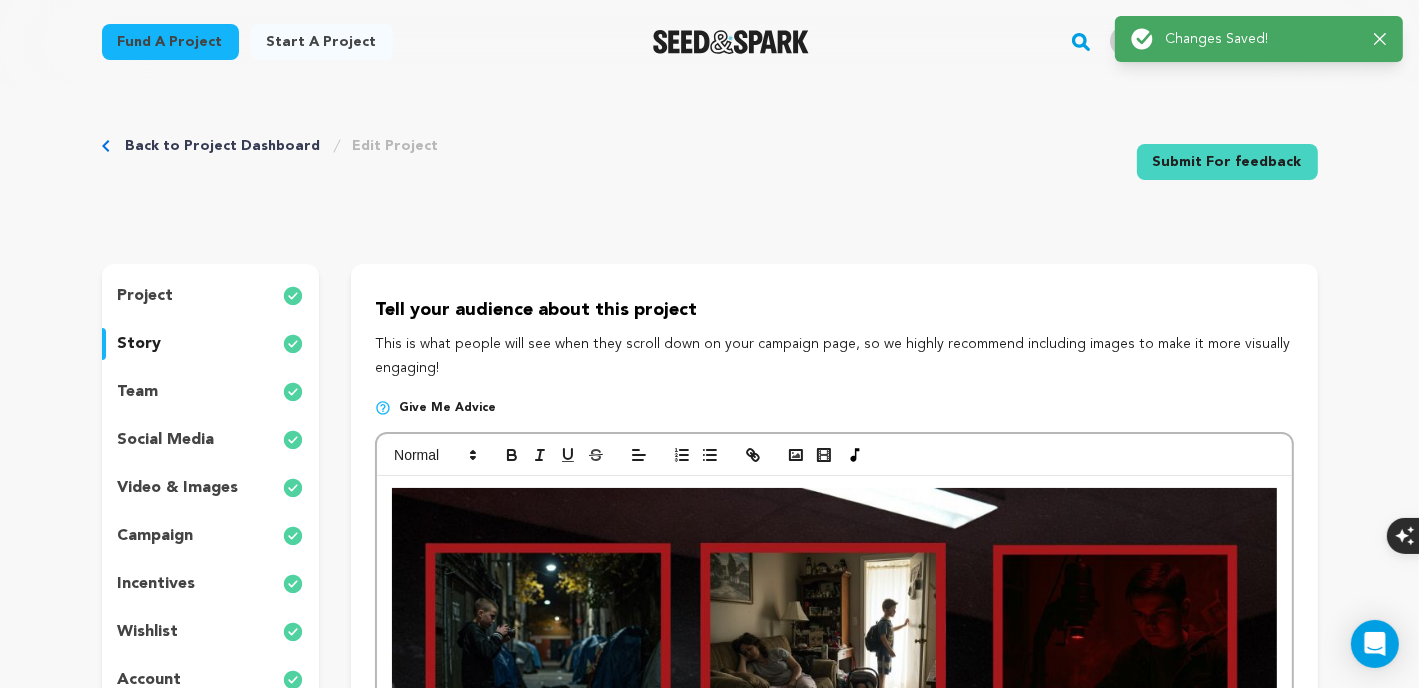 click on "Back to Project Dashboard" at bounding box center (223, 146) 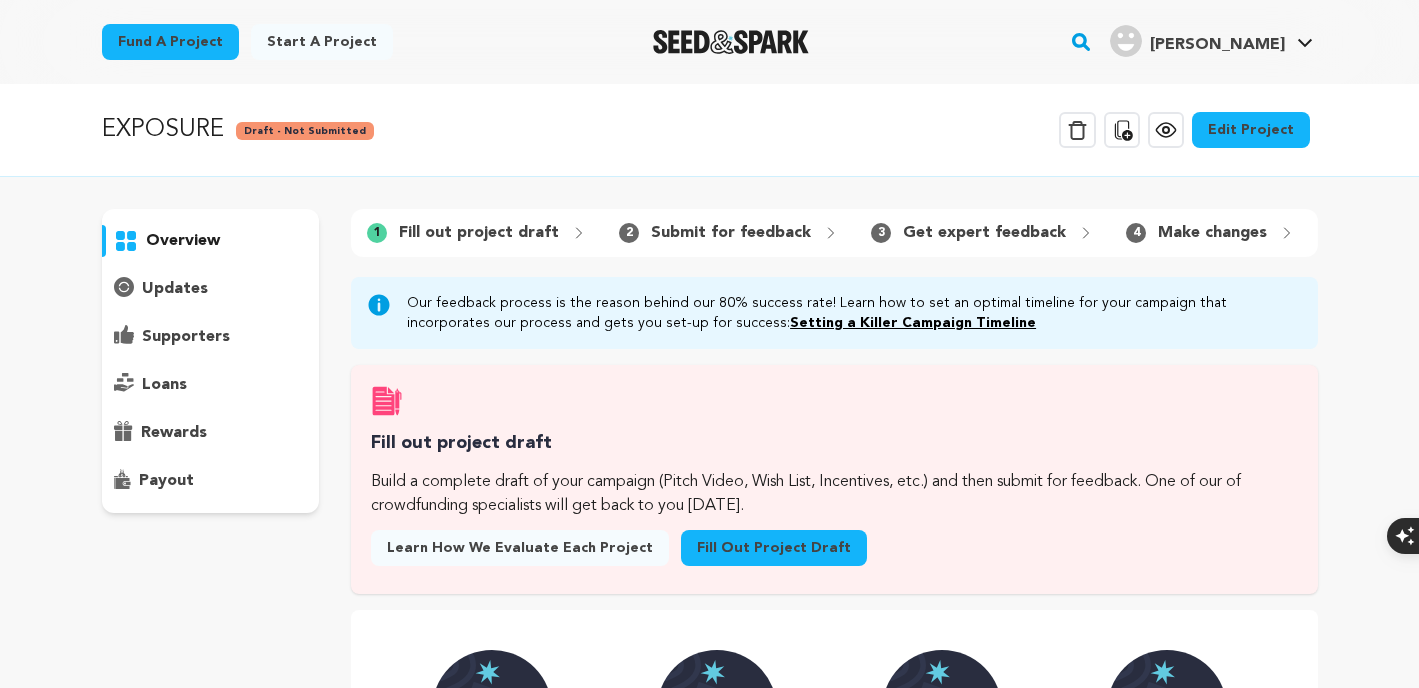 scroll, scrollTop: 0, scrollLeft: 0, axis: both 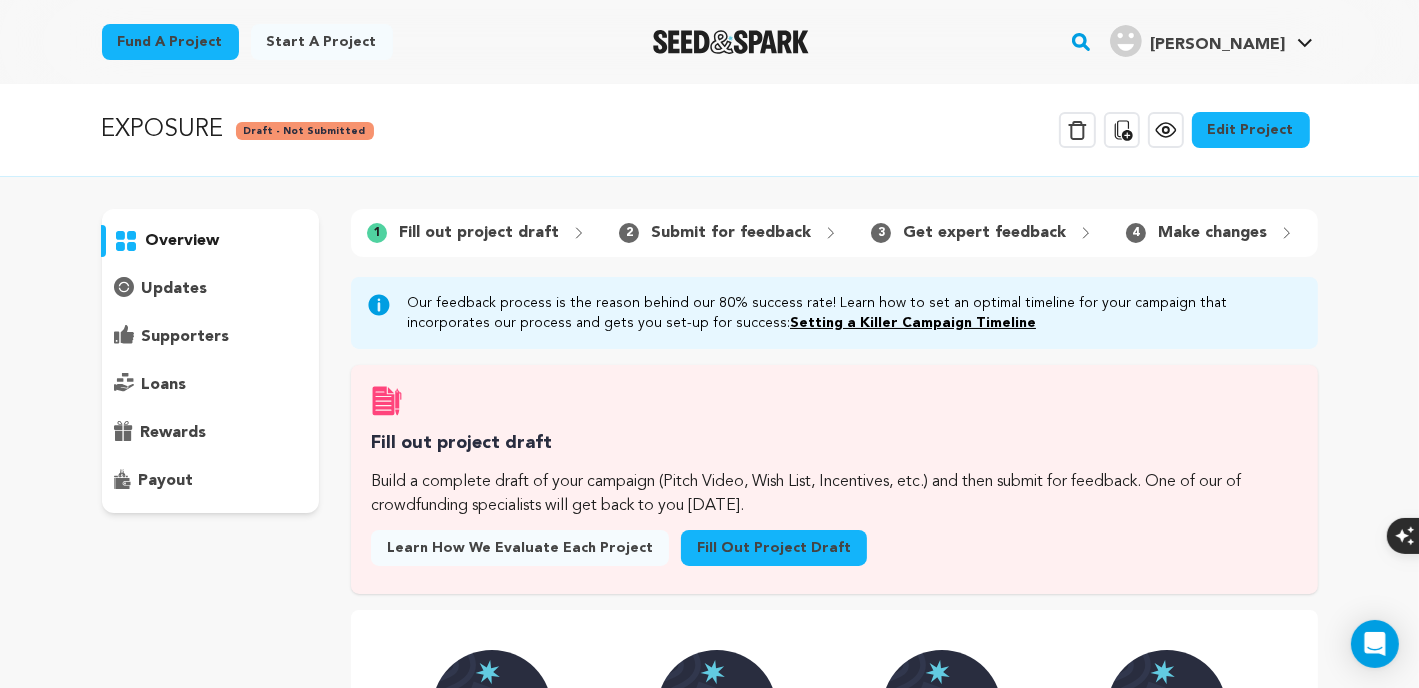 click 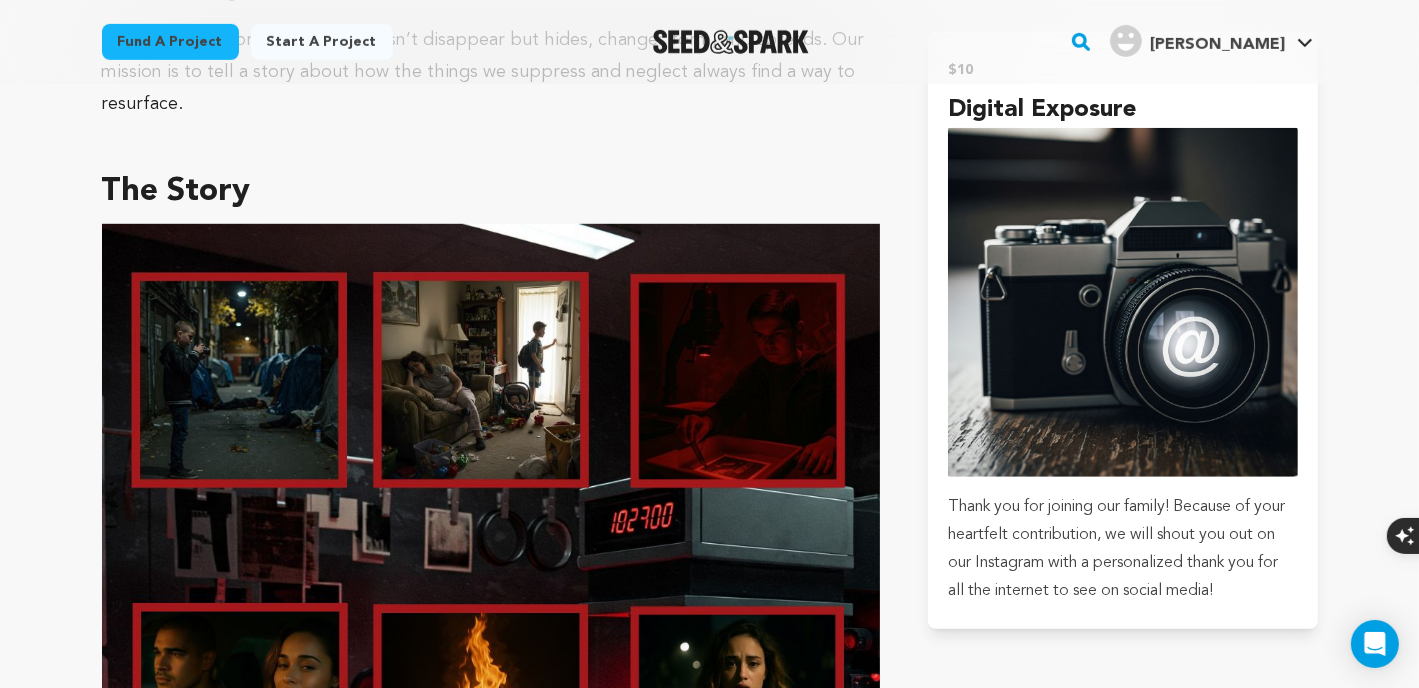 scroll, scrollTop: 833, scrollLeft: 0, axis: vertical 